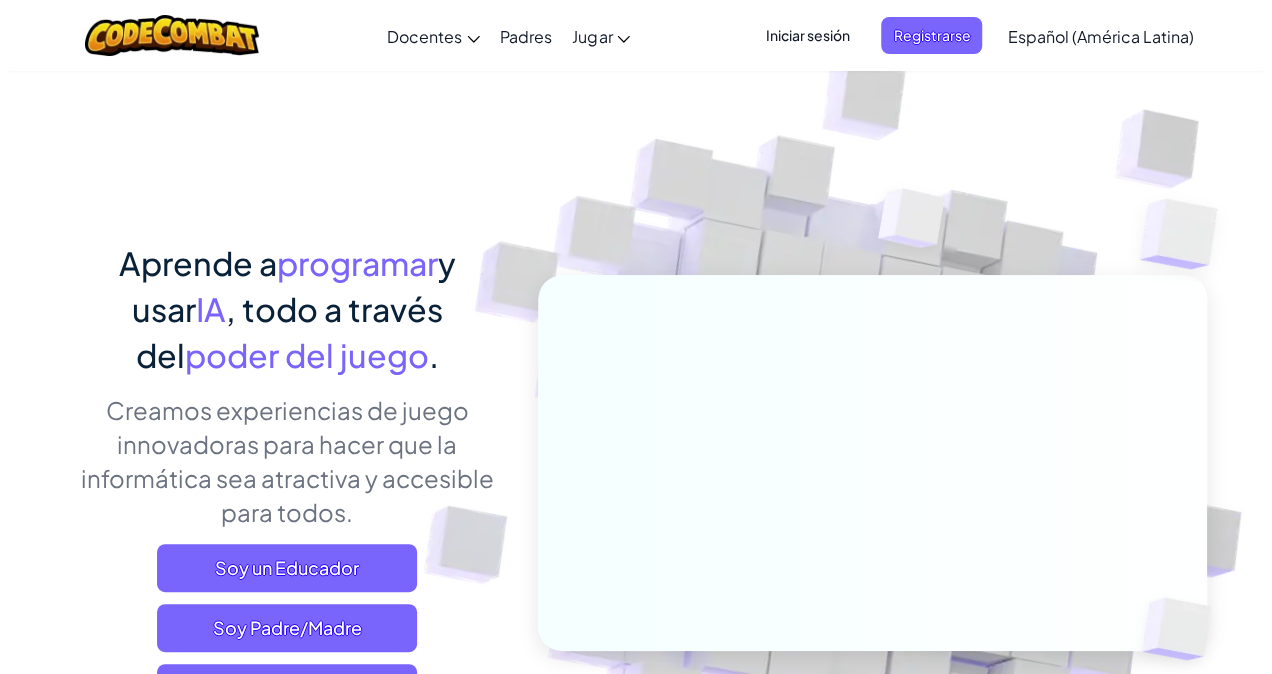 scroll, scrollTop: 276, scrollLeft: 0, axis: vertical 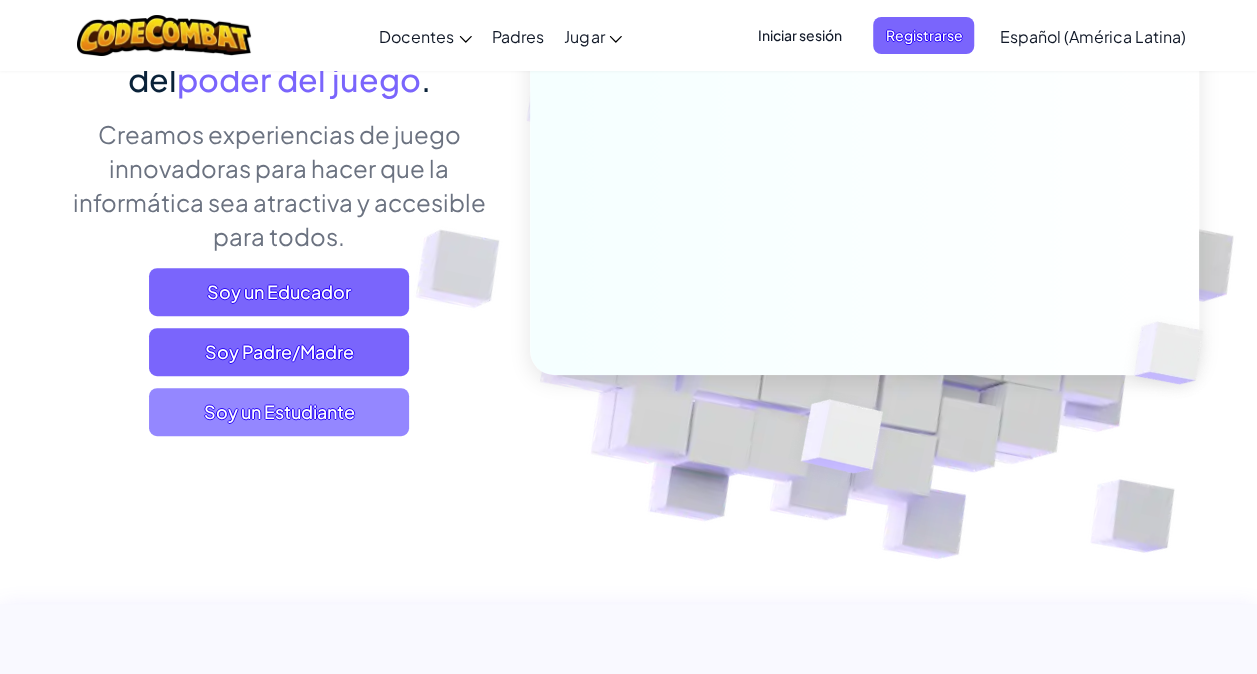 click on "Soy un Estudiante" at bounding box center (279, 412) 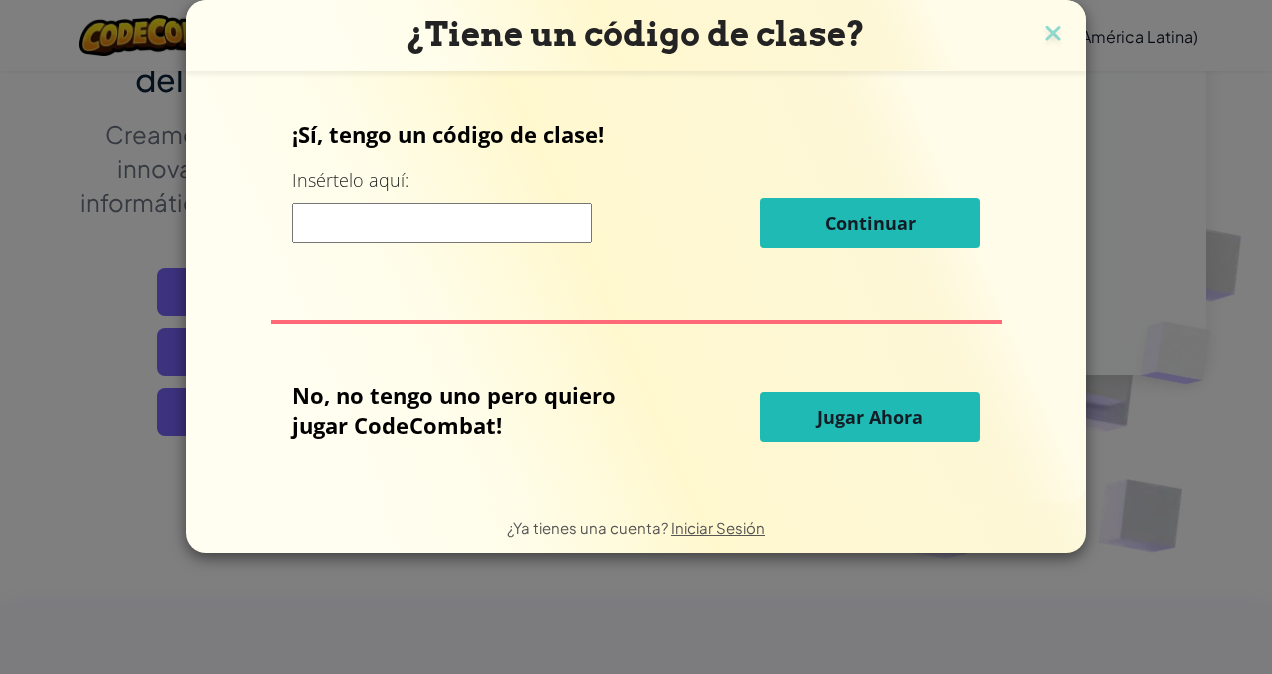 click on "Jugar Ahora" at bounding box center [870, 417] 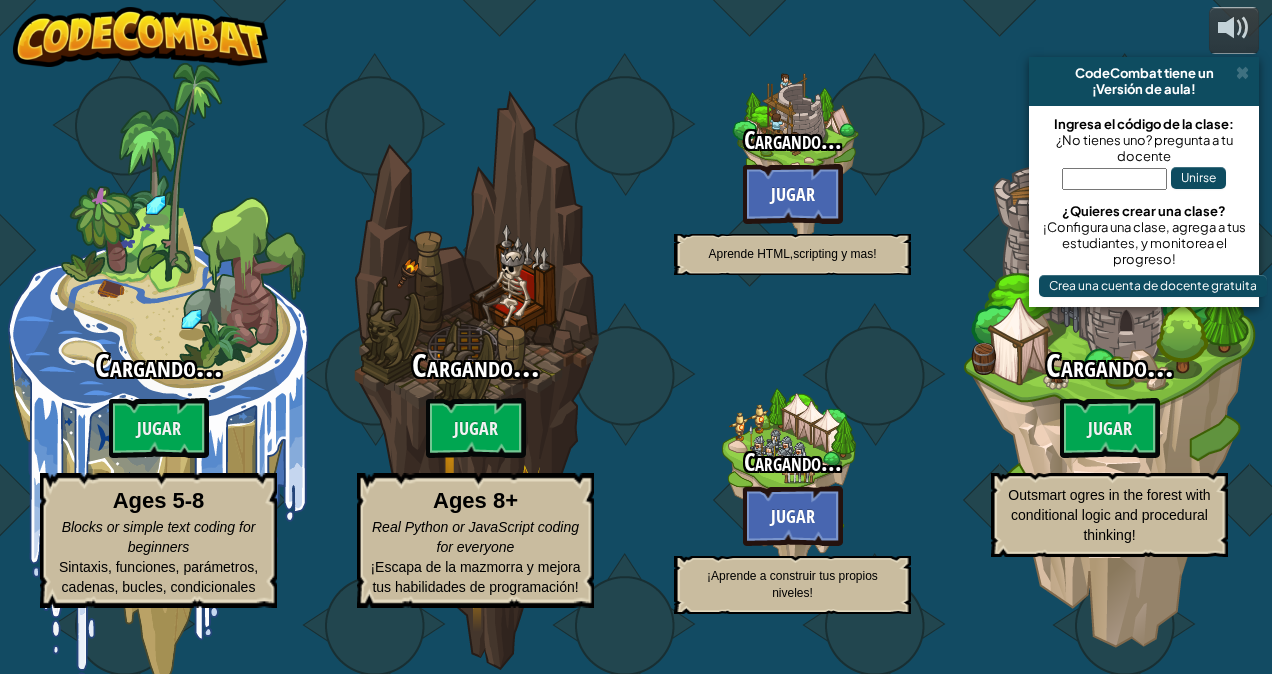 select on "es-419" 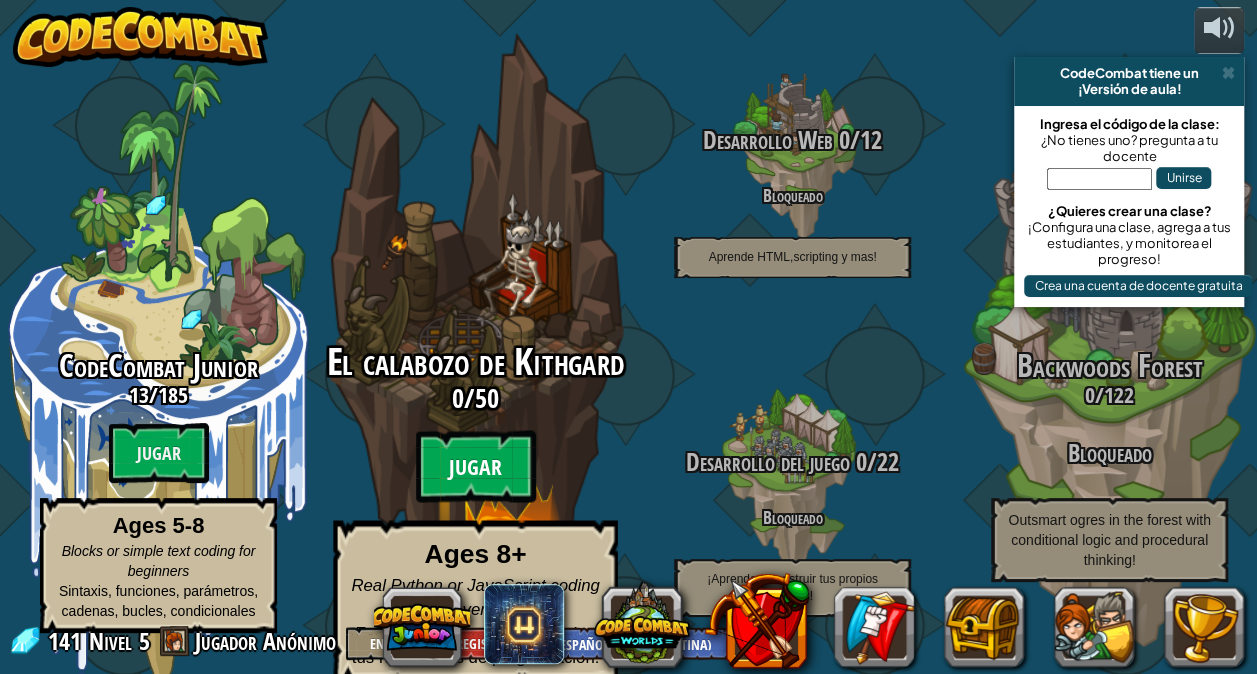 click on "Jugar" at bounding box center (476, 467) 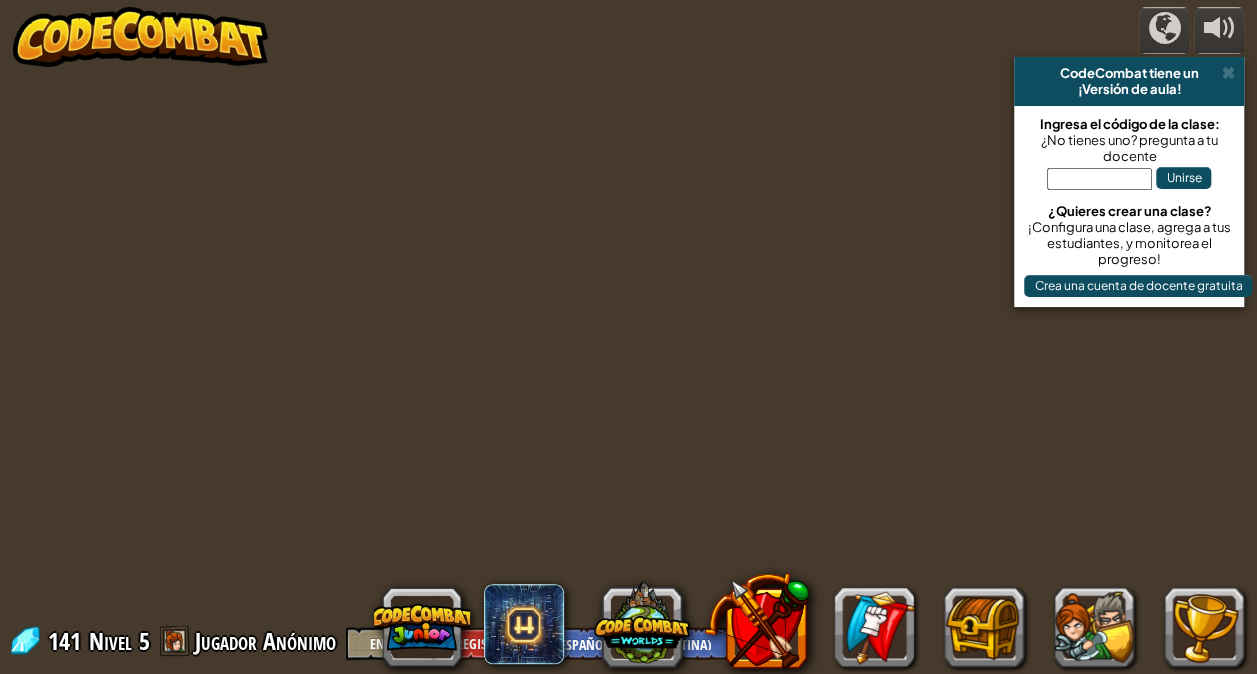 select on "es-419" 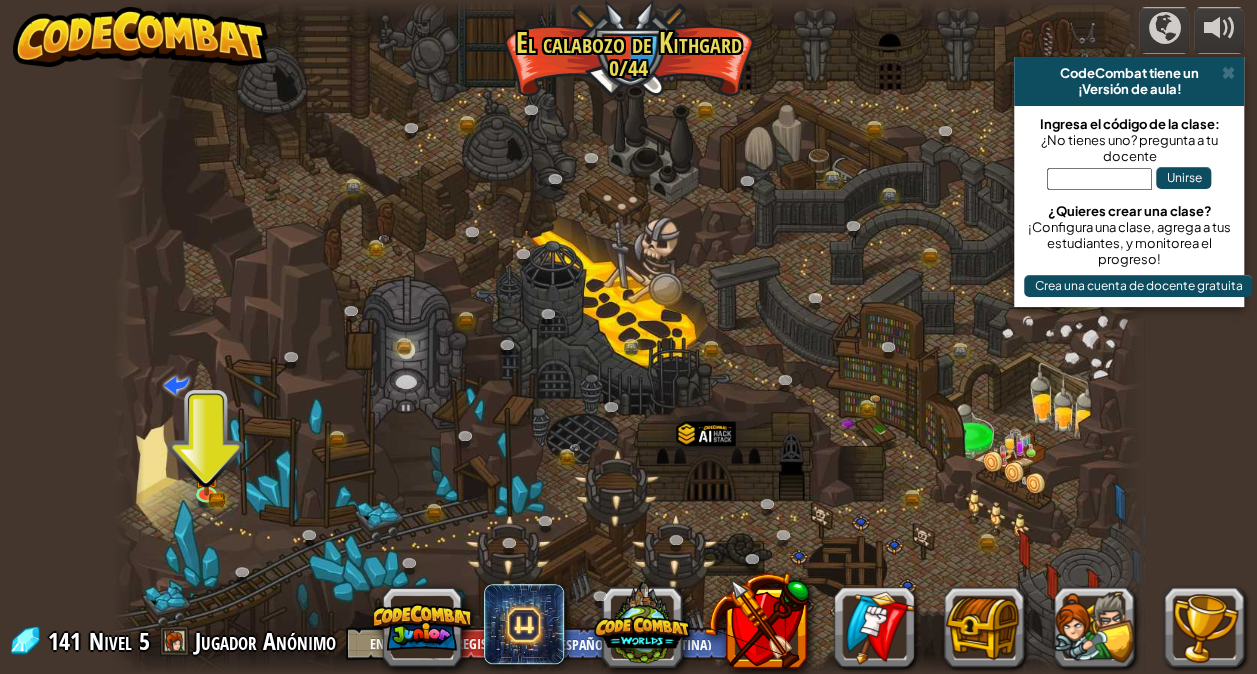 click at bounding box center [628, 337] 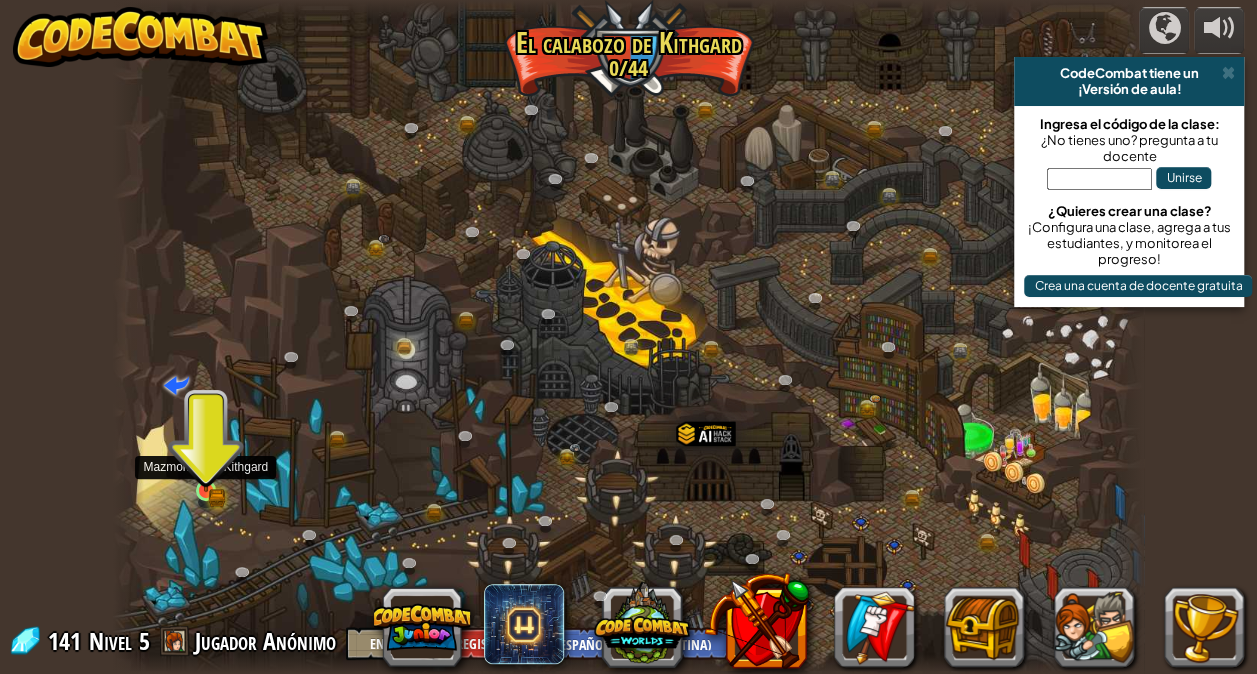 click at bounding box center (206, 465) 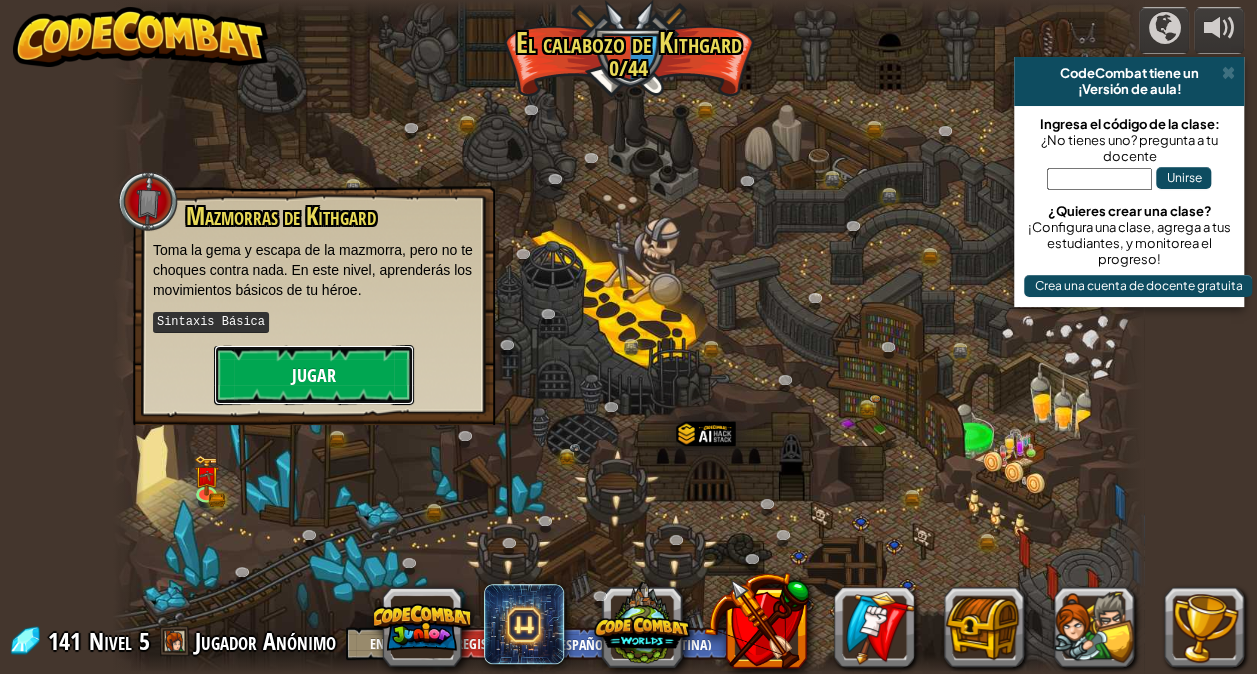 click on "Jugar" at bounding box center [314, 375] 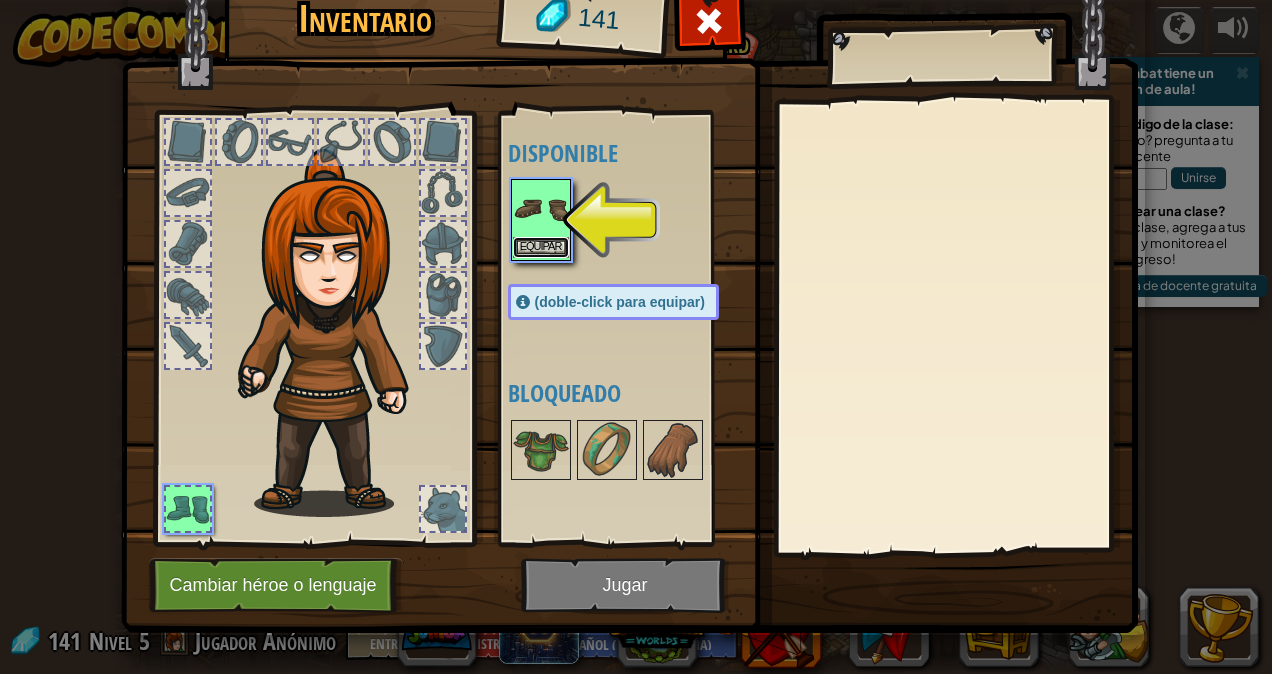 click on "Equipar" at bounding box center [541, 247] 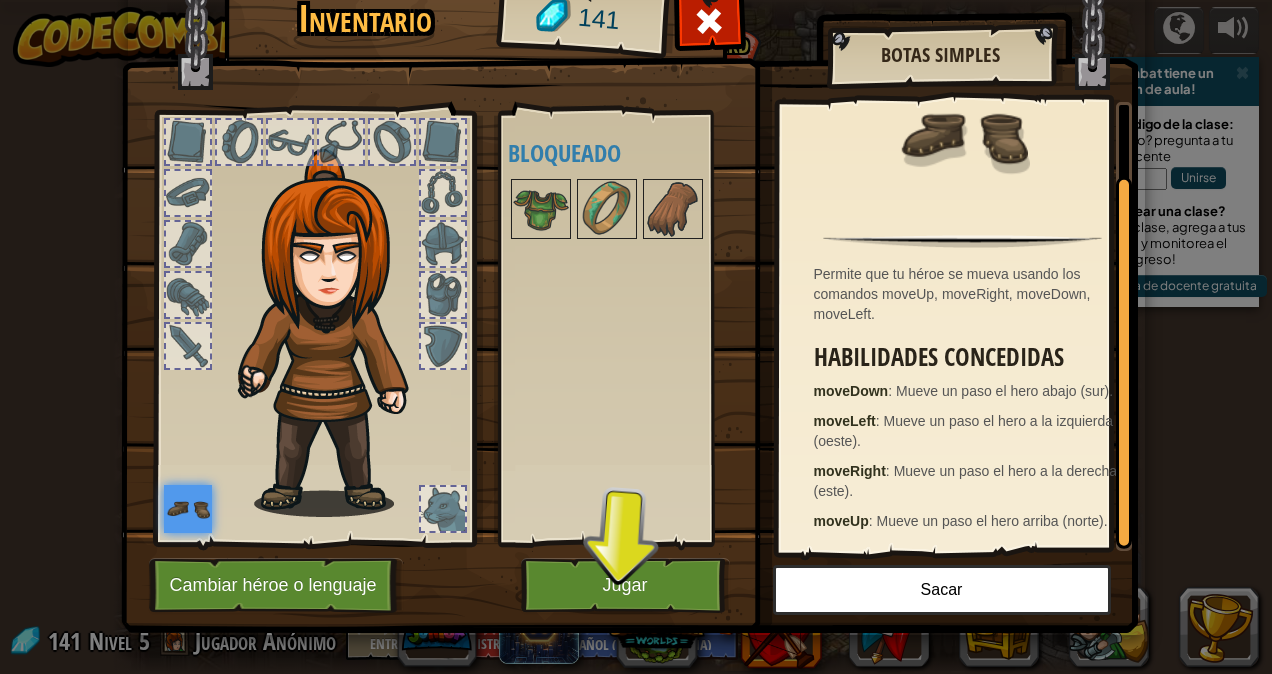 scroll, scrollTop: 85, scrollLeft: 0, axis: vertical 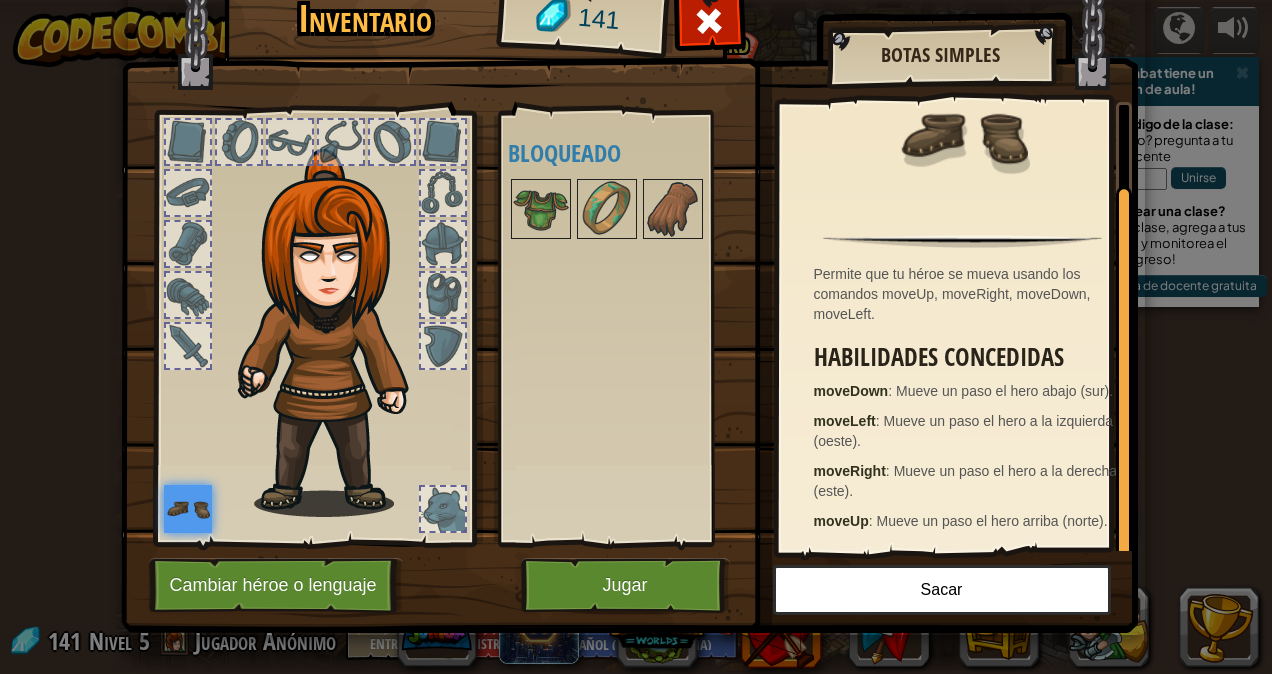 click at bounding box center [188, 346] 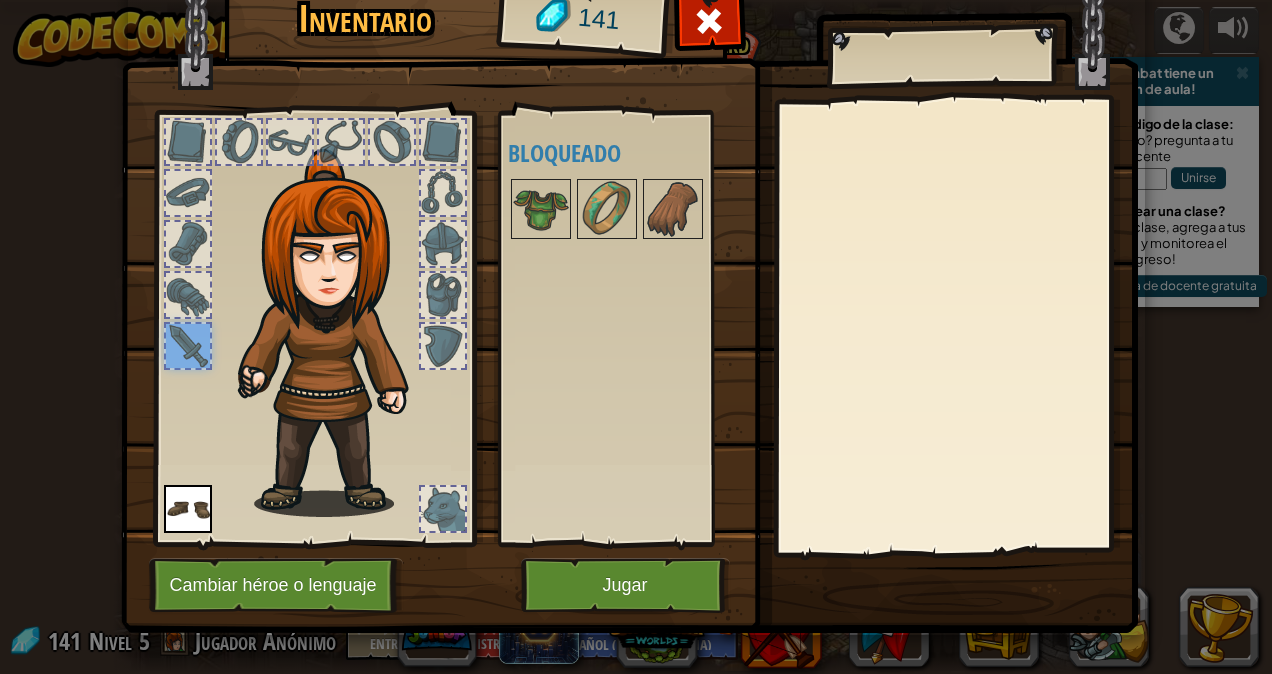 click at bounding box center [188, 295] 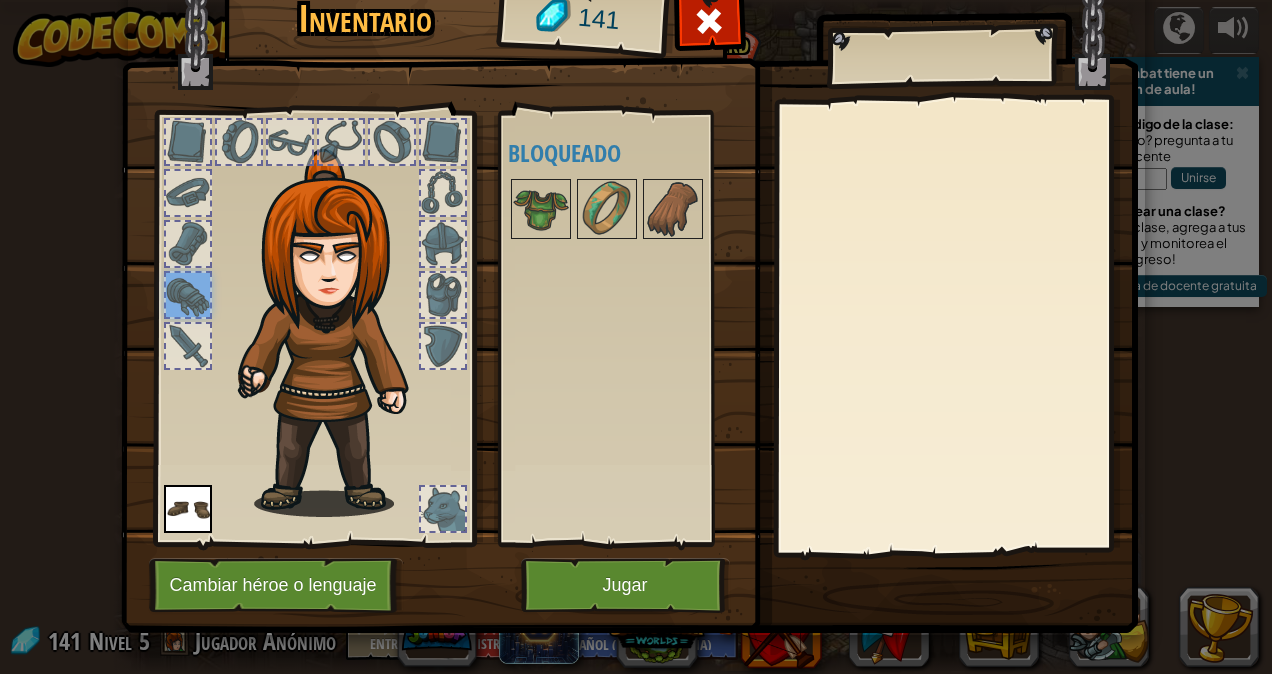 click at bounding box center (188, 244) 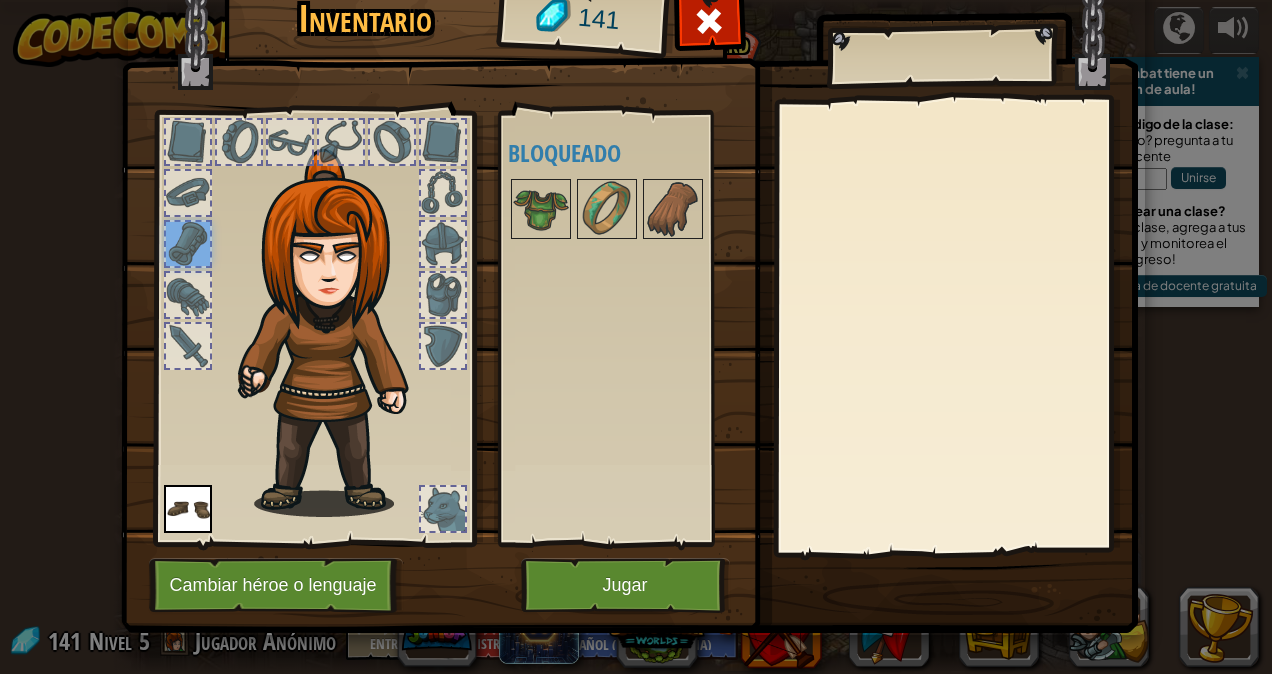 click at bounding box center [188, 193] 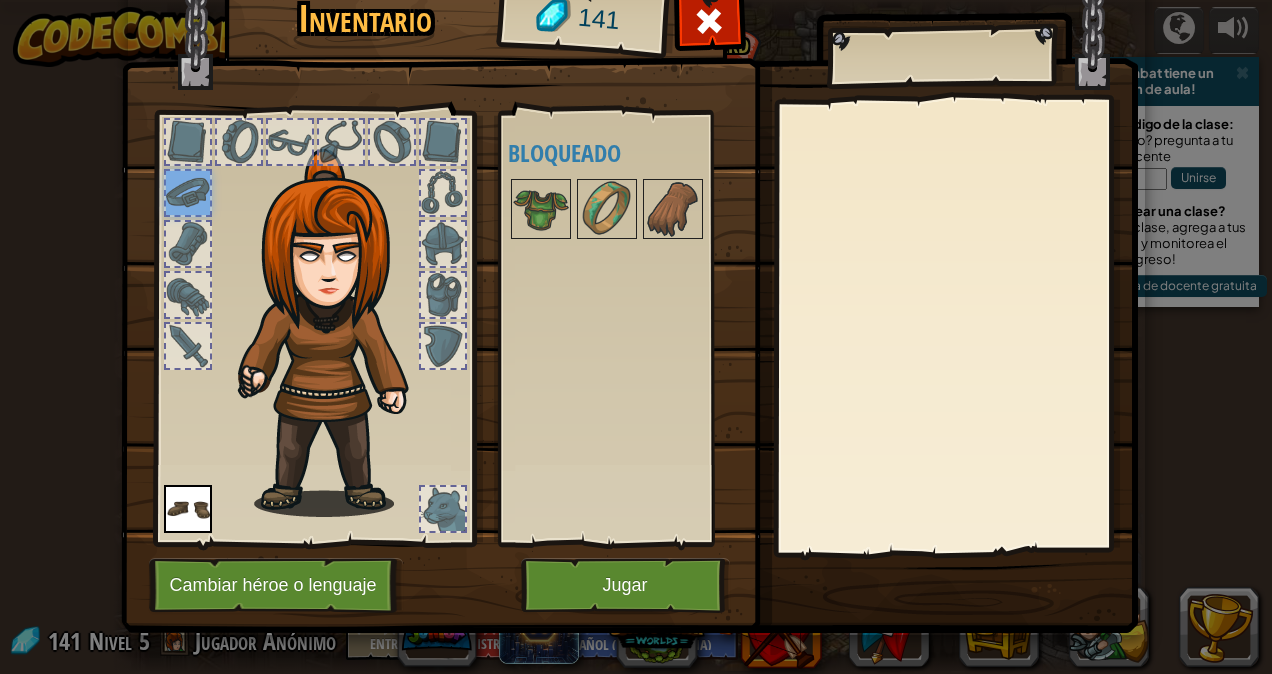 click at bounding box center [188, 142] 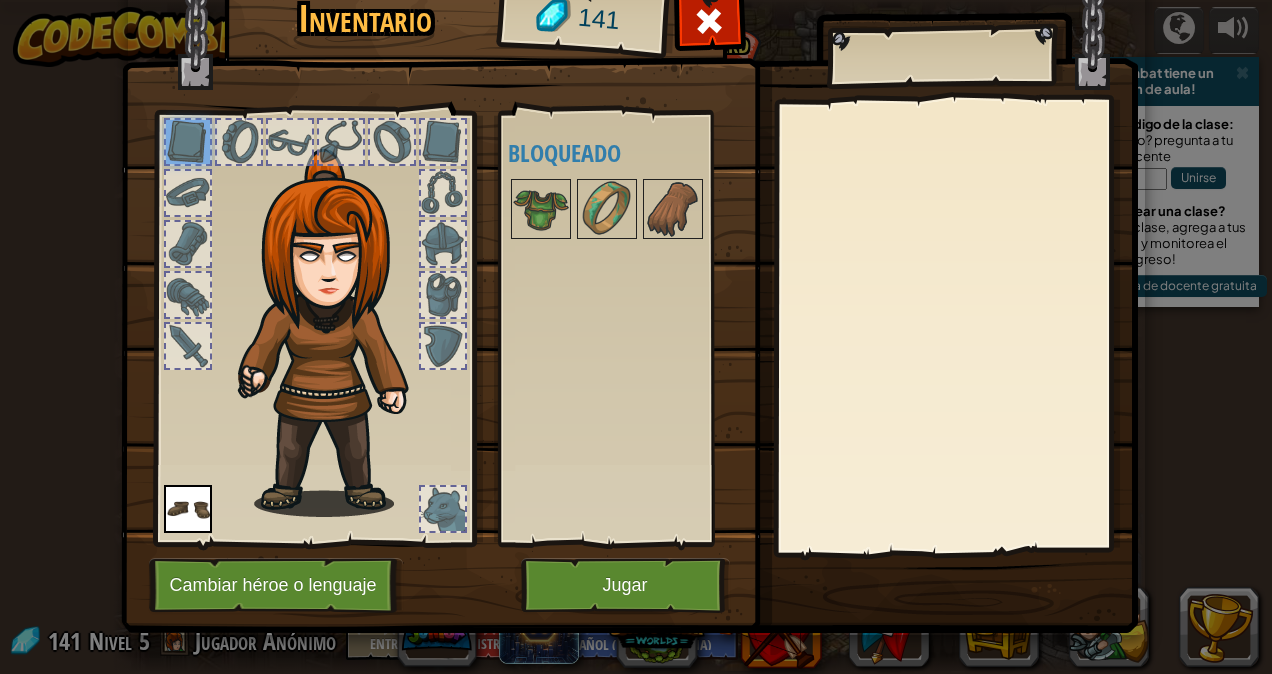 click at bounding box center (239, 142) 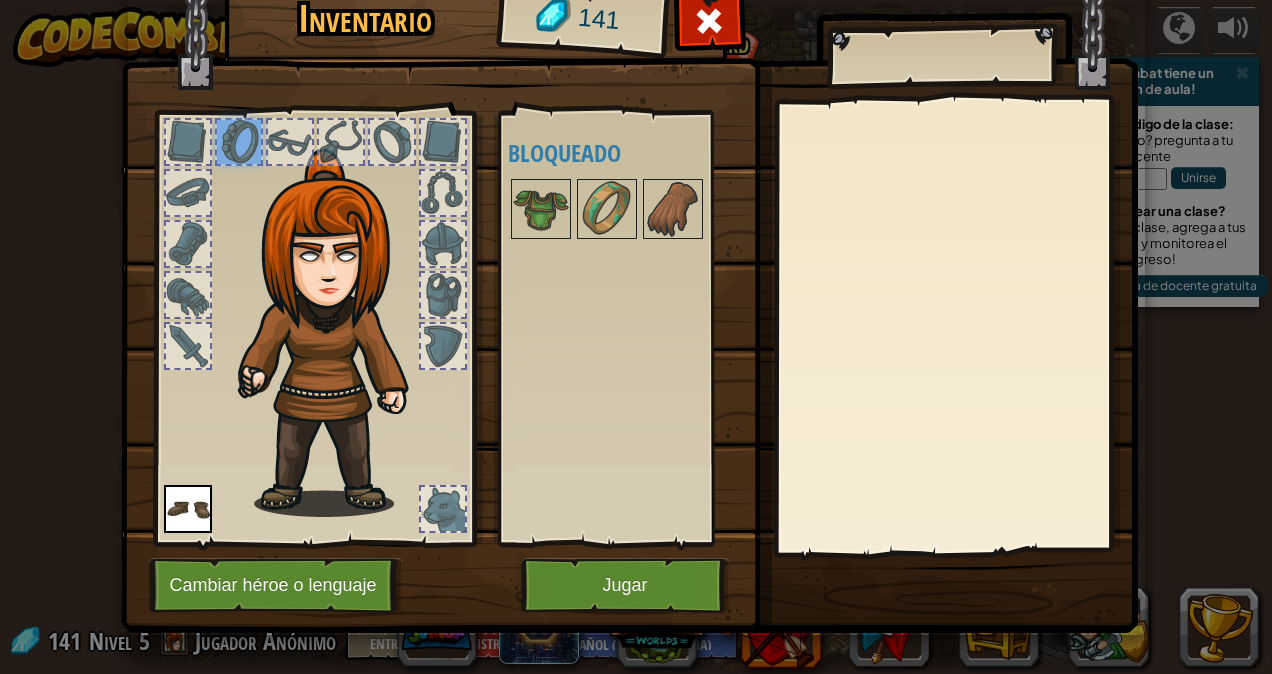 click at bounding box center (290, 142) 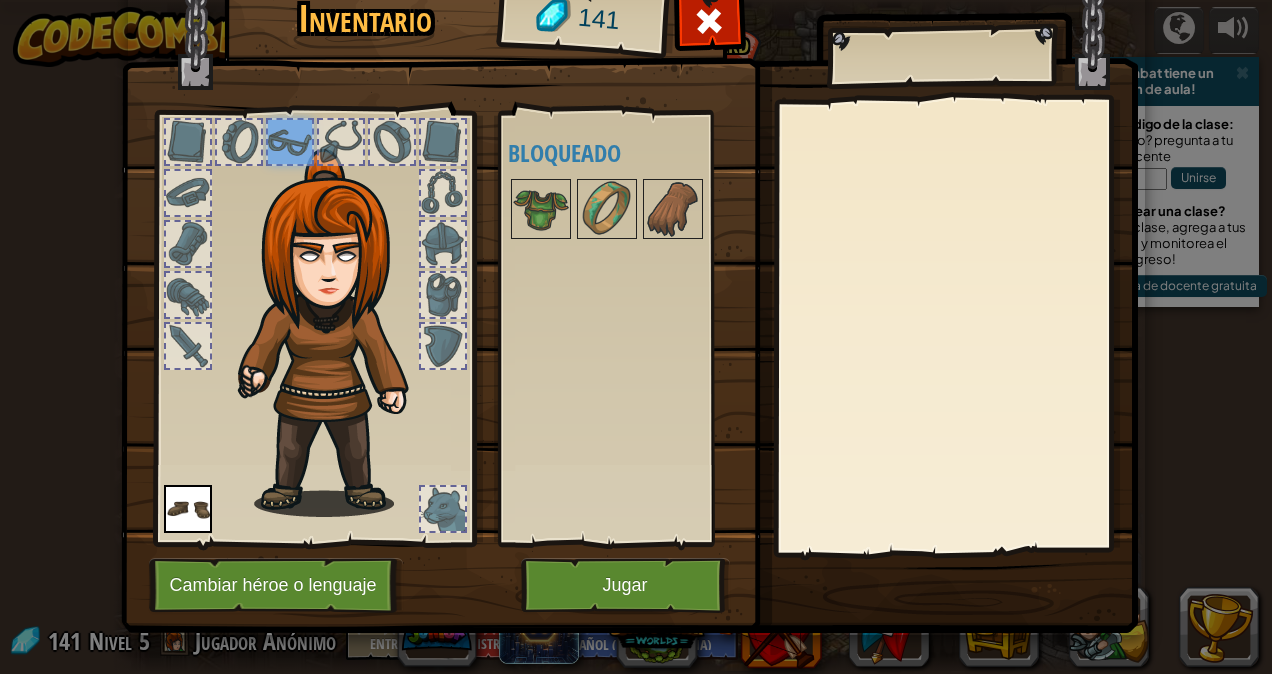 click at bounding box center (341, 142) 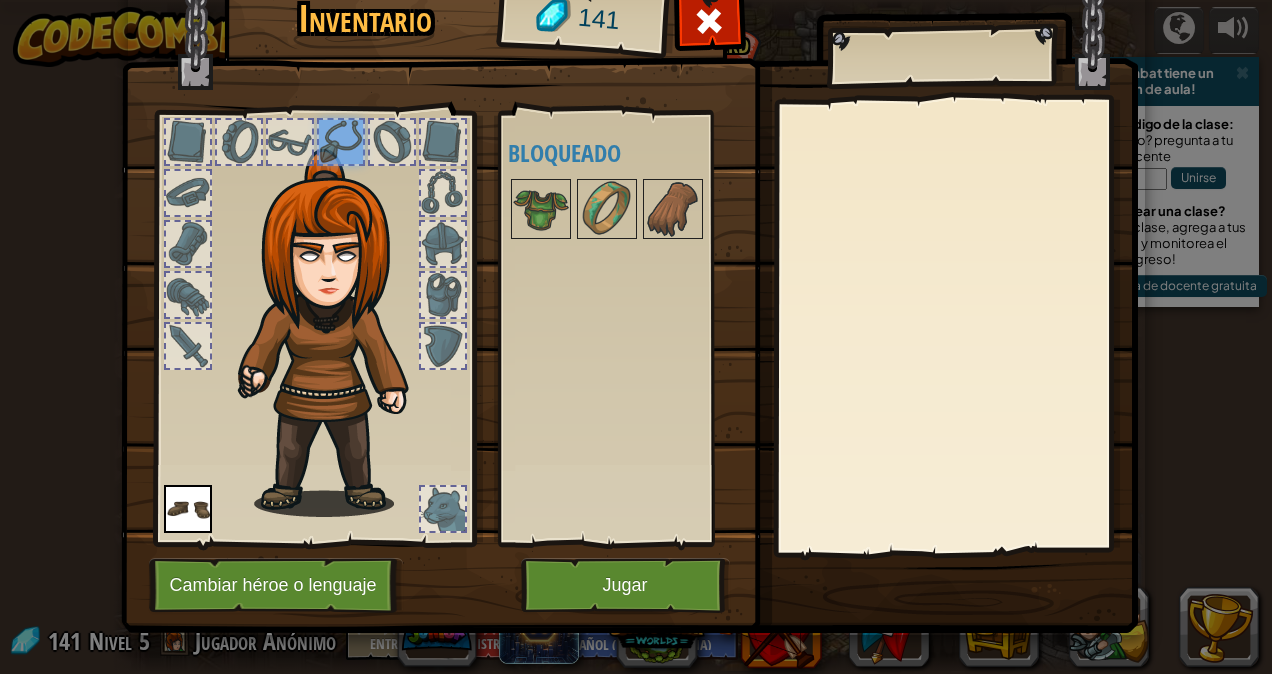 click at bounding box center [392, 142] 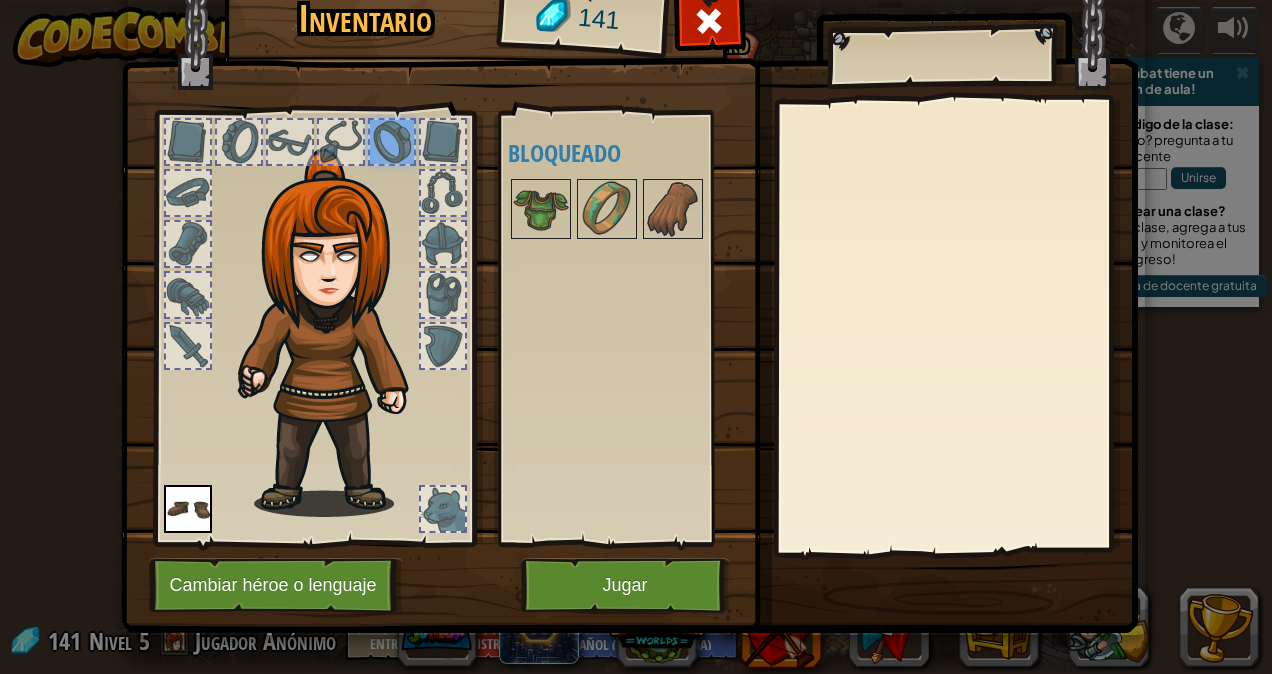 click at bounding box center (443, 142) 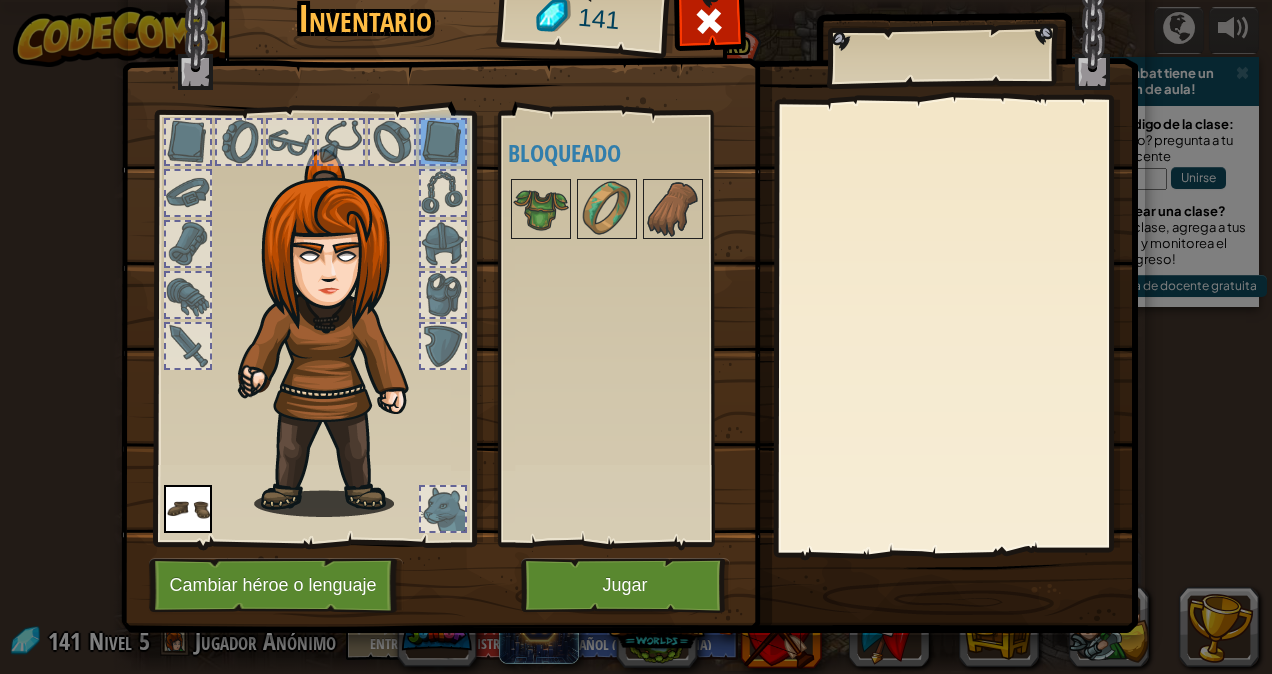 click at bounding box center (443, 193) 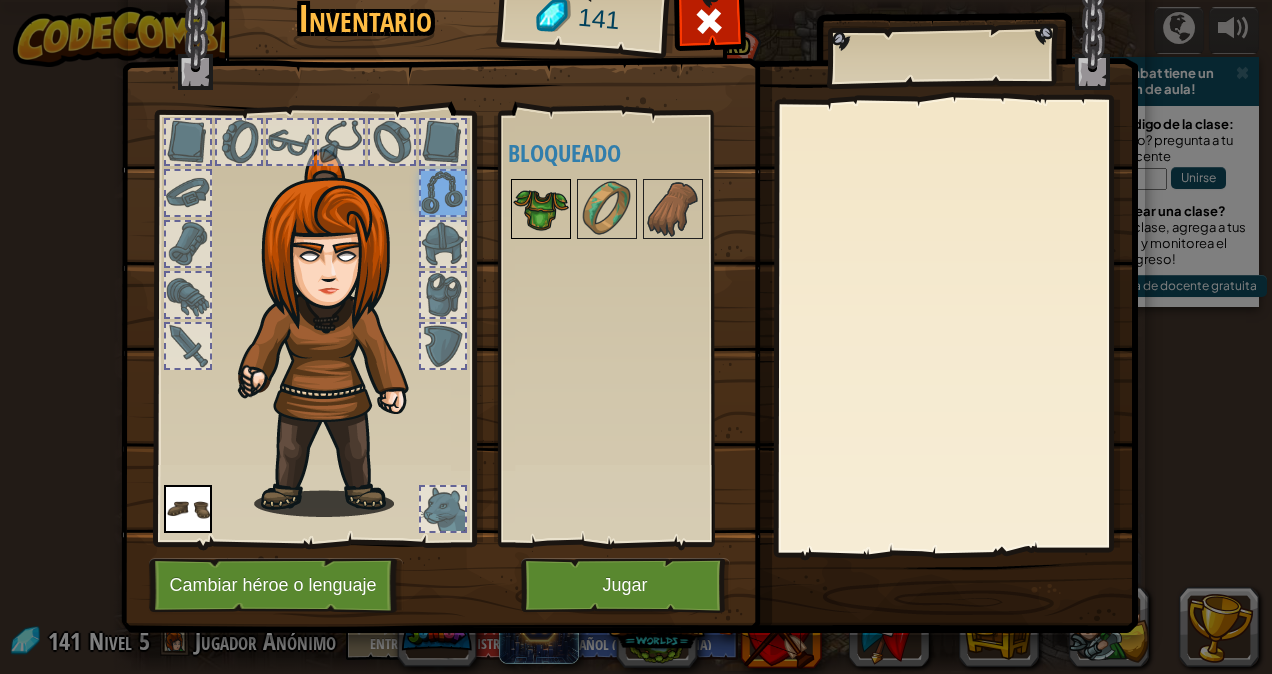 click at bounding box center [541, 209] 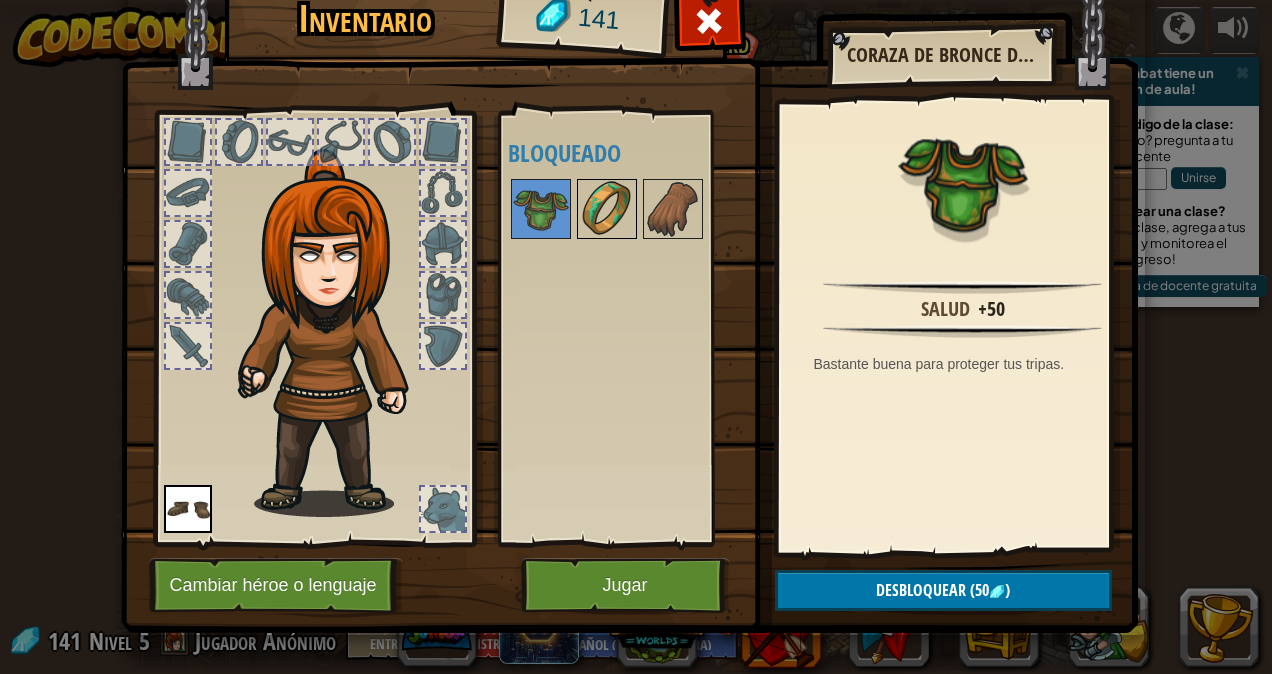 click at bounding box center (607, 209) 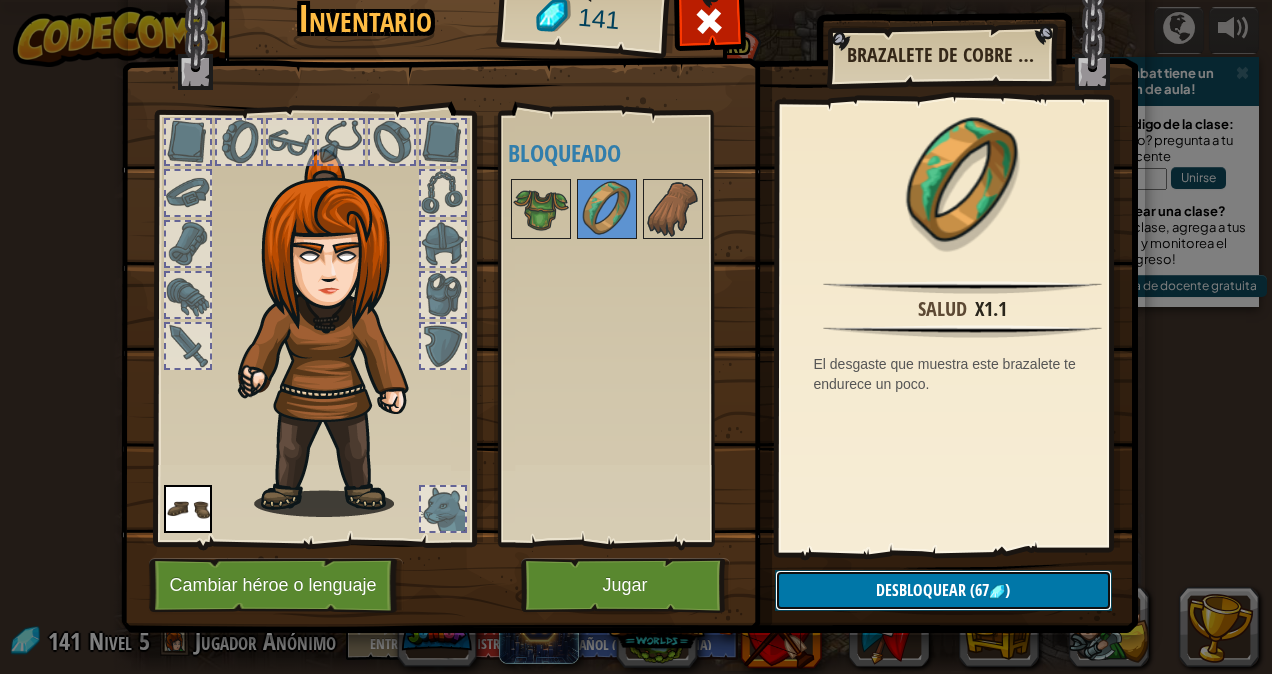 click on "Desbloquear" at bounding box center (921, 590) 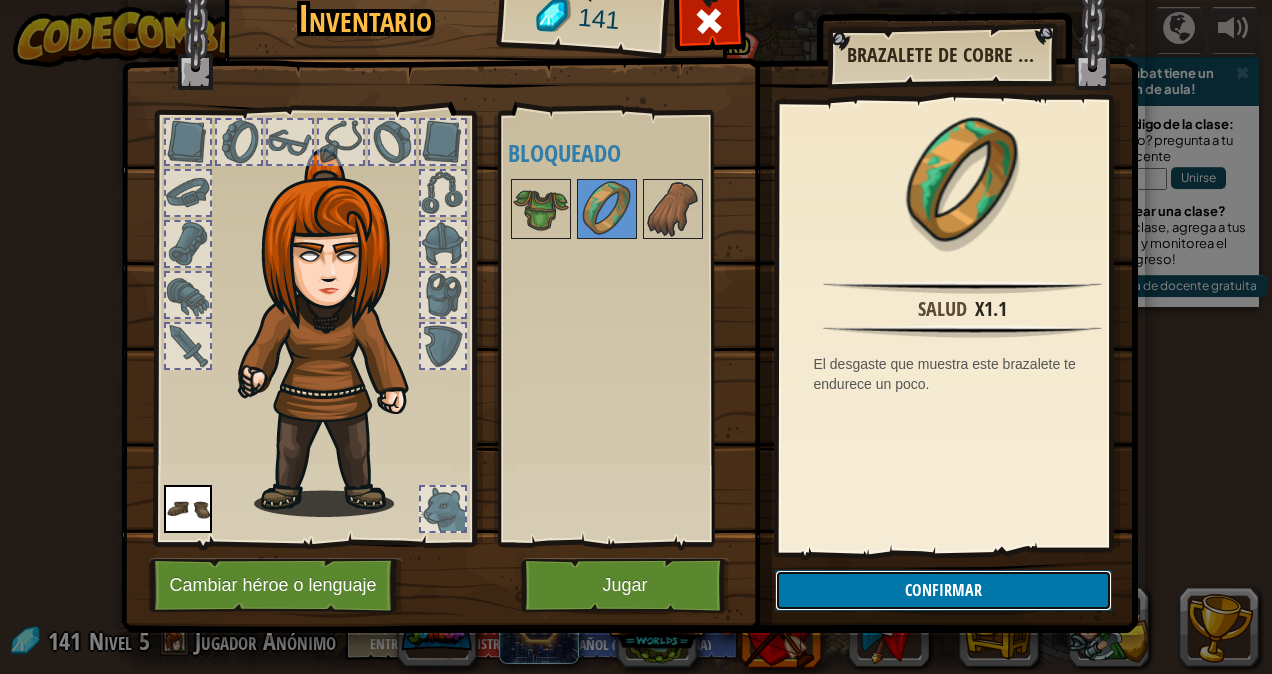 click on "Confirmar" at bounding box center [943, 590] 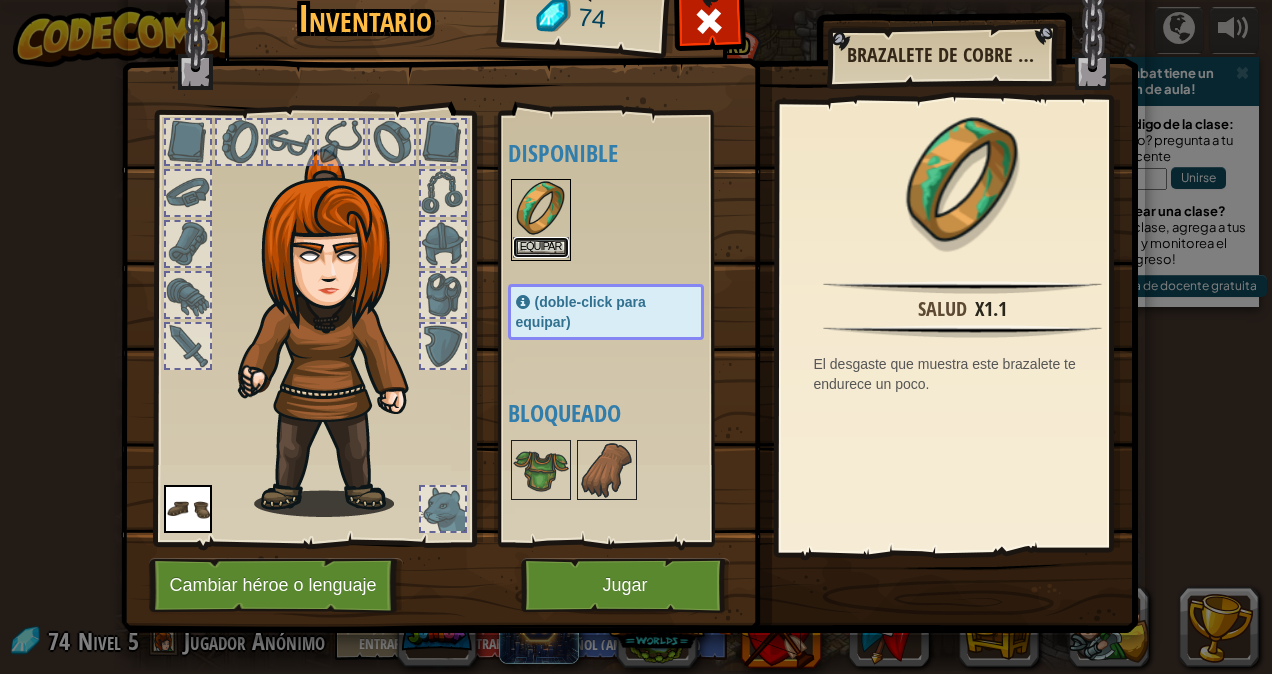 click on "Equipar" at bounding box center [541, 247] 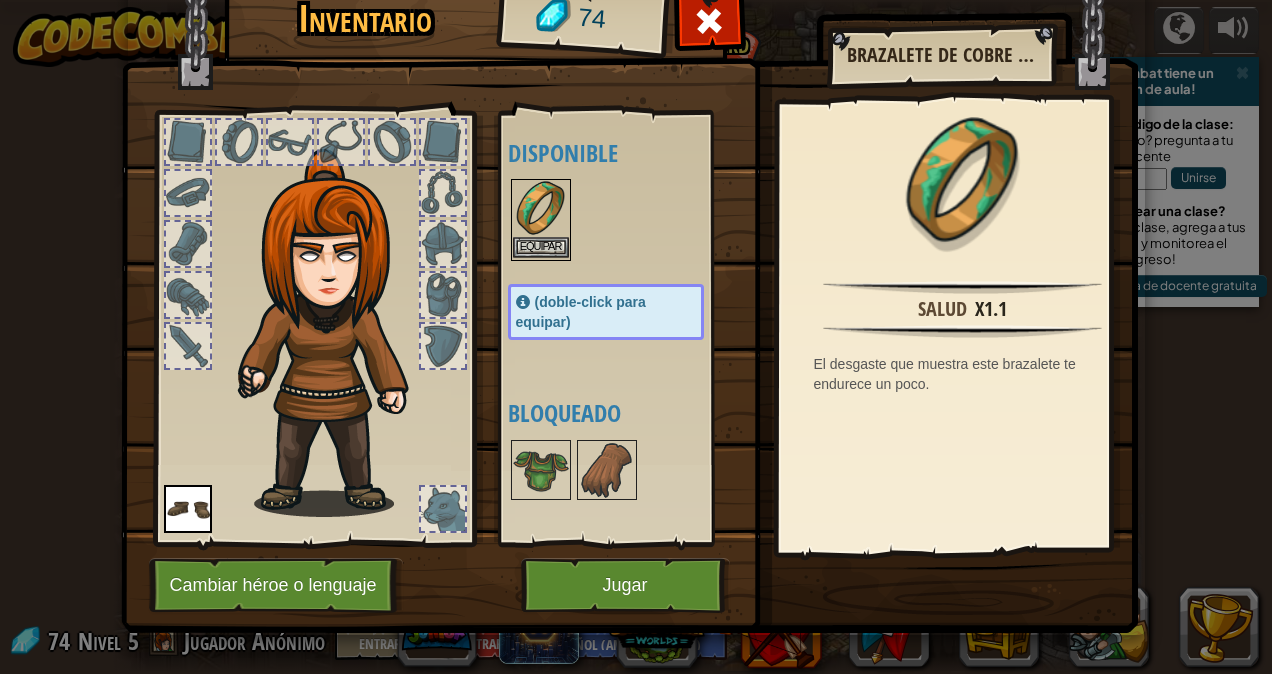 click at bounding box center (541, 470) 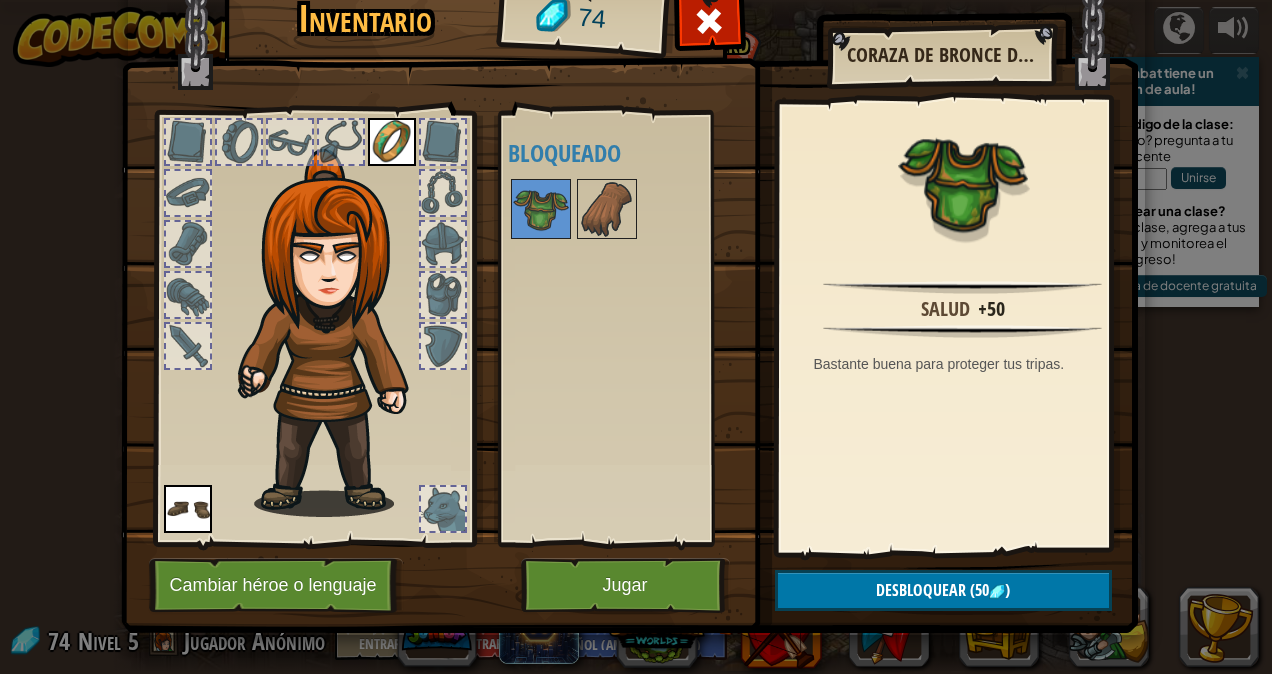 click at bounding box center (314, 323) 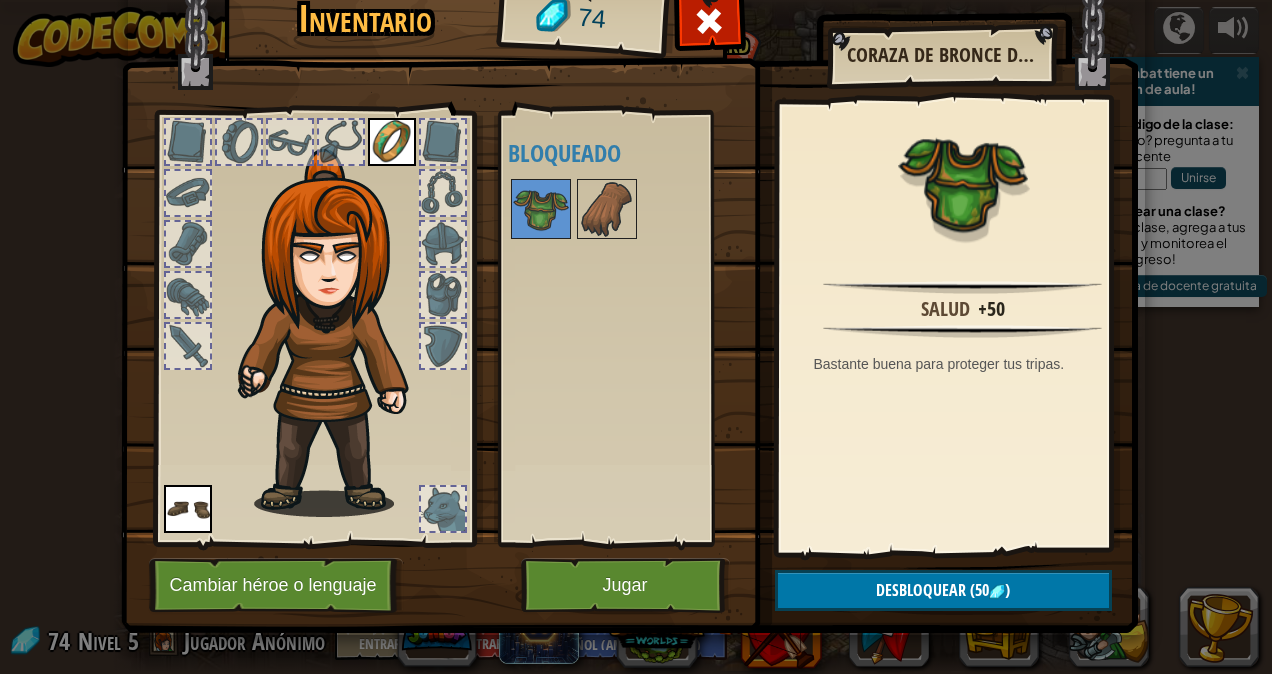 click at bounding box center [443, 509] 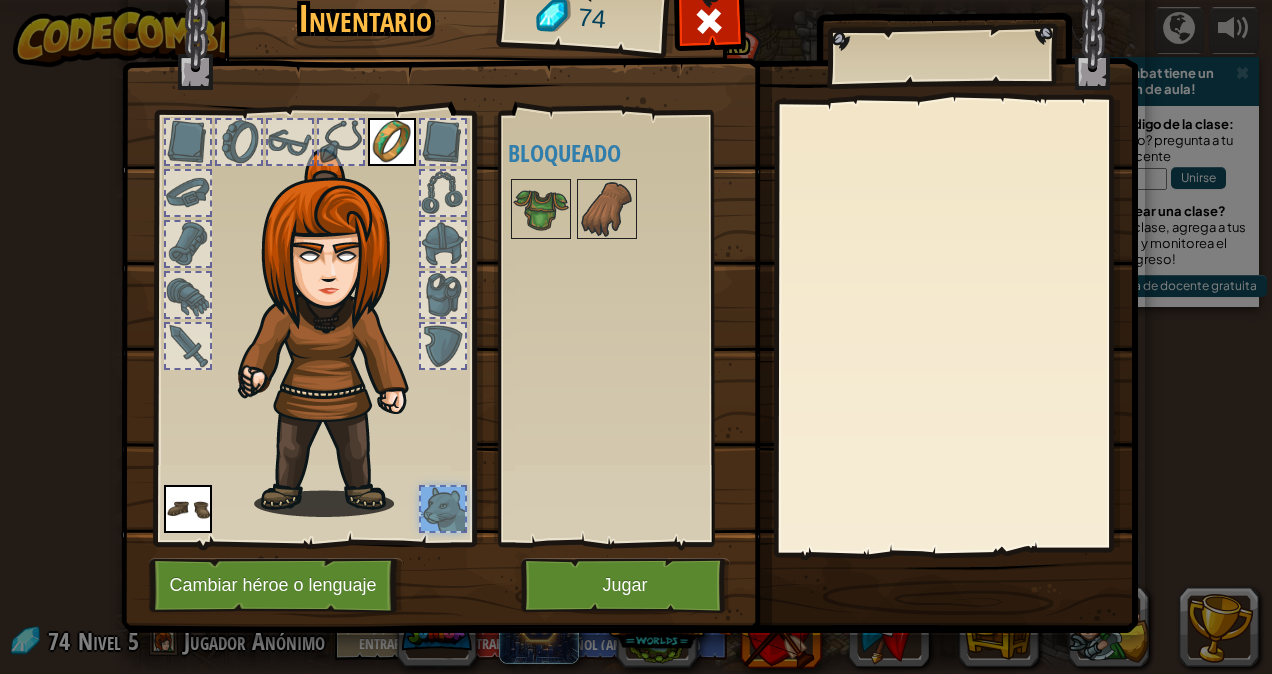 click at bounding box center [443, 509] 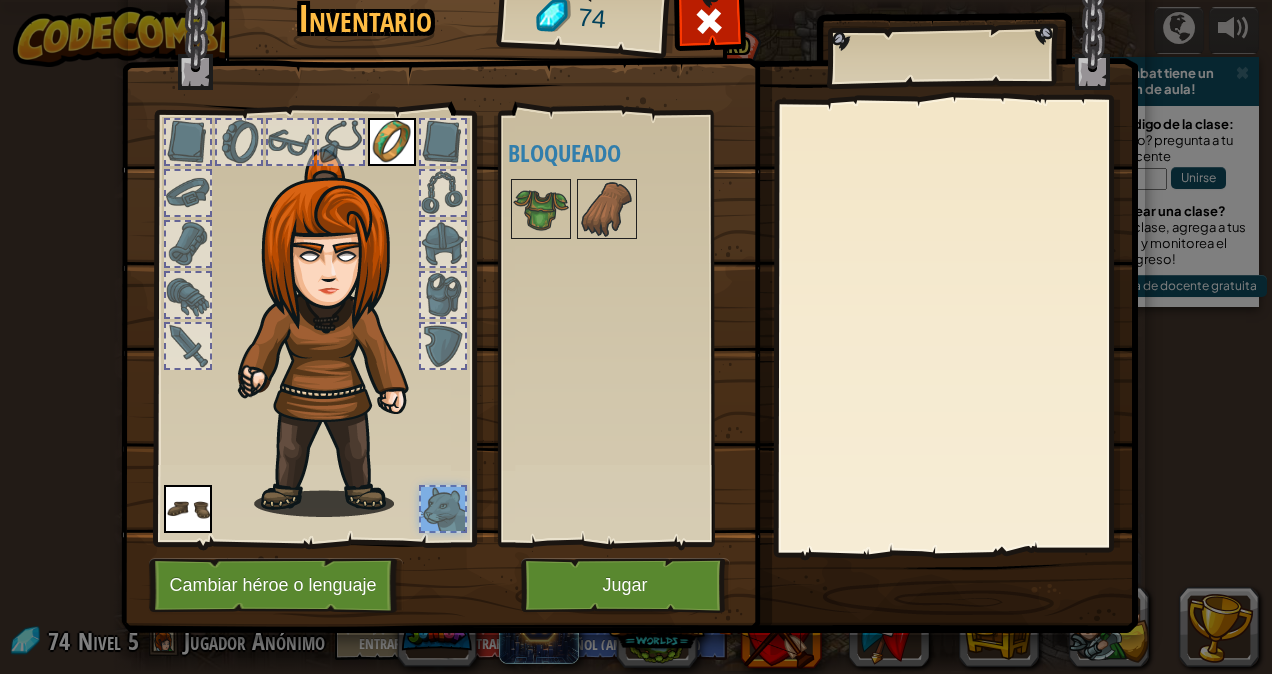 click at bounding box center (443, 509) 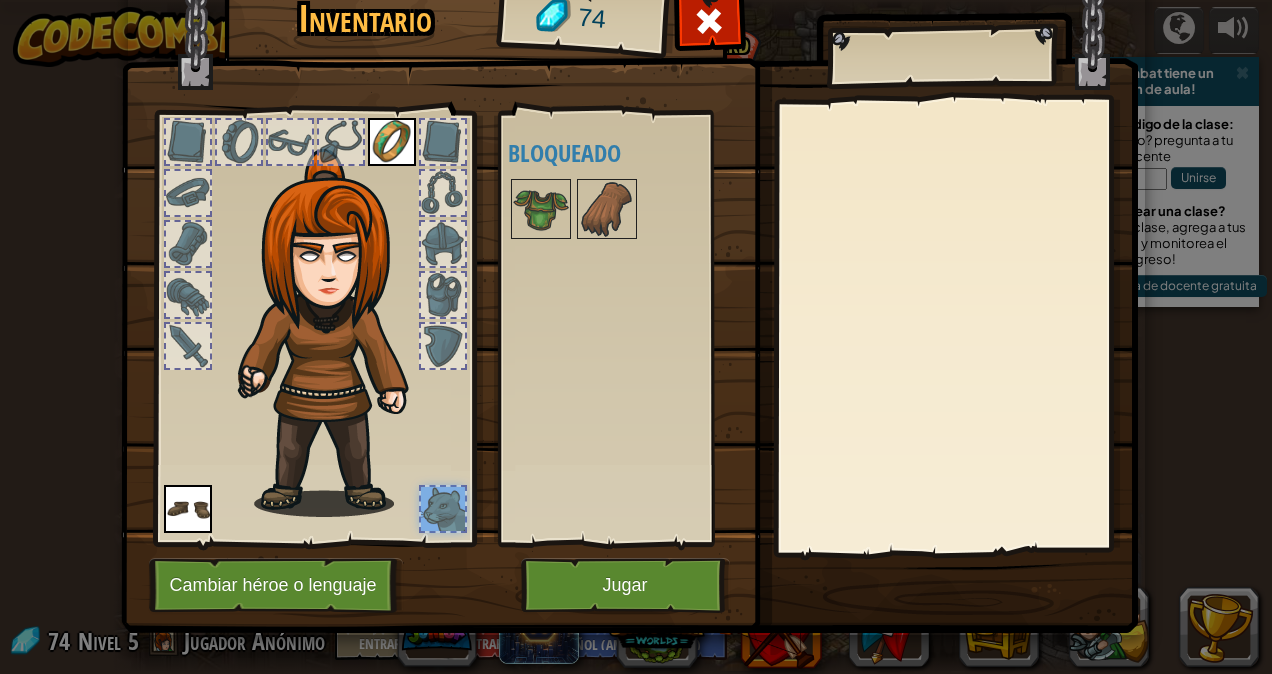 click at bounding box center (443, 509) 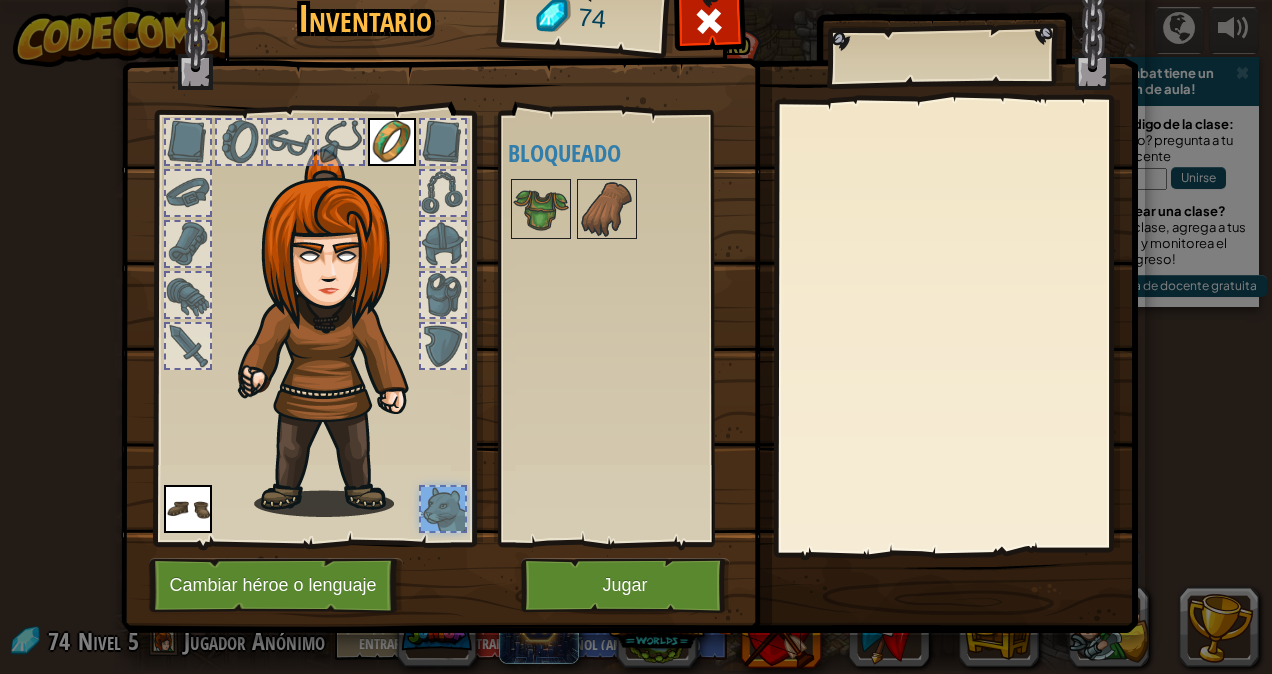 click at bounding box center (443, 509) 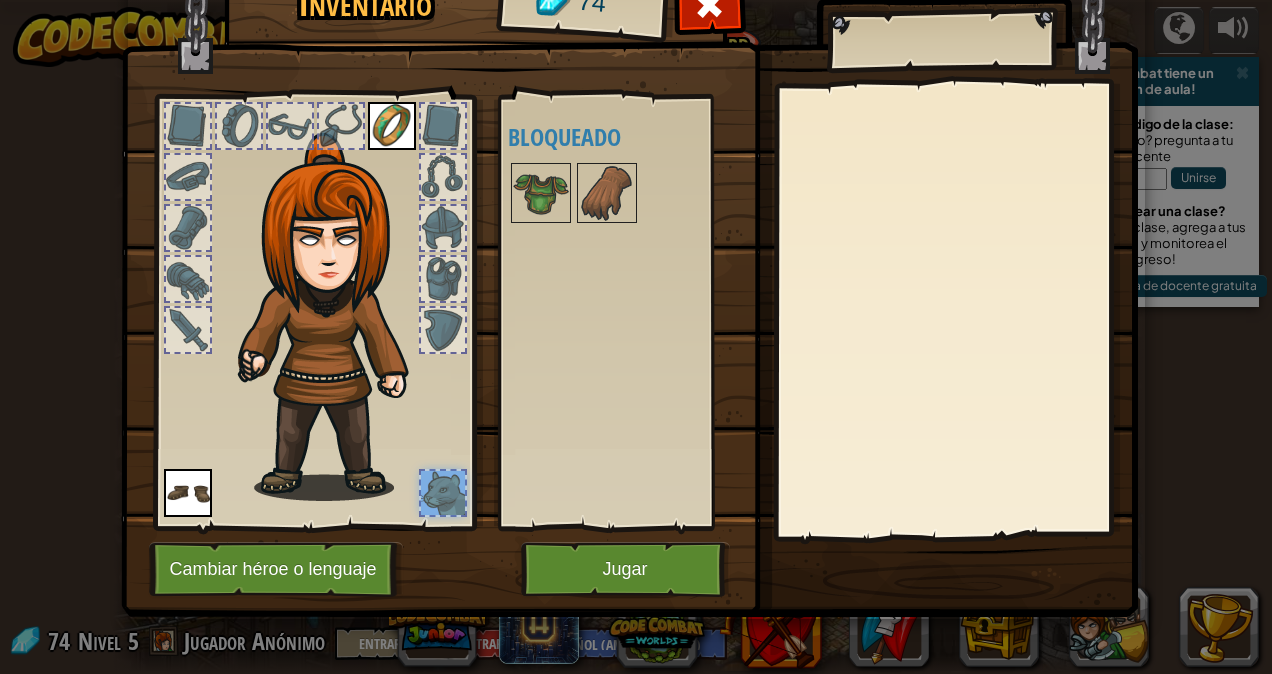scroll, scrollTop: 0, scrollLeft: 0, axis: both 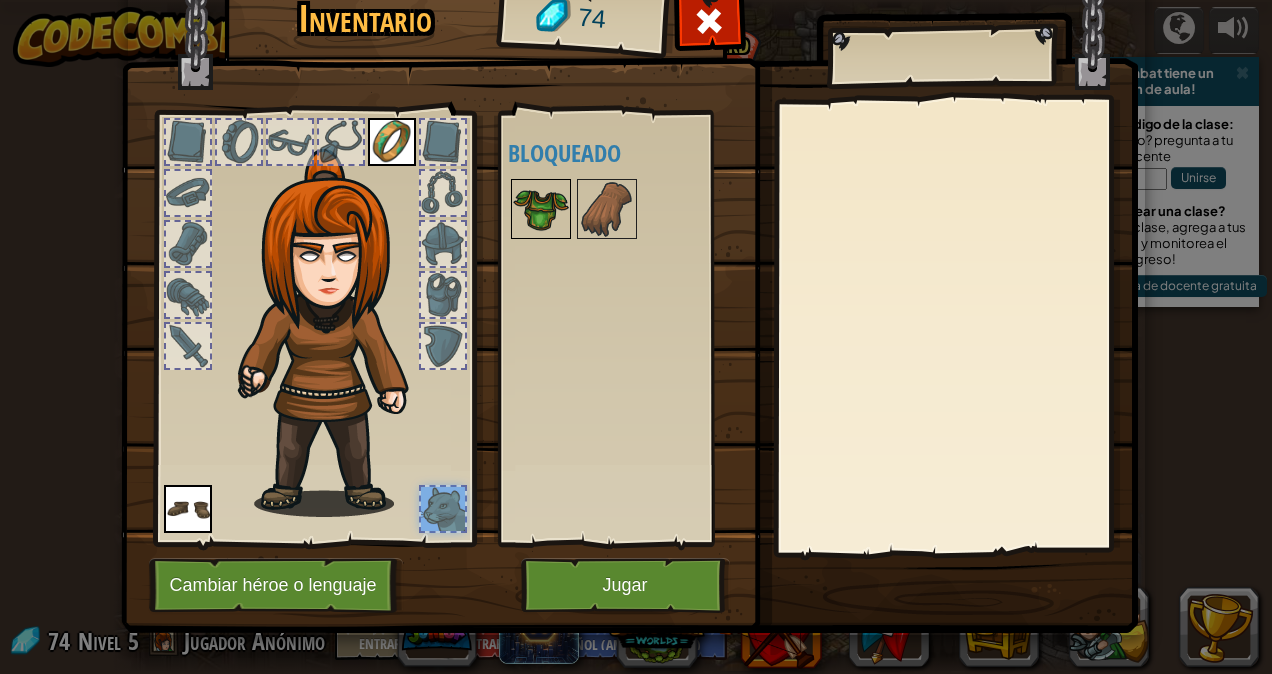 click at bounding box center [541, 209] 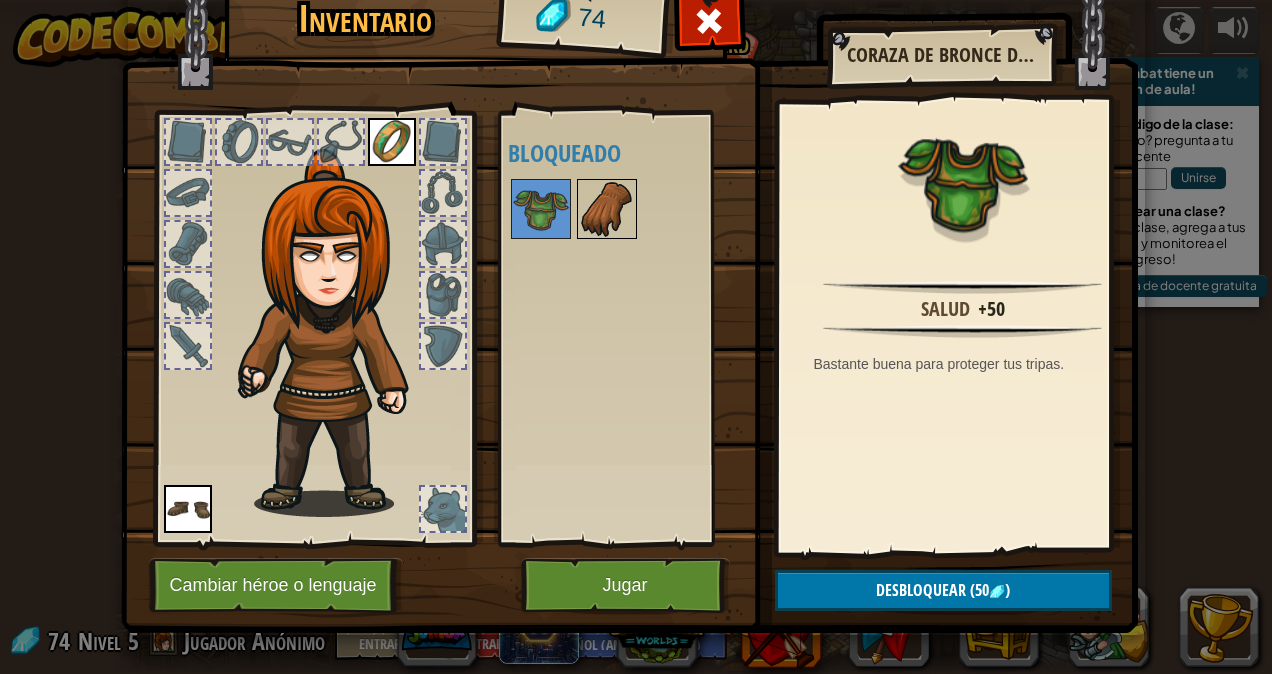 click at bounding box center (607, 209) 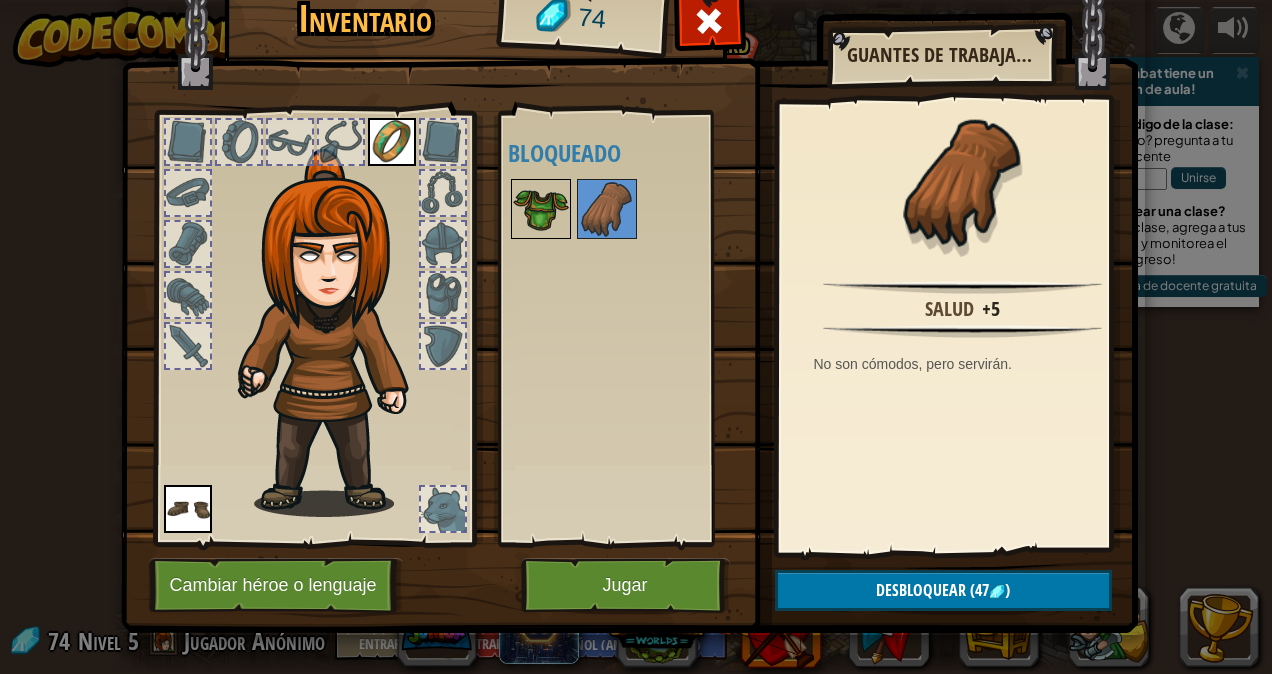 click at bounding box center [541, 209] 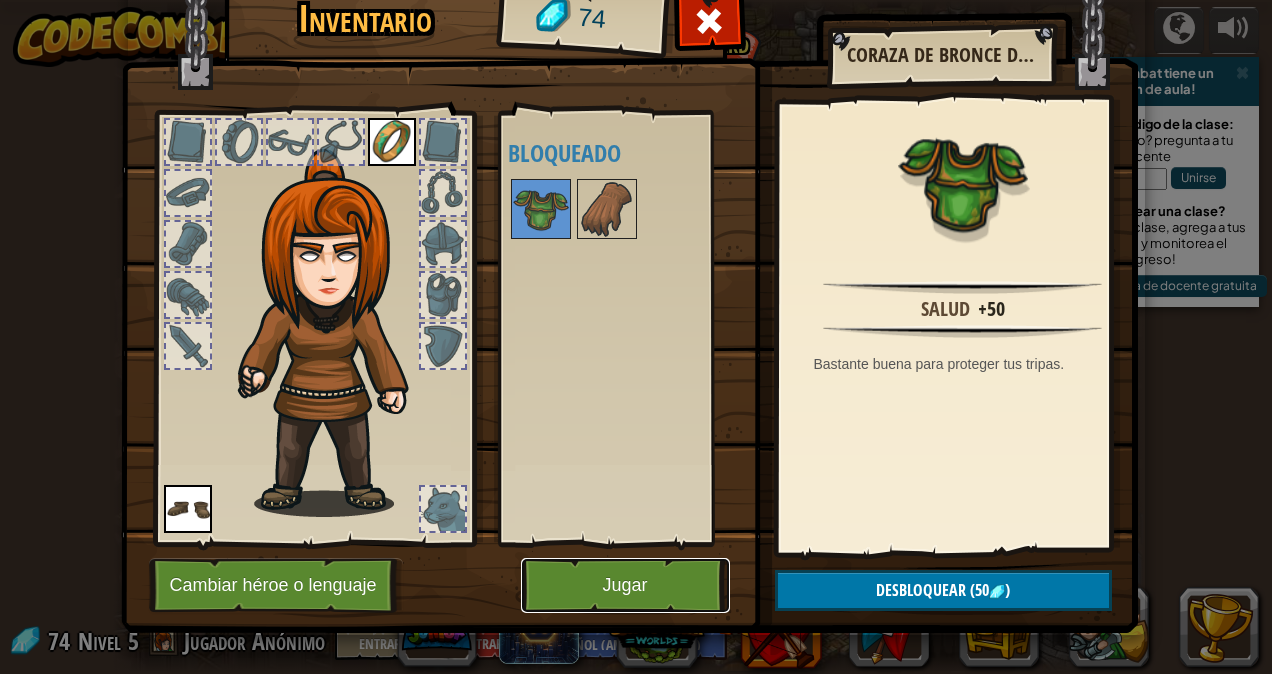 click on "Jugar" at bounding box center (625, 585) 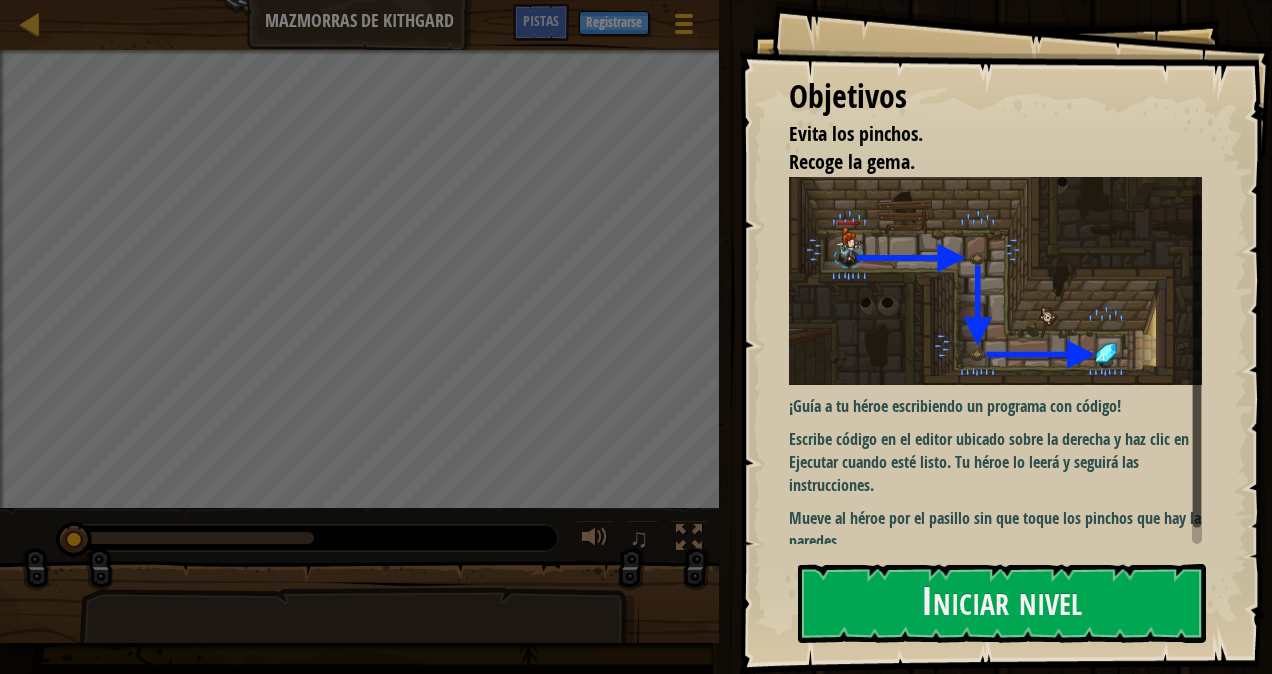 scroll, scrollTop: 21, scrollLeft: 0, axis: vertical 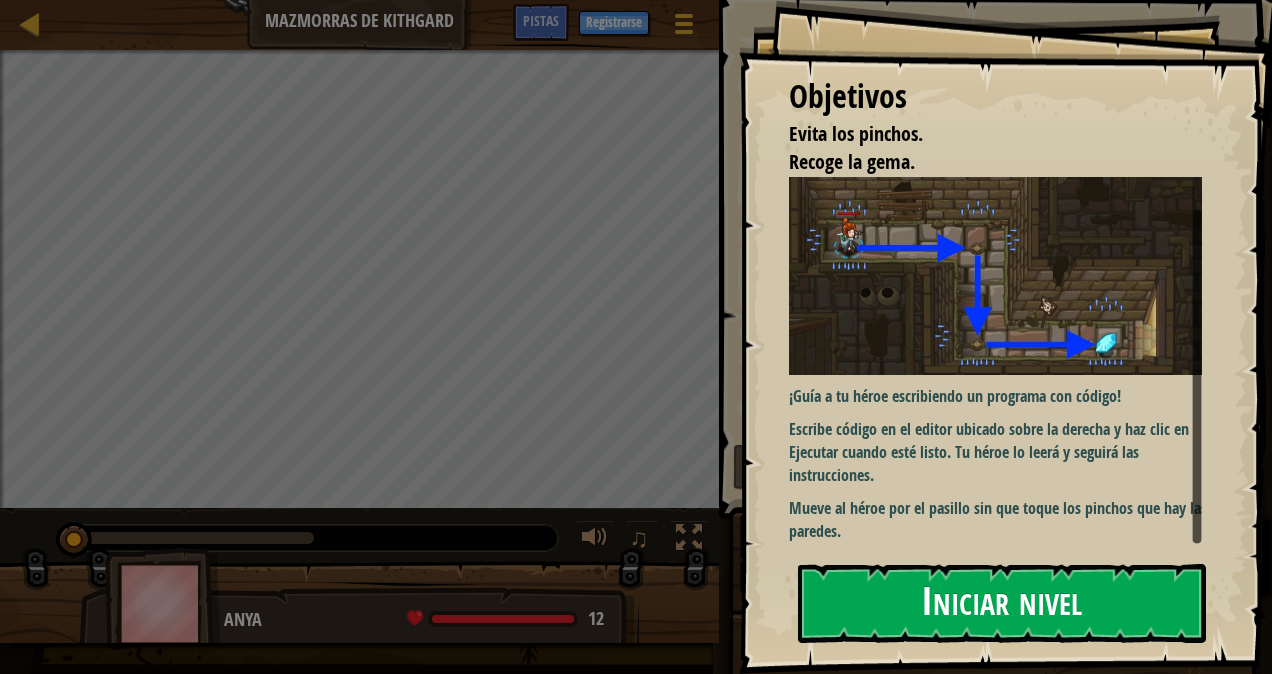 click on "Iniciar nivel" at bounding box center [1002, 603] 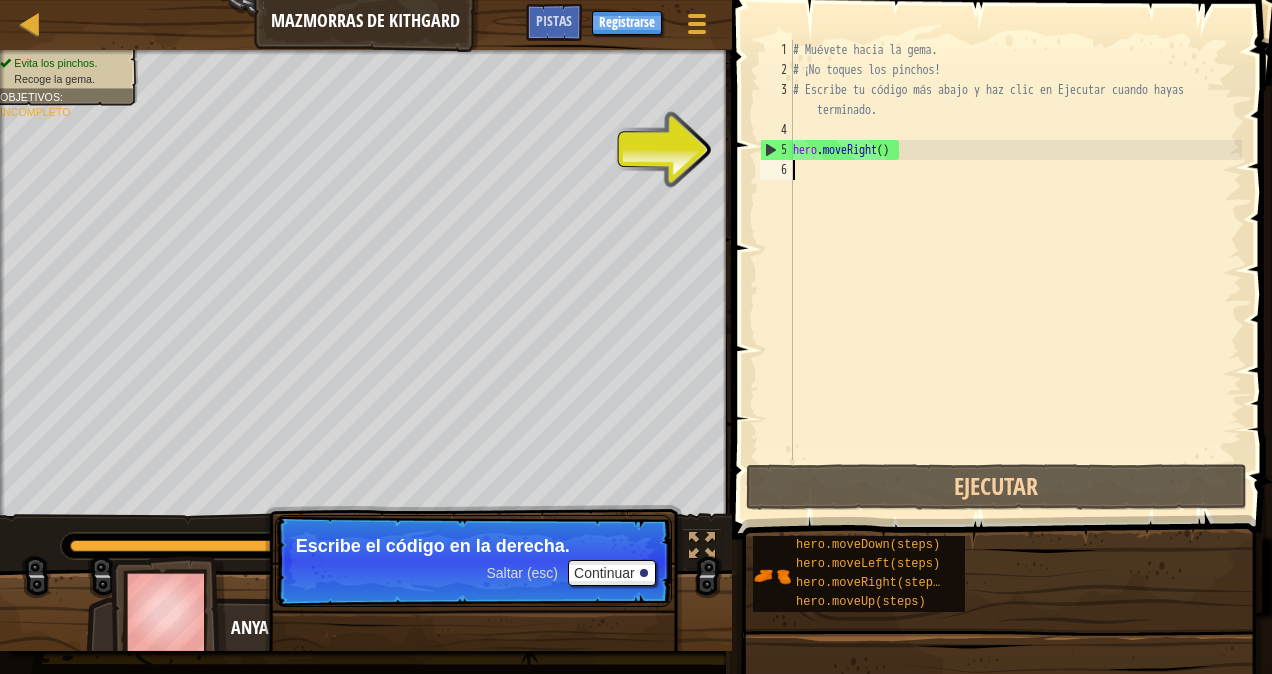 select on "es-419" 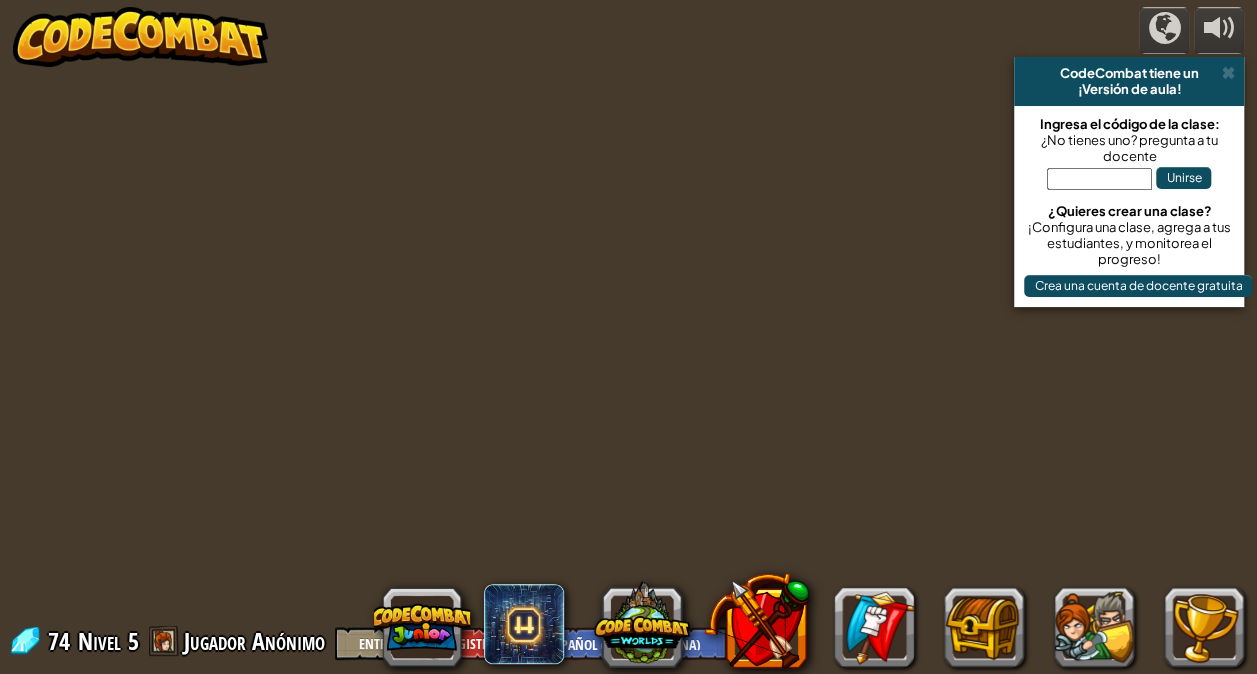 select on "es-419" 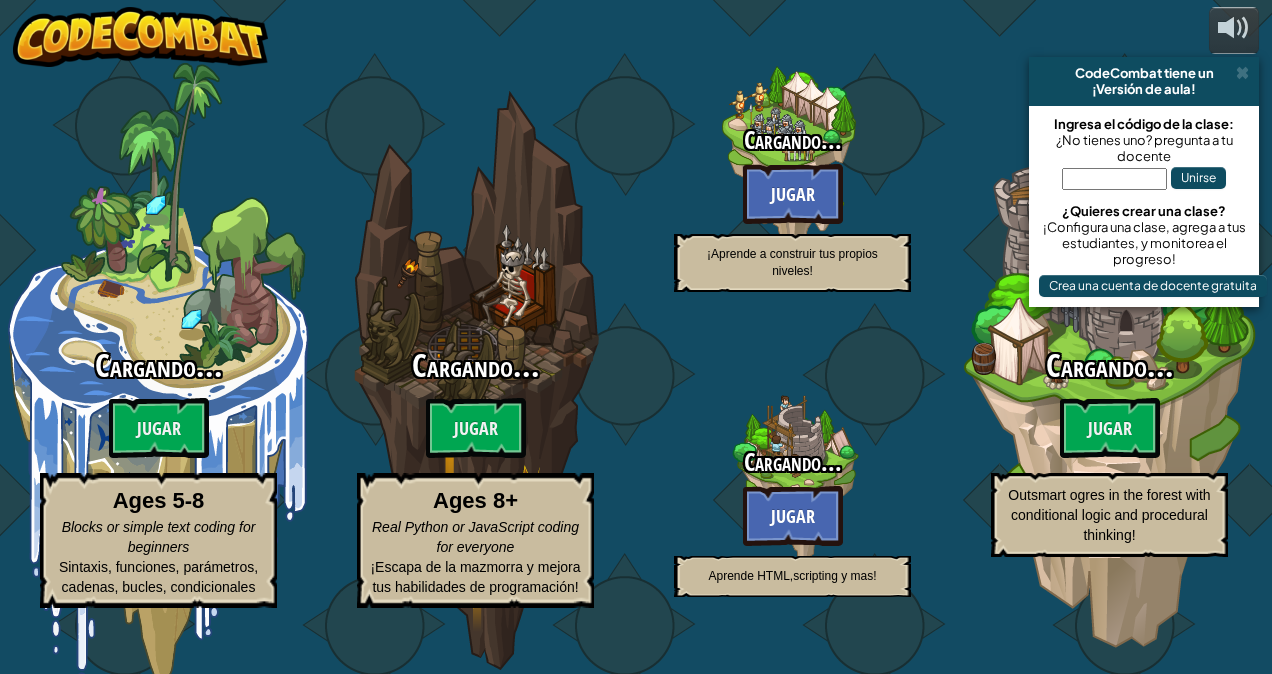 select on "es-419" 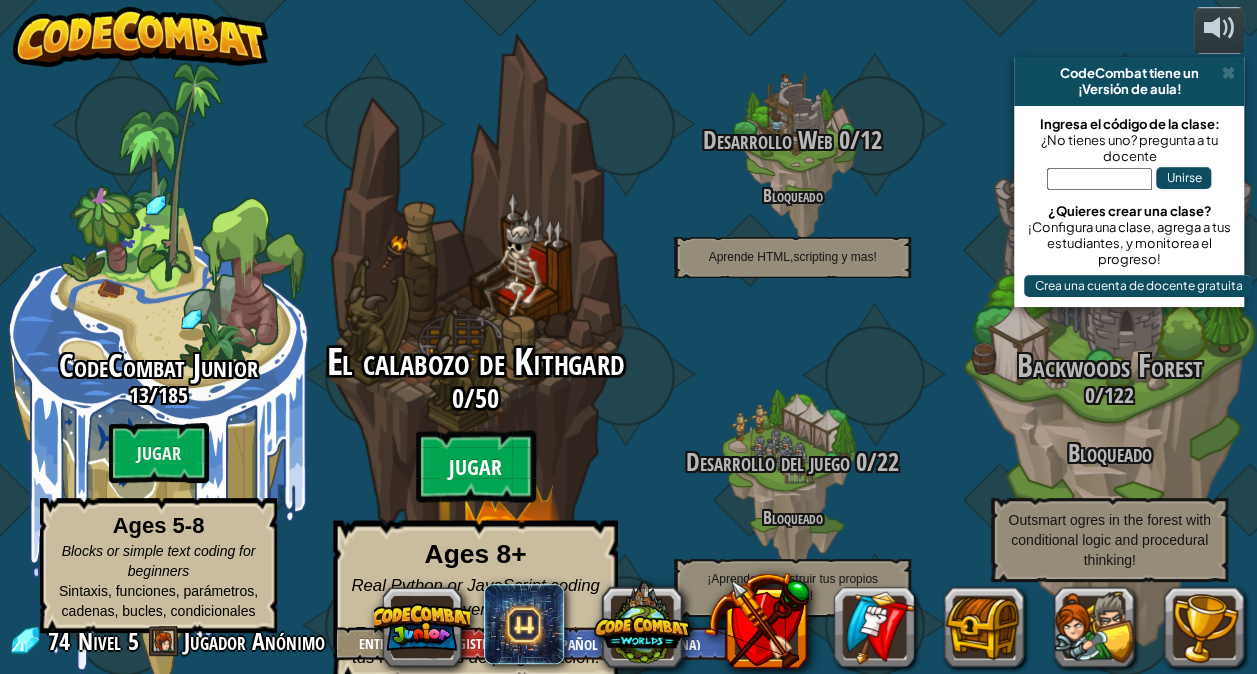 click on "Jugar" at bounding box center [476, 467] 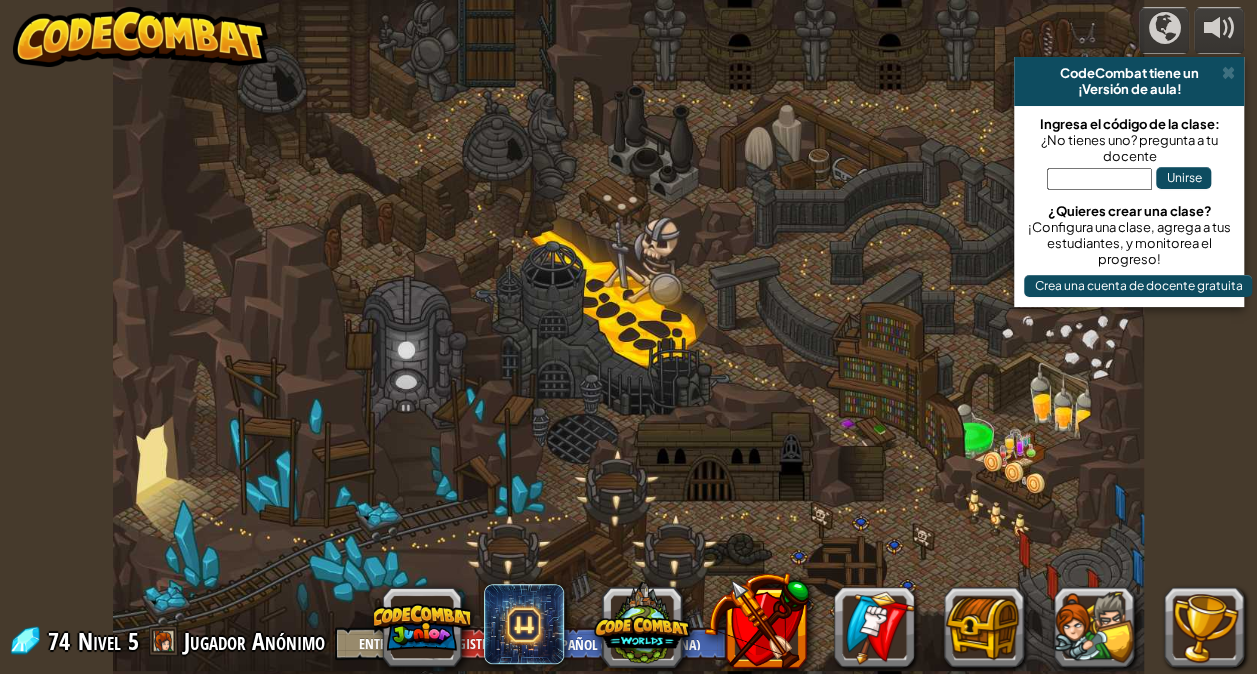 select on "es-419" 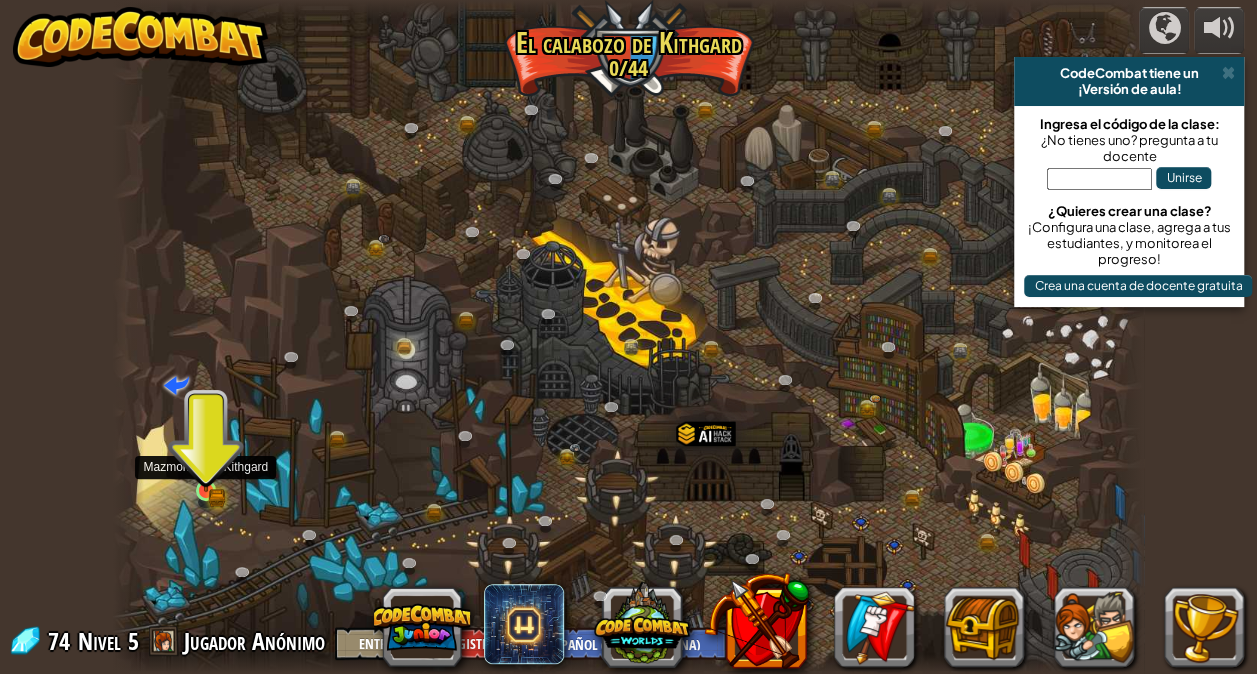 click at bounding box center (206, 465) 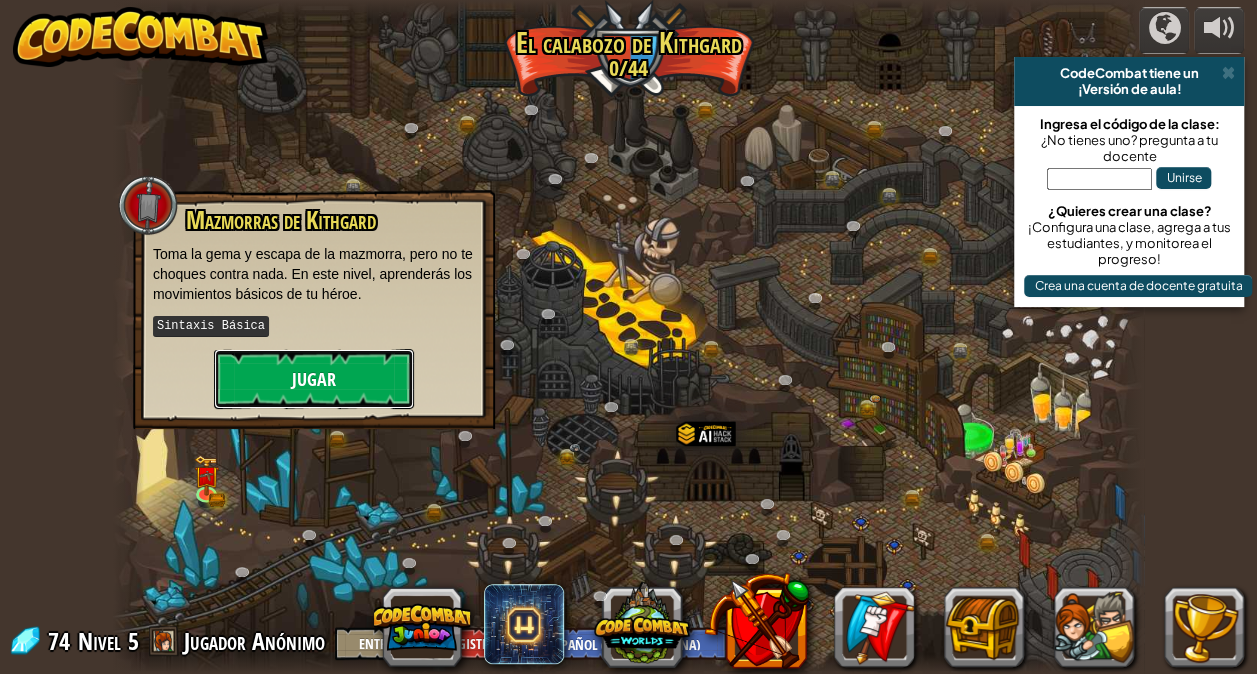 click on "Jugar" at bounding box center (314, 379) 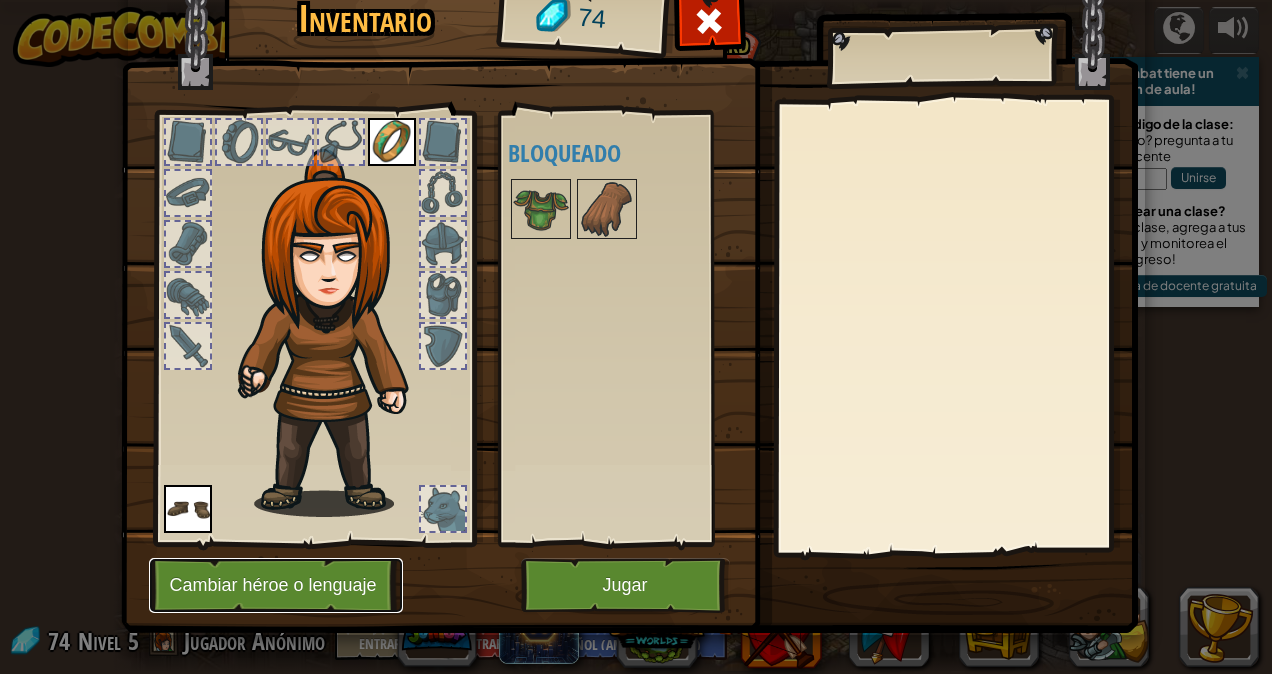 click on "Cambiar héroe o lenguaje" at bounding box center [276, 585] 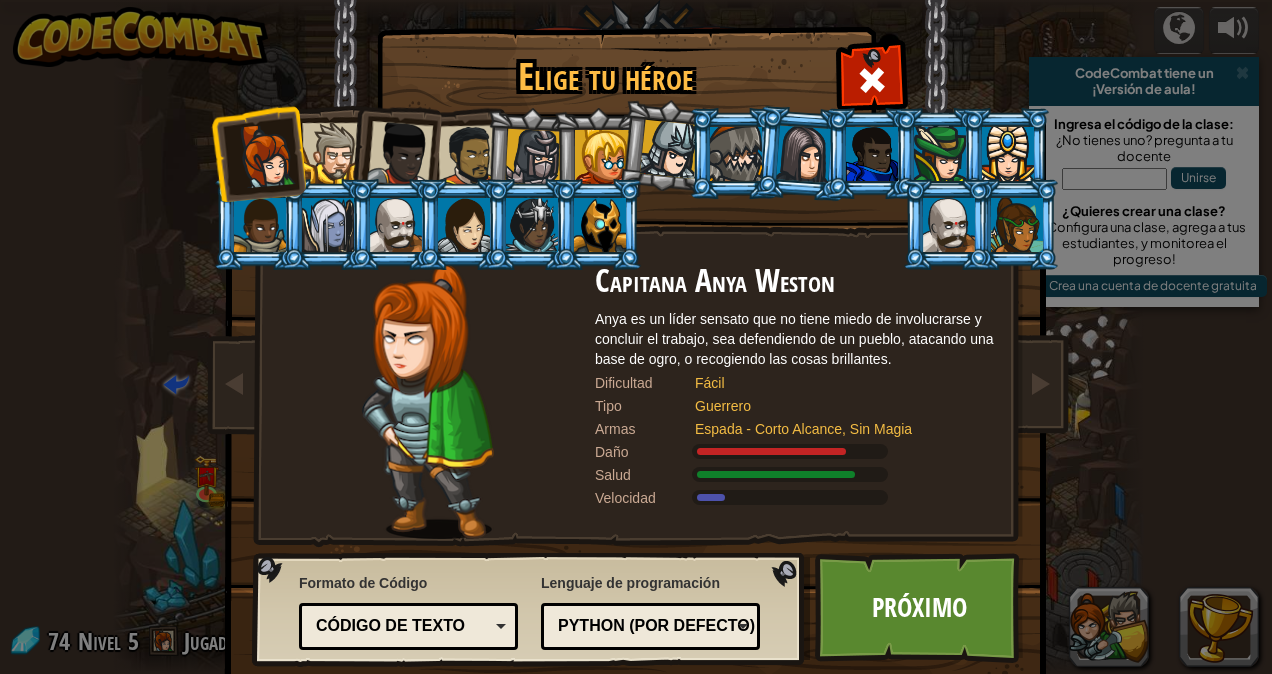 click on "Código de texto" at bounding box center (402, 626) 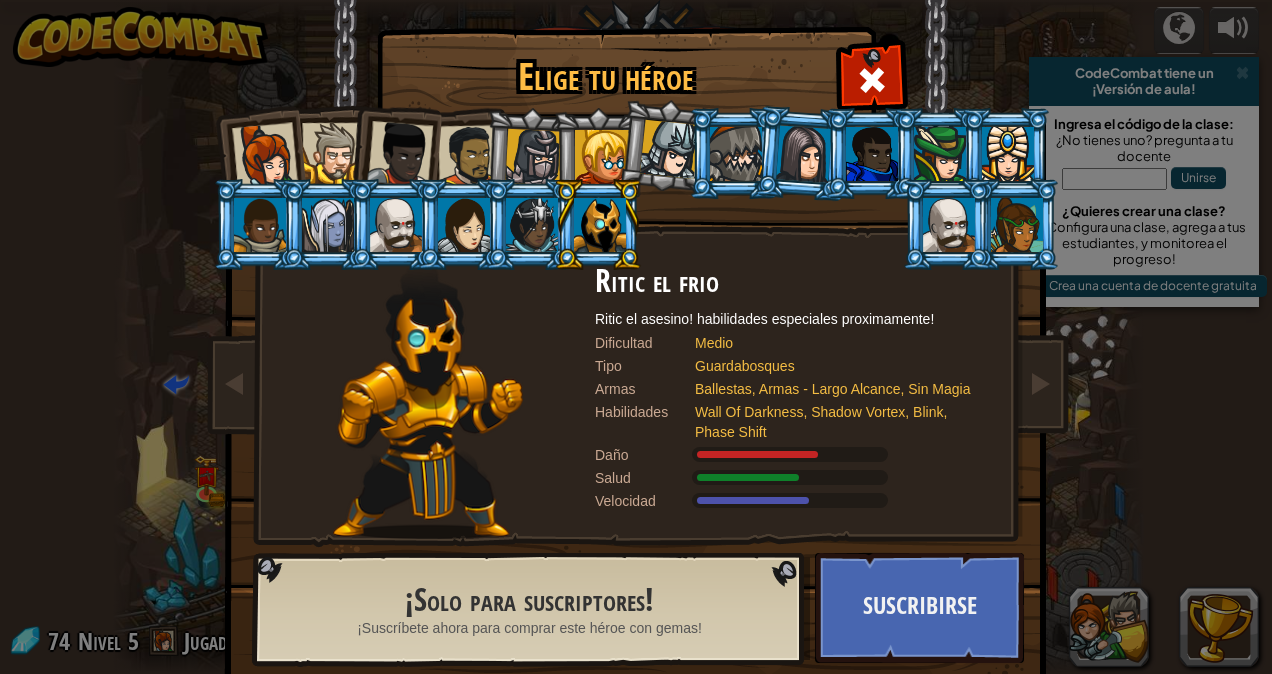 click at bounding box center (602, 157) 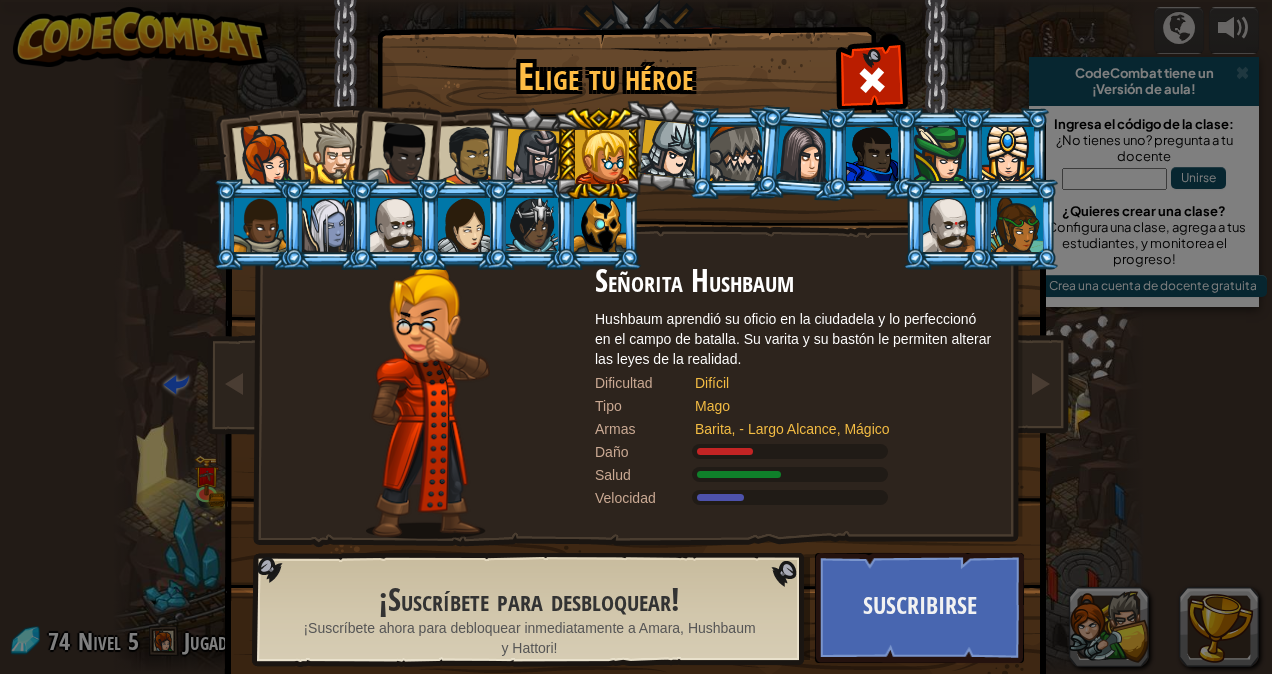 click at bounding box center [530, 154] 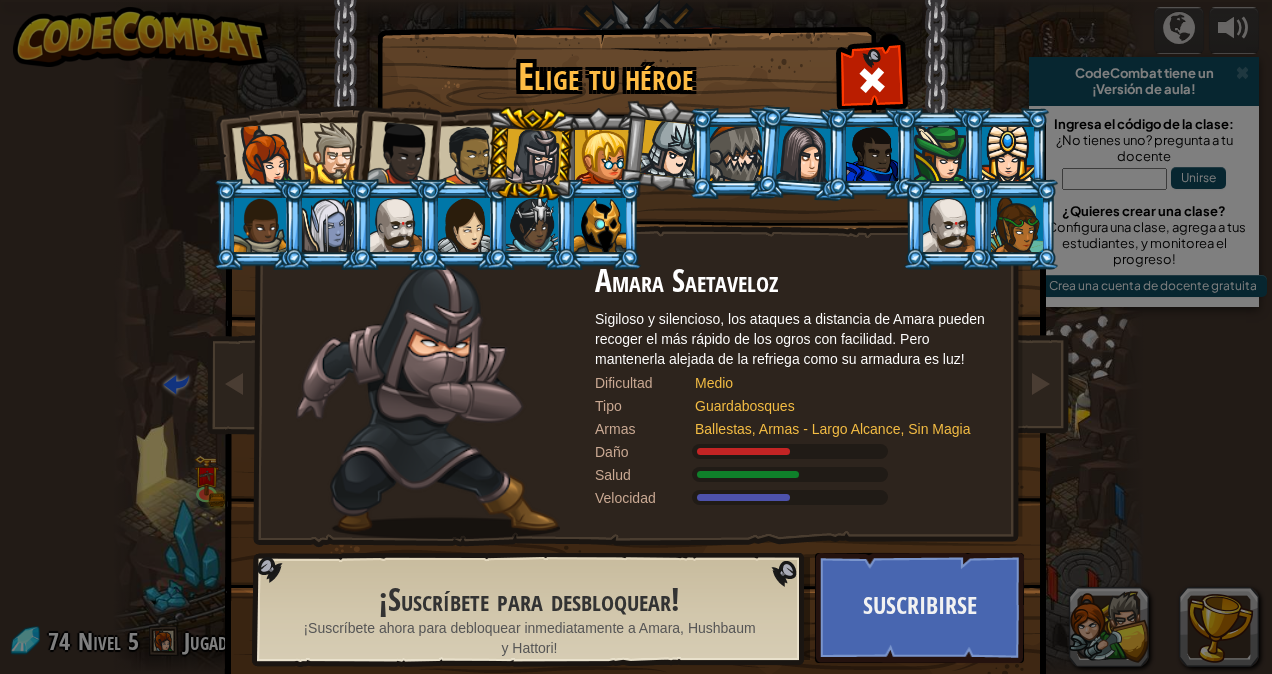 click at bounding box center [469, 156] 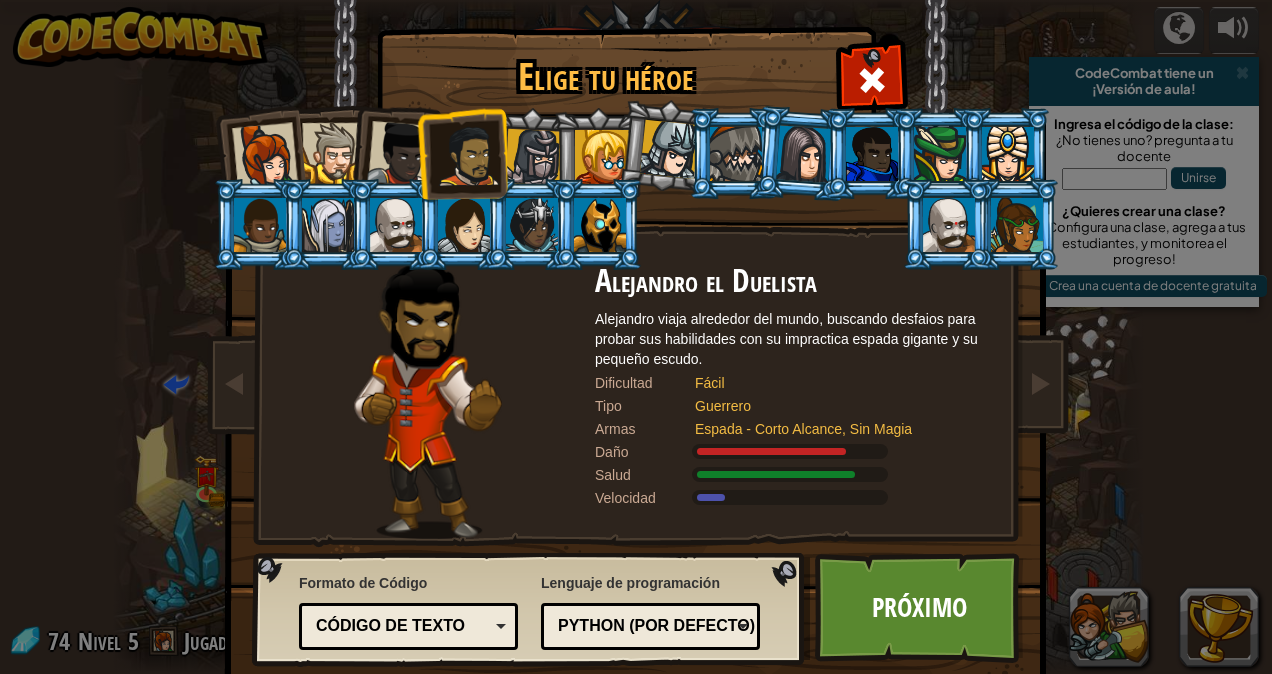 click on "Python (por Defecto)" at bounding box center [644, 626] 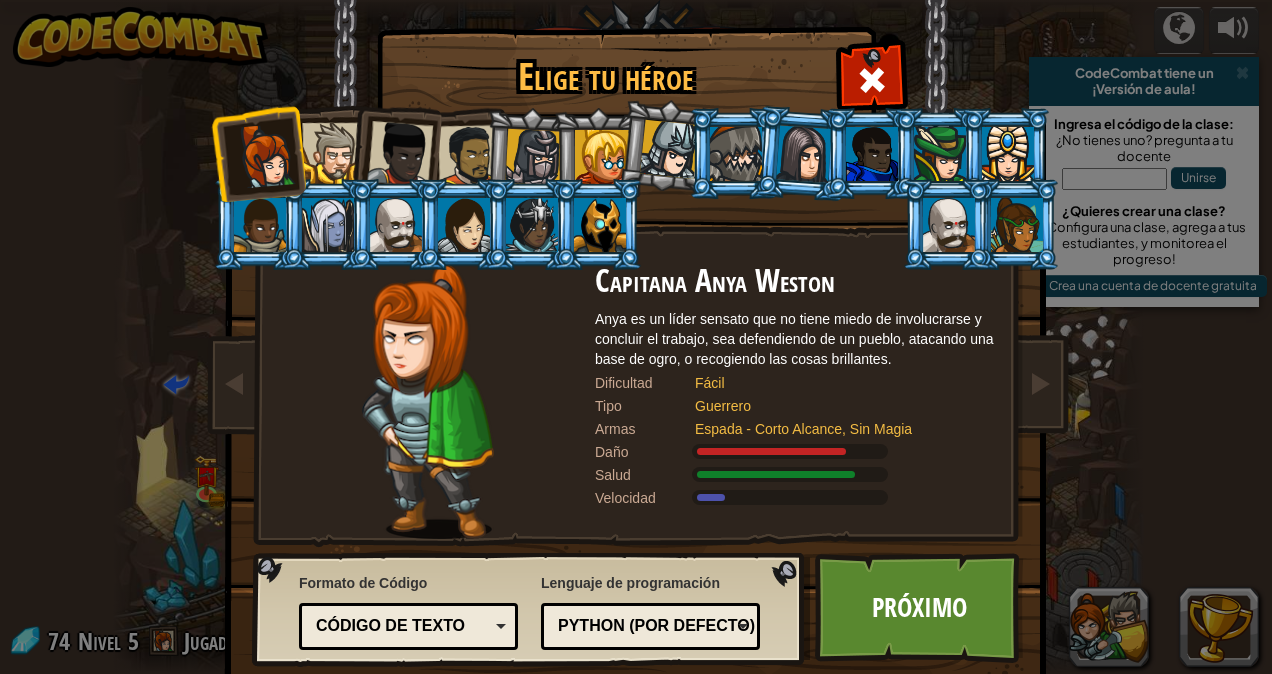 click on "Python (por Defecto)" at bounding box center (650, 626) 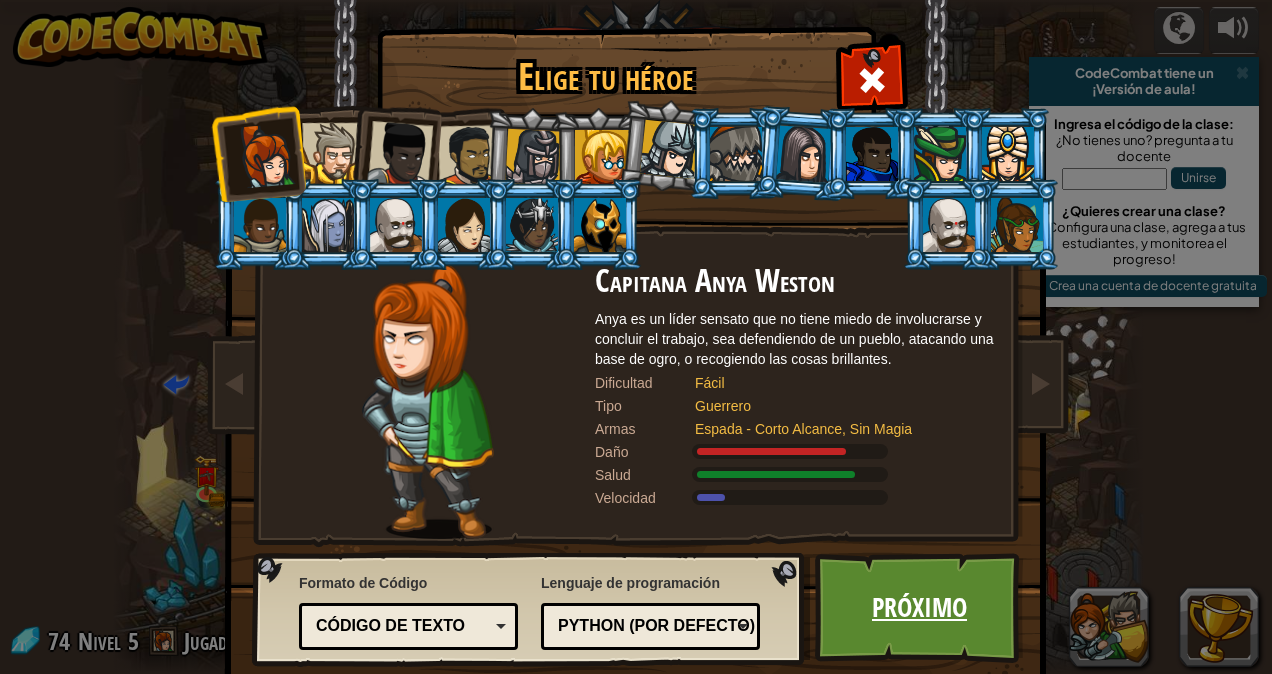 click on "Próximo" at bounding box center [919, 608] 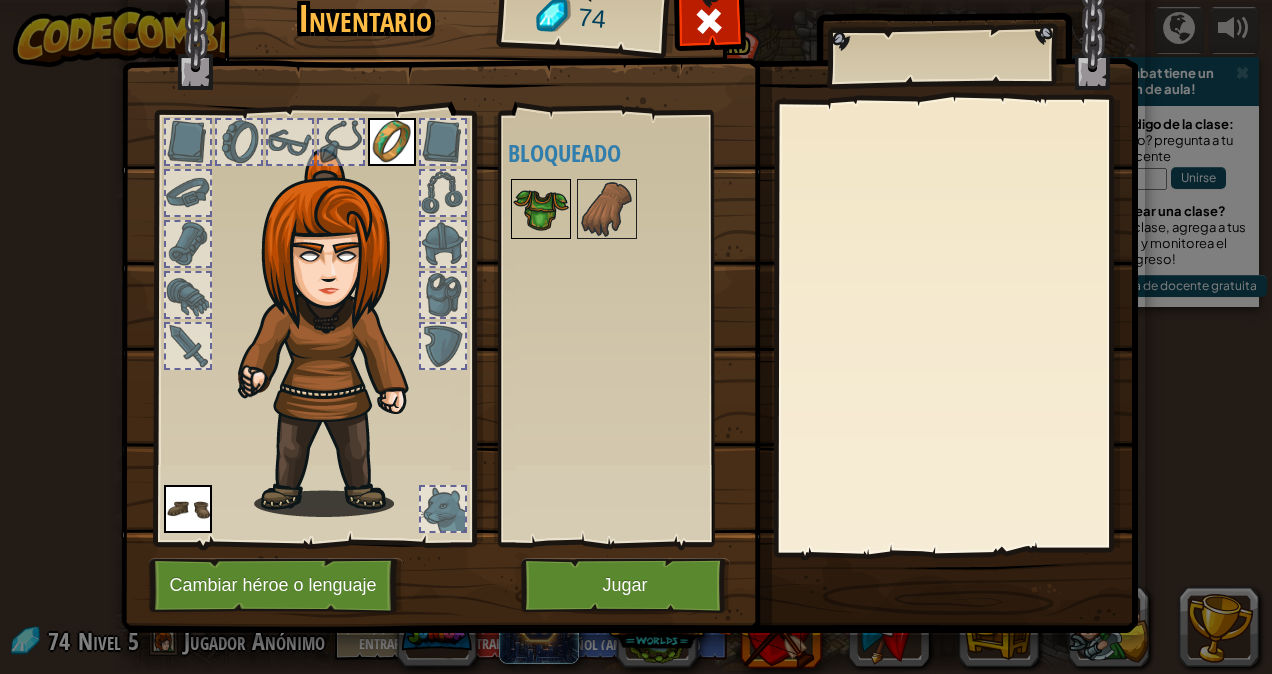 click at bounding box center [541, 209] 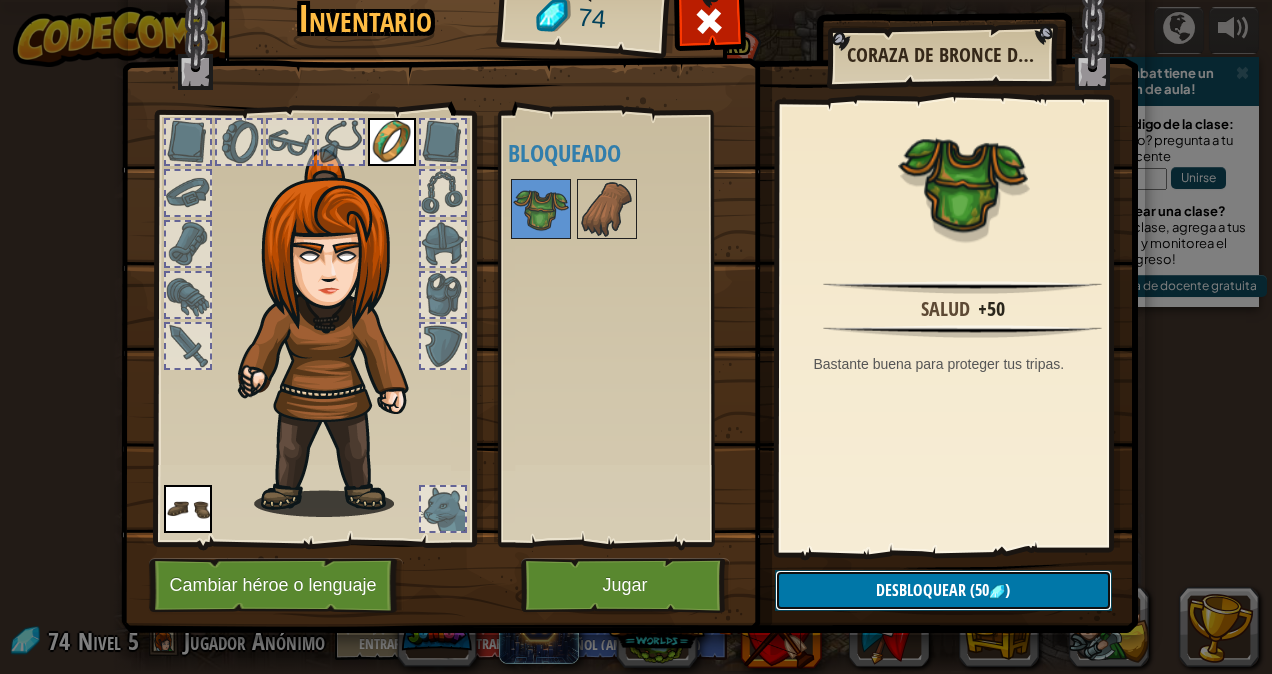 click on "Desbloquear" at bounding box center (921, 590) 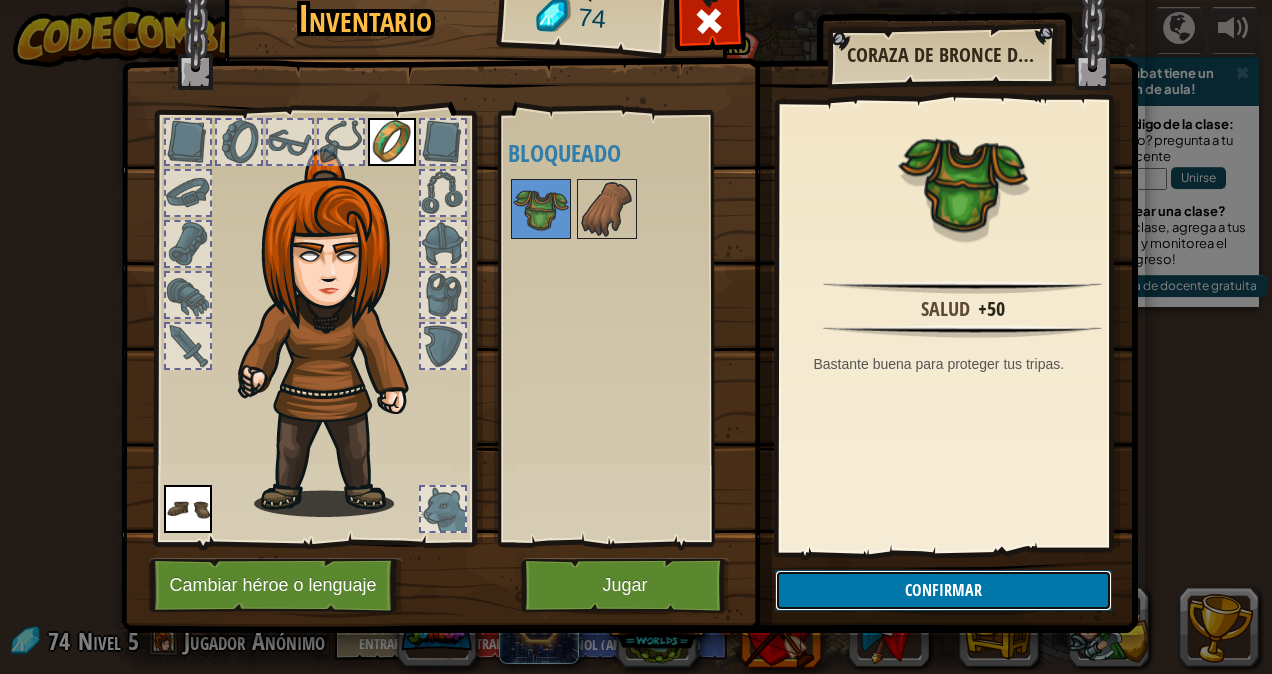 click on "Confirmar" at bounding box center (943, 590) 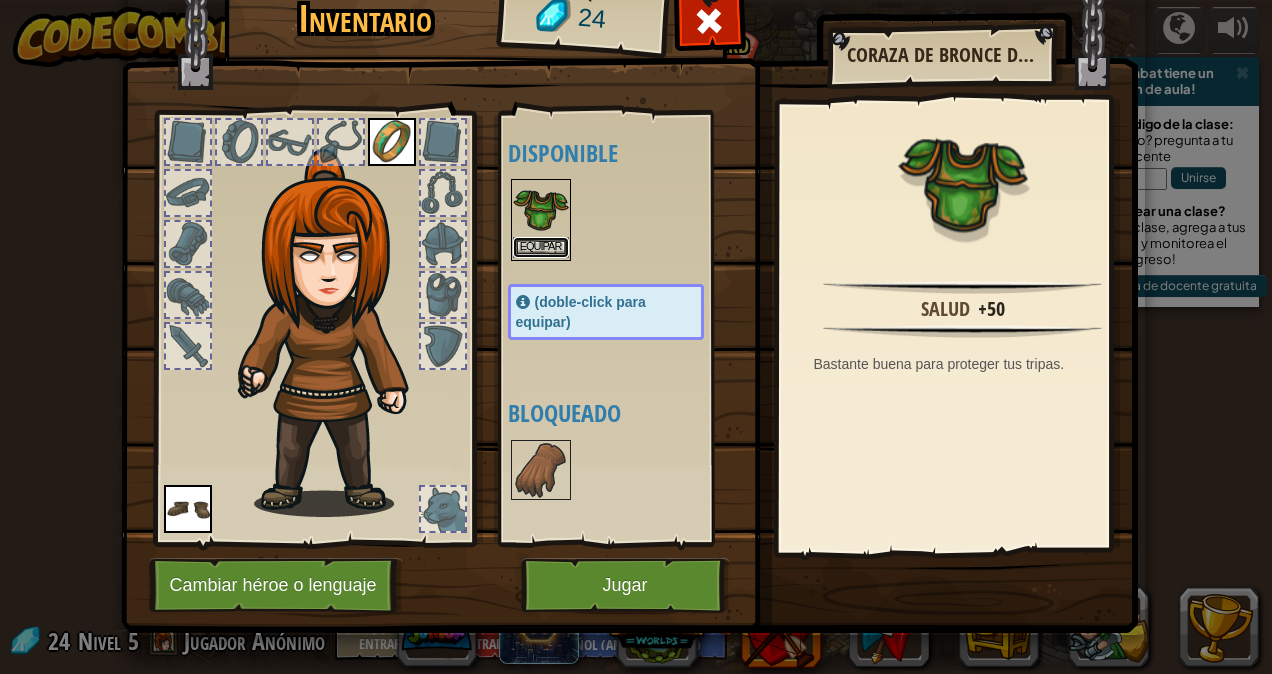 click on "Equipar" at bounding box center [541, 247] 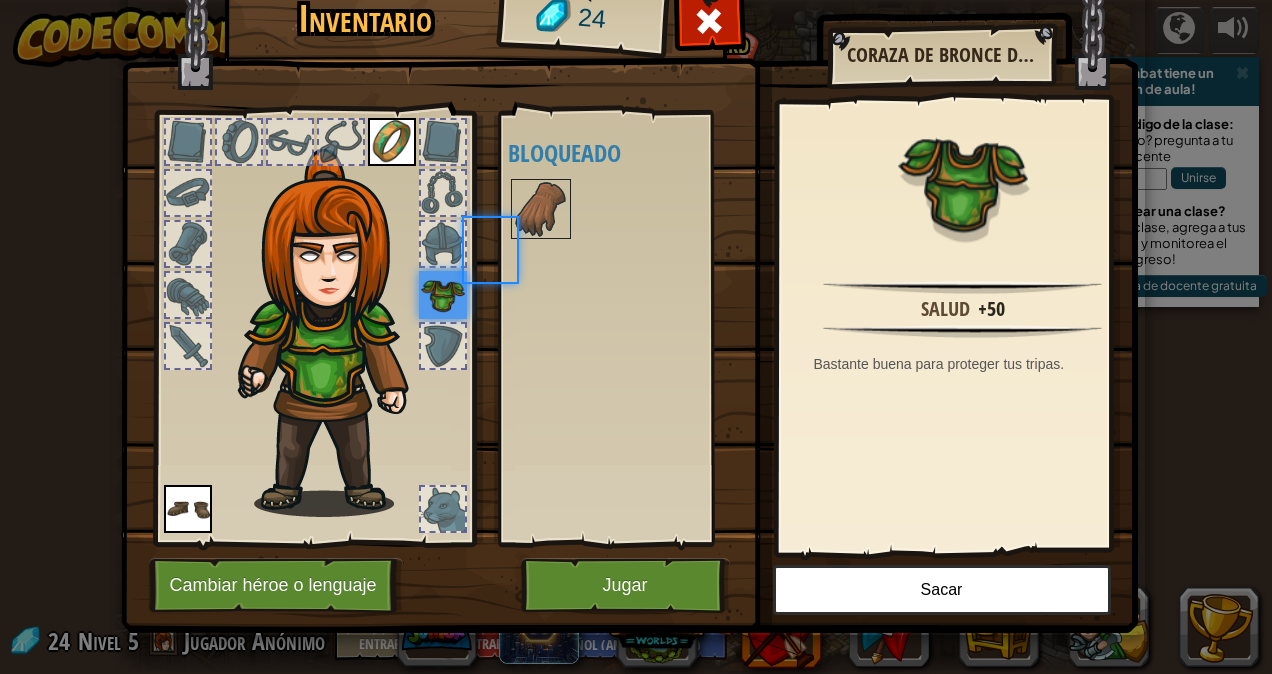click on "powered by CodeCombat tiene un ¡Versión de aula! Ingresa el código de la clase: ¿No tienes uno? pregunta a tu docente Unirse ¿Quieres crear una clase? ¡Configura una clase, agrega a tus estudiantes, y monitorea el progreso! Crea una cuenta de docente gratuita Cañón retorcido (Bloqueado) Desafío: recoge la mayor cantidad de oro posible usando todas las habilidades de programación que aprendiste hasta ahora.
Sintaxis Básica Bucles While Cadenas Variables Leyendo Documentos Enemigo reconocido (Bloqueado) Usa tu primera variable para alcanzar la victoria.
Argumentos Sintaxis Básica Cadenas Variables Golpe y escape (Bloqueado) Escapa del espectro de la mazmorra con la ayuda de una poción de velocidad.
Argumentos Sintaxis Básica Cadenas Bucles While La puerta del pánico (Bloqueado) Detrás de una puerta del pánico hay un cofre lleno de riquezas.
Argumentos Sintaxis Básica Cadenas Bucles While El maestro de los nombres (Bloqueado)
Argumentos Sintaxis Básica Variables Ping pong (Bloqueado)" at bounding box center (636, 1) 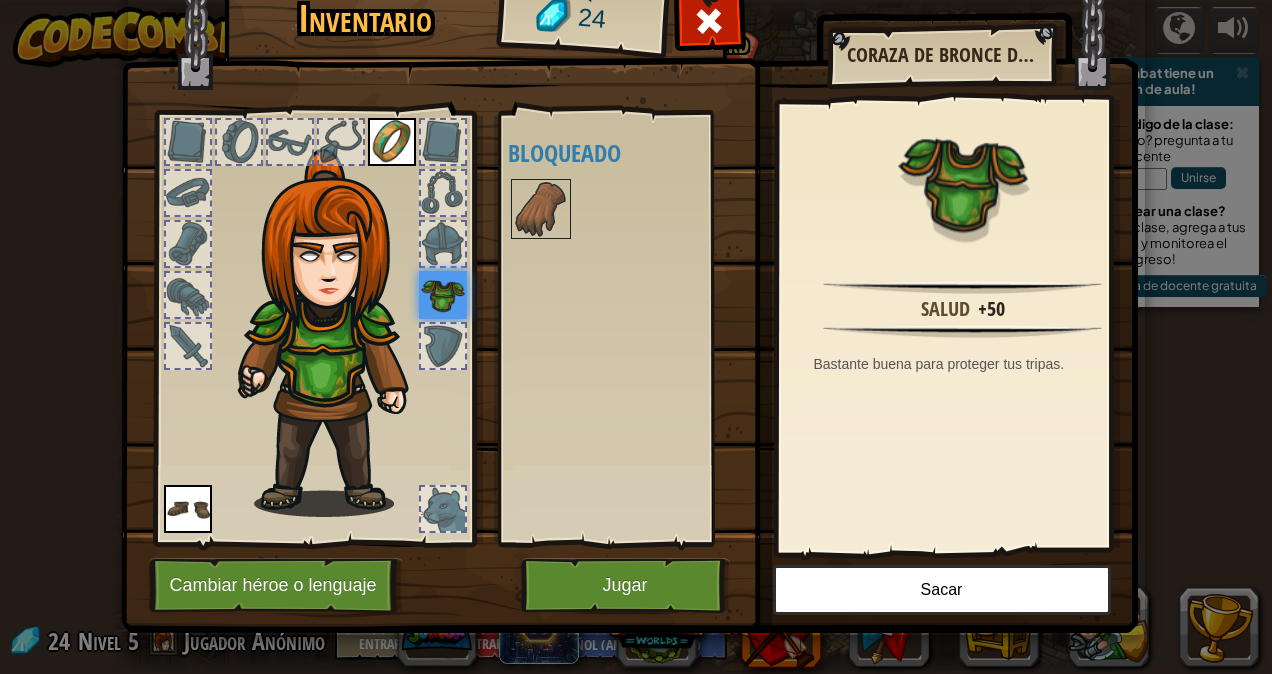 click at bounding box center (392, 142) 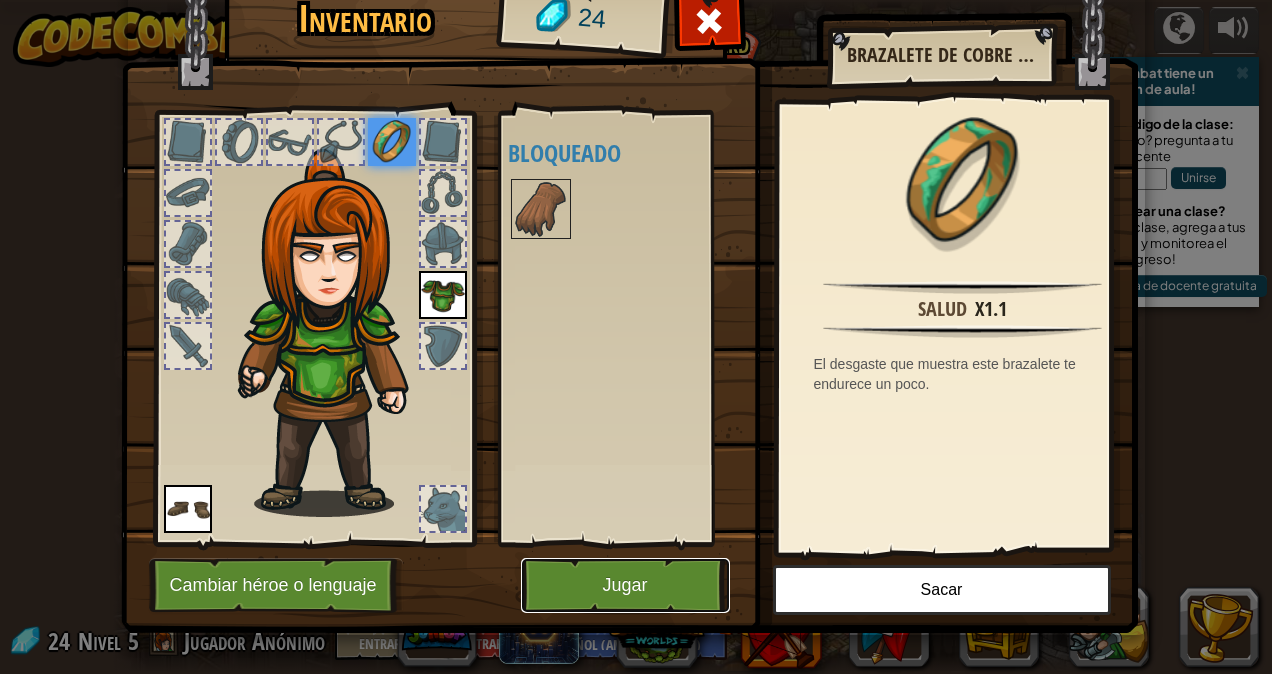click on "Jugar" at bounding box center [625, 585] 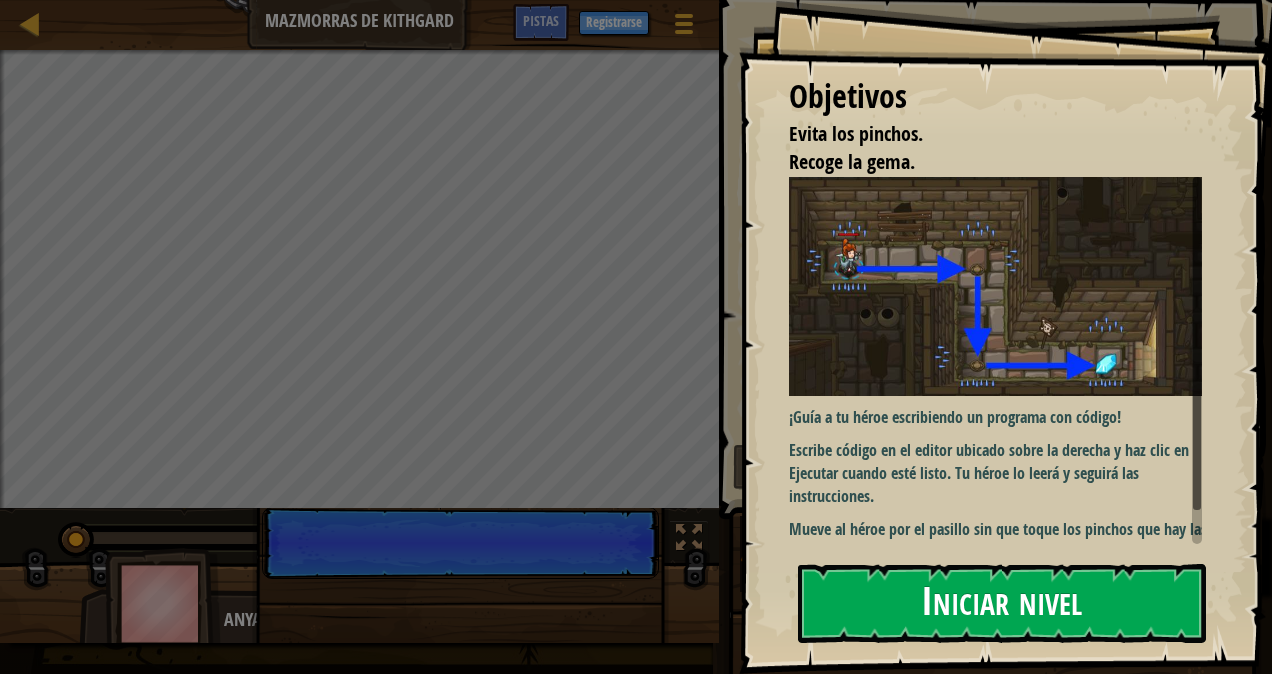 click on "Iniciar nivel" at bounding box center (1002, 603) 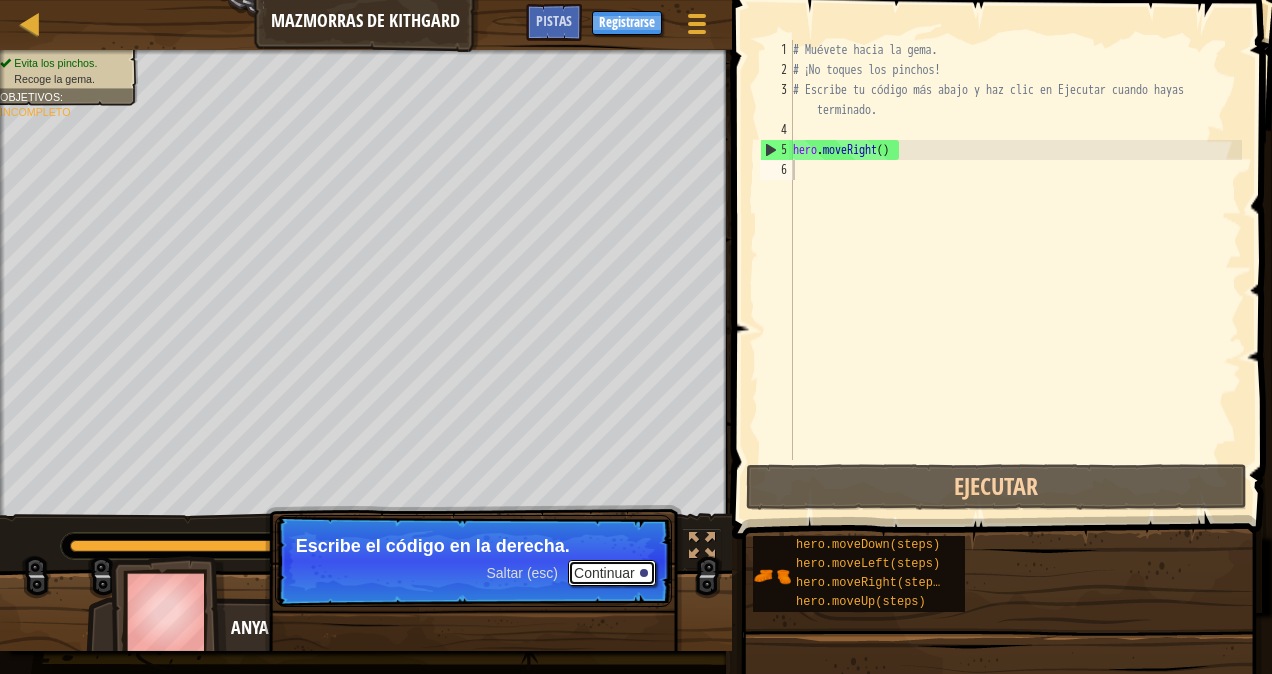 click on "Continuar" at bounding box center [612, 573] 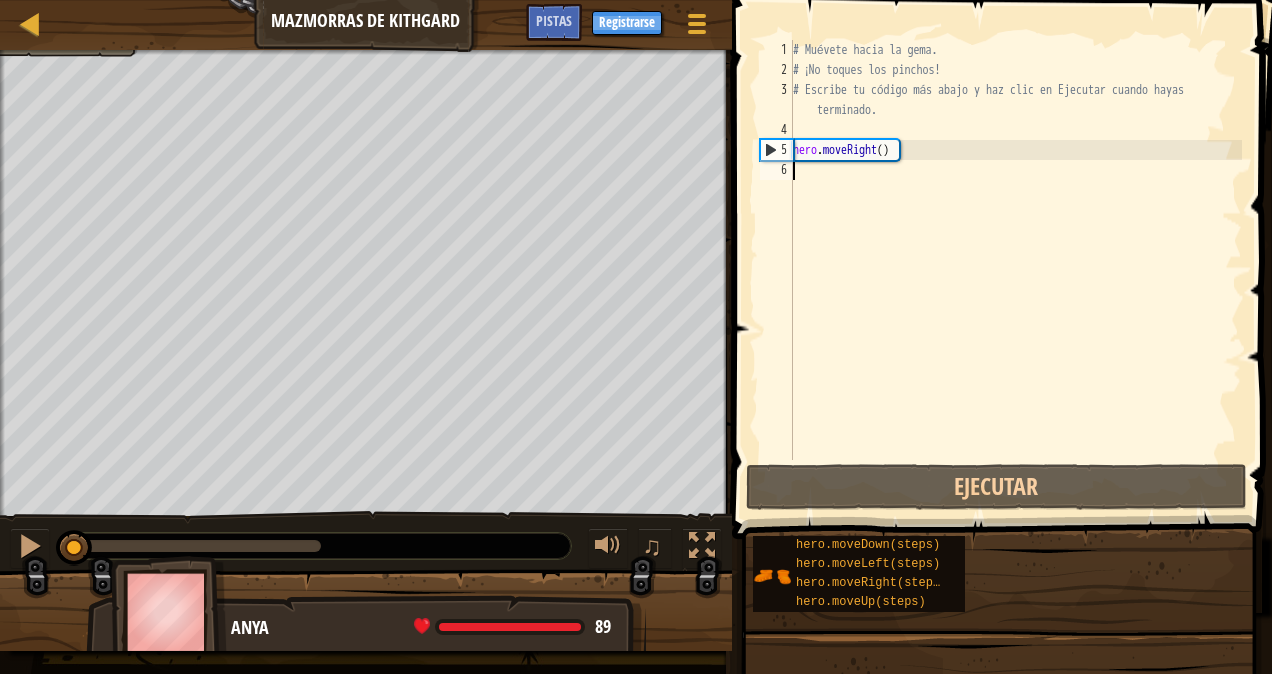 drag, startPoint x: 318, startPoint y: 539, endPoint x: 54, endPoint y: 525, distance: 264.37094 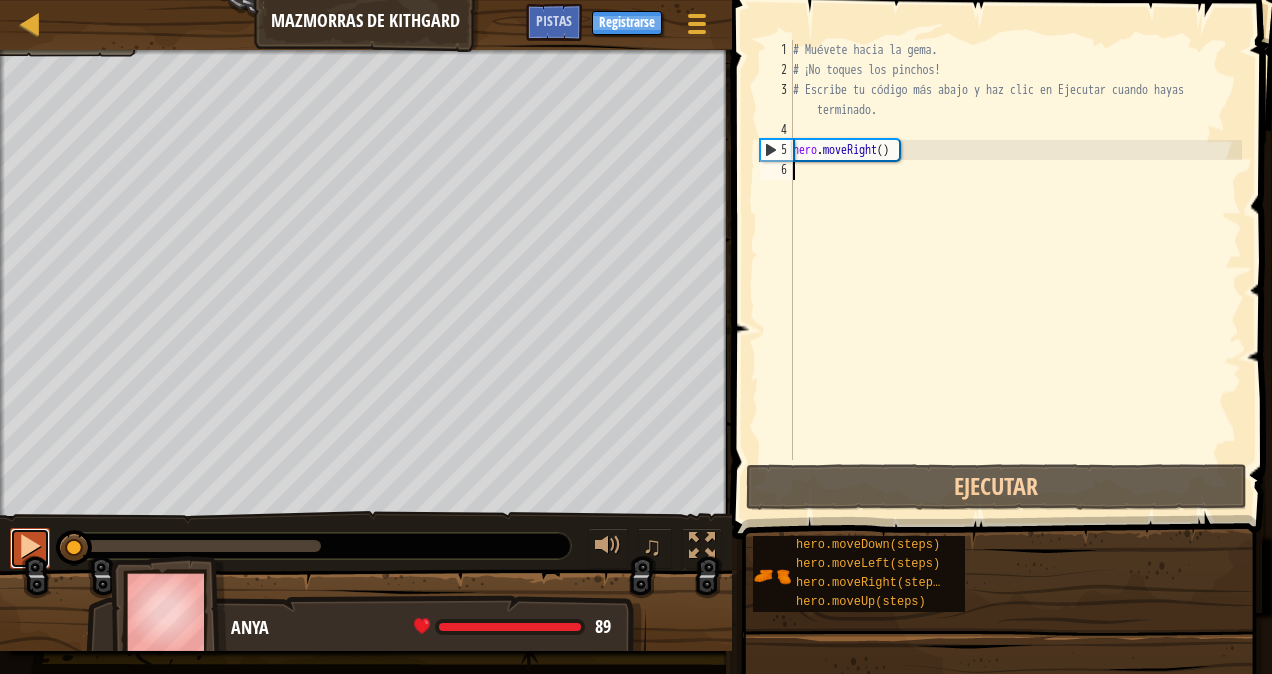 click at bounding box center (30, 546) 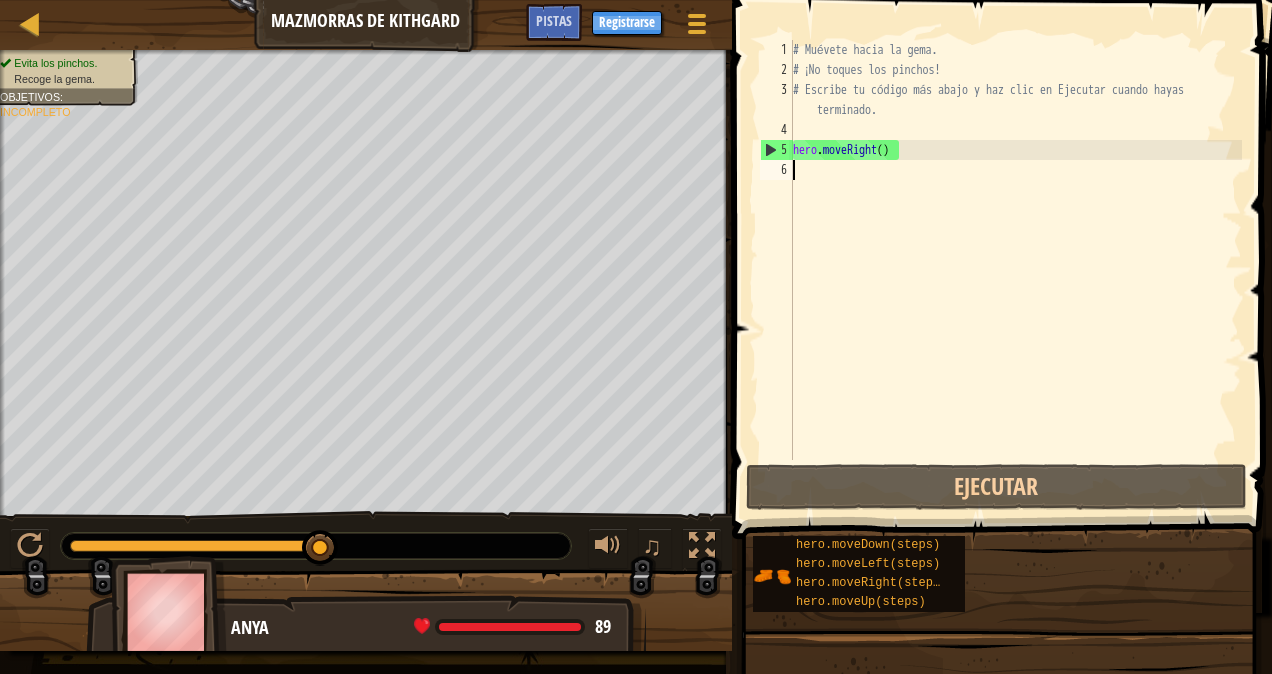 click on "# Muévete hacia la gema. # ¡No toques los pinchos! # Escribe tu código más abajo y haz clic en Ejecutar cuando hayas       terminado. hero . moveRight ( )" at bounding box center [1015, 270] 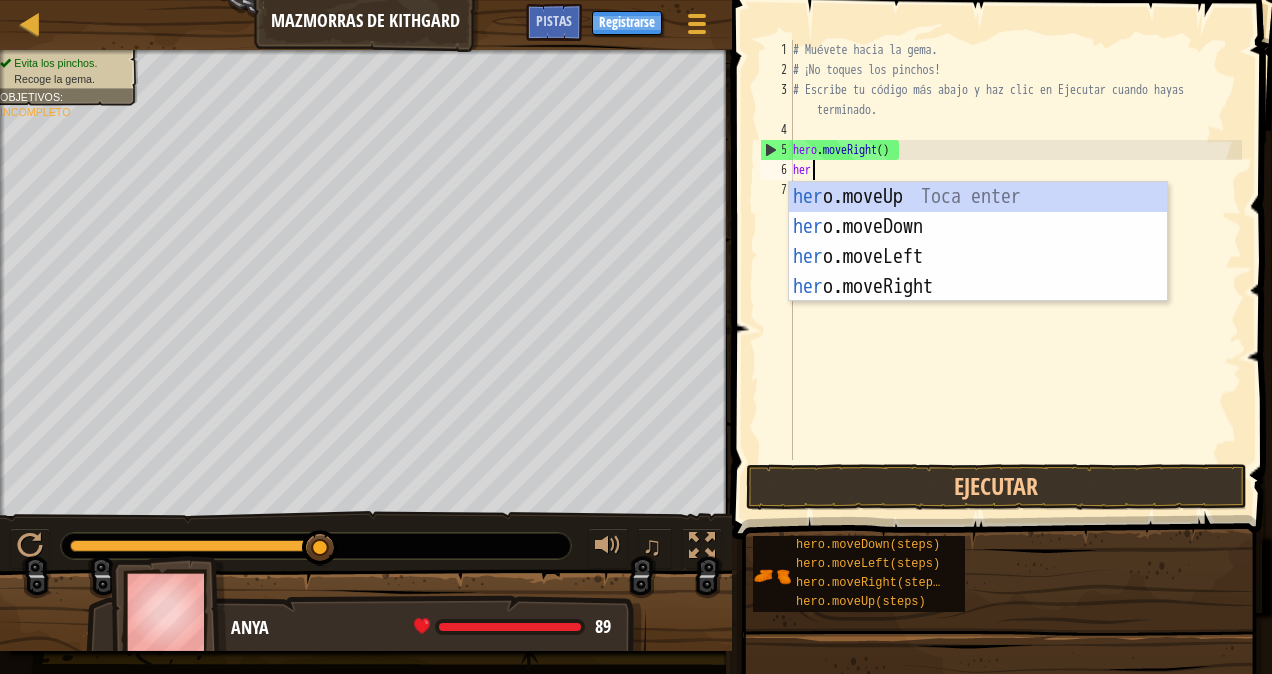 type on "her" 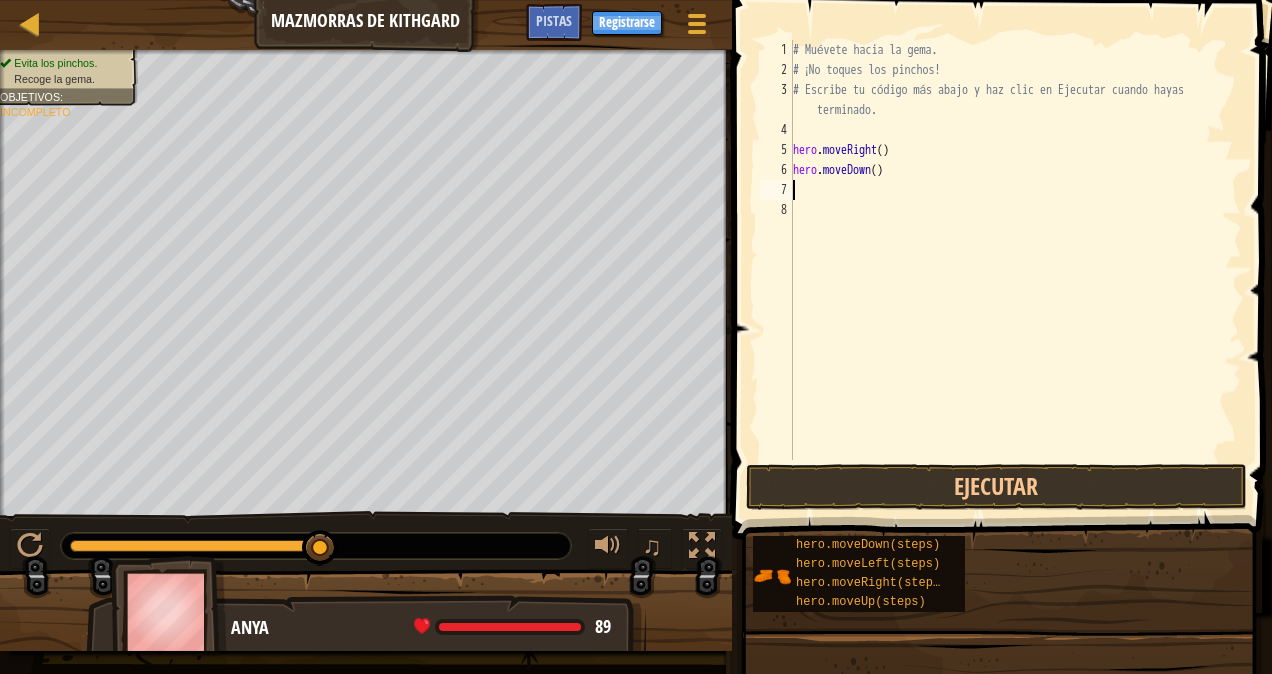 scroll, scrollTop: 9, scrollLeft: 0, axis: vertical 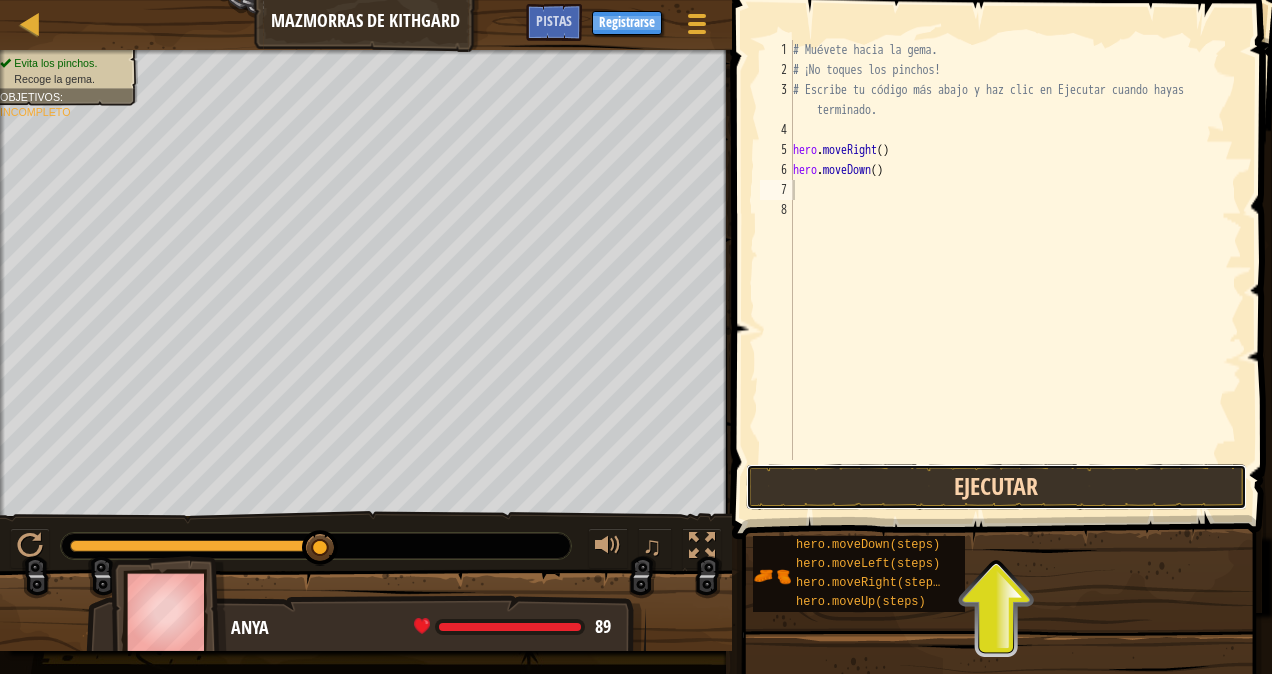 click on "Ejecutar" at bounding box center (996, 487) 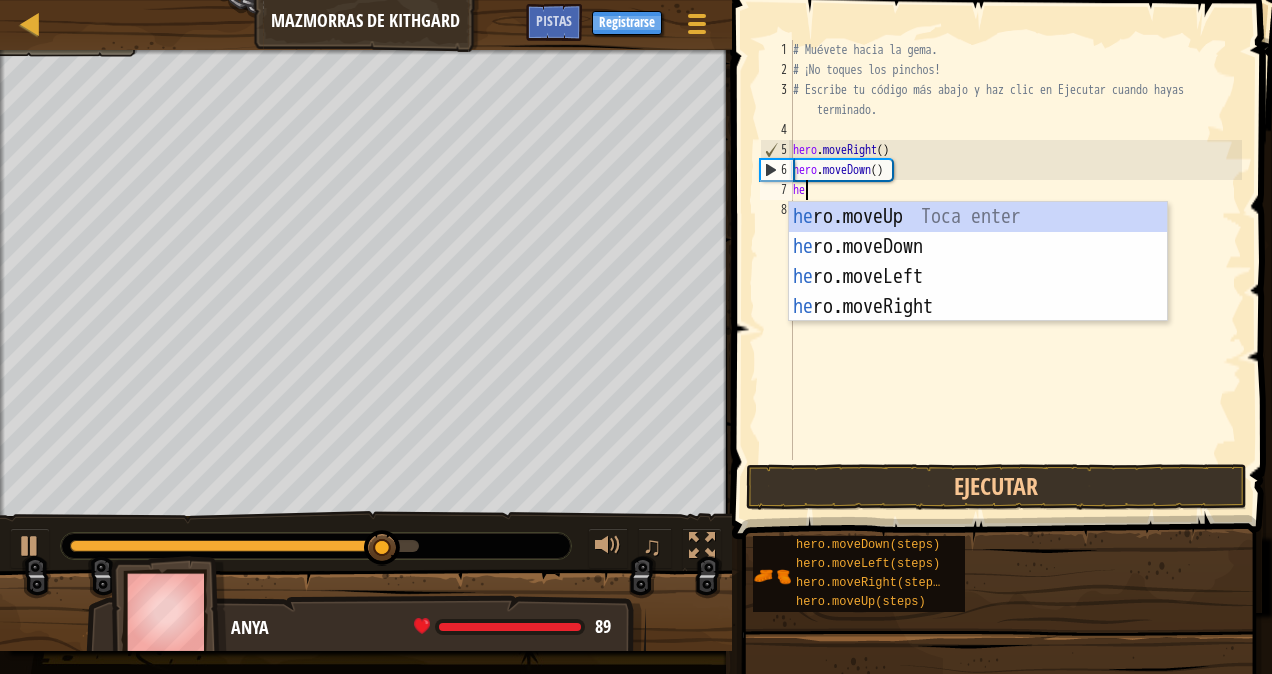 type on "her" 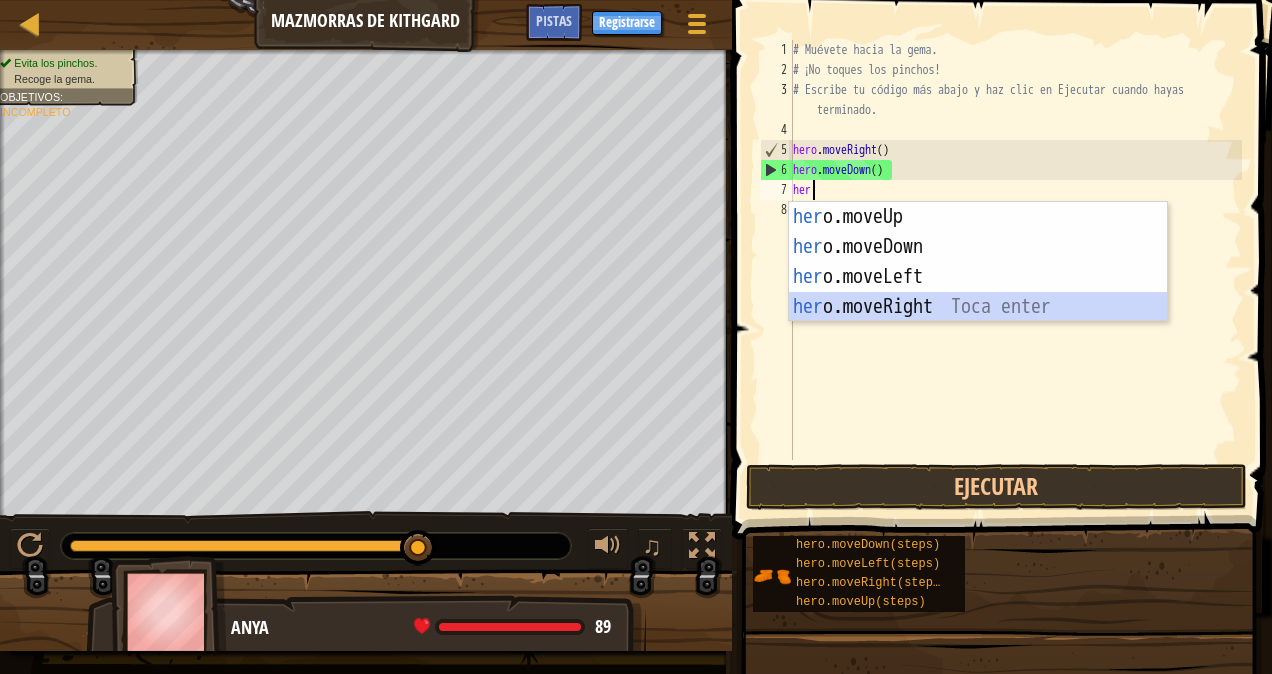 type 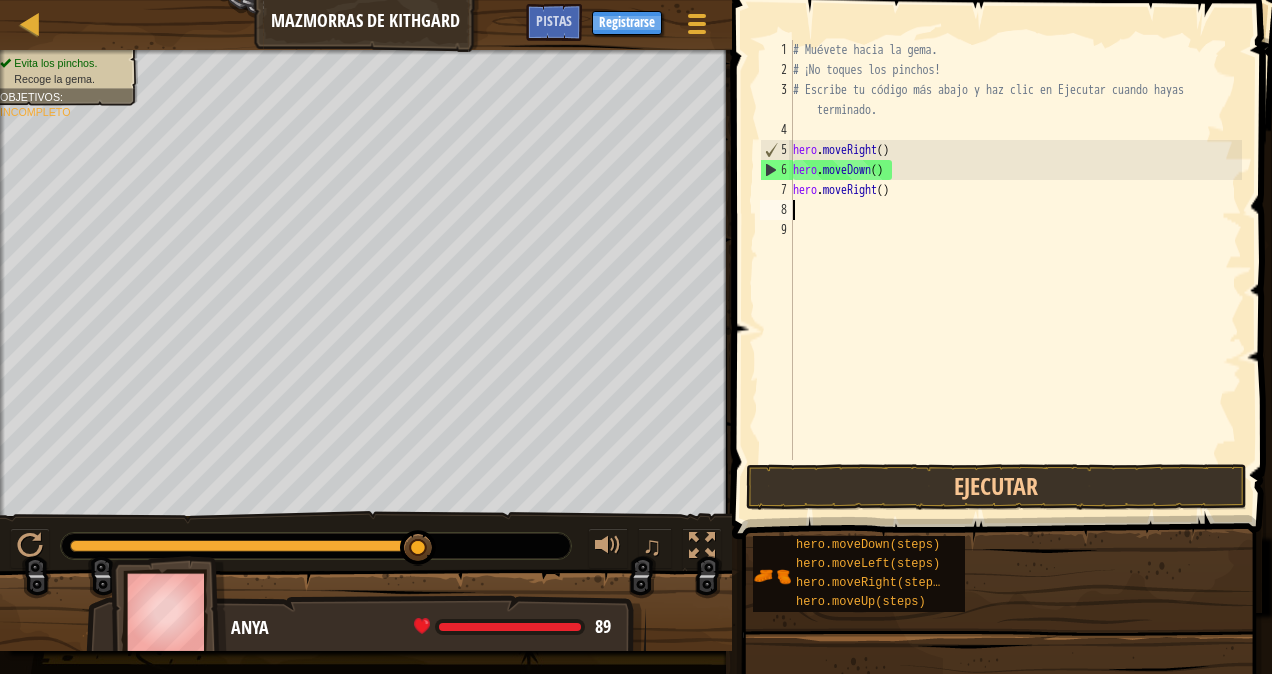 scroll, scrollTop: 9, scrollLeft: 0, axis: vertical 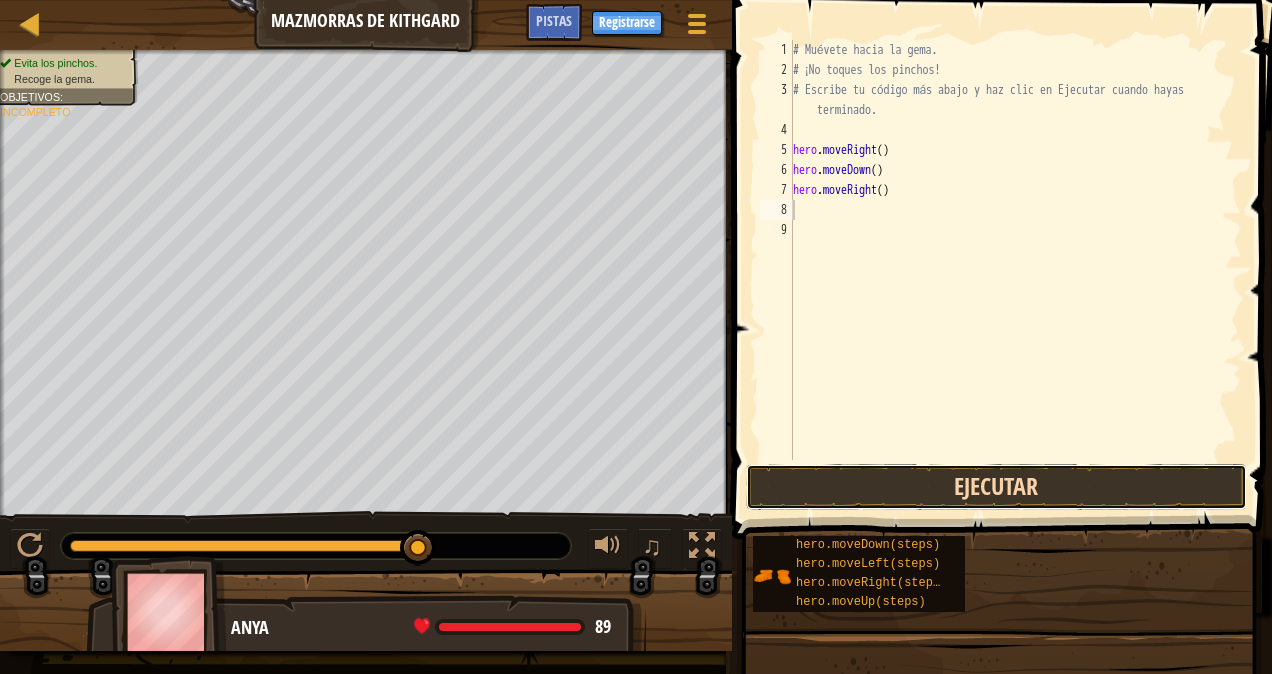 click on "Ejecutar" at bounding box center [996, 487] 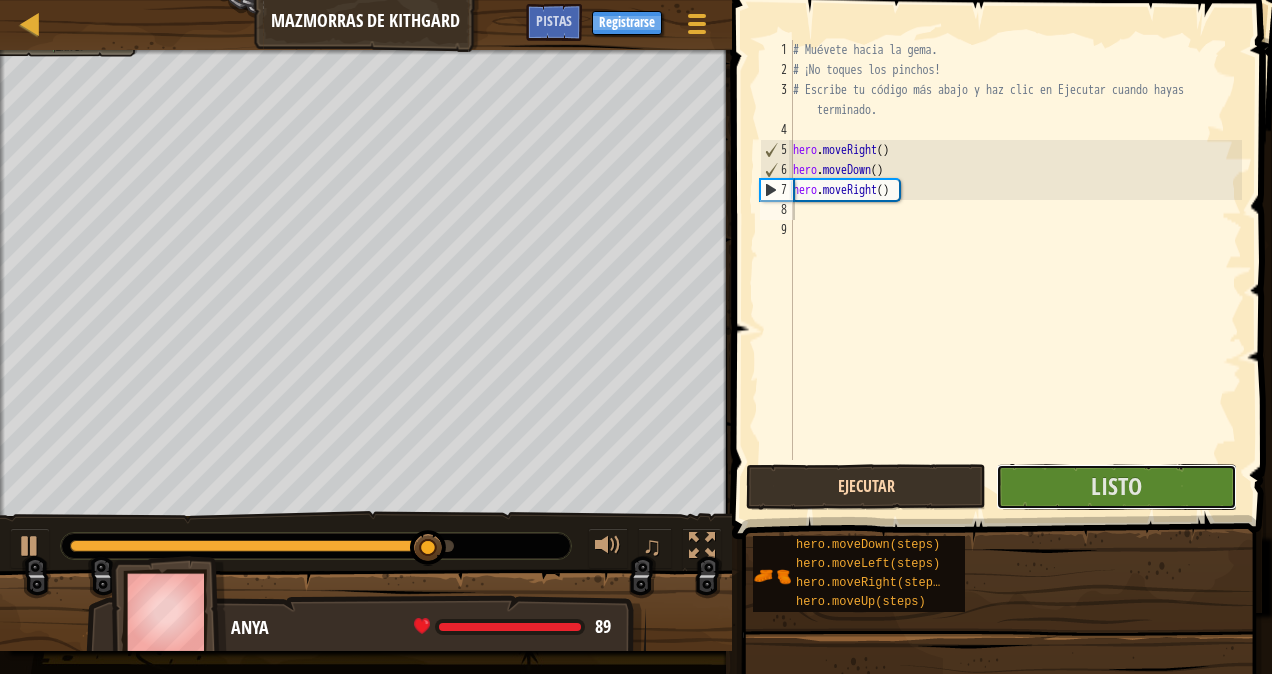 click on "Listo" at bounding box center [1116, 487] 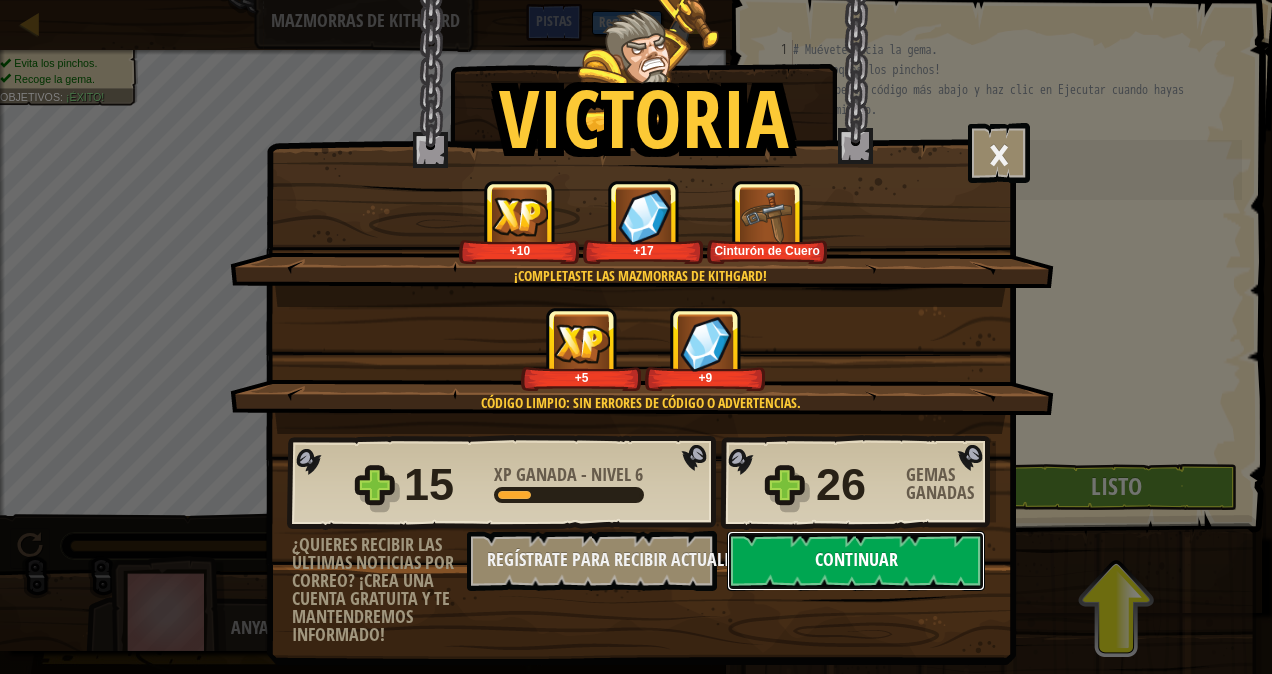 click on "Continuar" at bounding box center [856, 561] 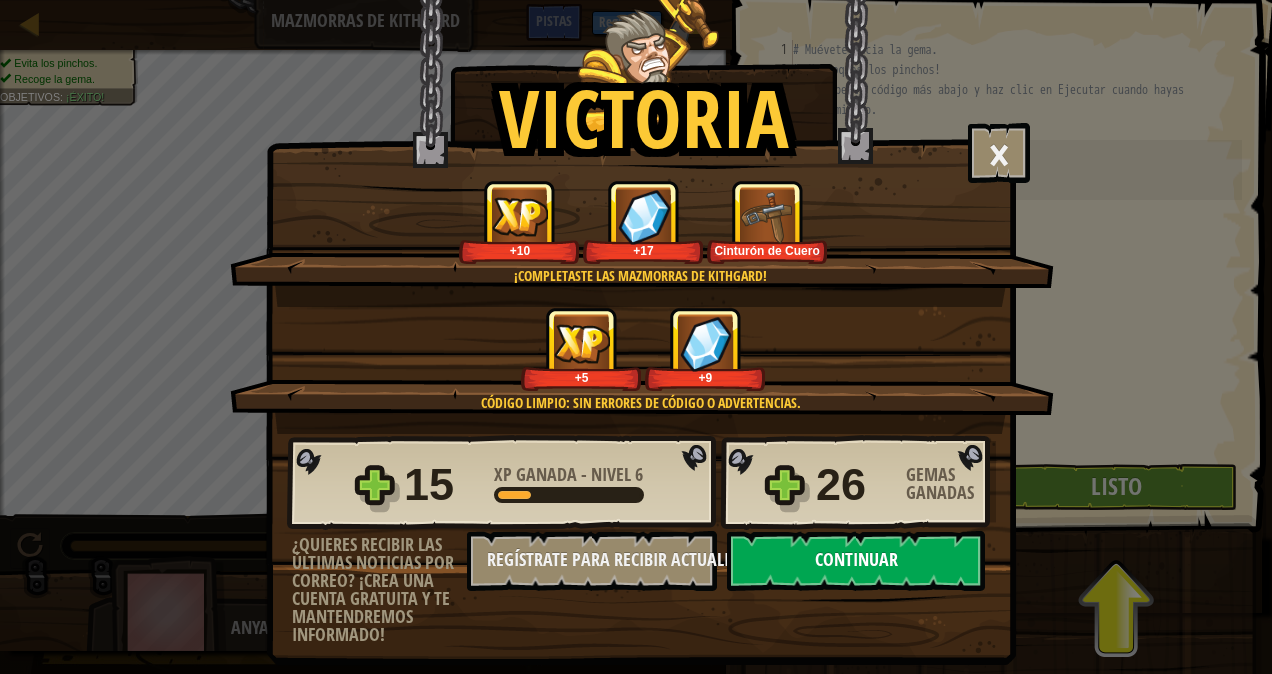 select on "es-419" 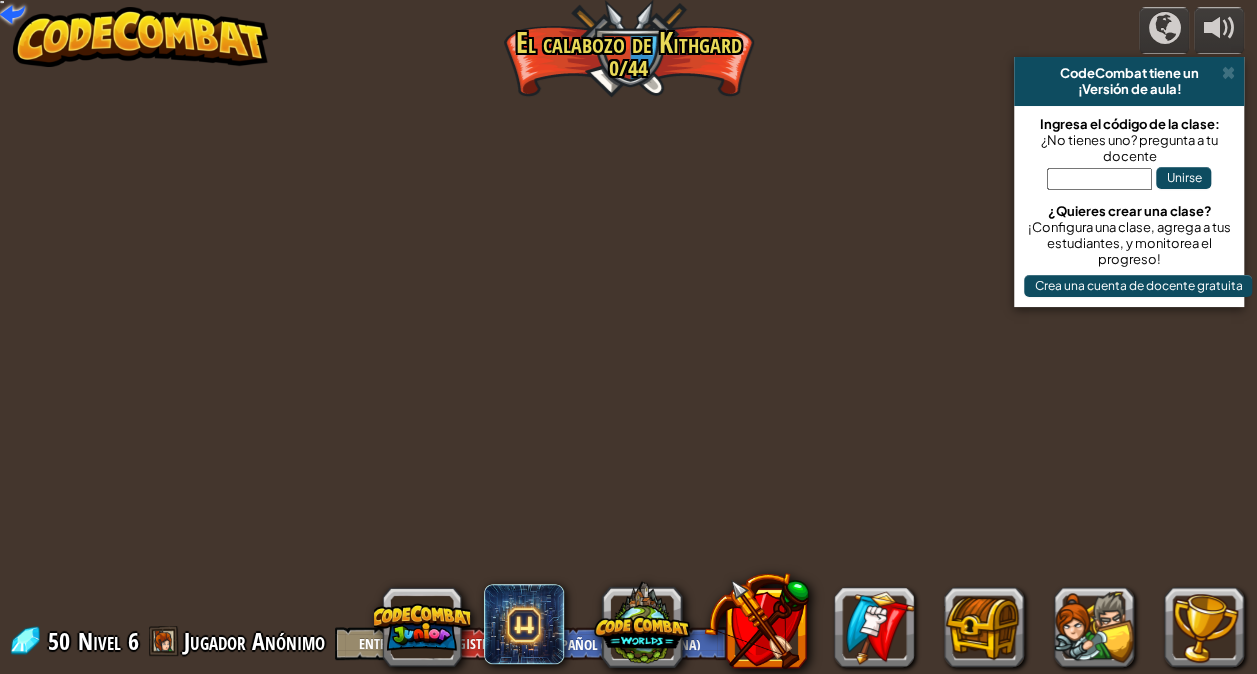 select on "es-419" 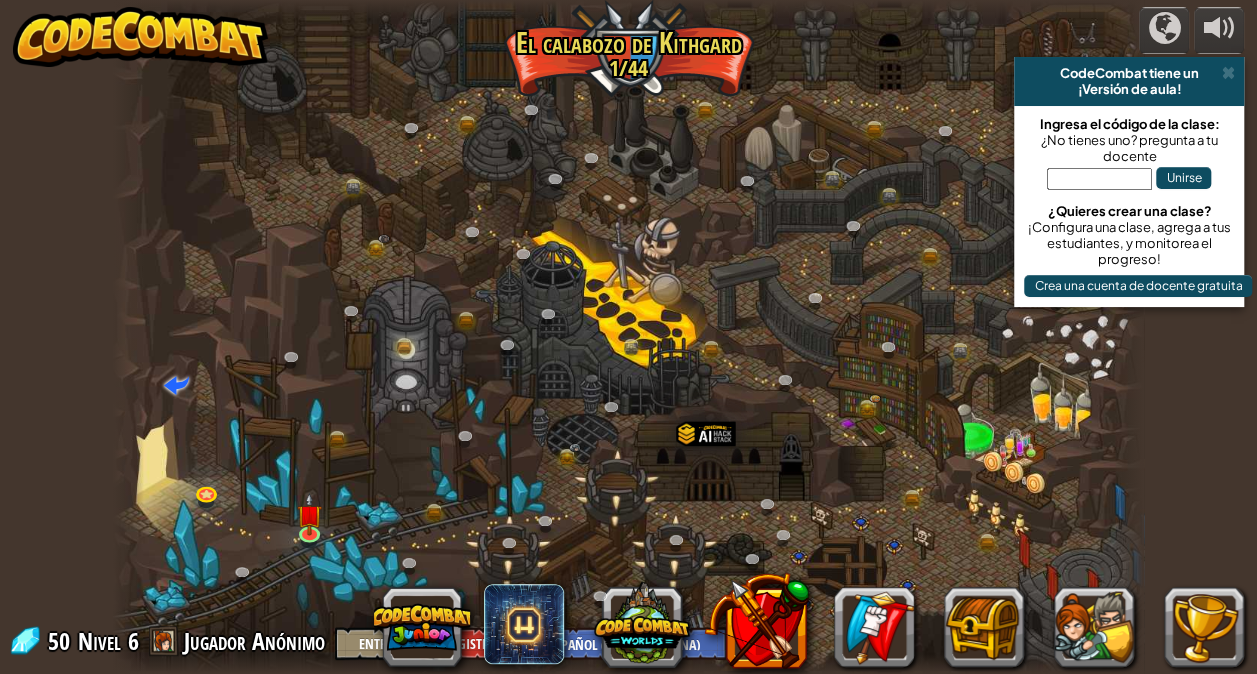 click at bounding box center [628, 337] 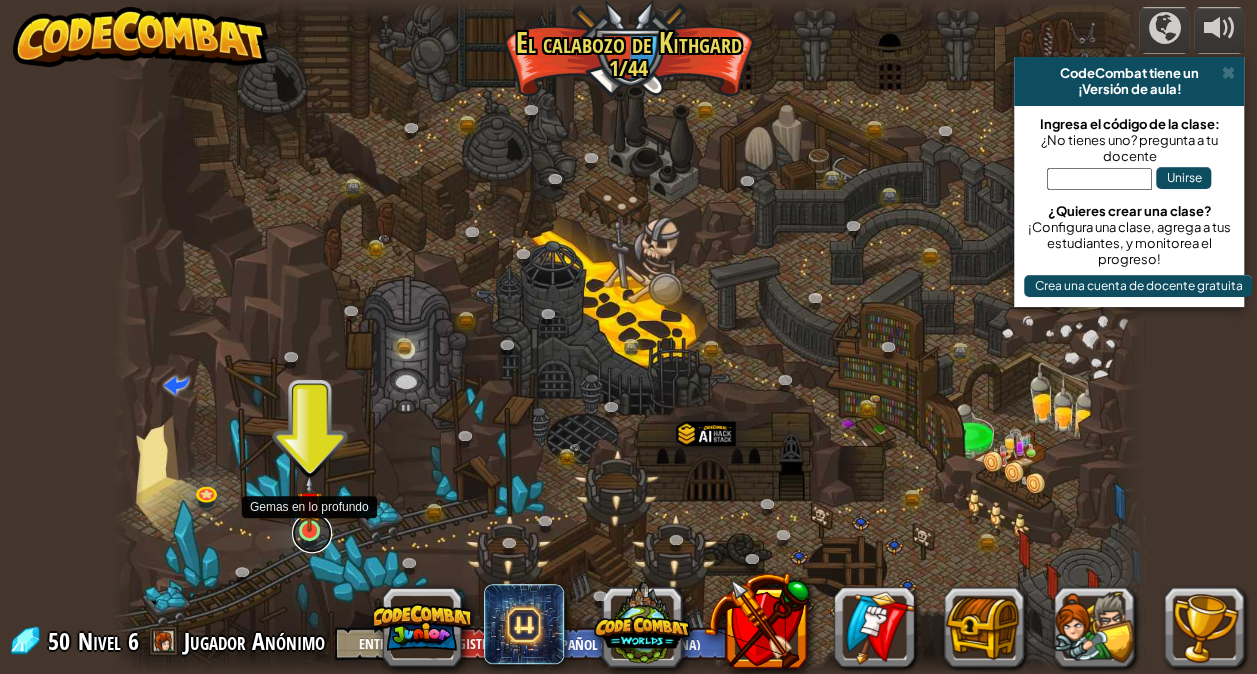 click at bounding box center [312, 533] 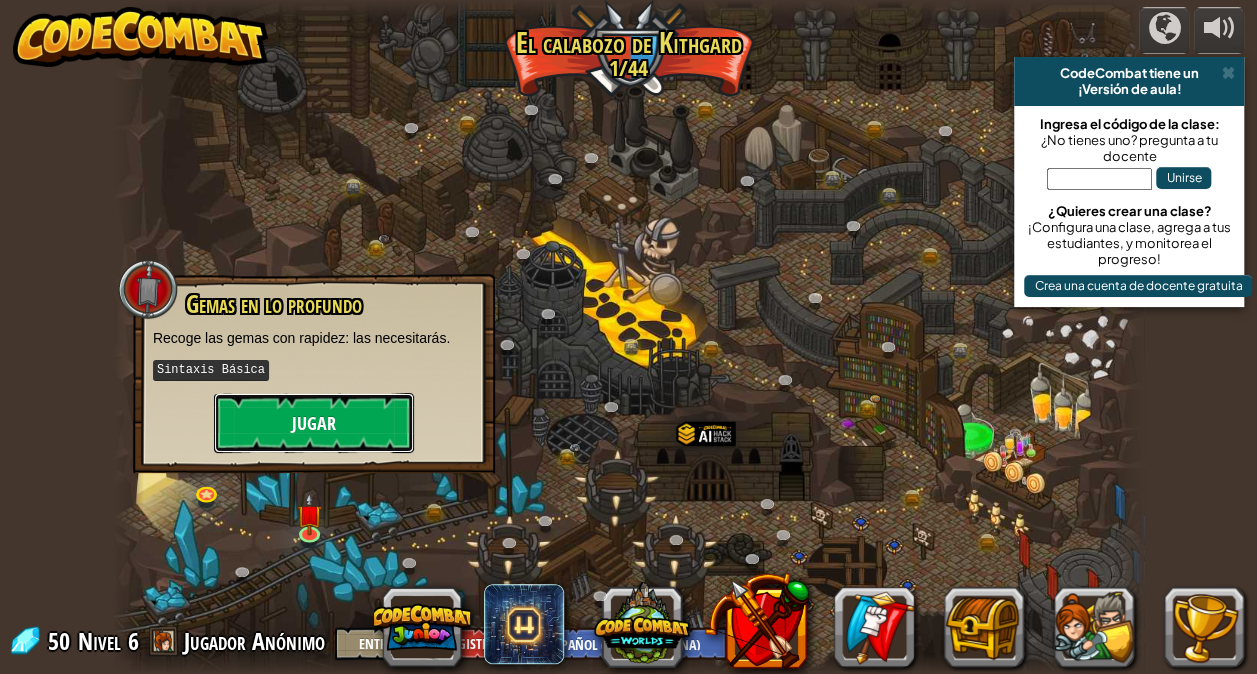 click on "Jugar" at bounding box center [314, 423] 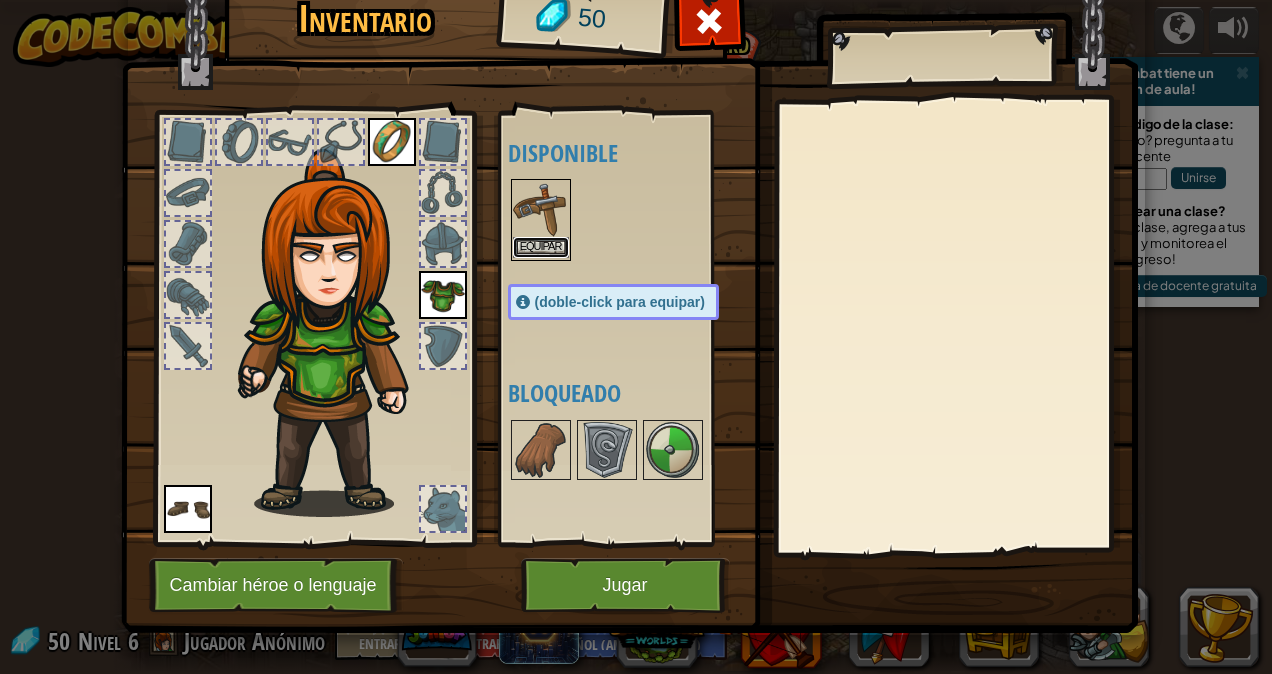 click on "Equipar" at bounding box center (541, 247) 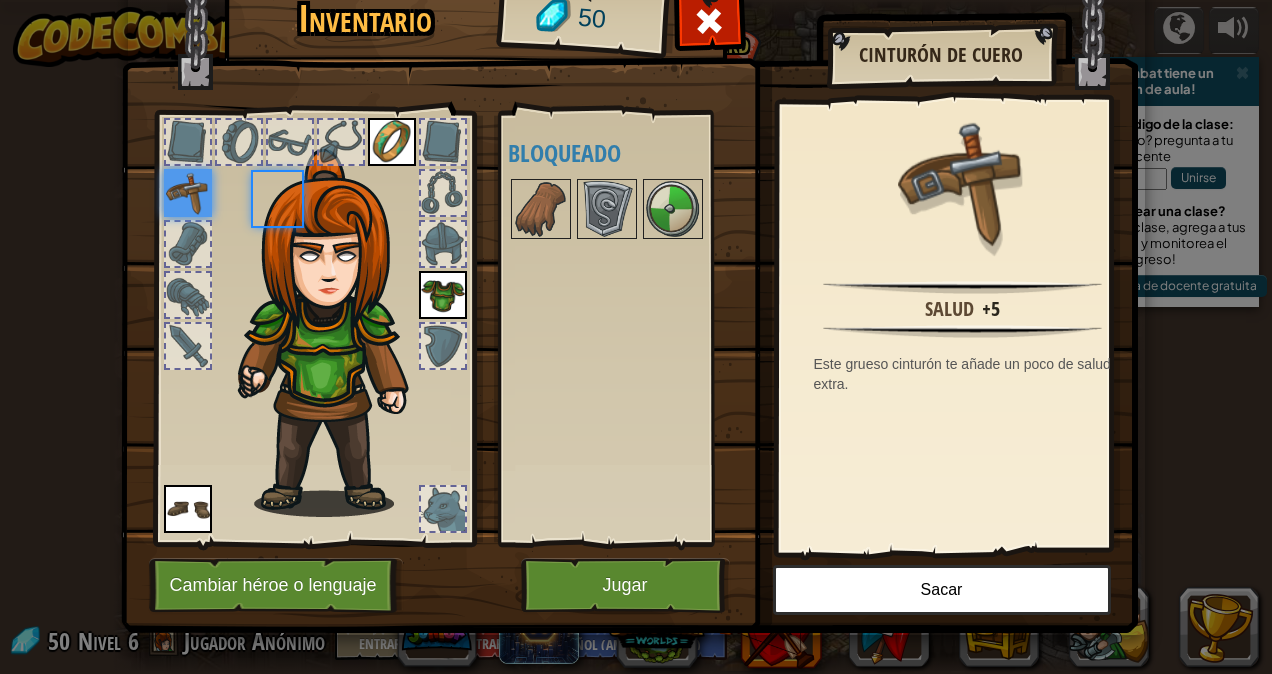 click on "Disponible Equipar Equipar Equipar Equipar (doble-click para equipar) Bloqueado" at bounding box center [633, 328] 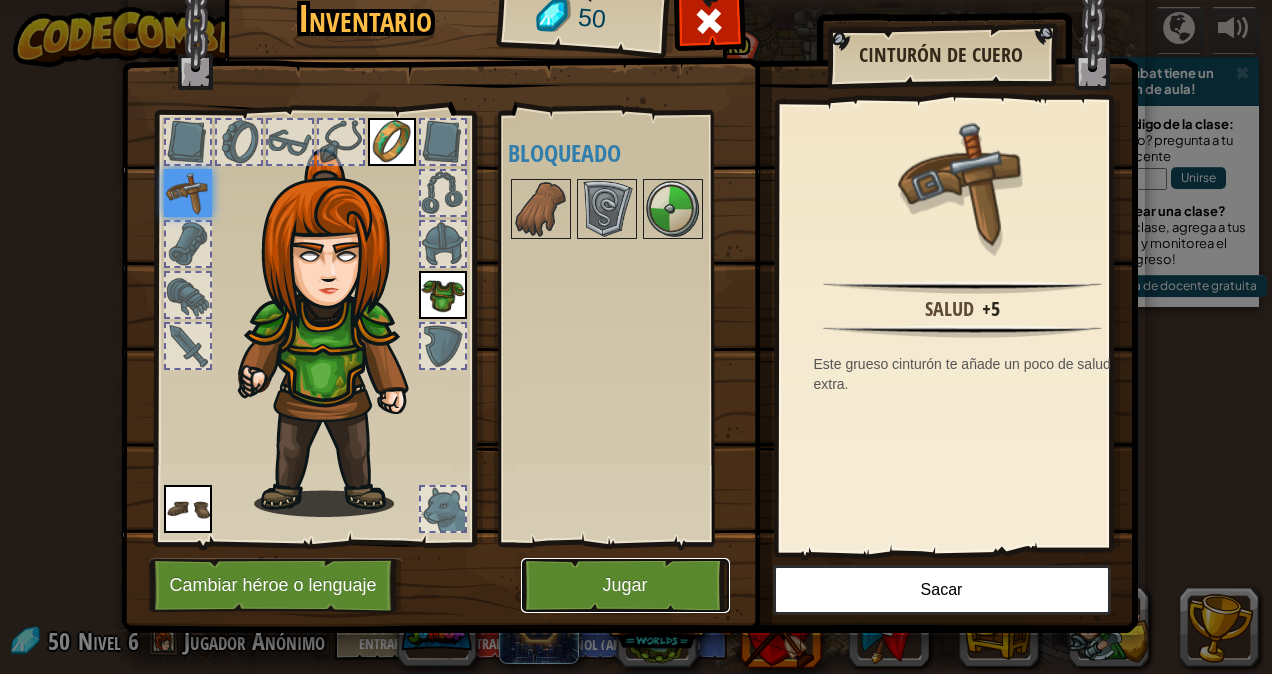 click on "Jugar" at bounding box center [625, 585] 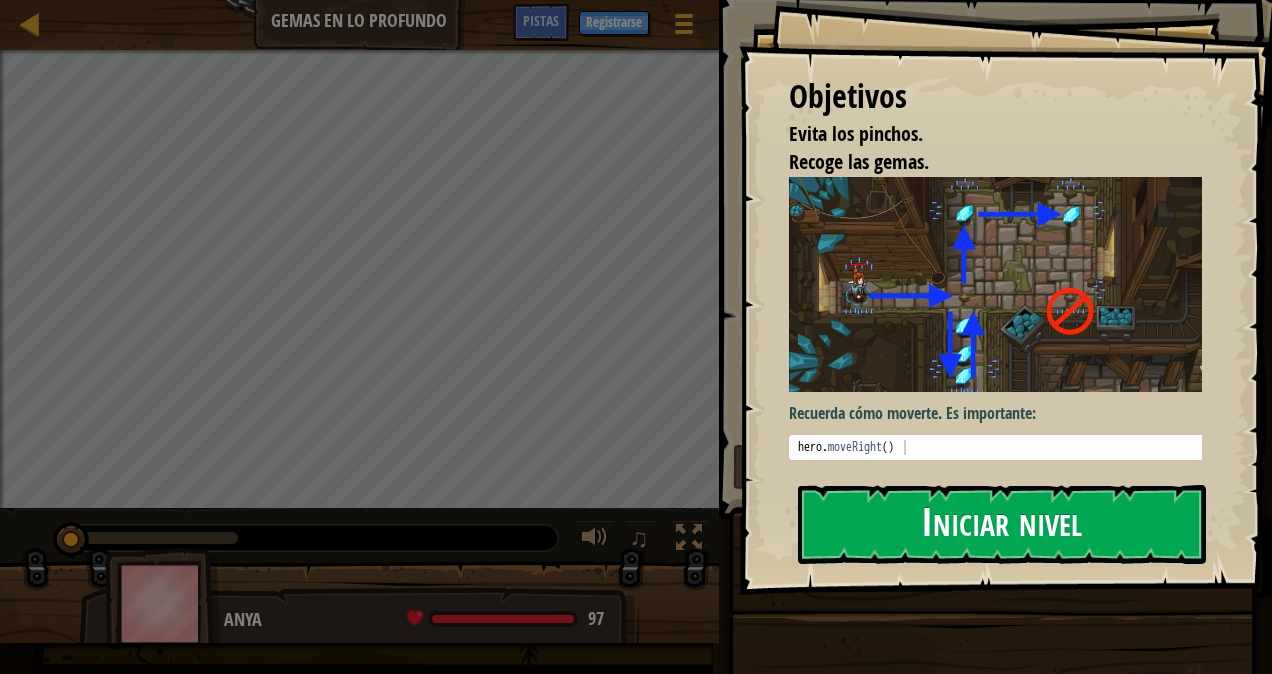 click on "Iniciar nivel" at bounding box center (1002, 524) 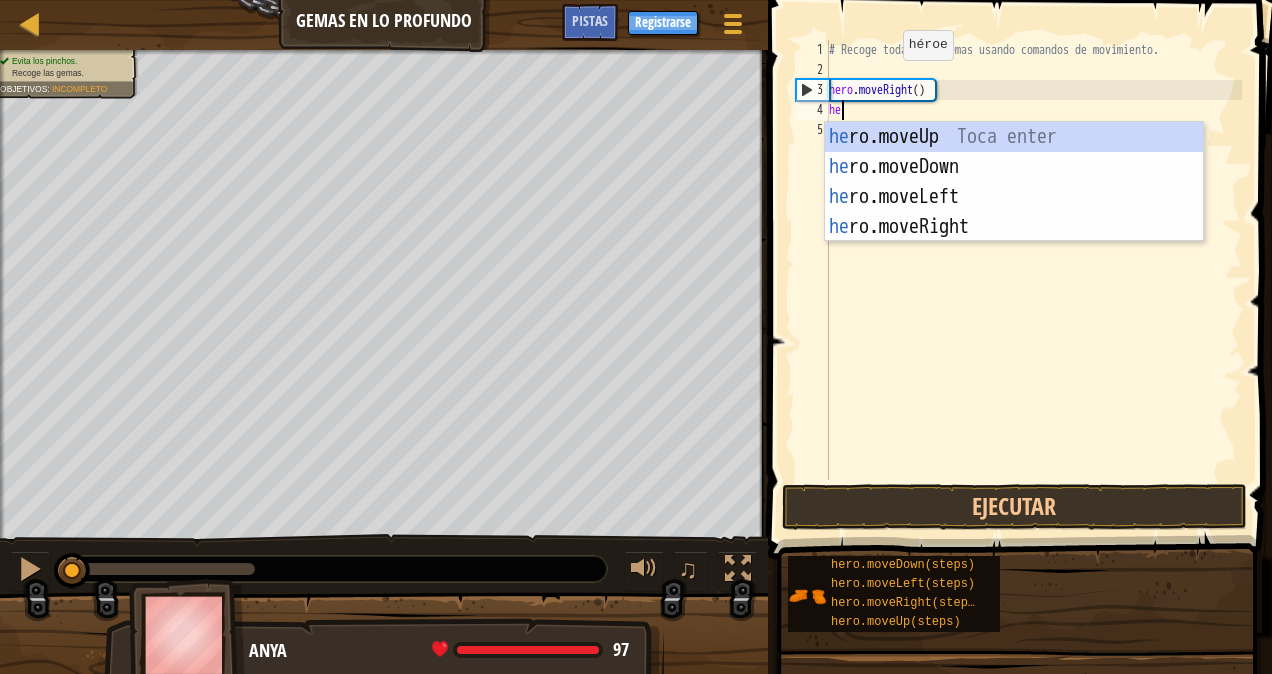 scroll, scrollTop: 9, scrollLeft: 0, axis: vertical 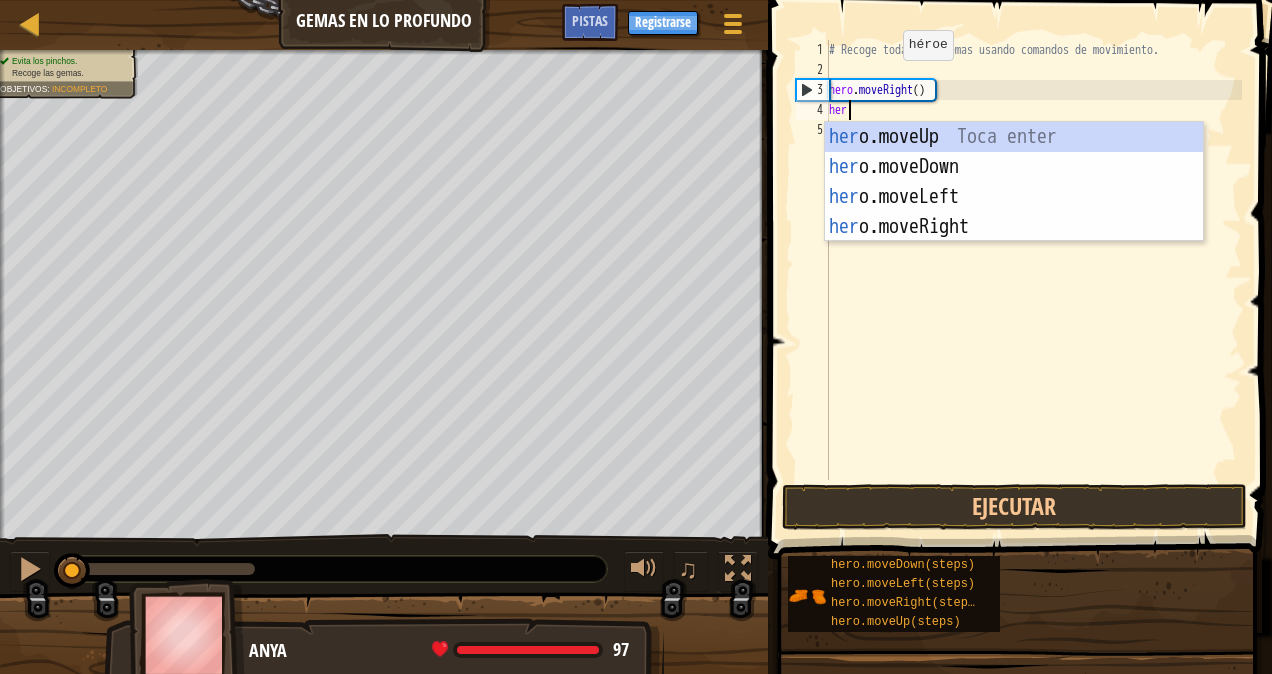 type on "hero" 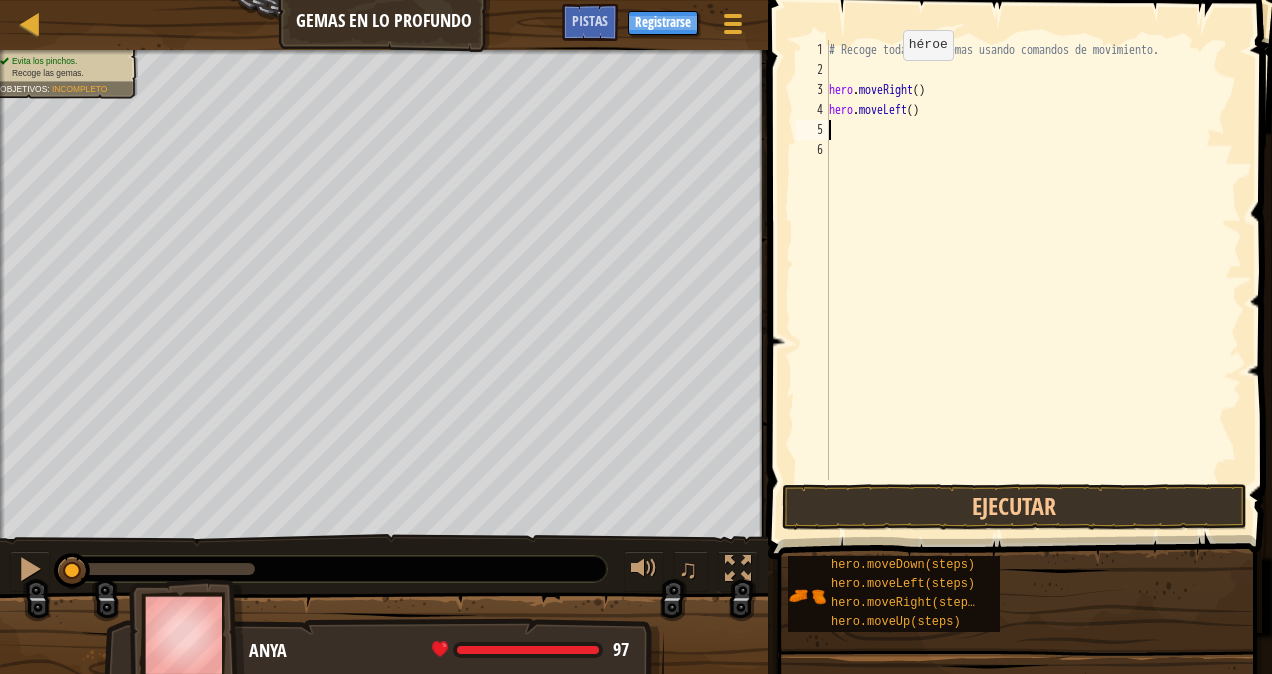 scroll, scrollTop: 9, scrollLeft: 0, axis: vertical 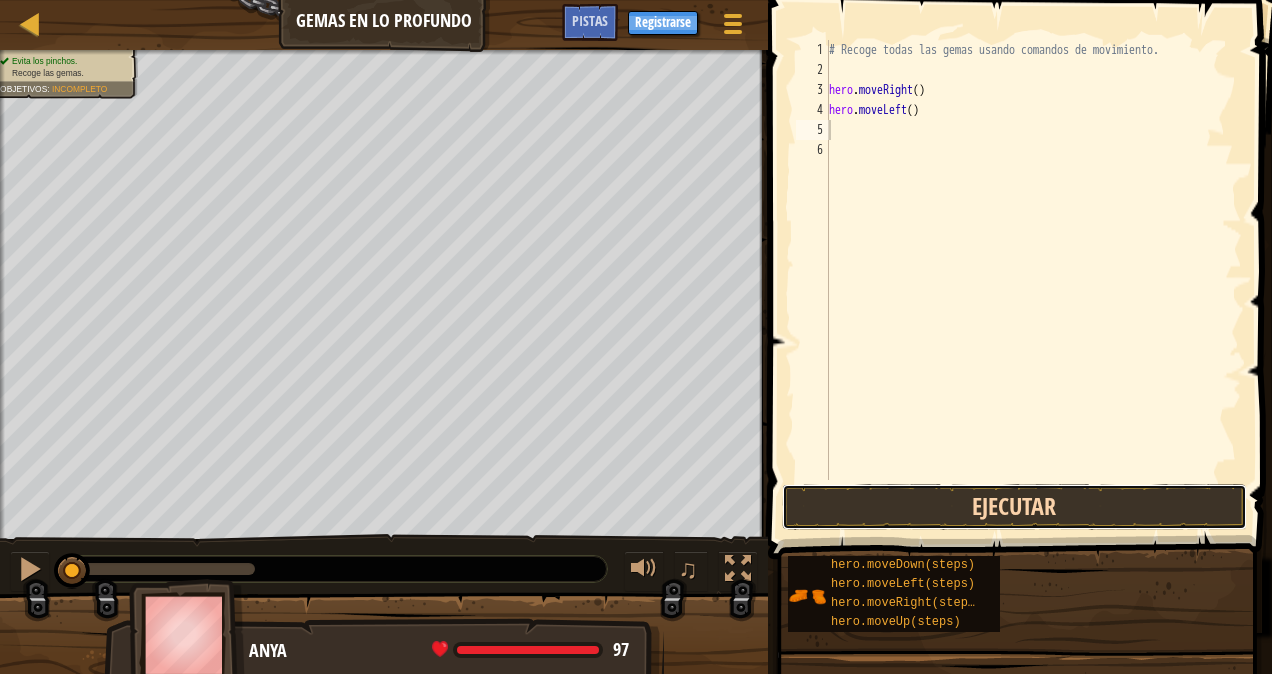 click on "Ejecutar" at bounding box center (1015, 507) 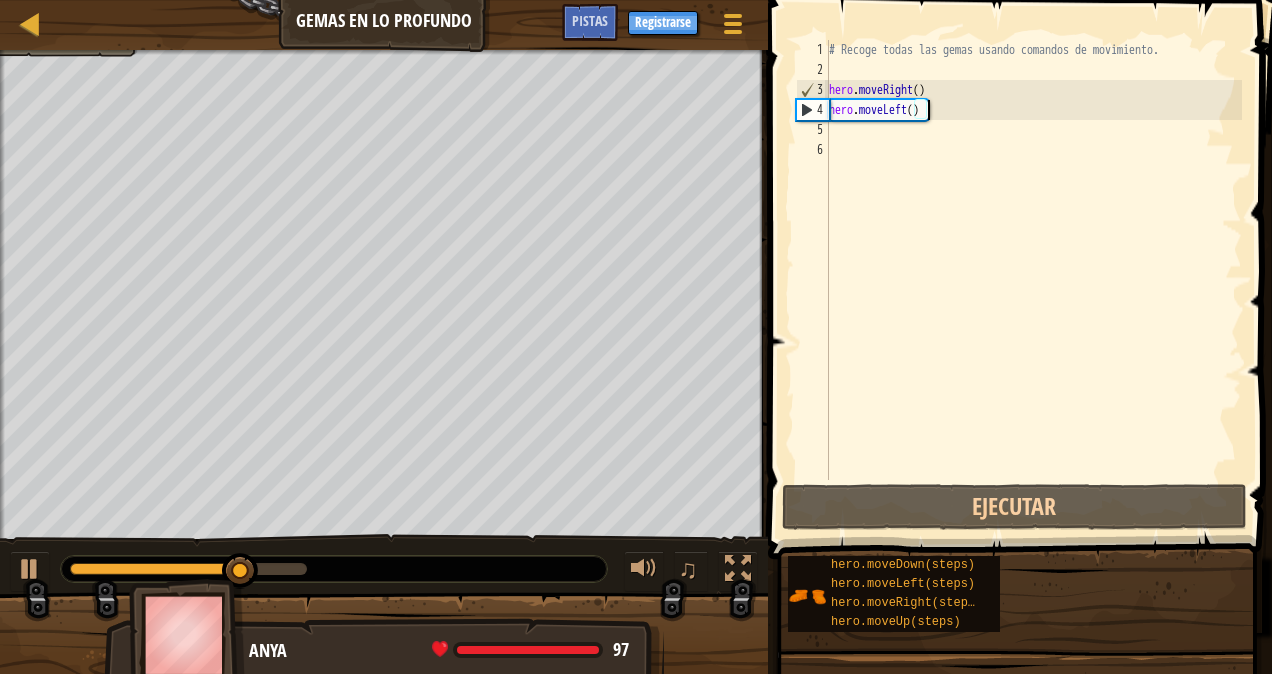 click on "# Recoge todas las gemas usando comandos de movimiento. hero . moveRight ( ) hero . moveLeft ( )" at bounding box center [1033, 280] 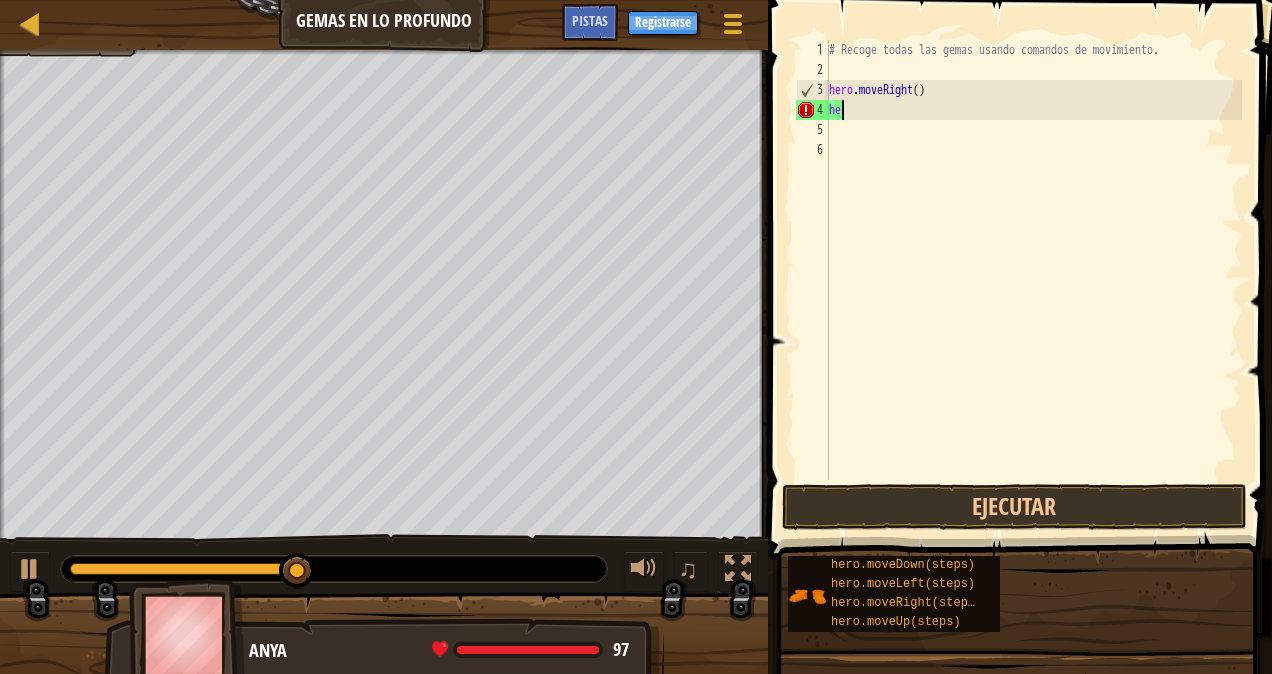 type on "h" 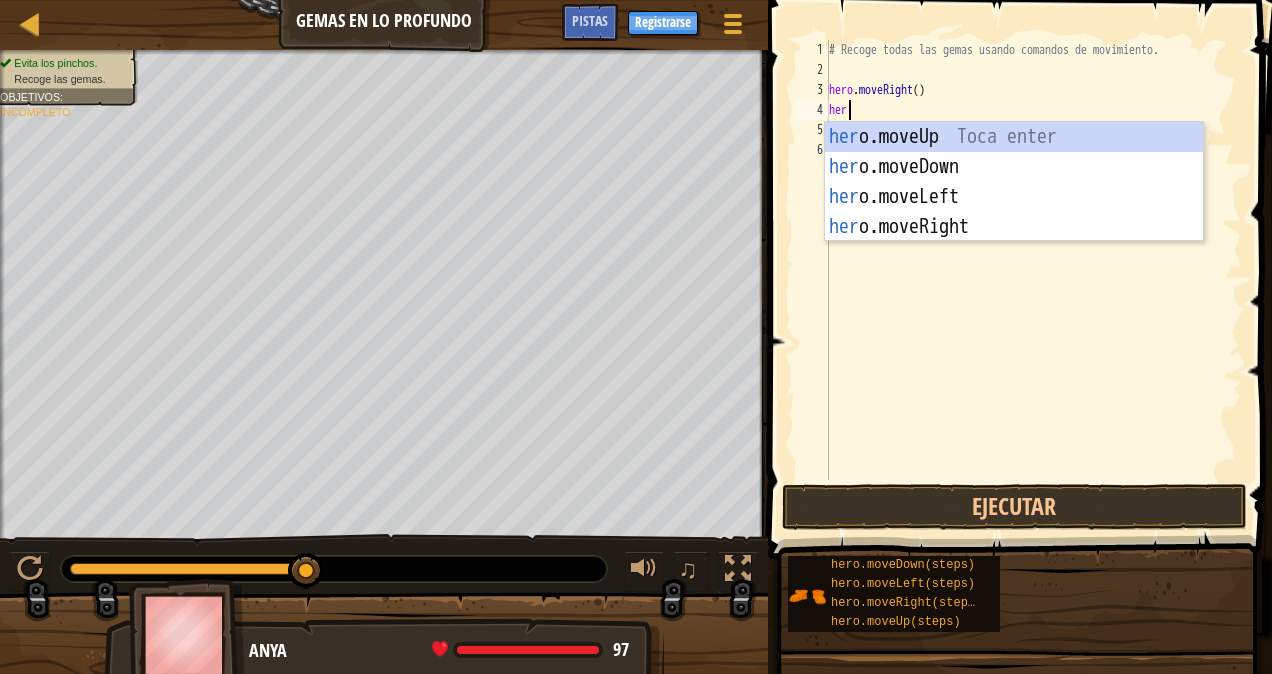 scroll, scrollTop: 9, scrollLeft: 0, axis: vertical 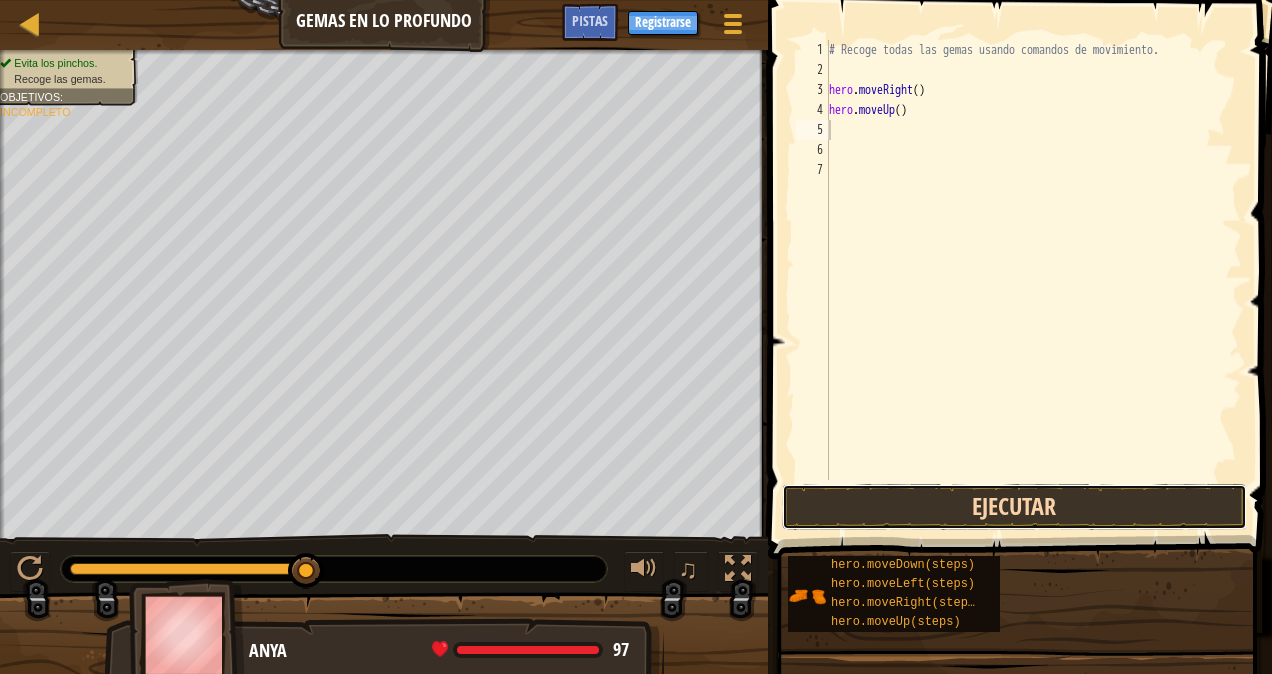 click on "Ejecutar" at bounding box center (1015, 507) 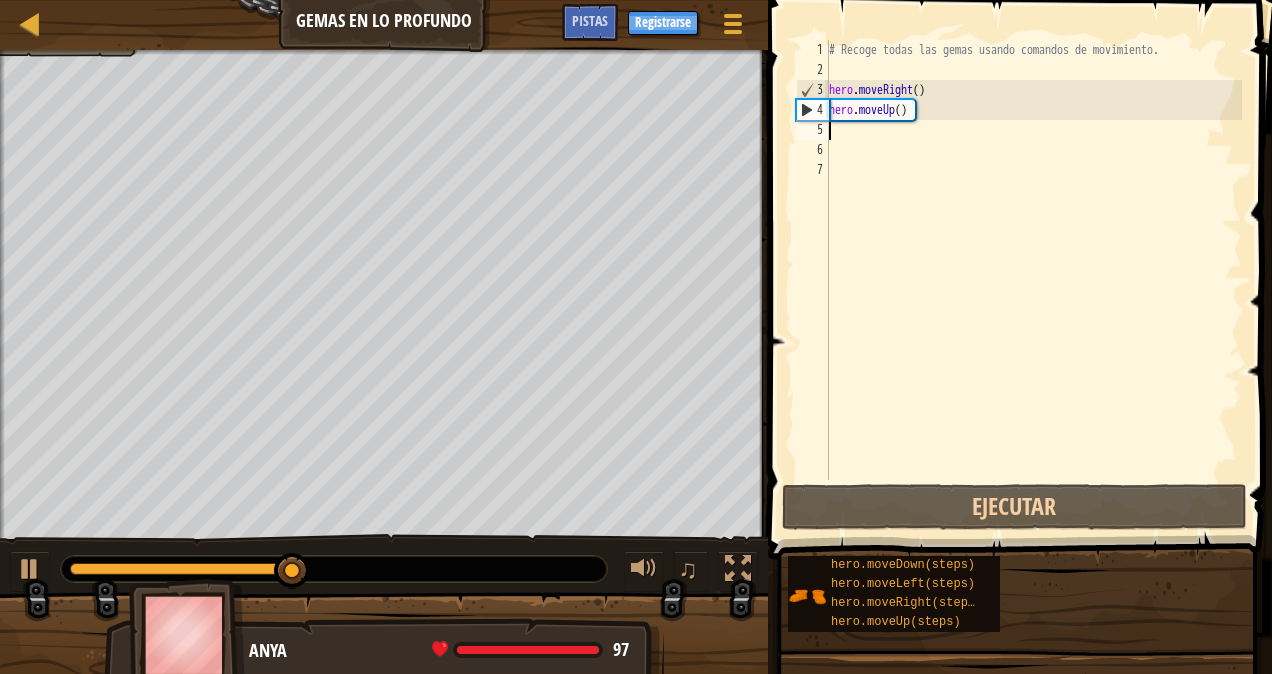 click on "# Recoge todas las gemas usando comandos de movimiento. hero . moveRight ( ) hero . moveUp ( )" at bounding box center (1033, 280) 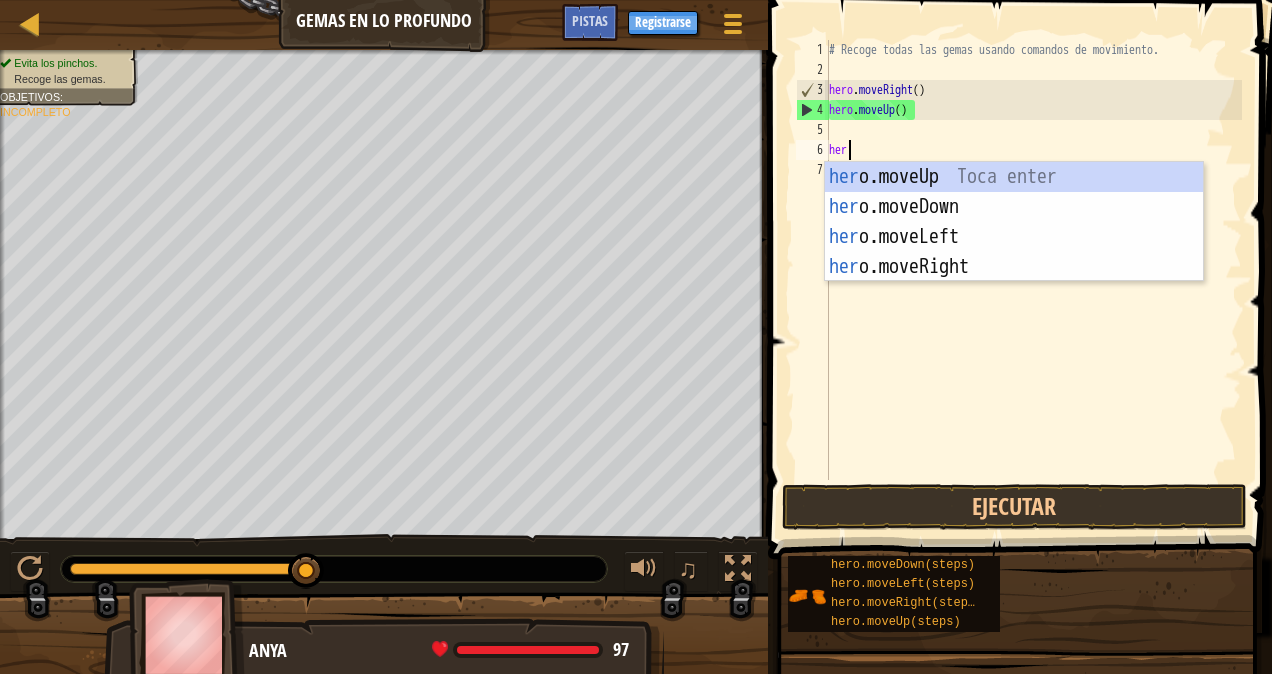 scroll, scrollTop: 9, scrollLeft: 0, axis: vertical 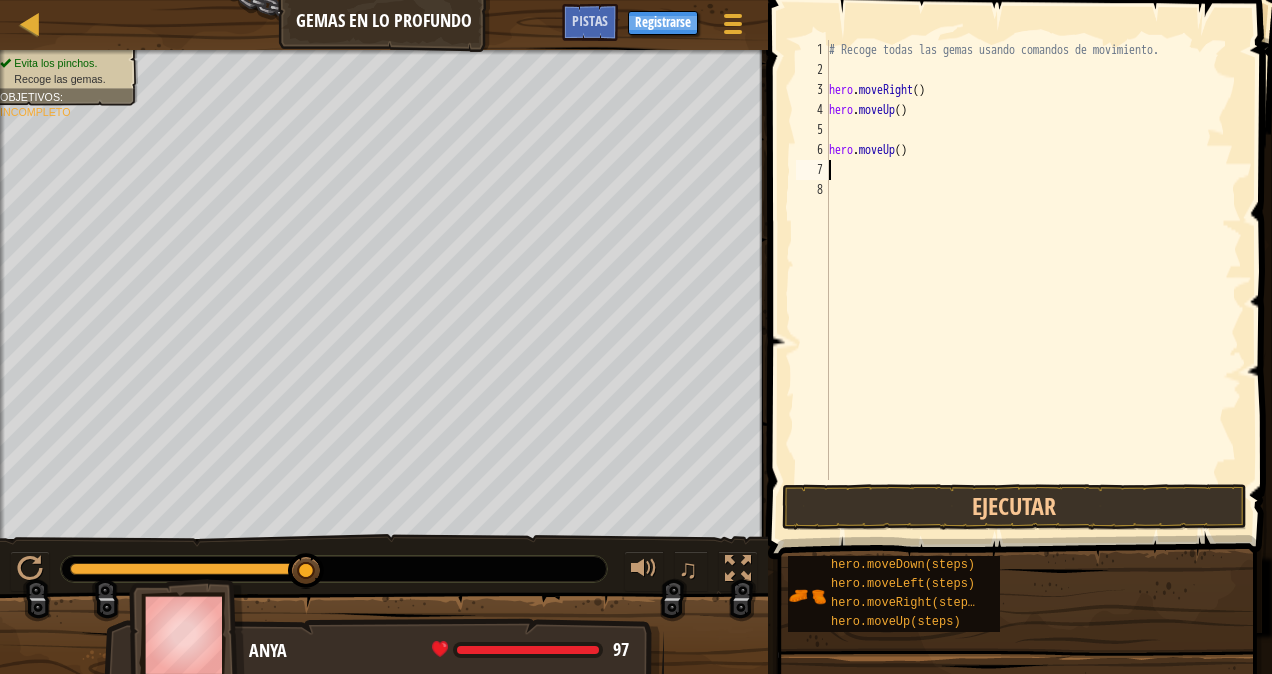 click on "# Recoge todas las gemas usando comandos de movimiento. hero . moveRight ( ) hero . moveUp ( ) hero . moveUp ( )" at bounding box center (1033, 280) 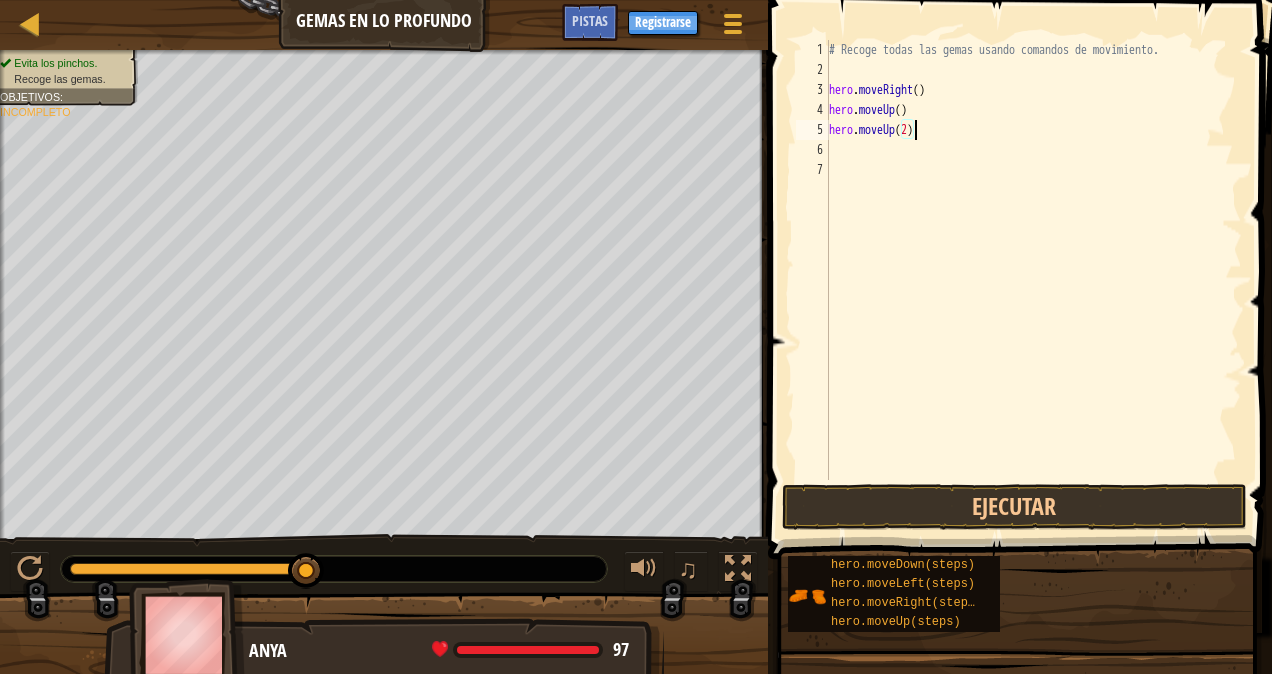 scroll, scrollTop: 9, scrollLeft: 6, axis: both 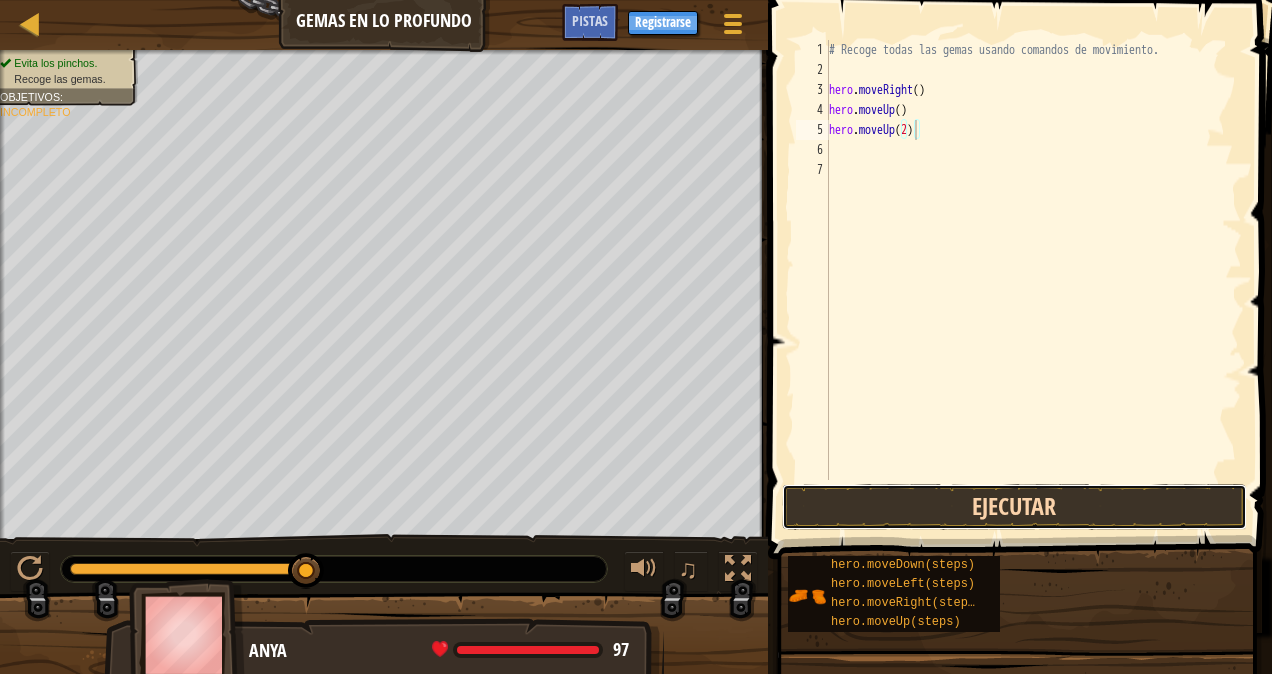 click on "Ejecutar" at bounding box center [1015, 507] 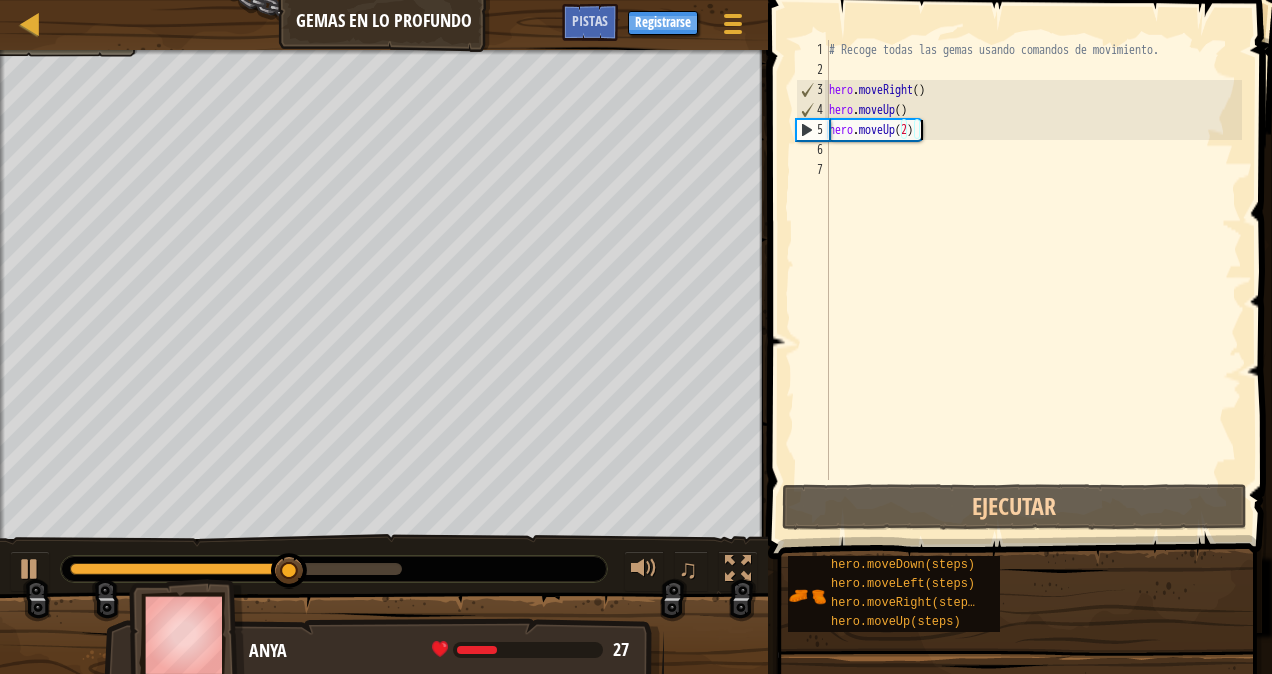 drag, startPoint x: 958, startPoint y: 136, endPoint x: 1056, endPoint y: -28, distance: 191.04973 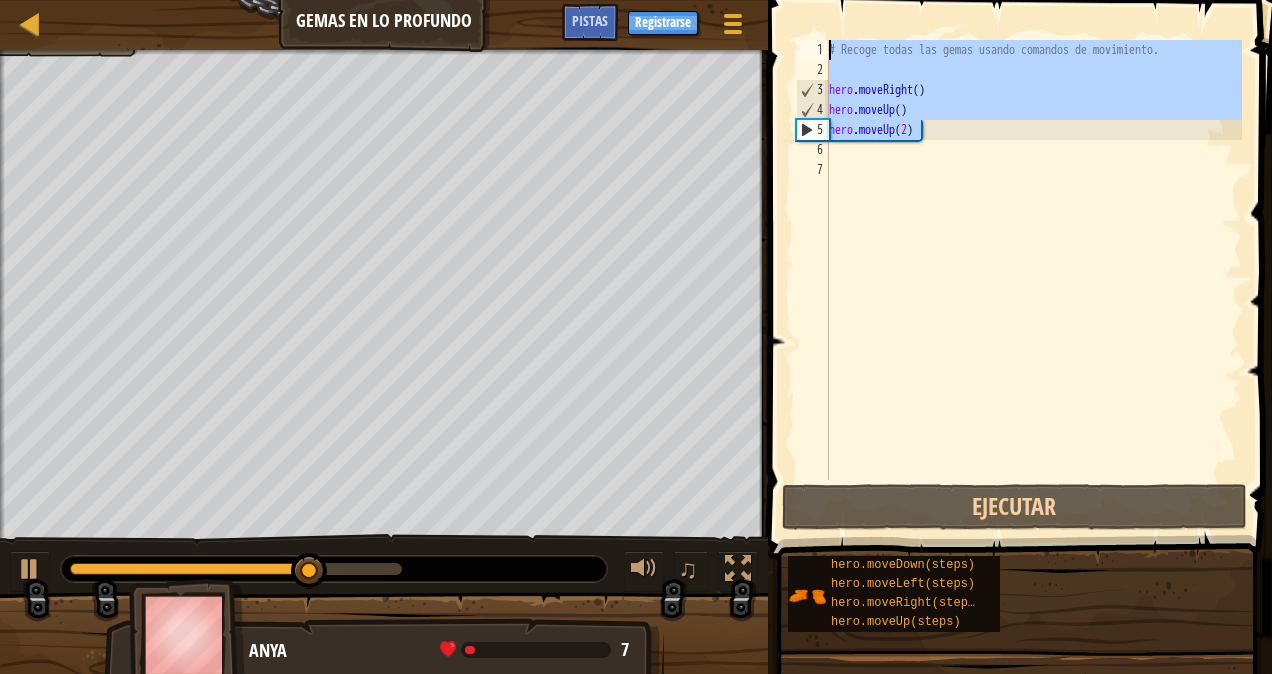 scroll, scrollTop: 9, scrollLeft: 0, axis: vertical 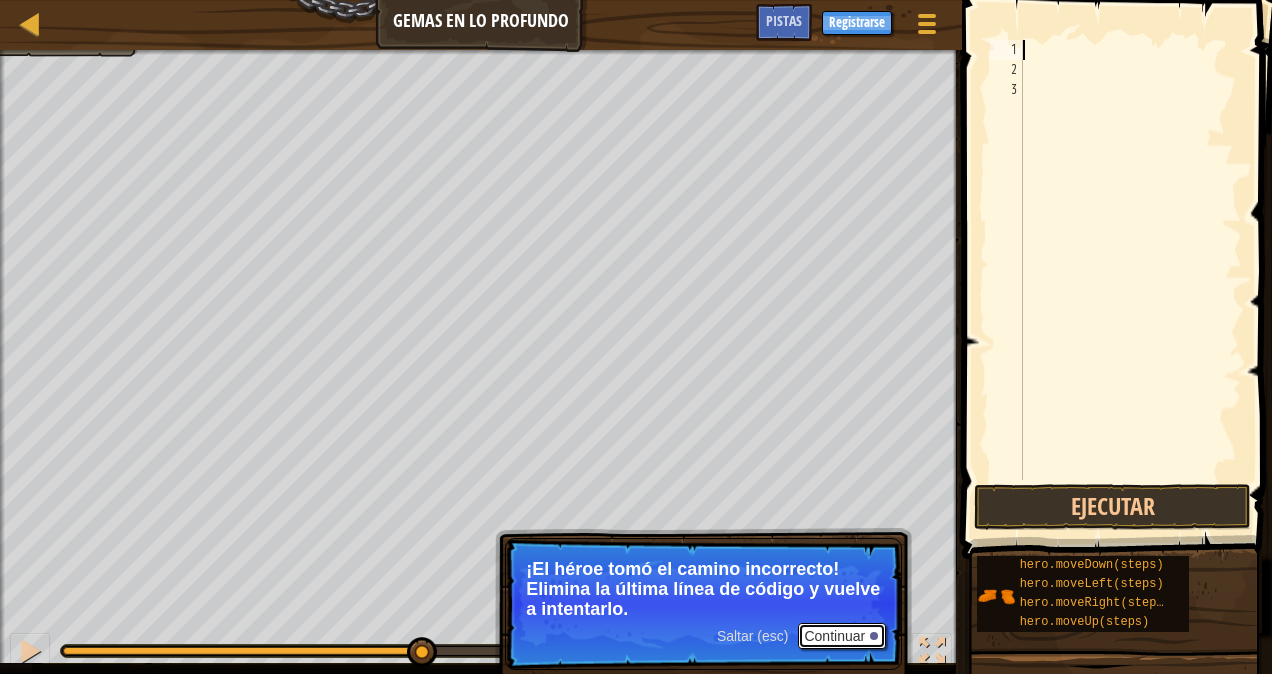 click on "Continuar" at bounding box center [842, 636] 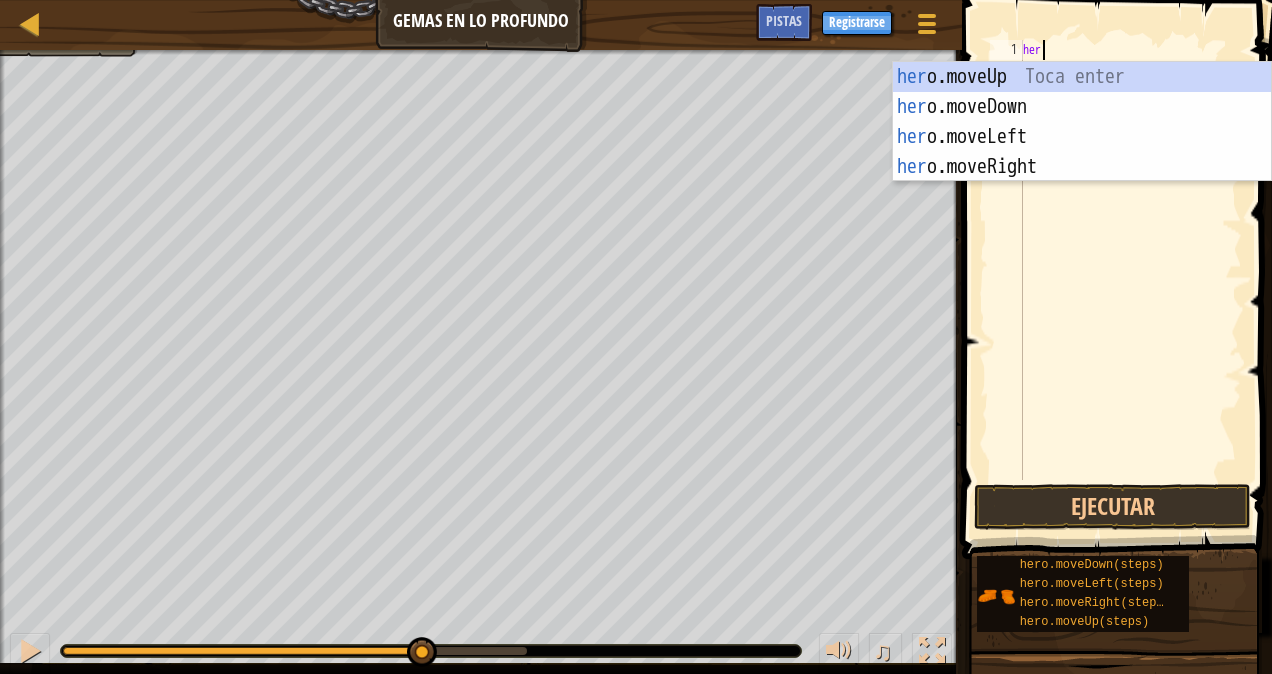 type on "hero" 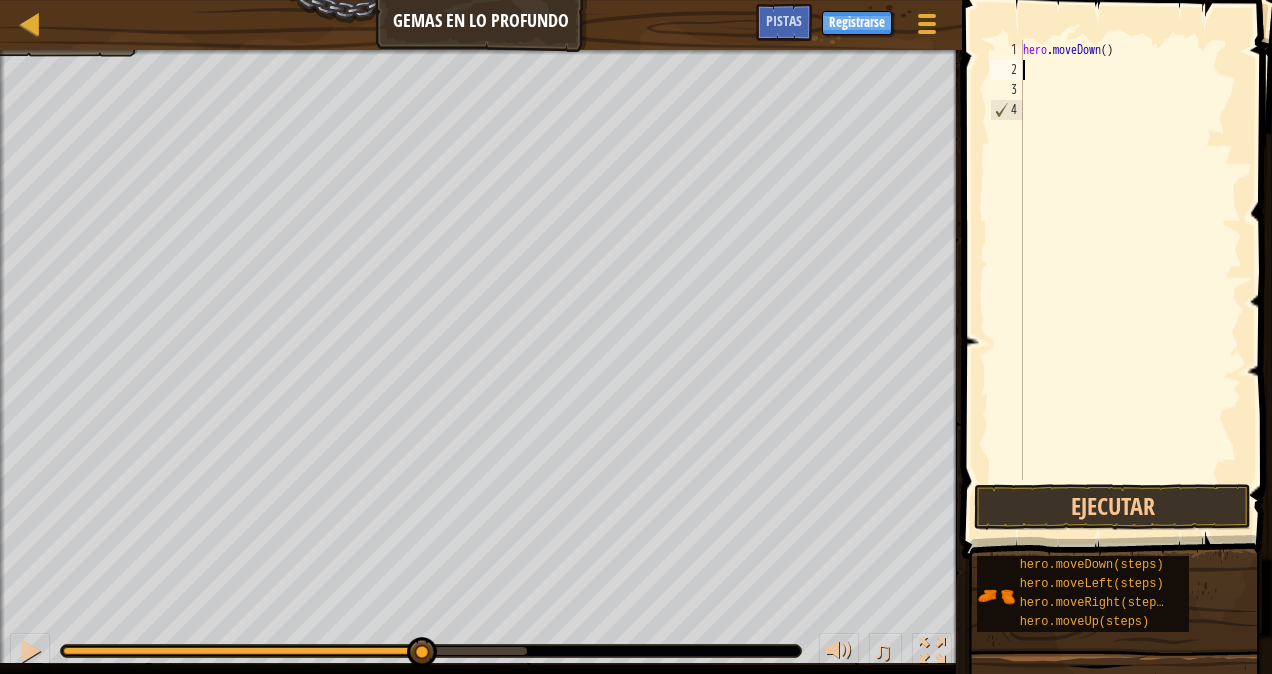 scroll, scrollTop: 9, scrollLeft: 0, axis: vertical 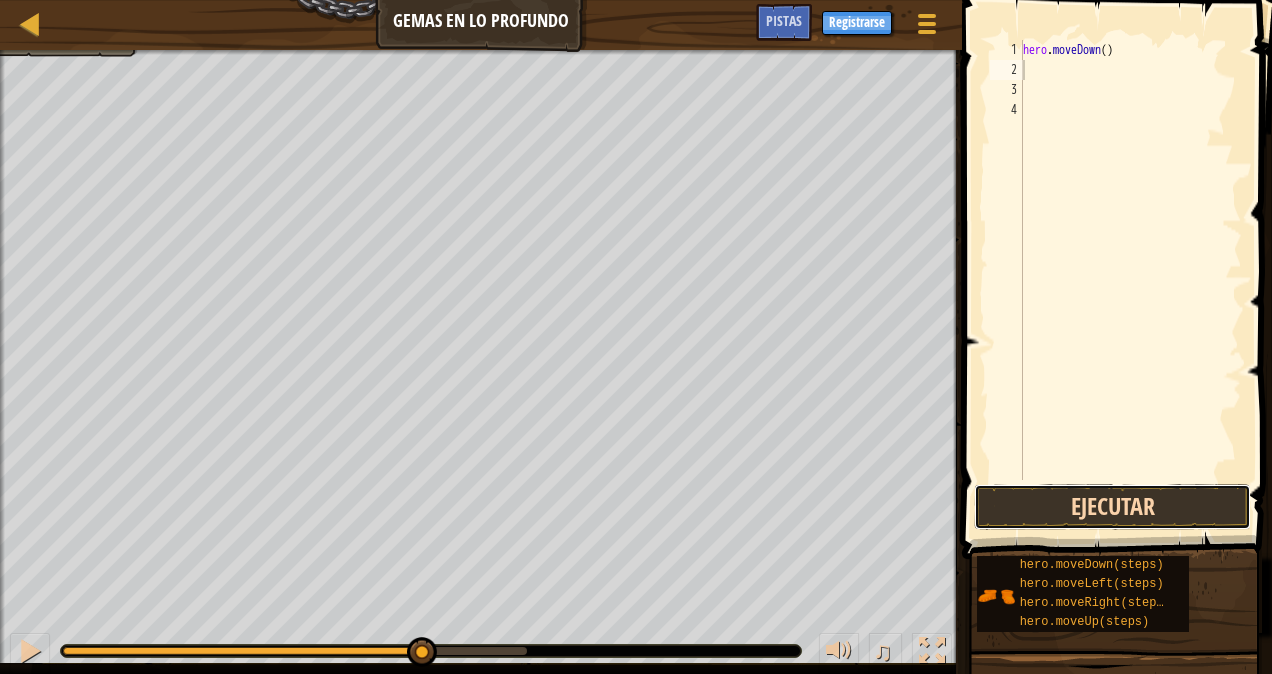 click on "Ejecutar" at bounding box center (1112, 507) 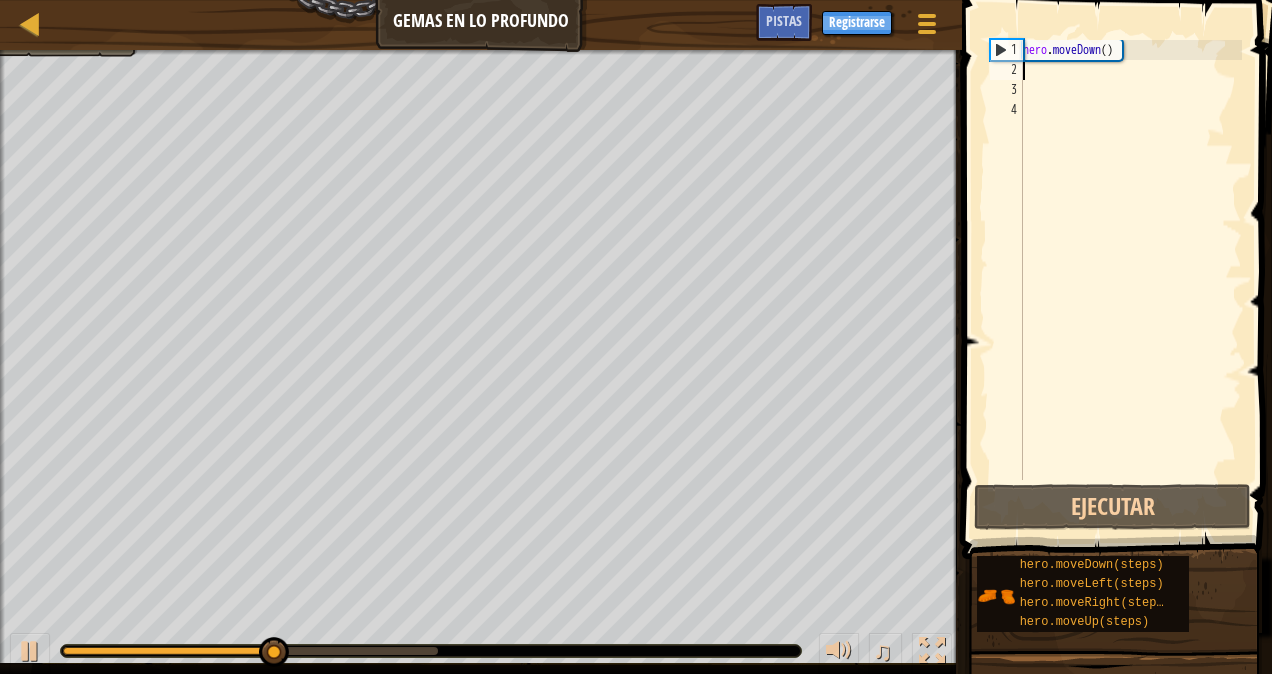 click on "hero . moveDown ( )" at bounding box center [1130, 280] 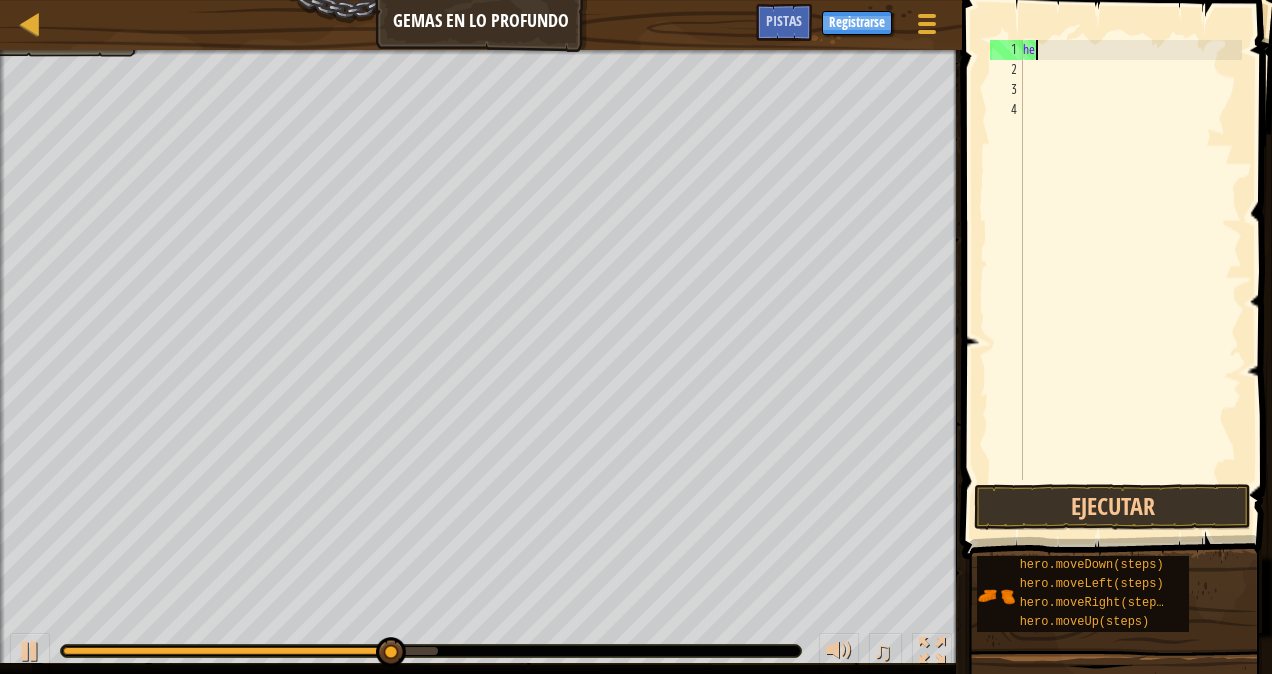 type on "h" 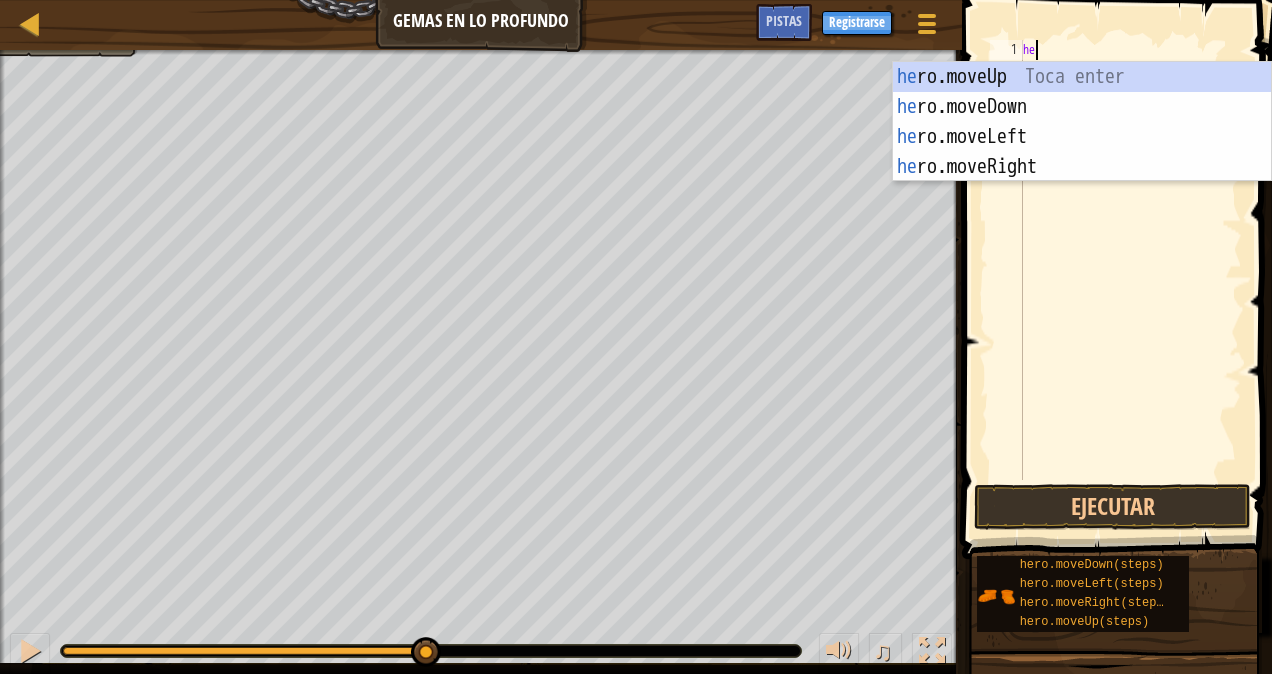 type on "hero" 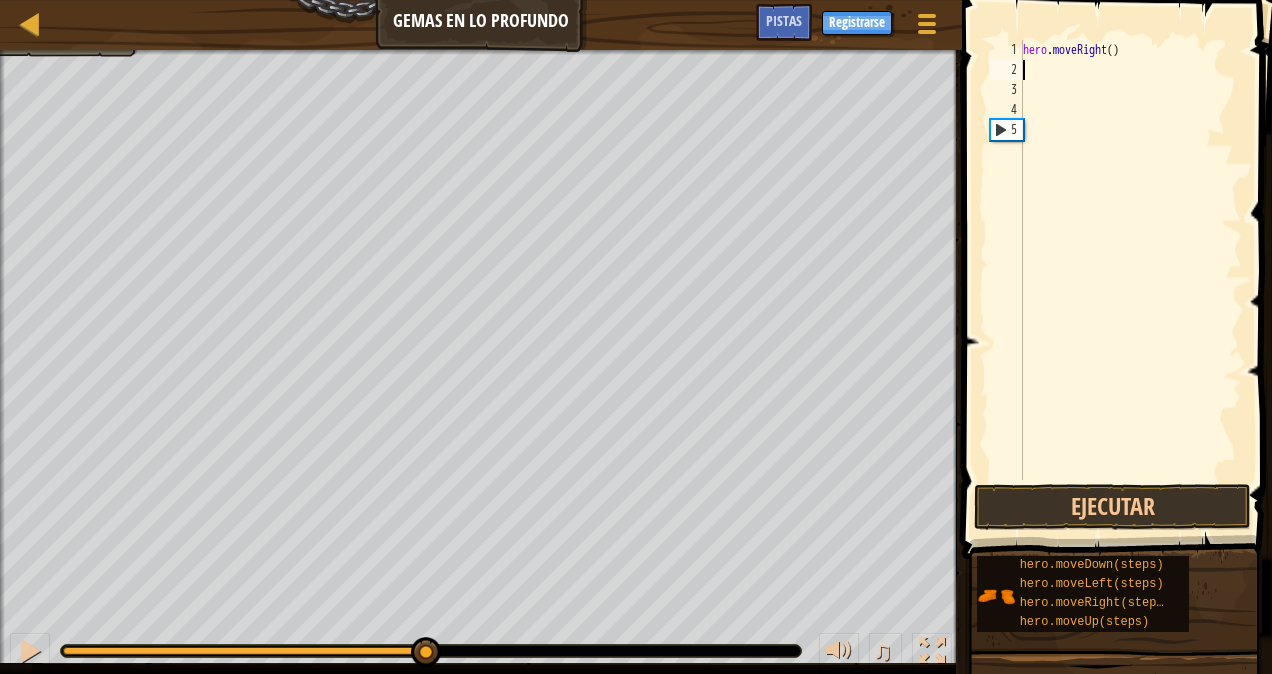 scroll, scrollTop: 9, scrollLeft: 0, axis: vertical 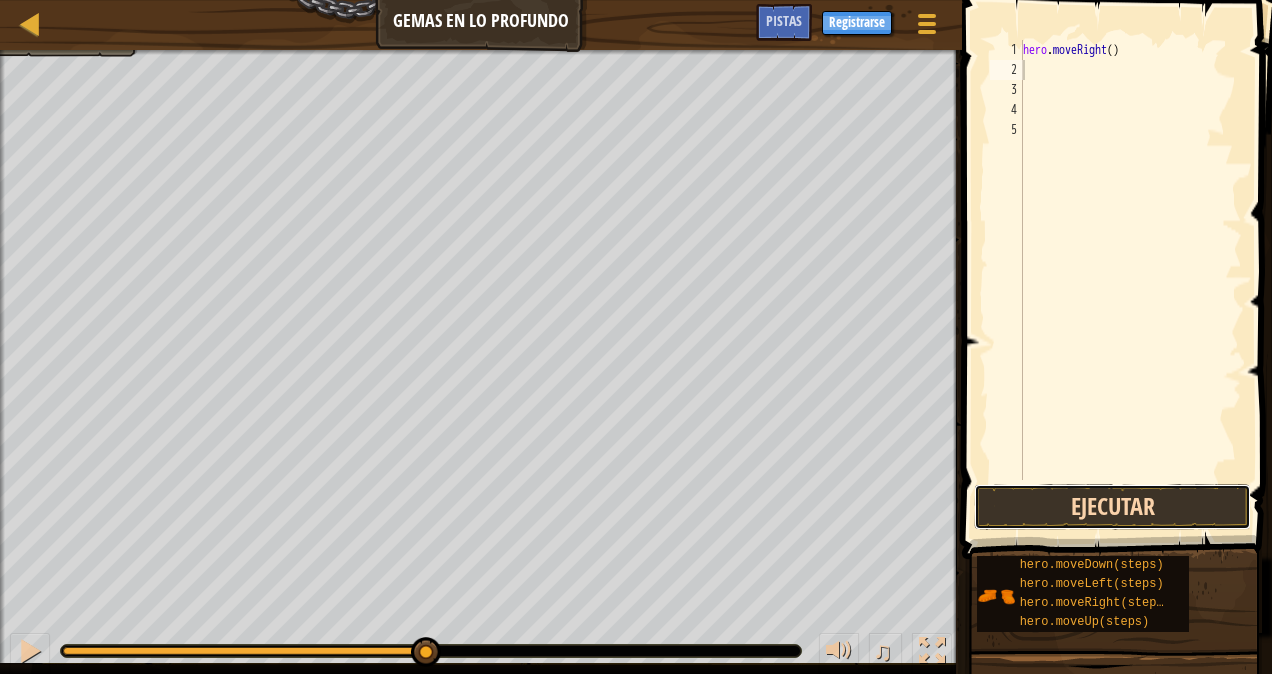 click on "Ejecutar" at bounding box center [1112, 507] 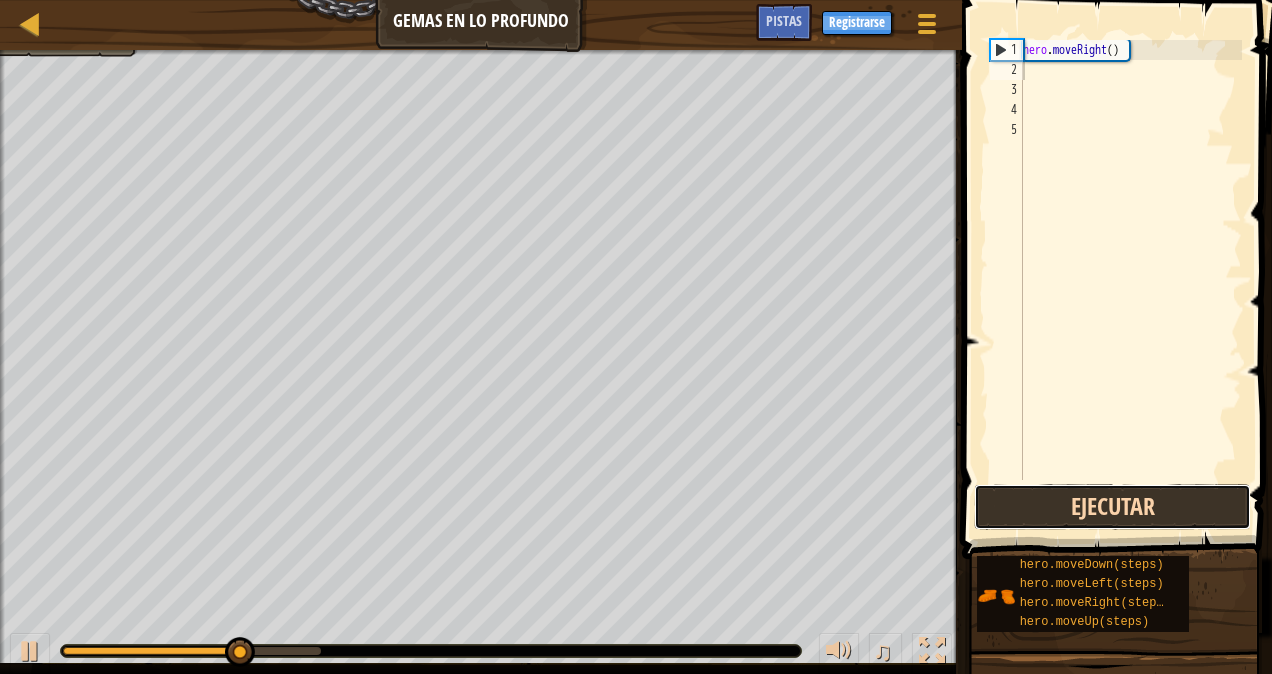 click on "Ejecutar" at bounding box center (1112, 507) 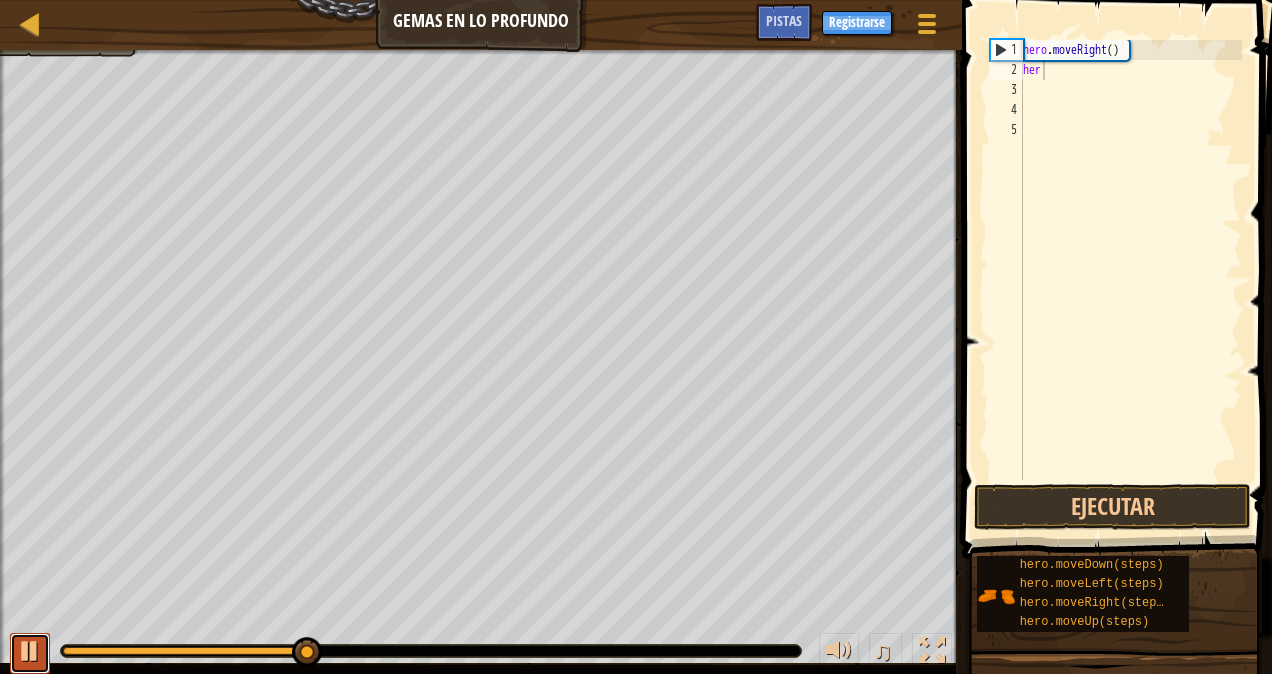 click at bounding box center [30, 651] 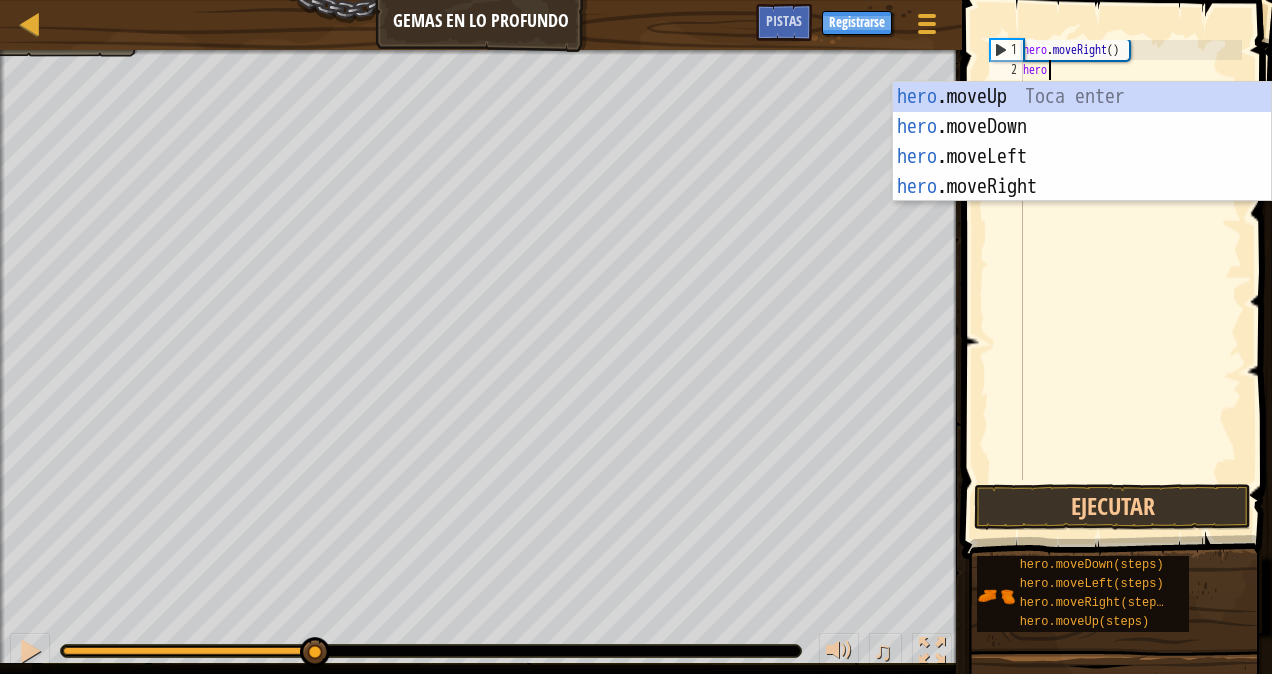 scroll, scrollTop: 9, scrollLeft: 2, axis: both 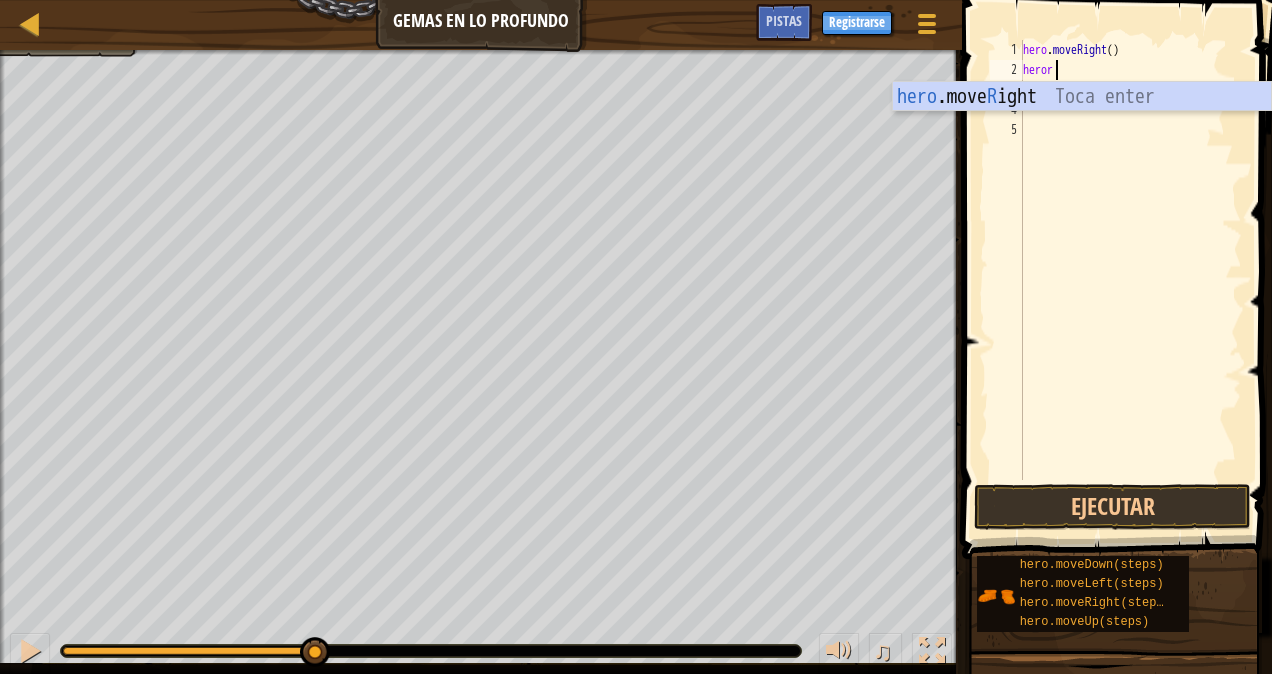 type on "hero" 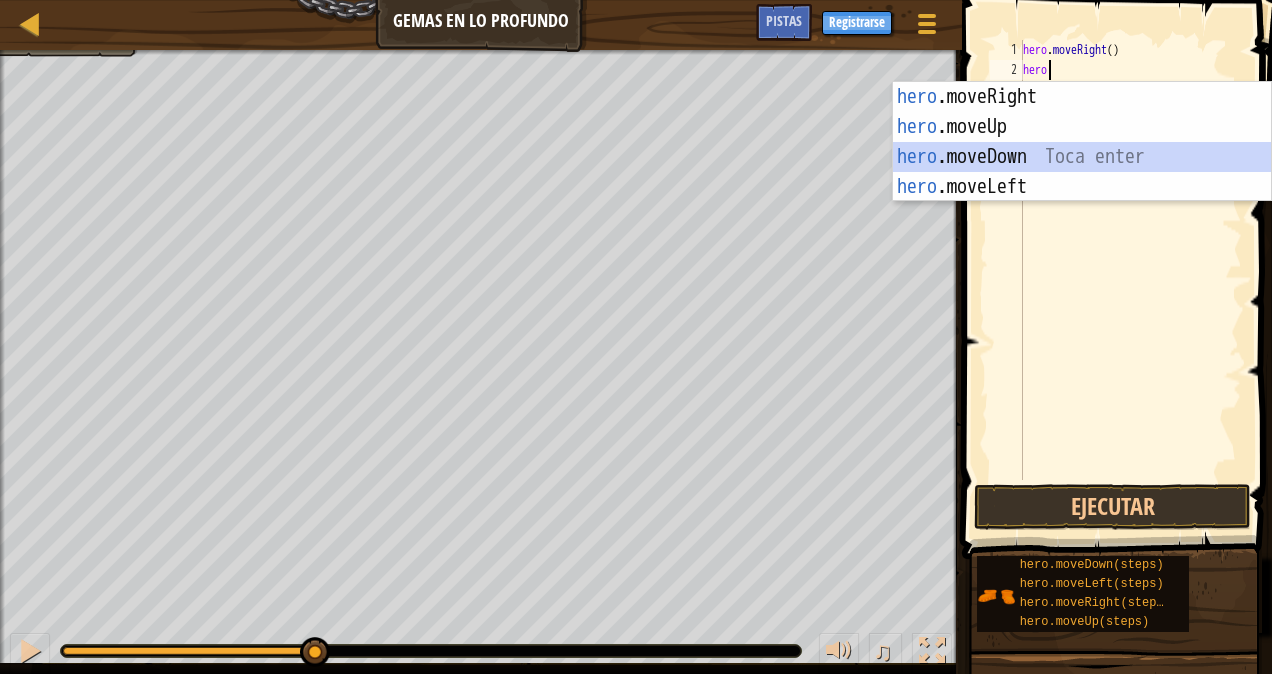scroll, scrollTop: 9, scrollLeft: 0, axis: vertical 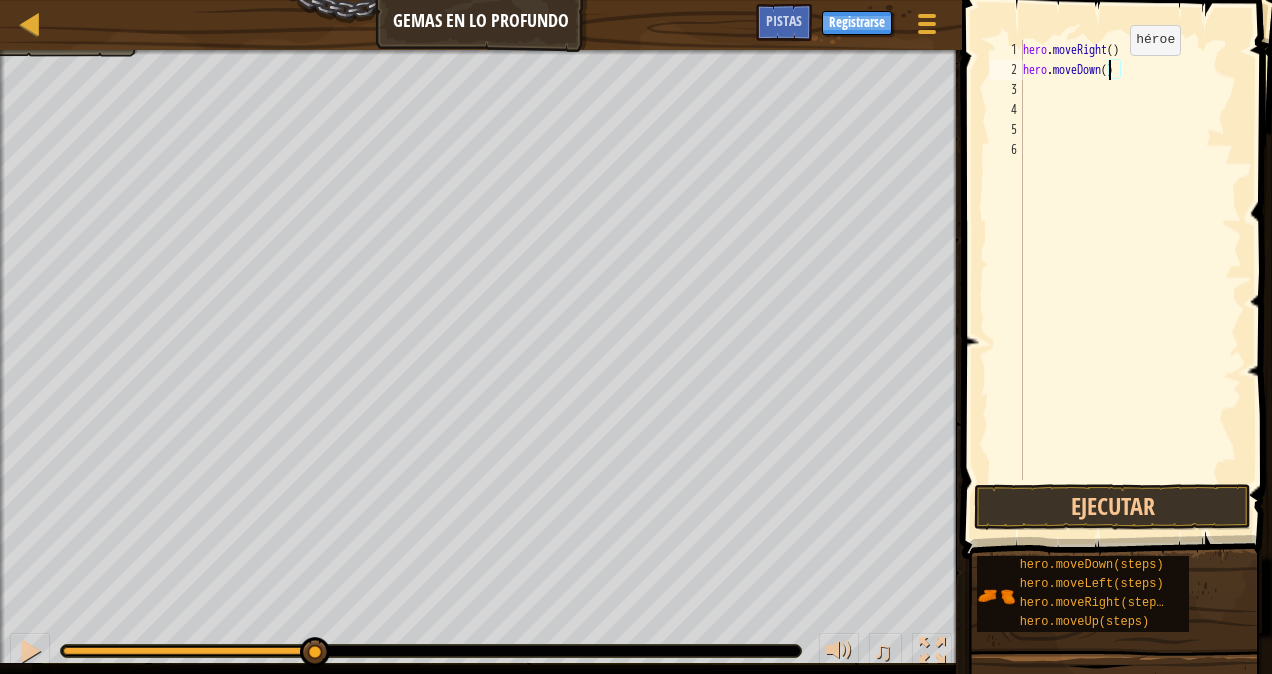 click on "hero . moveRight ( ) hero . moveDown ( )" at bounding box center [1130, 280] 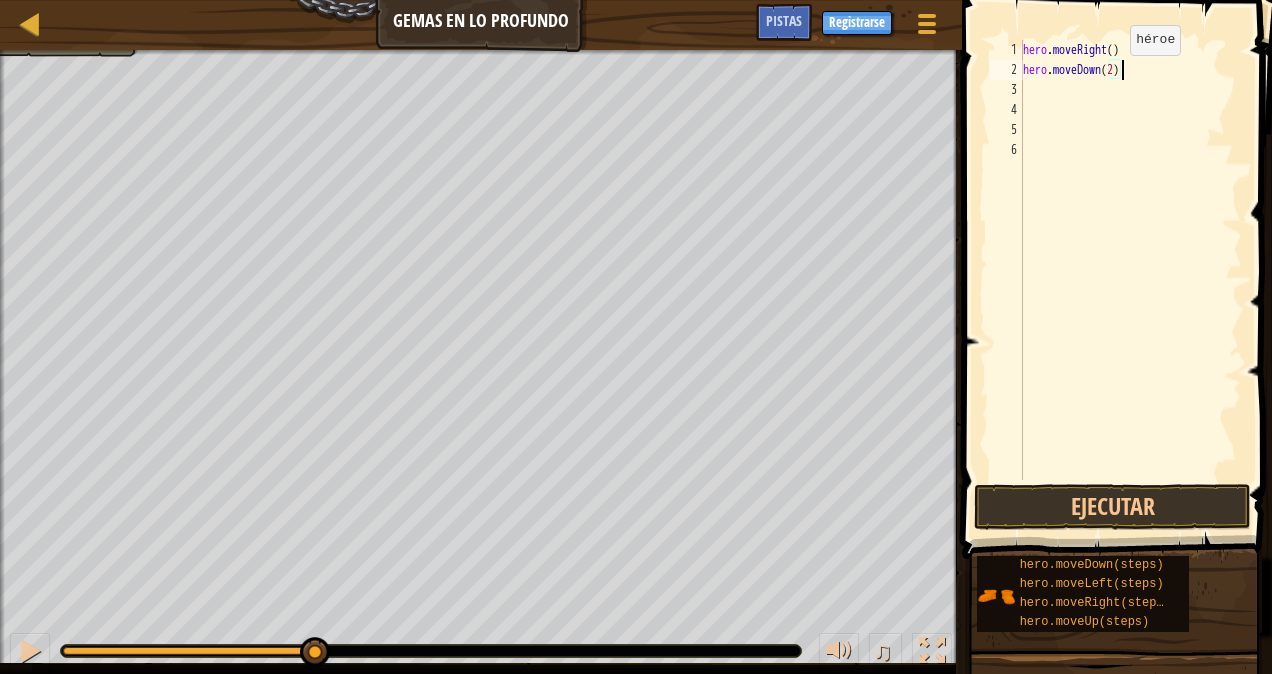 scroll, scrollTop: 9, scrollLeft: 8, axis: both 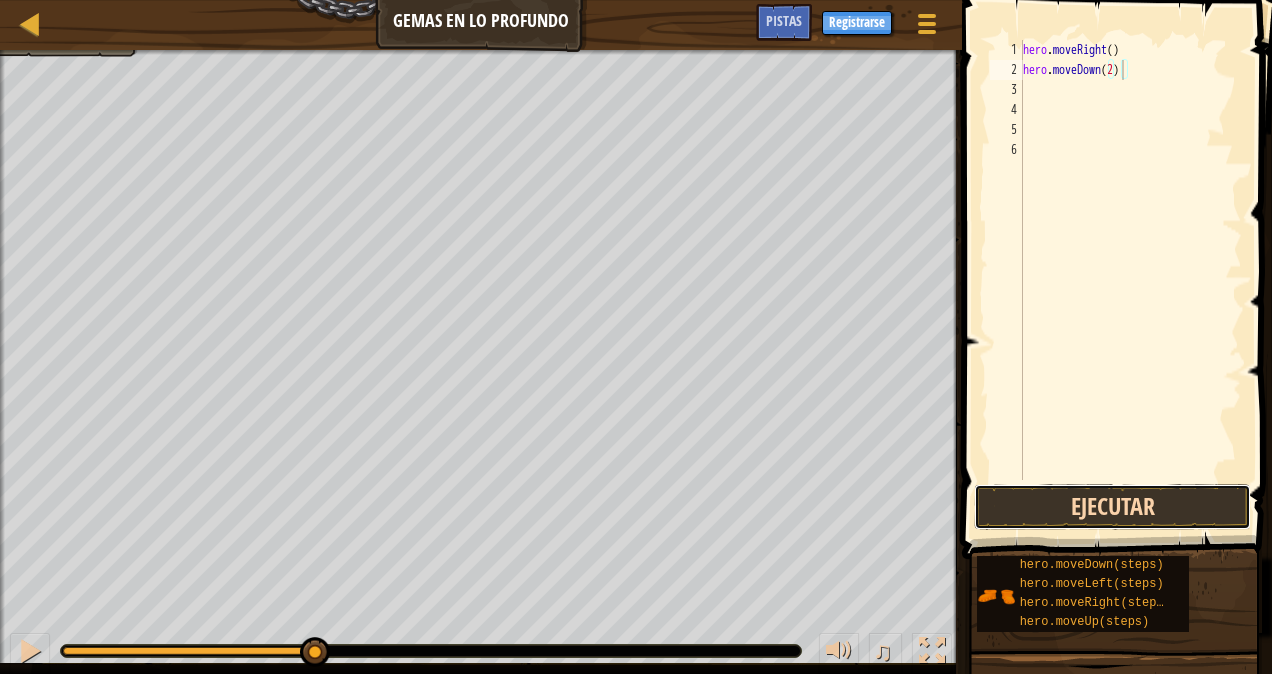 click on "Ejecutar" at bounding box center (1112, 507) 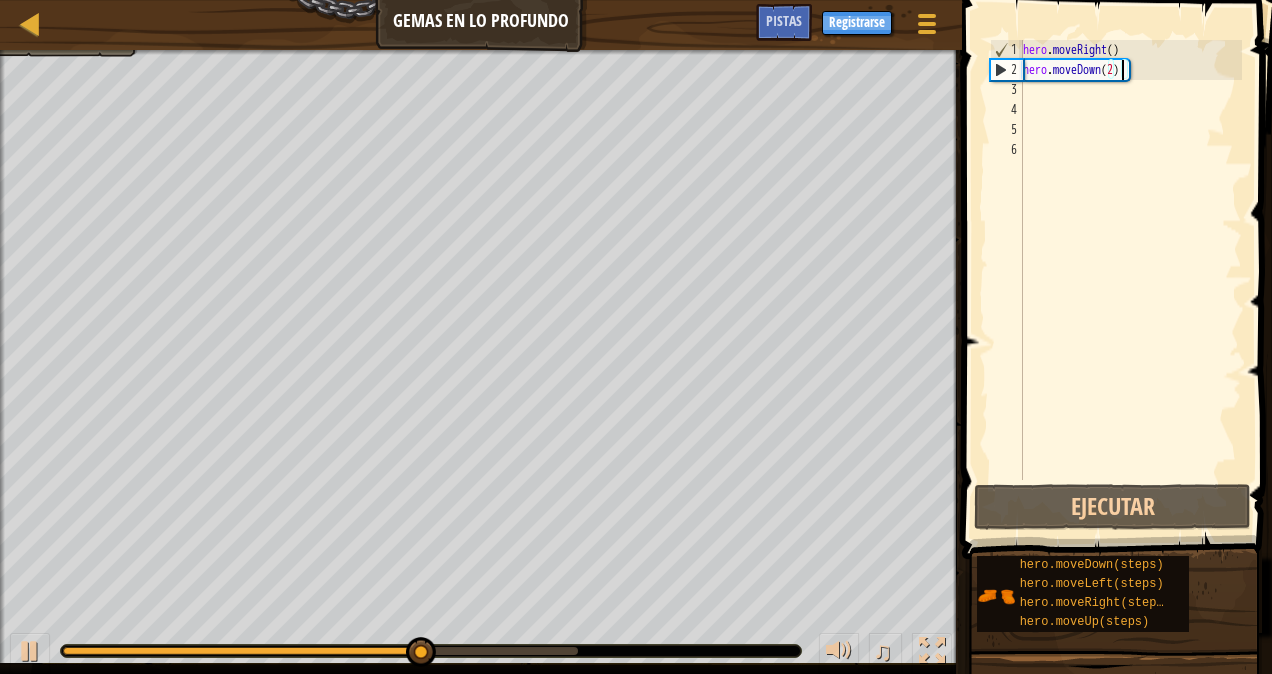 type on "hero.moveDown()" 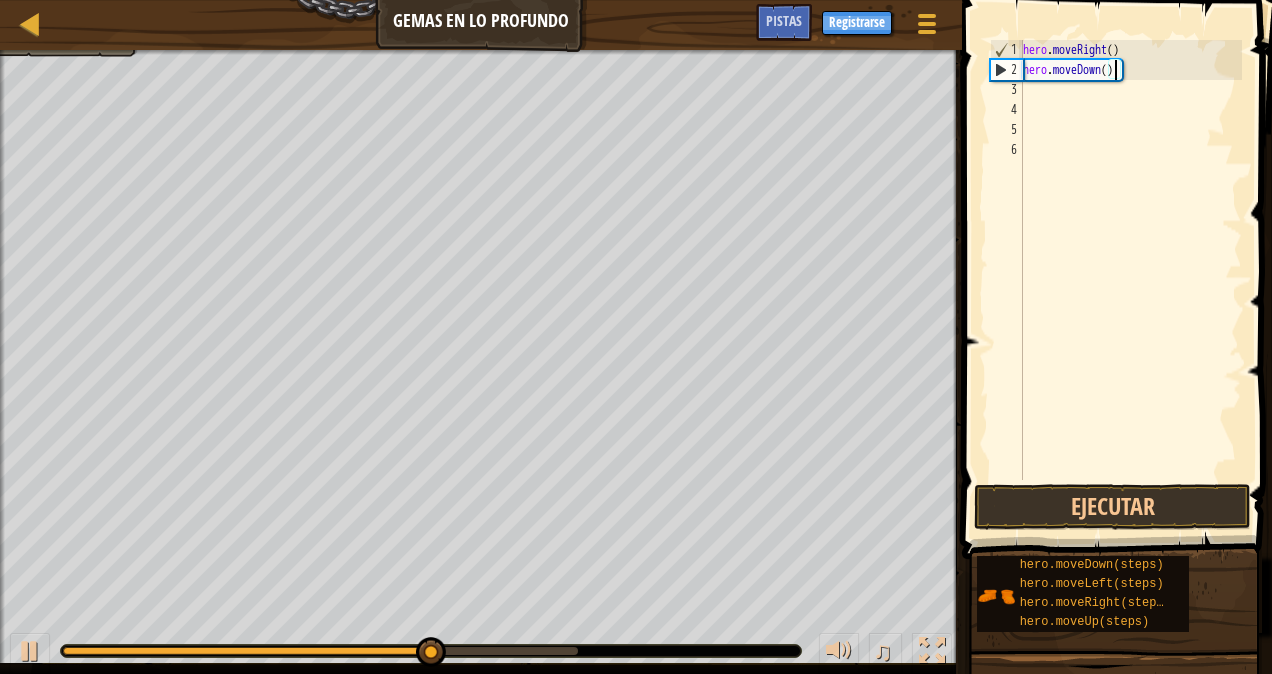 scroll, scrollTop: 9, scrollLeft: 7, axis: both 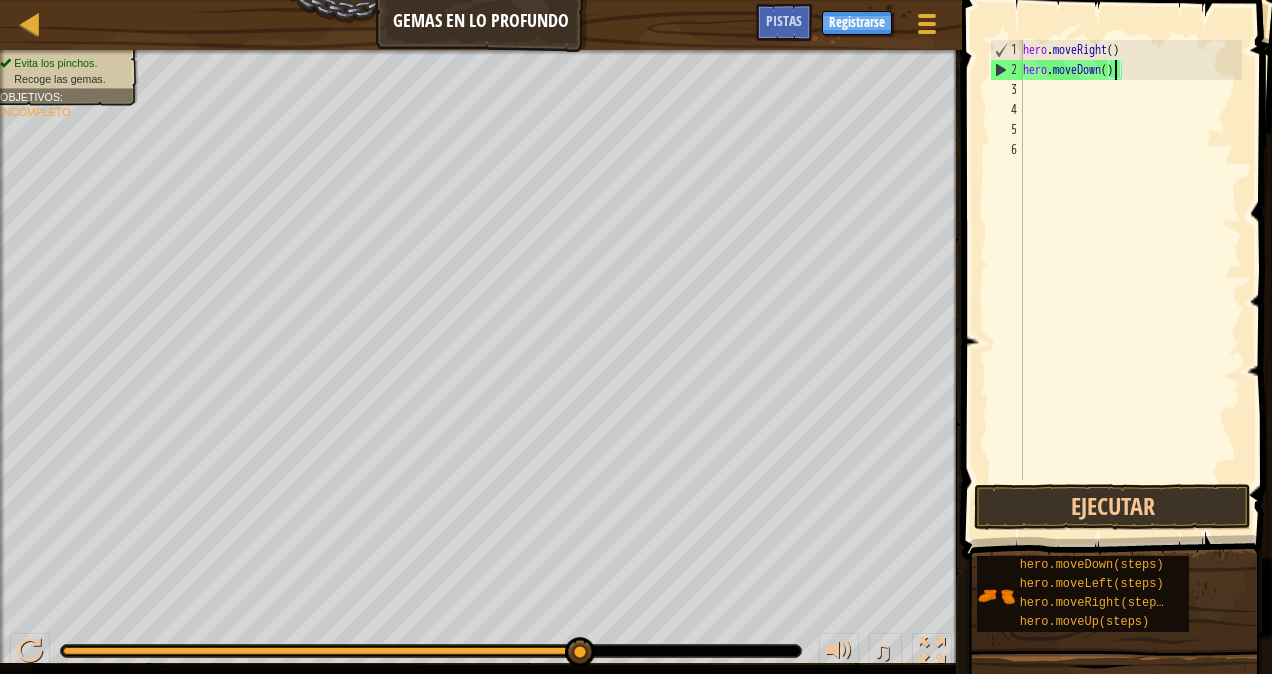 click on "hero . moveRight ( ) hero . moveDown ( )" at bounding box center [1130, 280] 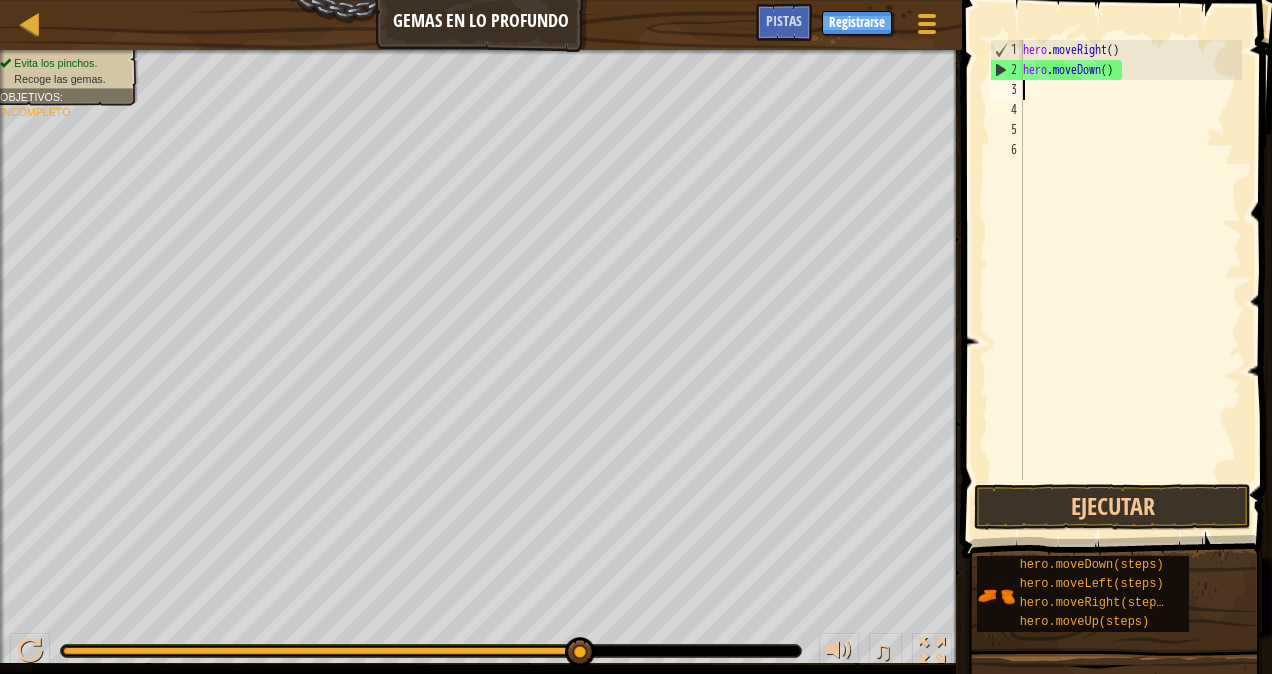 scroll, scrollTop: 9, scrollLeft: 0, axis: vertical 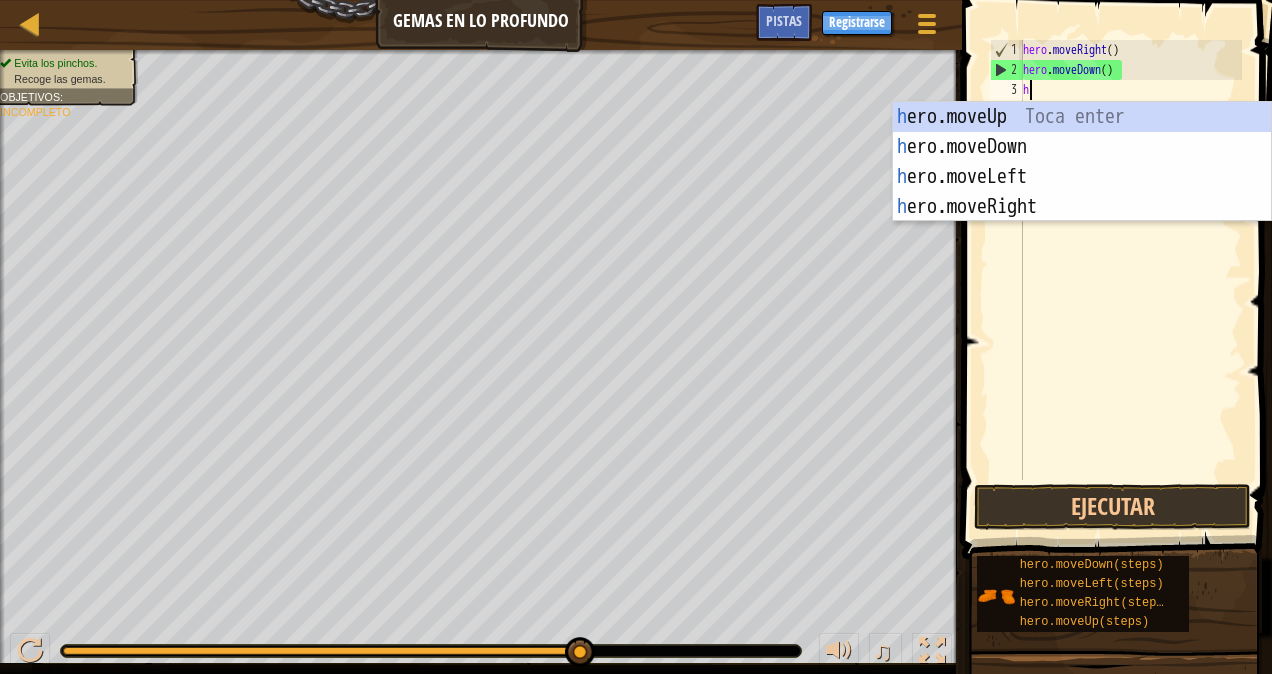 type on "he" 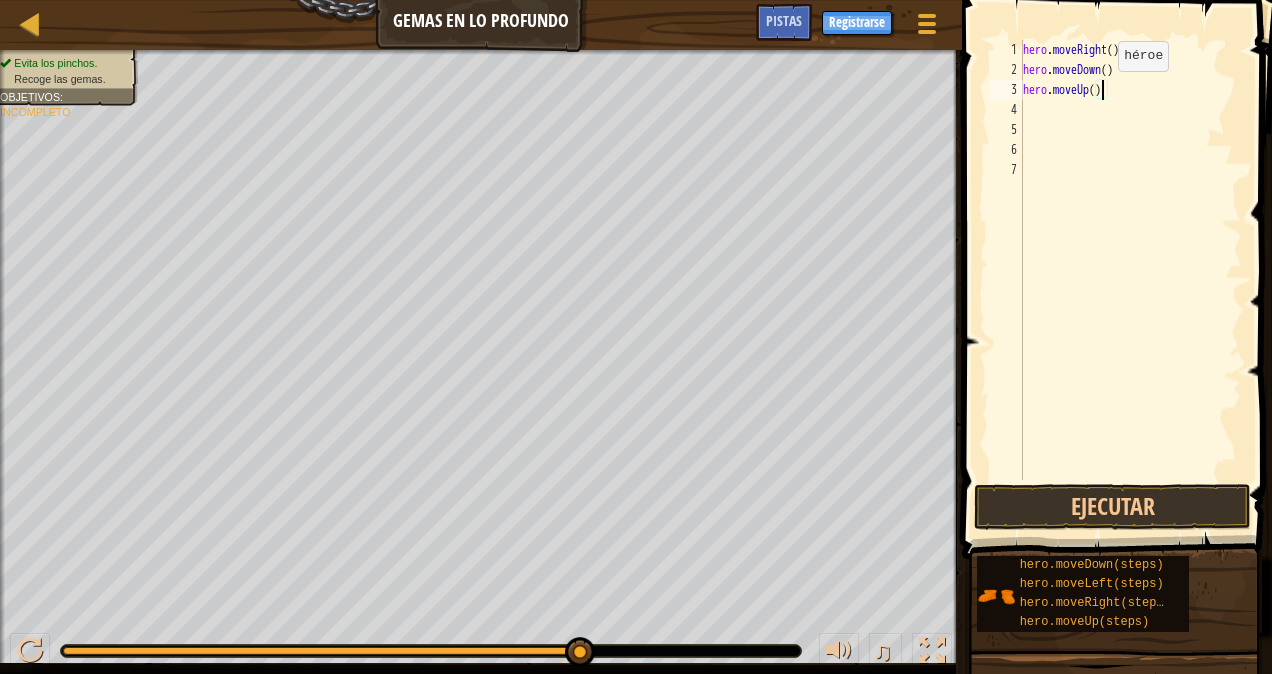click on "hero . moveRight ( ) hero . moveDown ( ) hero . moveUp ( )" at bounding box center (1130, 280) 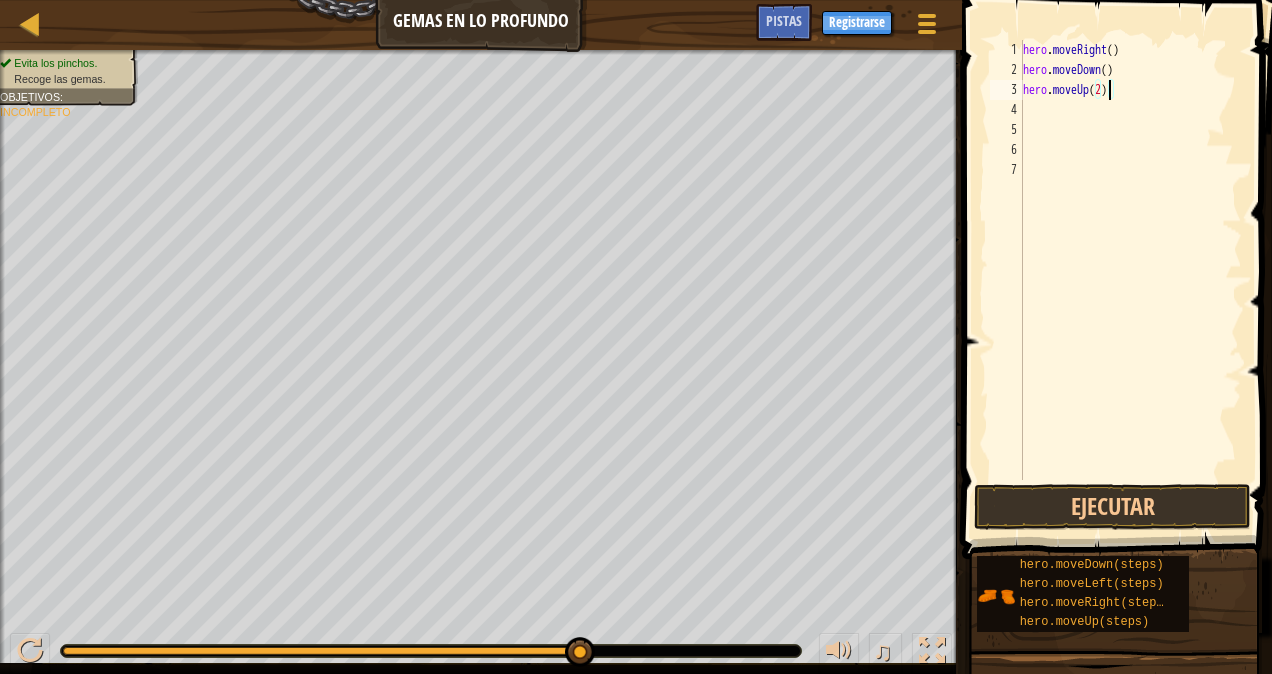 scroll, scrollTop: 9, scrollLeft: 6, axis: both 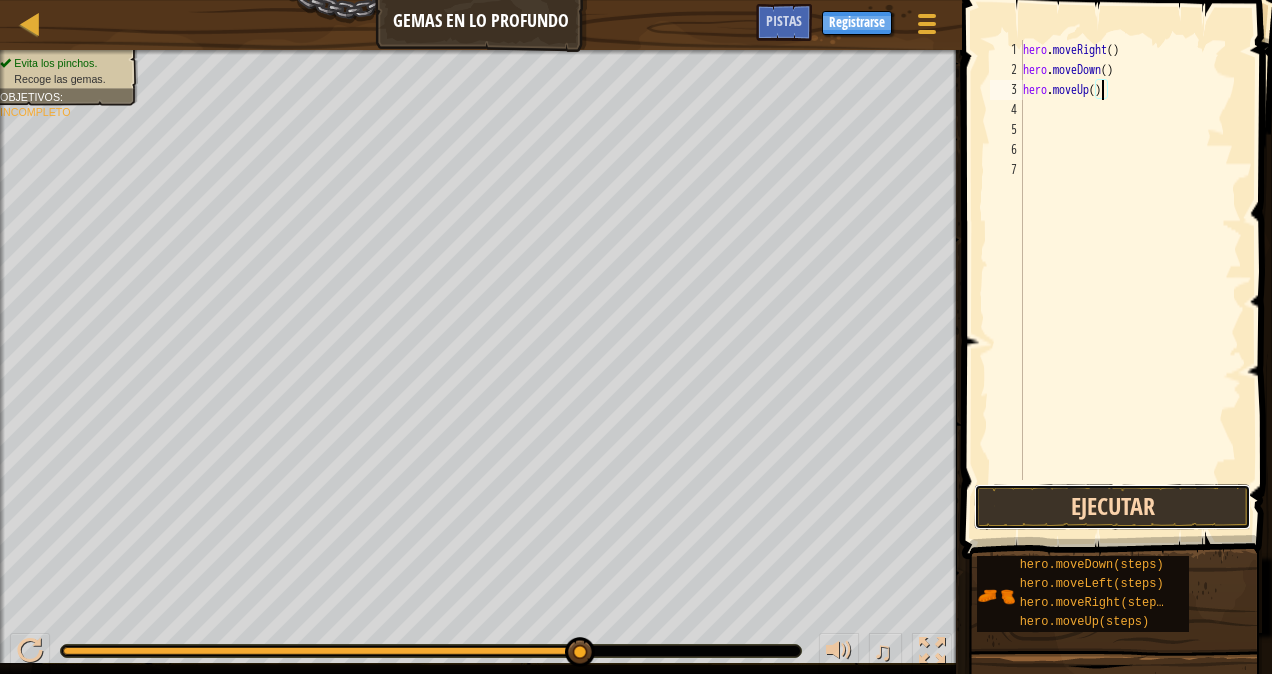 click on "Ejecutar" at bounding box center [1112, 507] 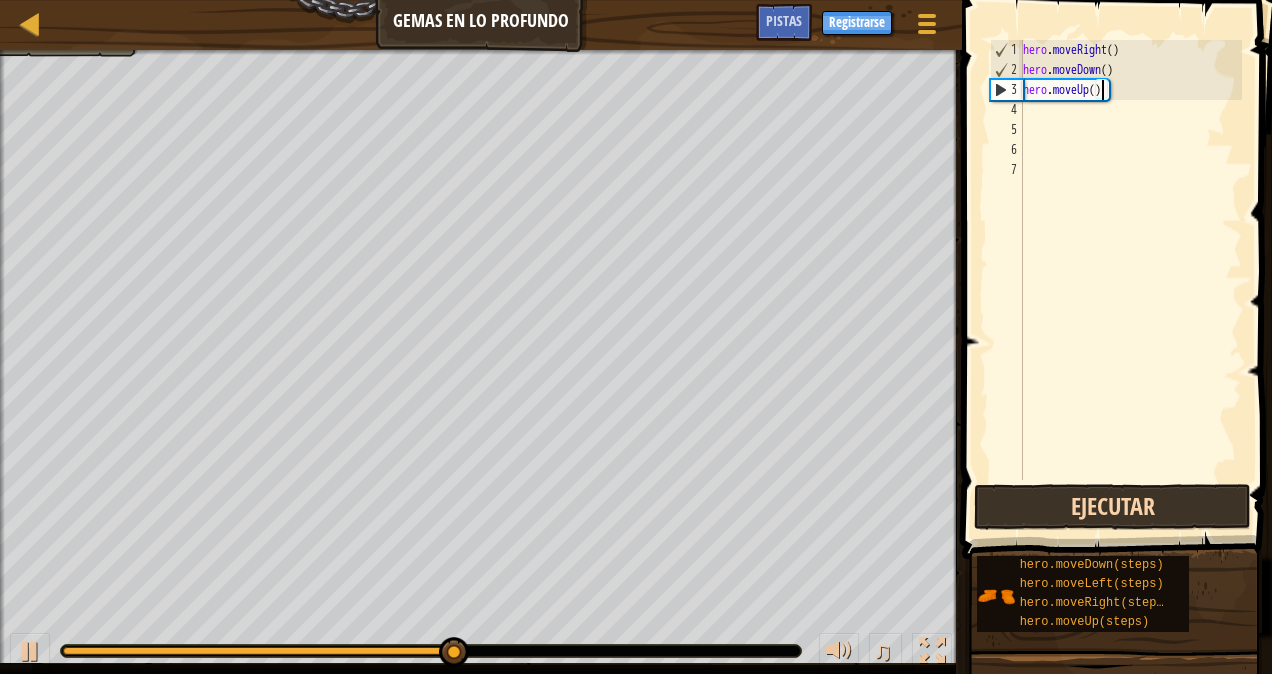 scroll, scrollTop: 9, scrollLeft: 6, axis: both 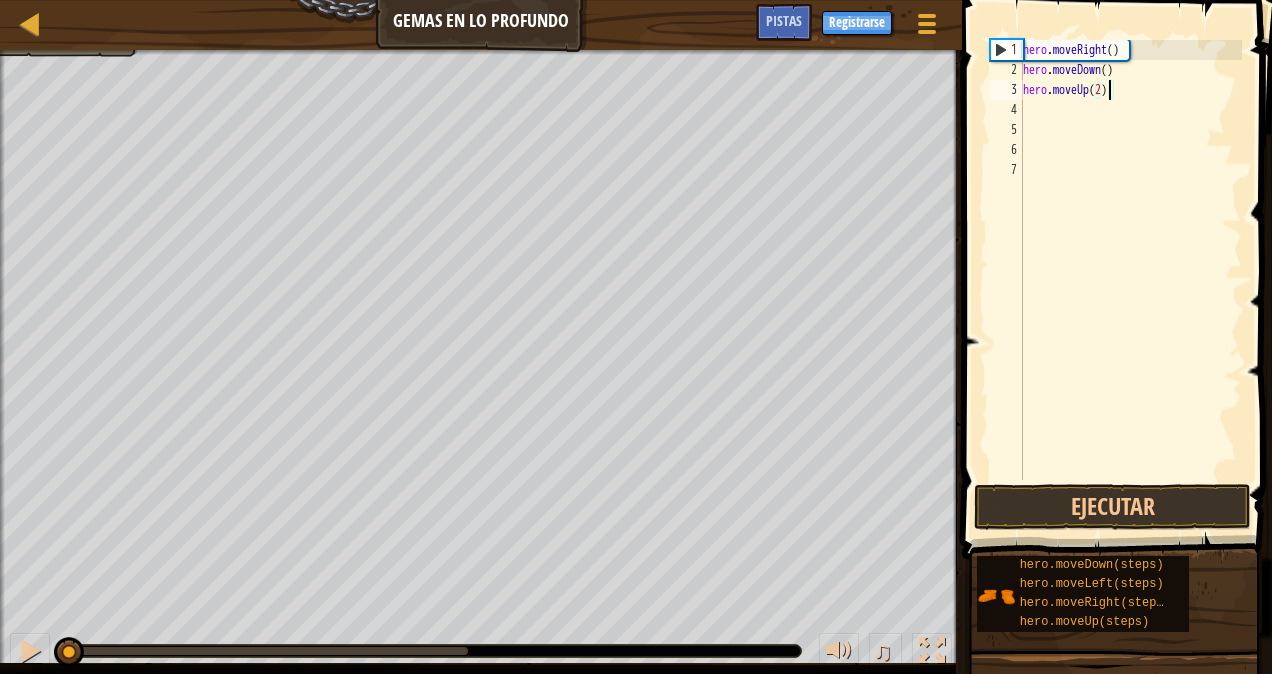 drag, startPoint x: 462, startPoint y: 656, endPoint x: 0, endPoint y: 667, distance: 462.13092 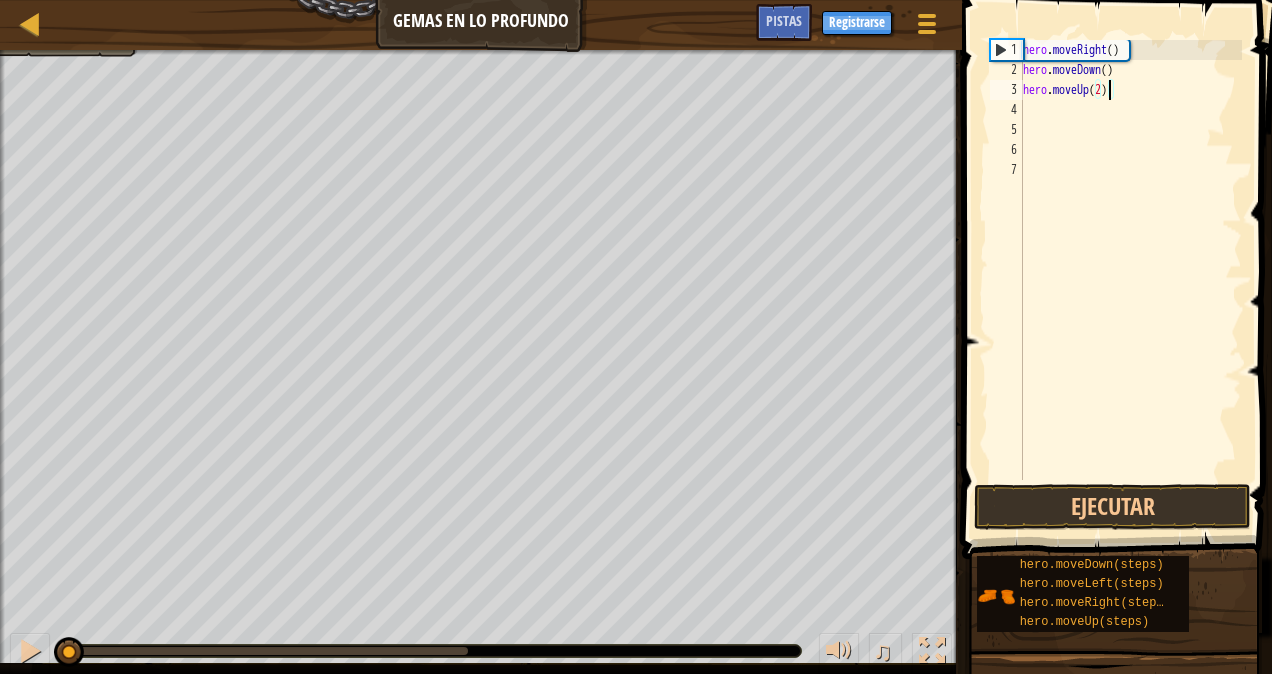click on "Mapa Gemas en lo profundo Menú del Juego Listo Registrarse Pistas 1     הההההההההההההההההההההההההההההההההההההההההההההההההההההההההההההההההההההההההההההההההההההההההההההההההההההההההההההההההההההההההההההההההההההההההההההההההההההההההההההההההההההההההההההההההההההההההההההההההההההההההההההההההההההההההההההההההההההההההההההההההההההההההההההההה XXXXXXXXXXXXXXXXXXXXXXXXXXXXXXXXXXXXXXXXXXXXXXXXXXXXXXXXXXXXXXXXXXXXXXXXXXXXXXXXXXXXXXXXXXXXXXXXXXXXXXXXXXXXXXXXXXXXXXXXXXXXXXXXXXXXXXXXXXXXXXXXXXXXXXXXXXXXXXXXXXXXXXXXXXXXXXXXXXXXXXXXXXXXXXXXXXXXXXXXXXXXXXXXXXXXXXXXXXXXXXXXXXXXXXXXXXXXXXXXXXXXXXXXXXXXXXXX Solución × Pistas hero.moveUp(2) 1 2 3 4 5 6 7 hero . moveRight ( ) hero . moveDown ( ) hero . moveUp ( 2 )     Código Guardado Lenguajes de programación : Python Ejecutar :" at bounding box center (636, 0) 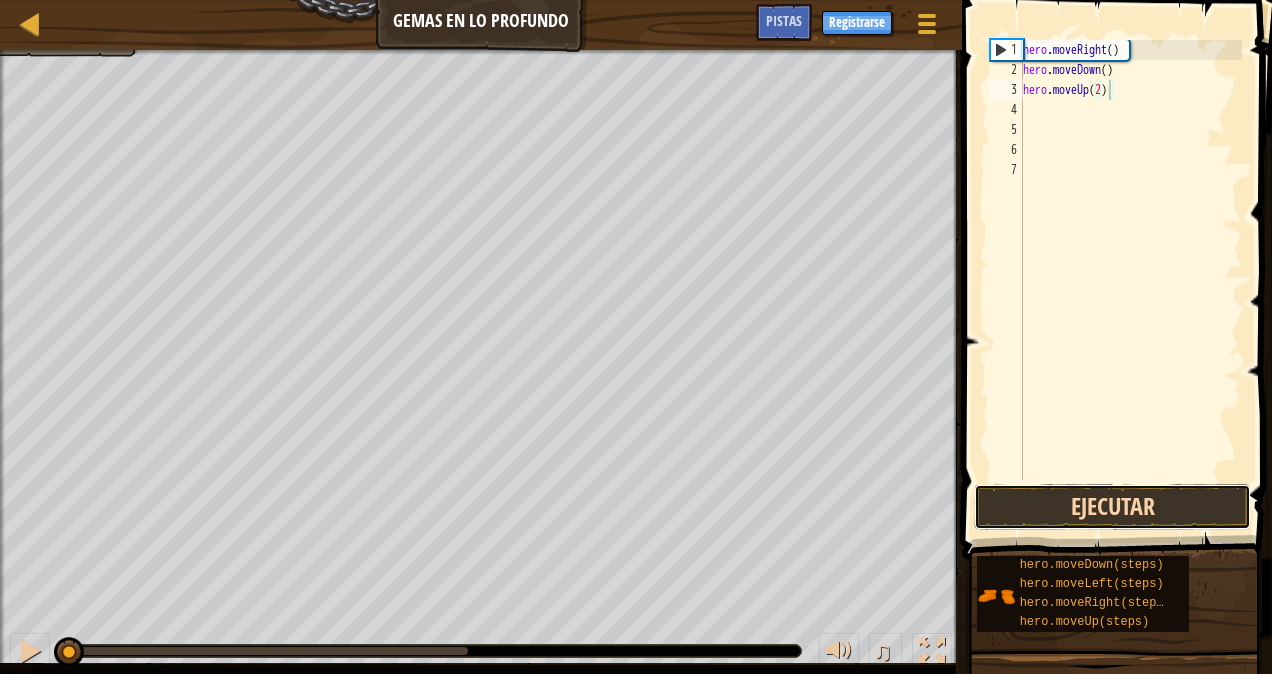 click on "Ejecutar" at bounding box center [1112, 507] 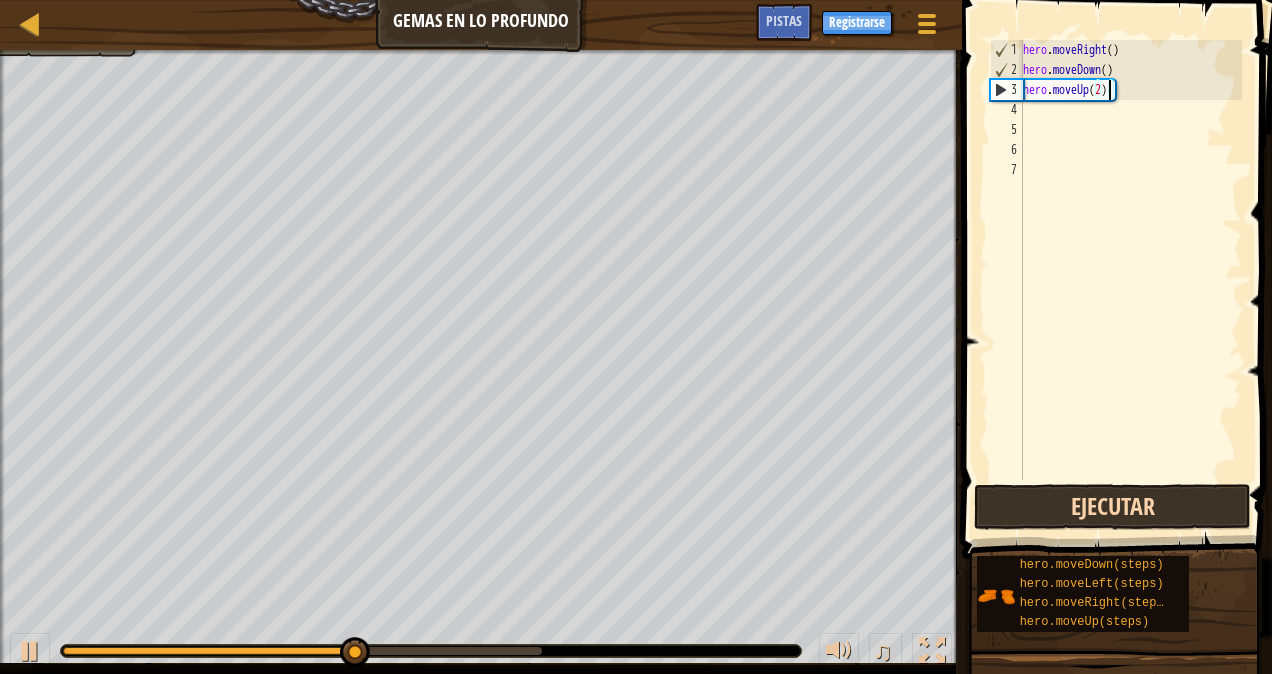 type on "hero.moveUp()" 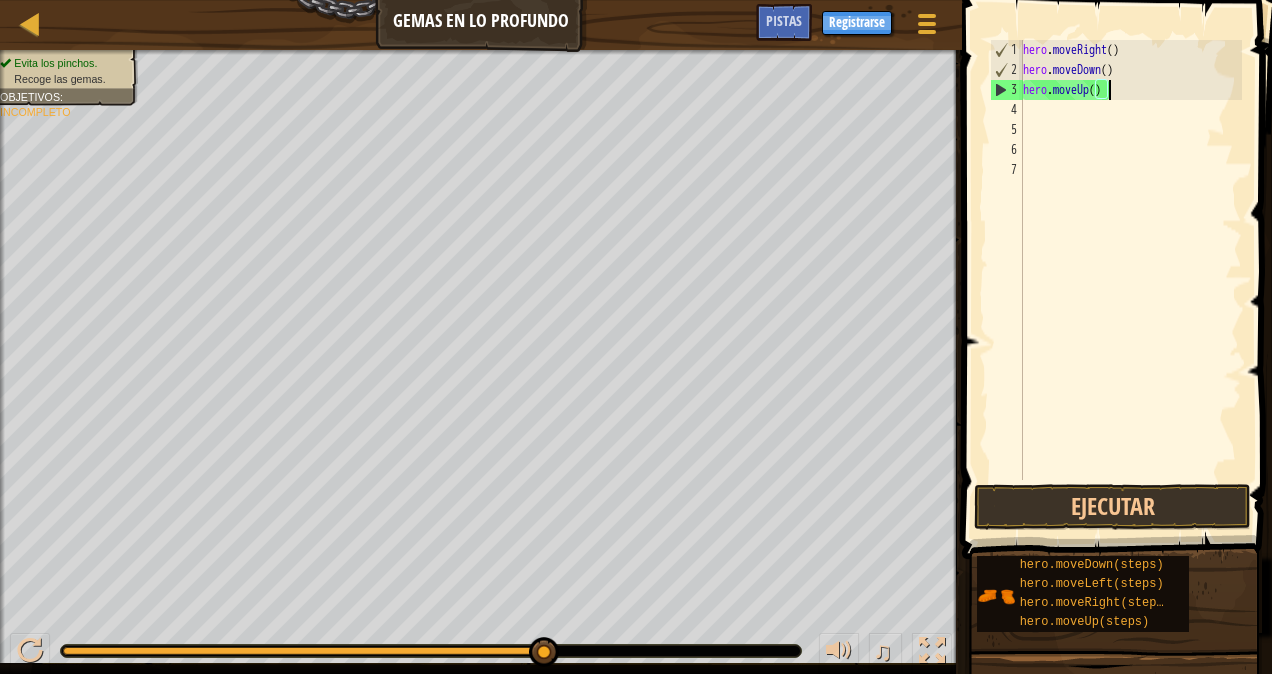 scroll, scrollTop: 9, scrollLeft: 0, axis: vertical 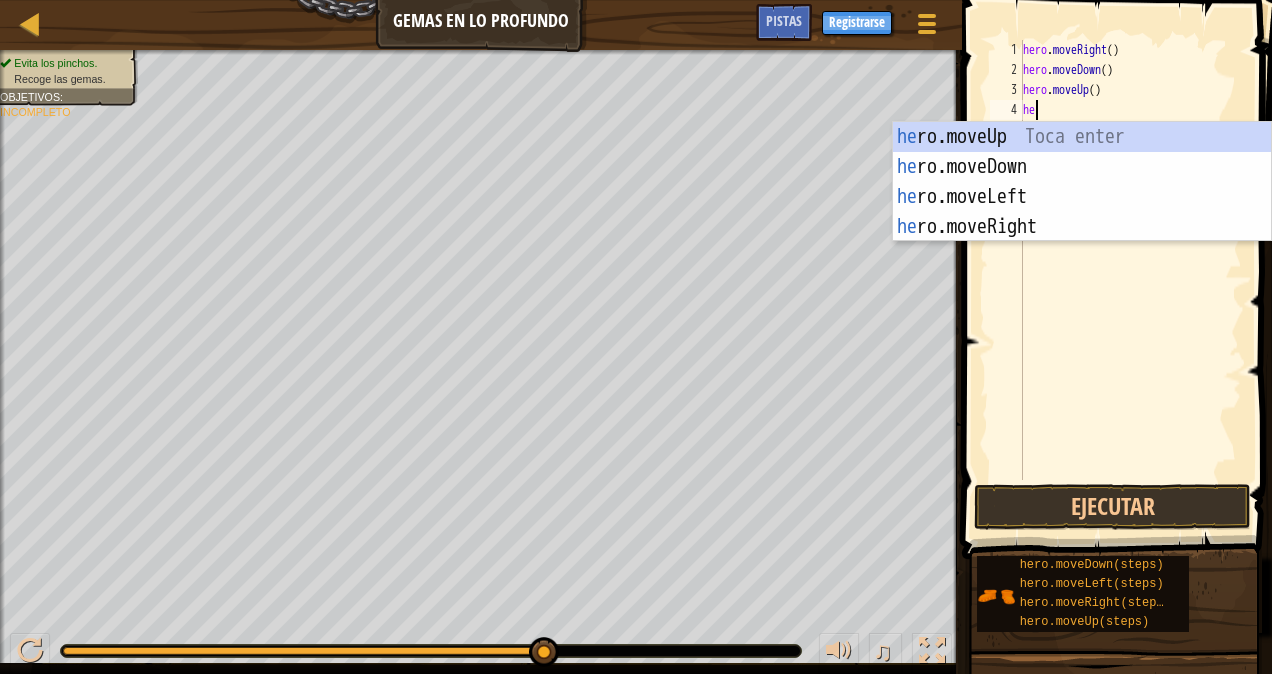 type on "hero" 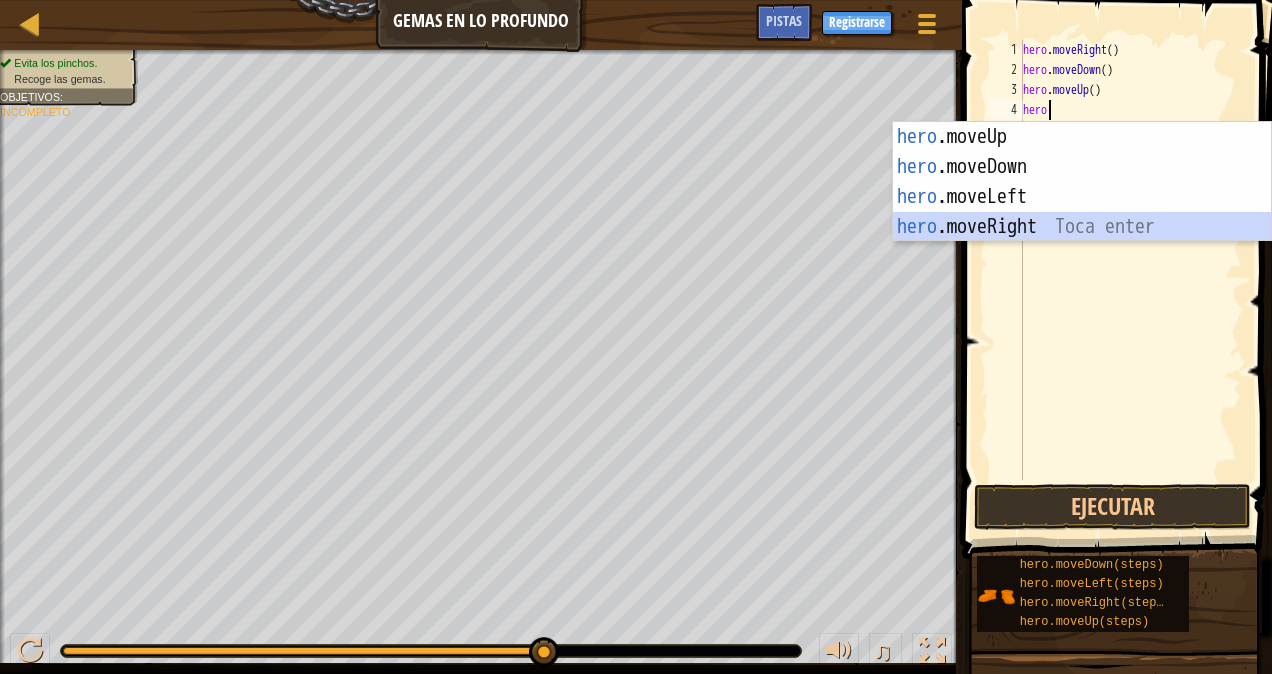 scroll, scrollTop: 9, scrollLeft: 0, axis: vertical 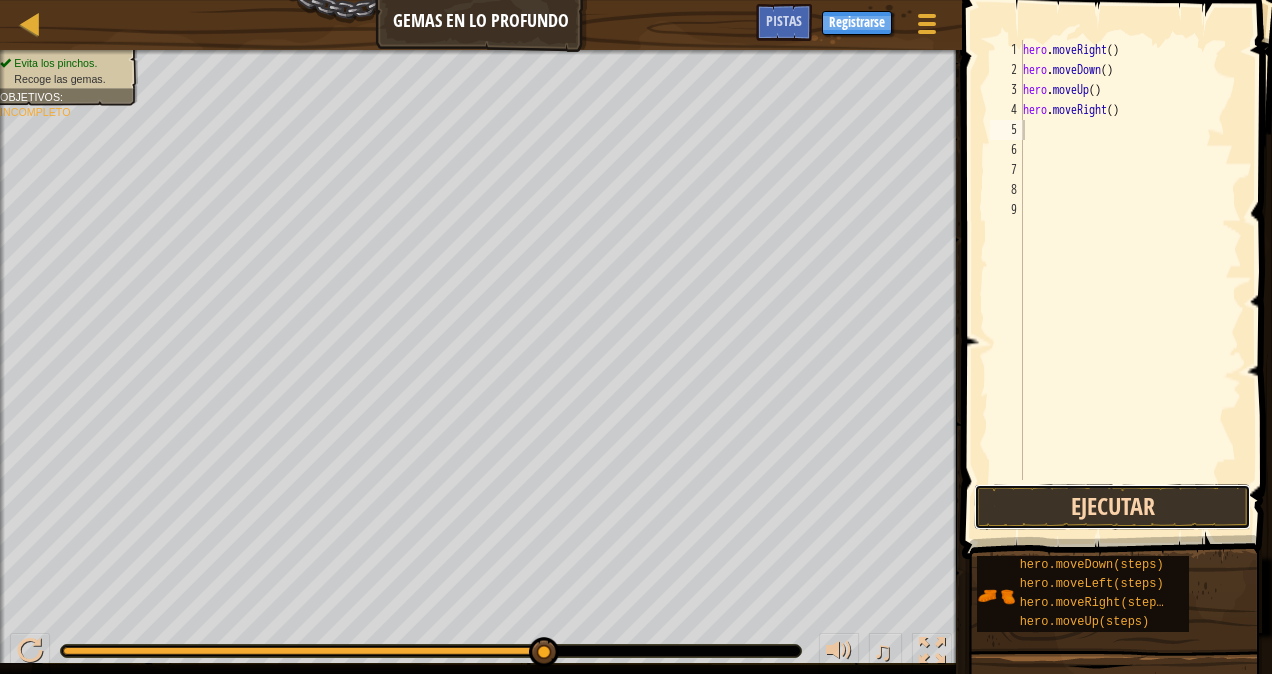 click on "Ejecutar" at bounding box center [1112, 507] 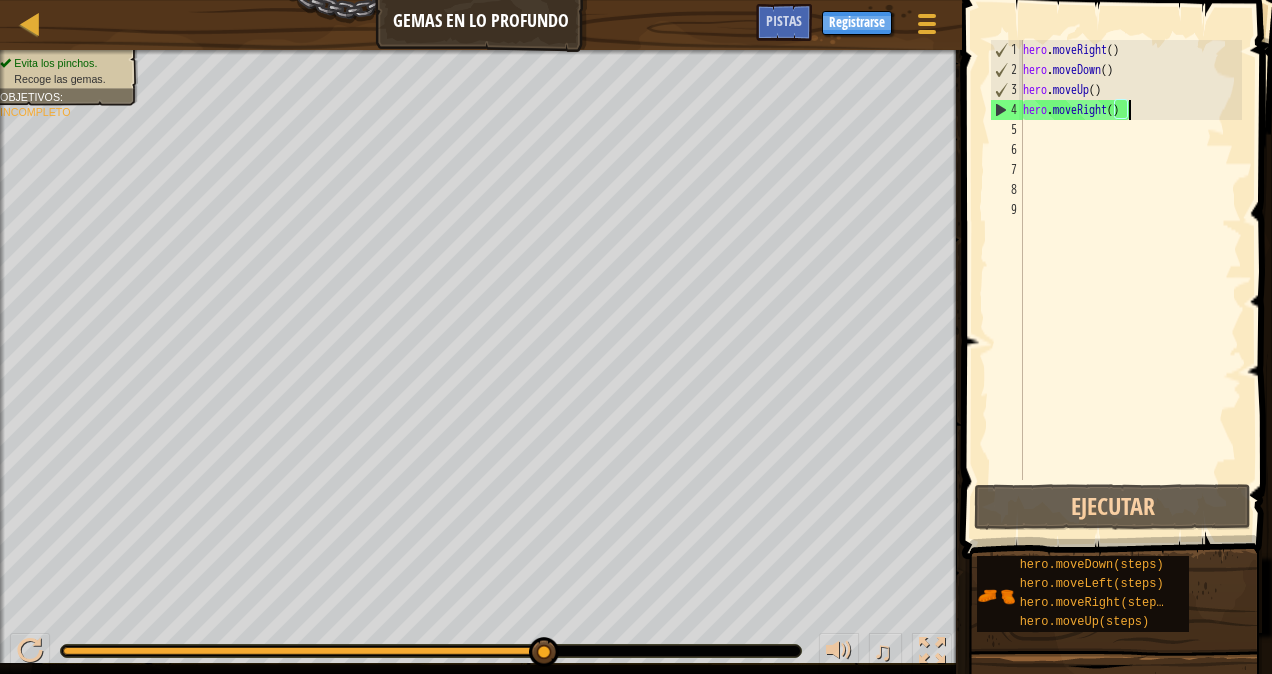 click on "hero . moveRight ( ) hero . moveDown ( ) hero . moveUp ( ) hero . moveRight ( )" at bounding box center [1130, 280] 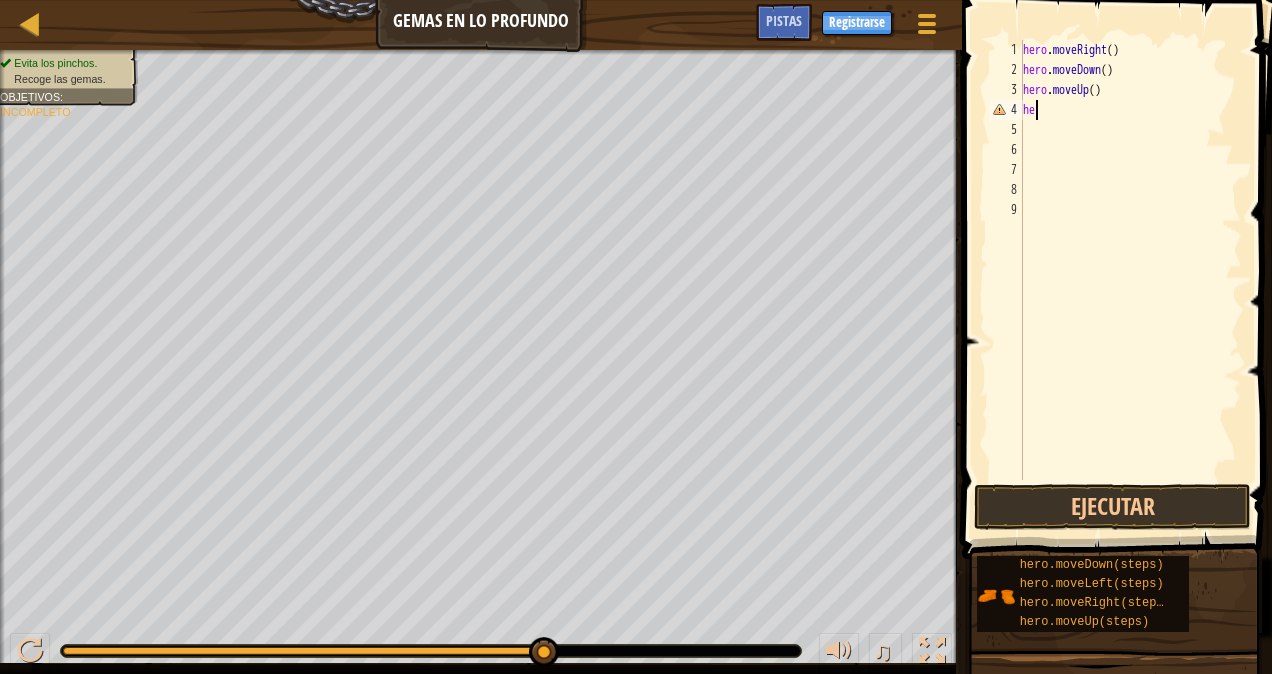 type on "h" 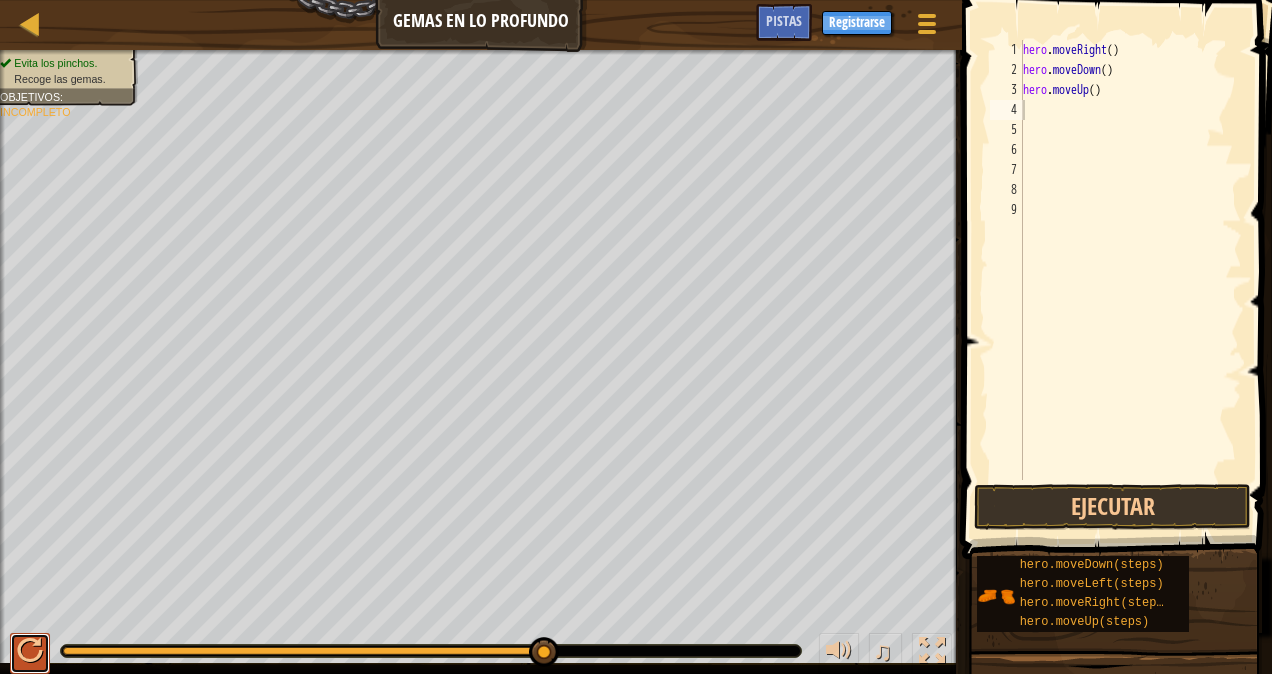 click at bounding box center [30, 651] 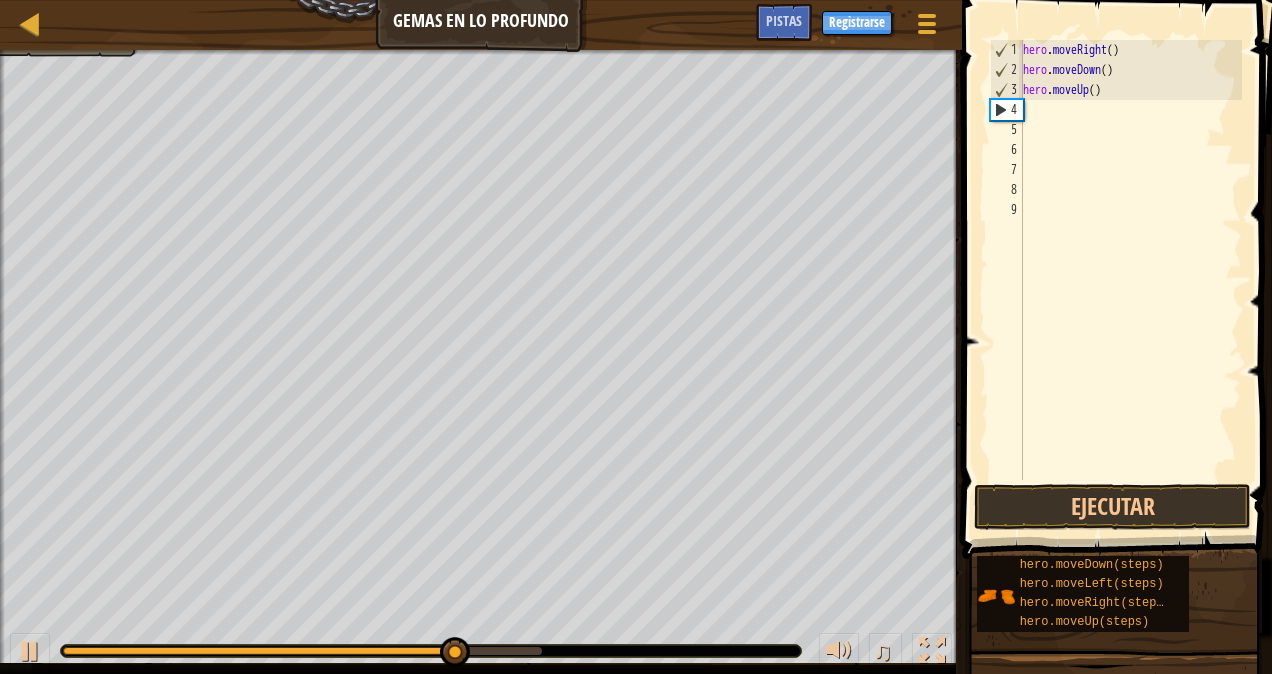 click on "hero . moveRight ( ) hero . moveDown ( ) hero . moveUp ( )" at bounding box center [1130, 280] 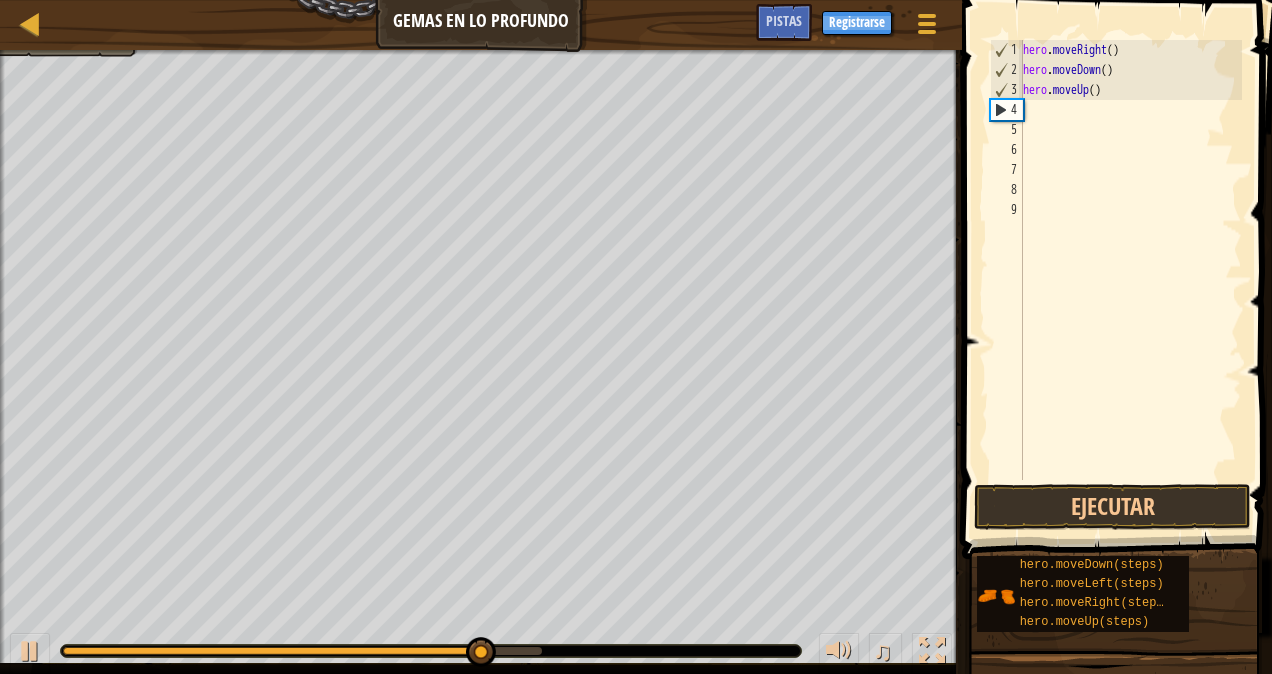 click on "hero . moveRight ( ) hero . moveDown ( ) hero . moveUp ( )" at bounding box center (1130, 280) 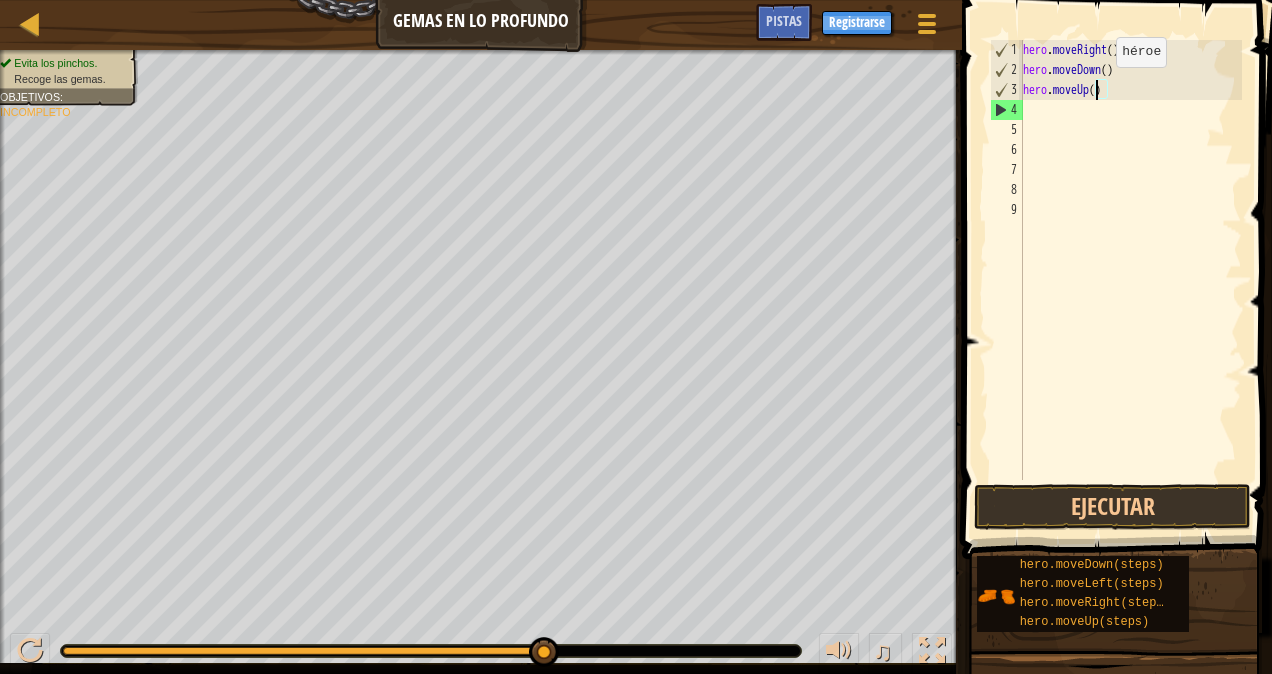 click on "hero . moveRight ( ) hero . moveDown ( ) hero . moveUp ( )" at bounding box center (1130, 280) 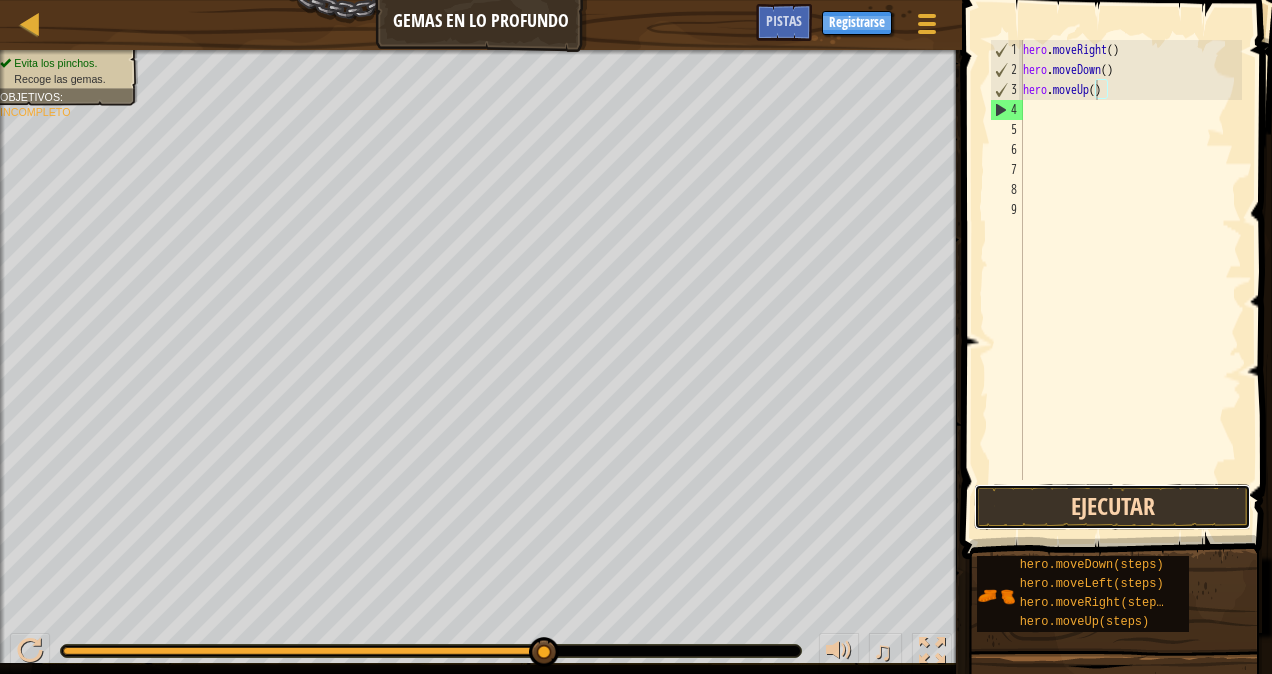 click on "Ejecutar" at bounding box center [1112, 507] 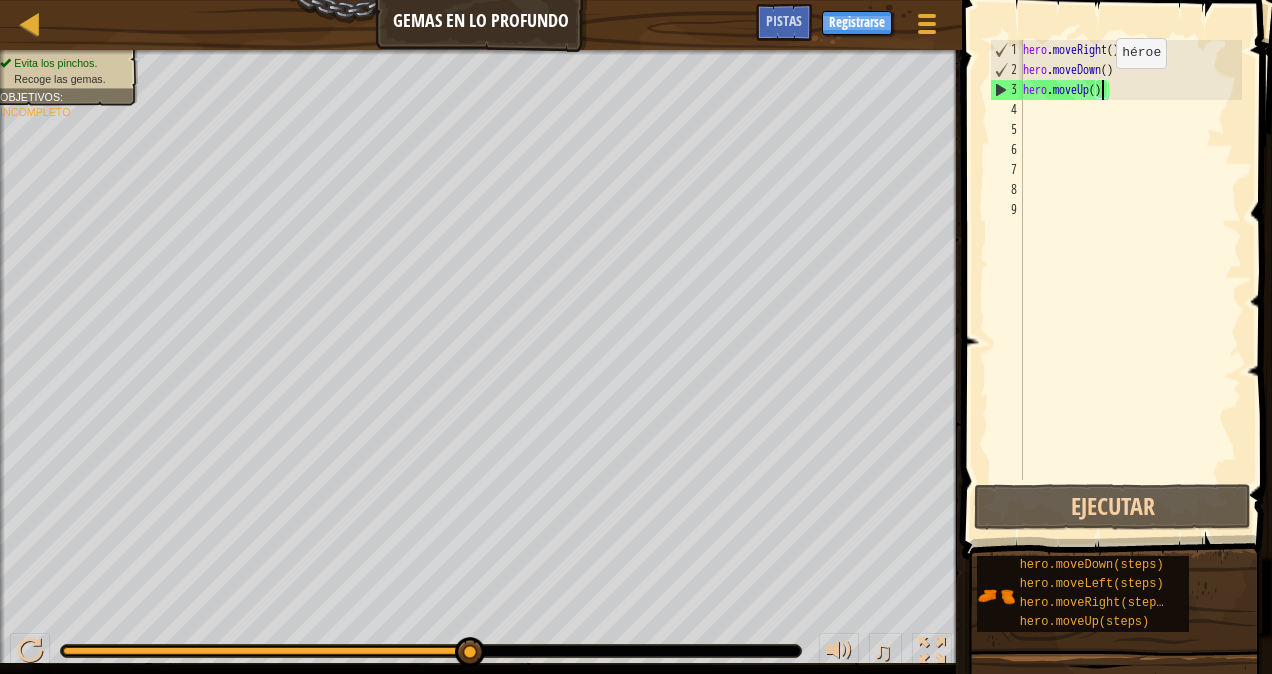 scroll, scrollTop: 9, scrollLeft: 6, axis: both 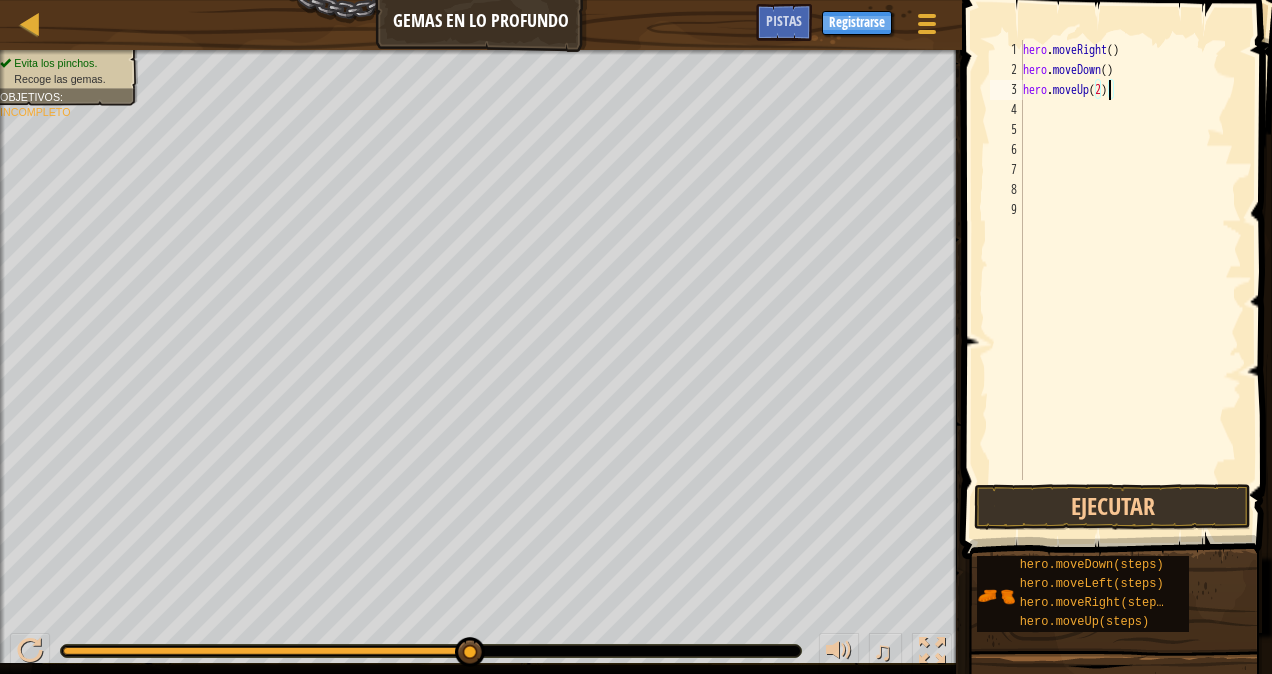 type on "hero.moveUp(2)" 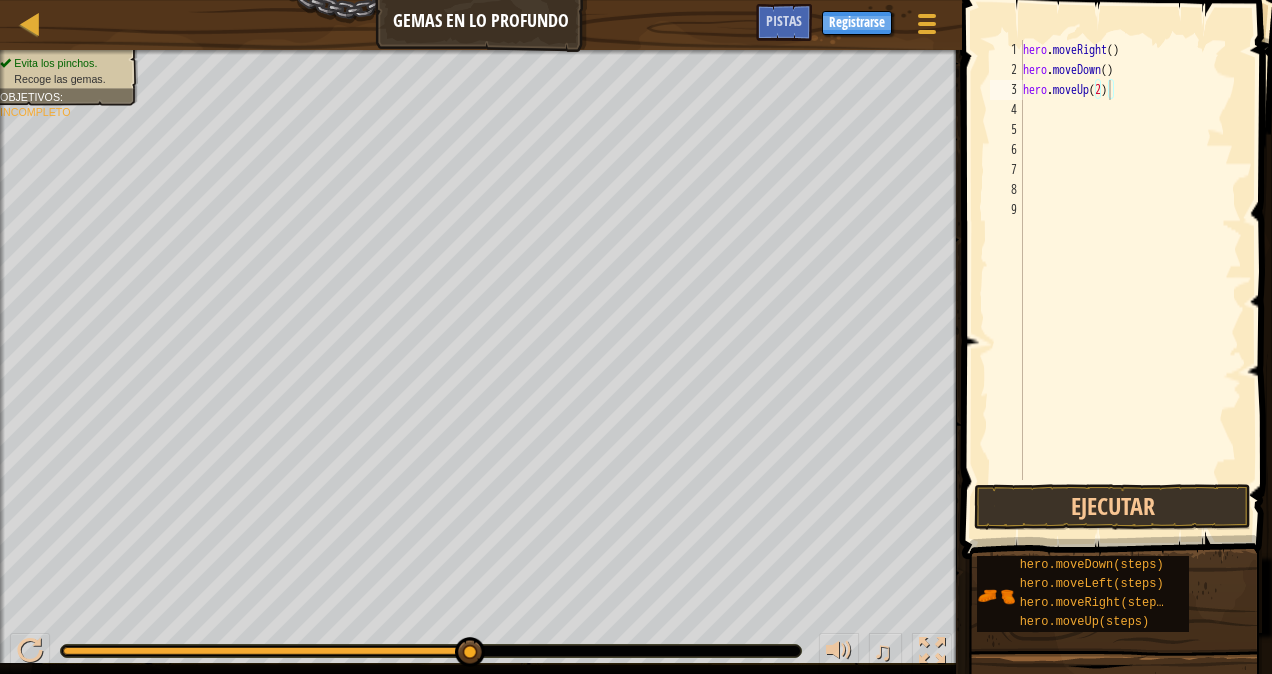 click at bounding box center (1119, 251) 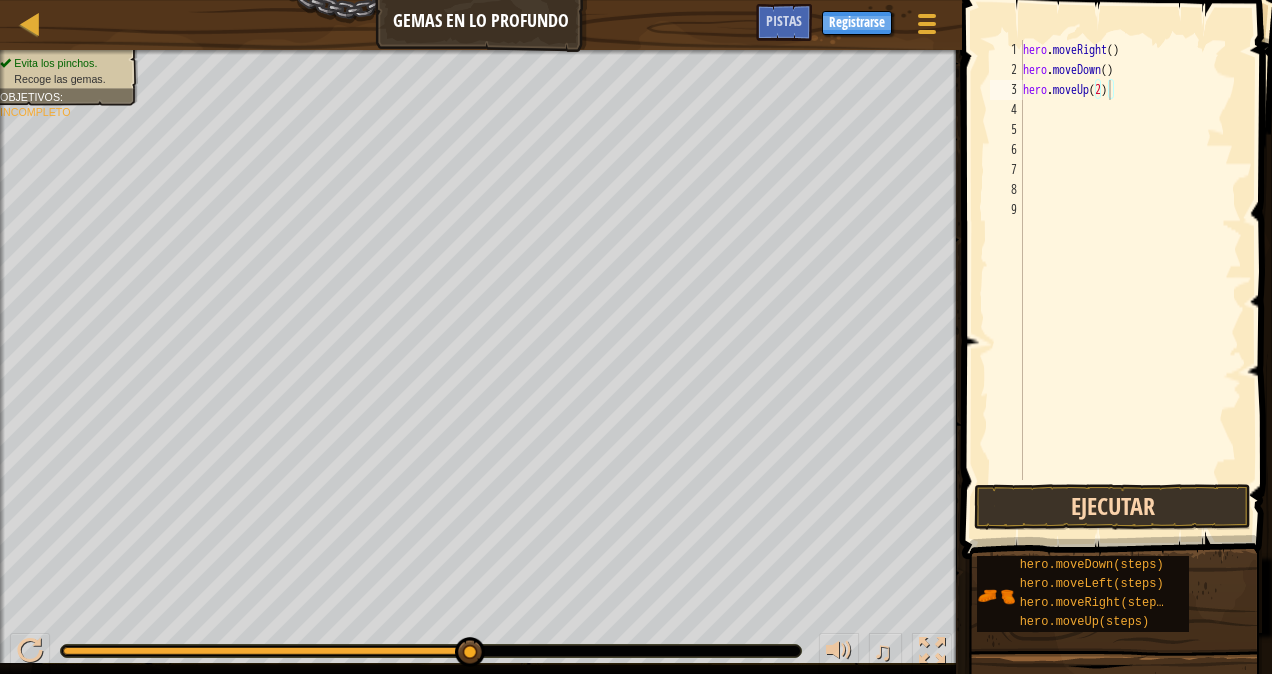 drag, startPoint x: 1155, startPoint y: 482, endPoint x: 1148, endPoint y: 513, distance: 31.780497 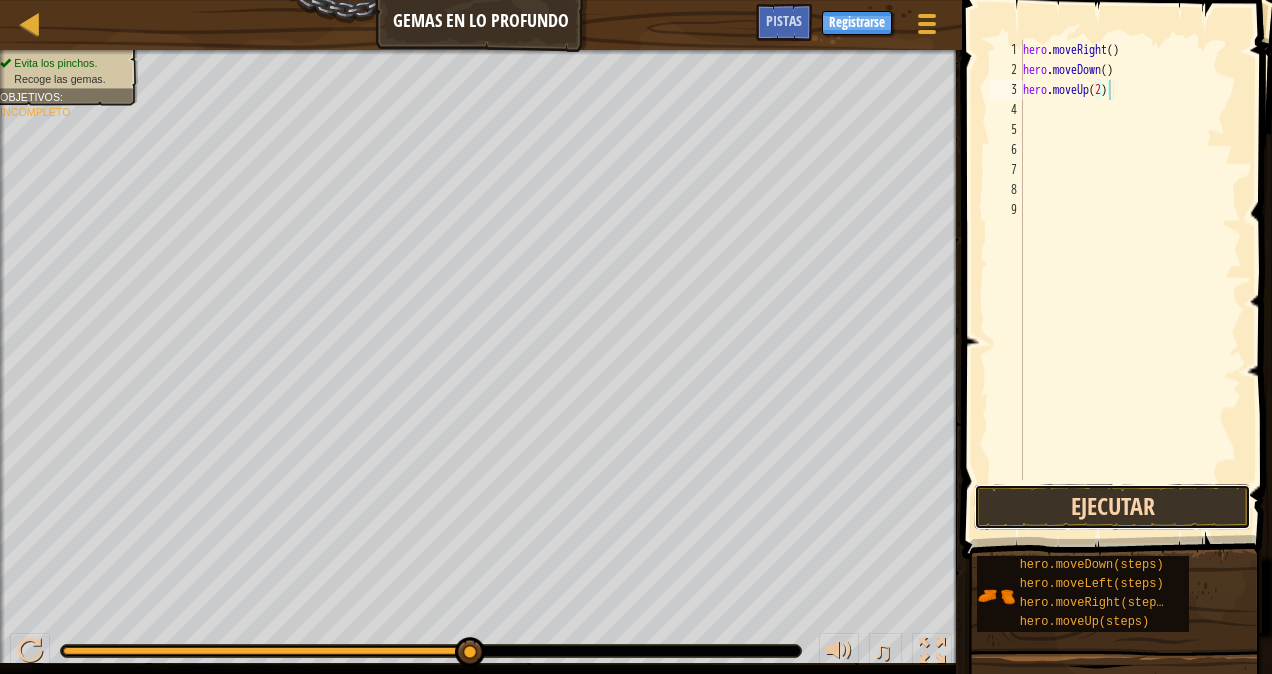 click on "Ejecutar" at bounding box center [1112, 507] 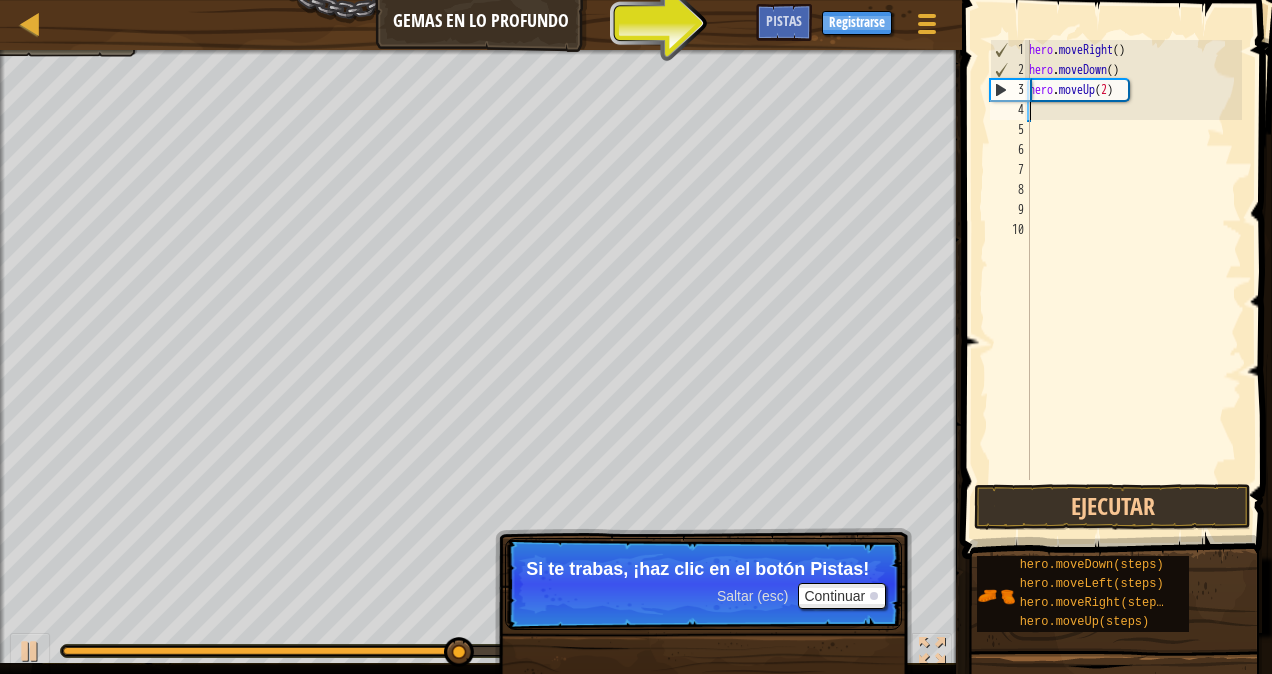 scroll, scrollTop: 9, scrollLeft: 0, axis: vertical 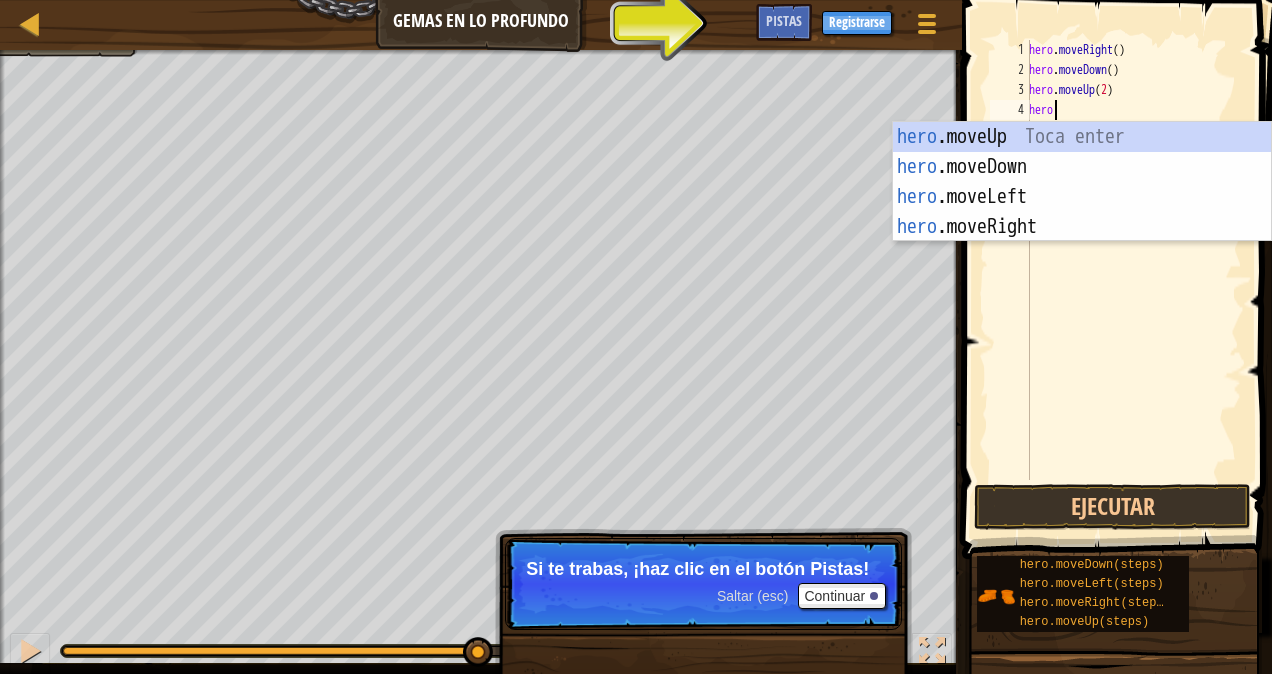 type on "hero" 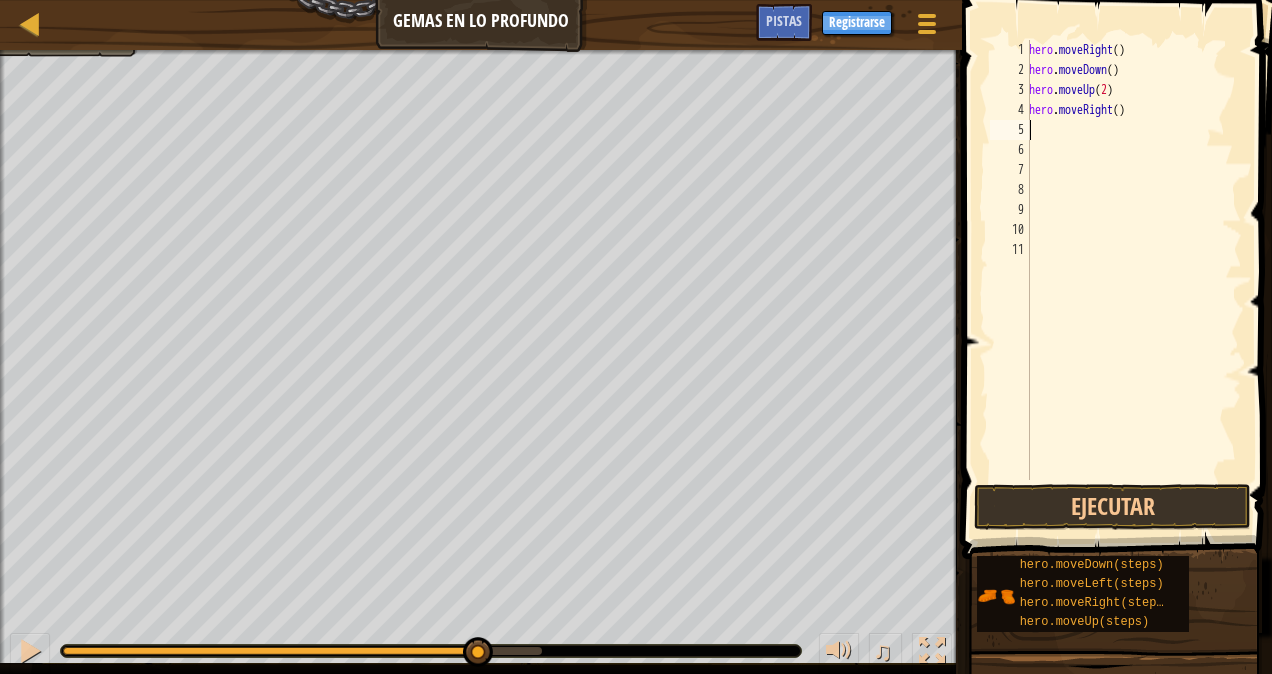 scroll, scrollTop: 9, scrollLeft: 0, axis: vertical 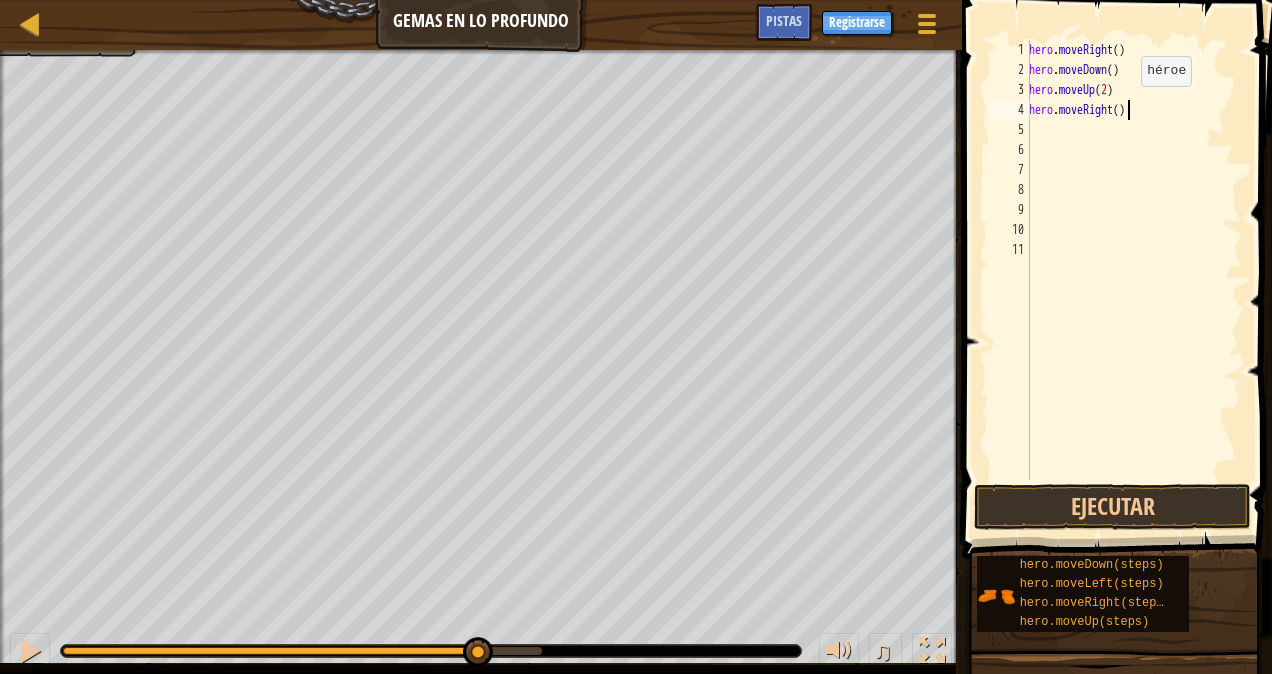 click on "hero . moveRight ( ) hero . moveDown ( ) hero . moveUp ( 2 ) hero . moveRight ( )" at bounding box center [1133, 280] 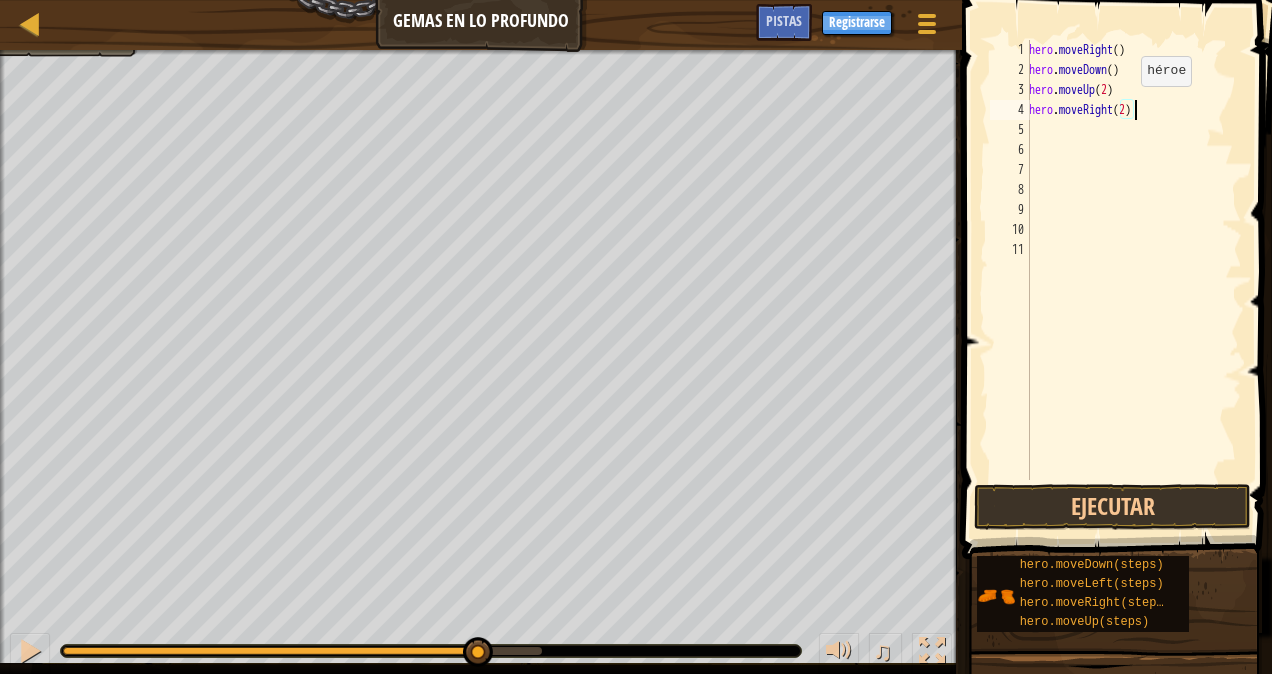 scroll, scrollTop: 9, scrollLeft: 8, axis: both 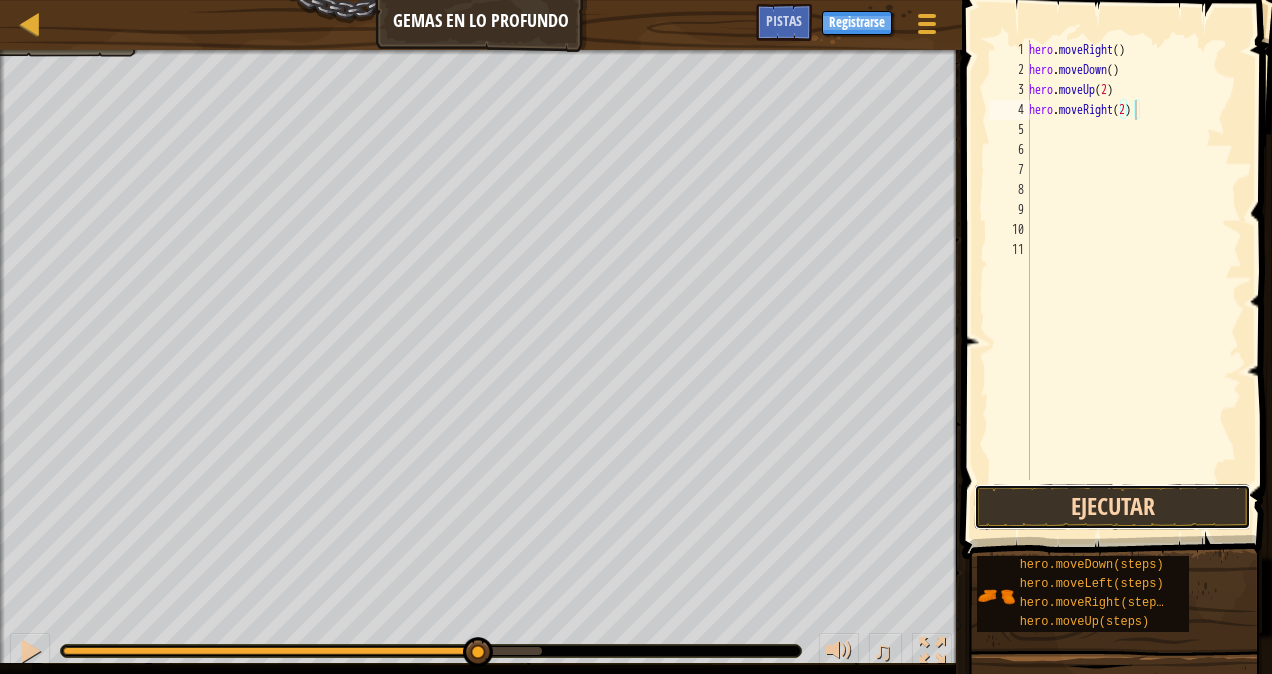 click on "Ejecutar" at bounding box center (1112, 507) 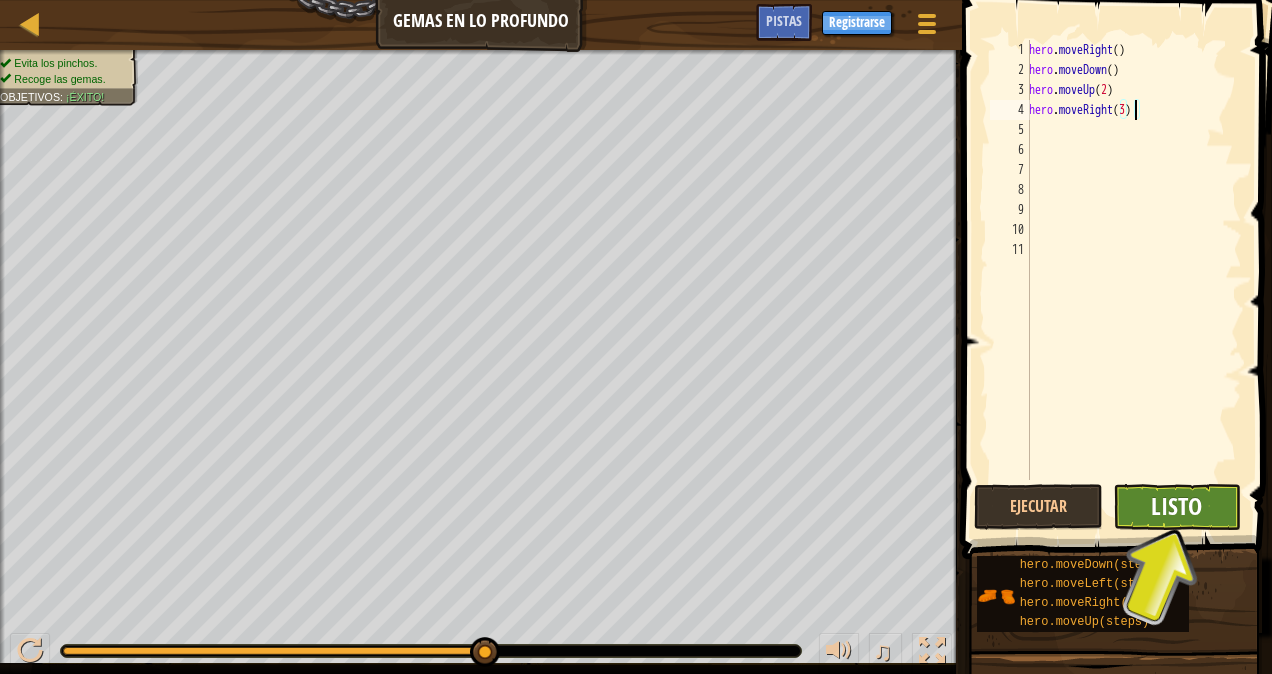 type on "hero.moveRight(3)" 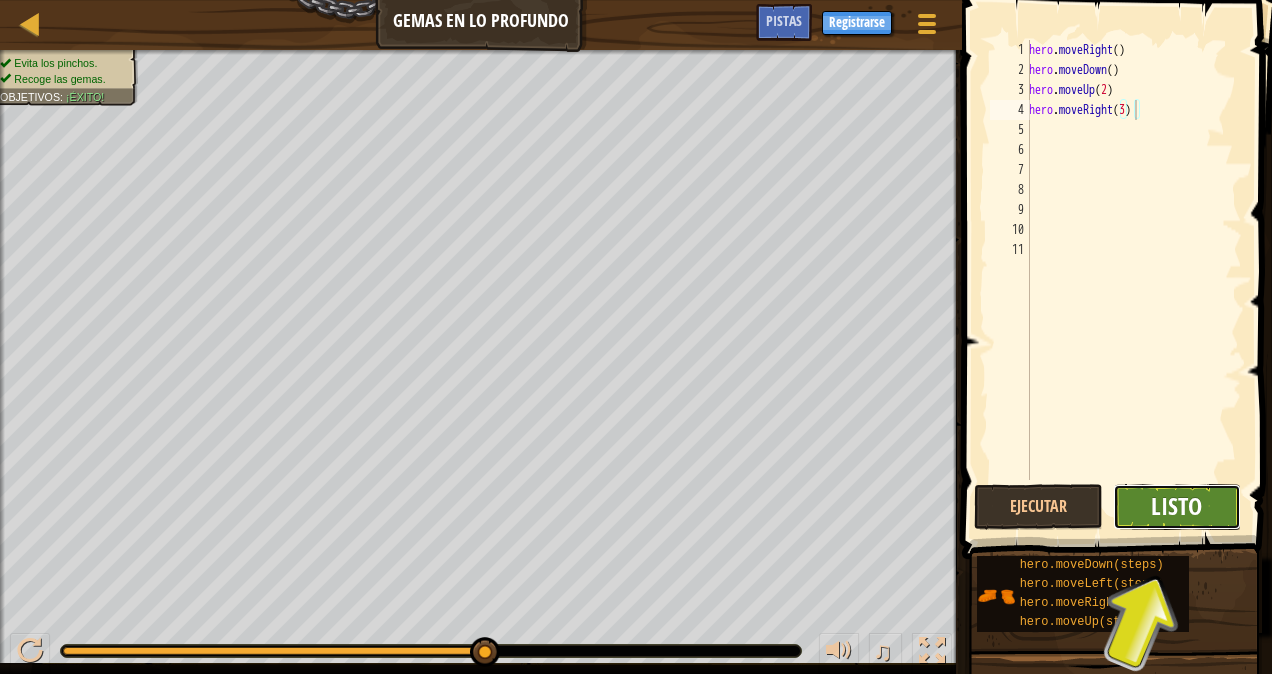click on "Listo" at bounding box center [1177, 507] 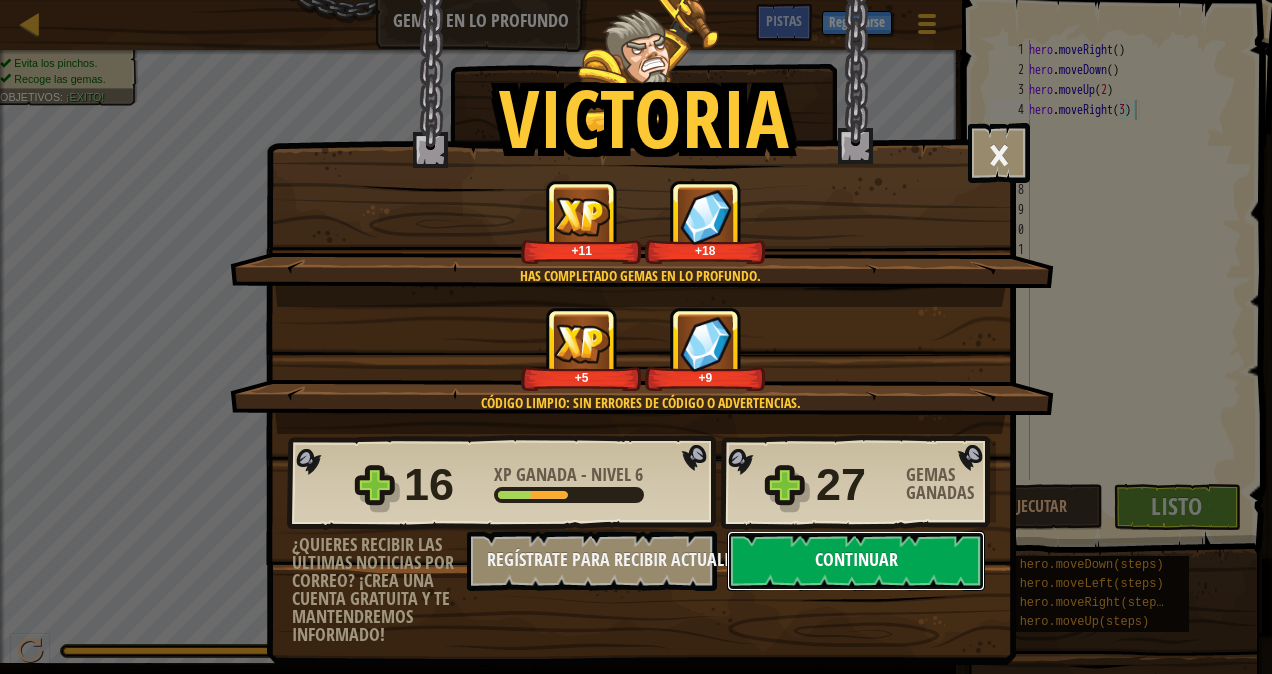 click on "Continuar" at bounding box center [856, 561] 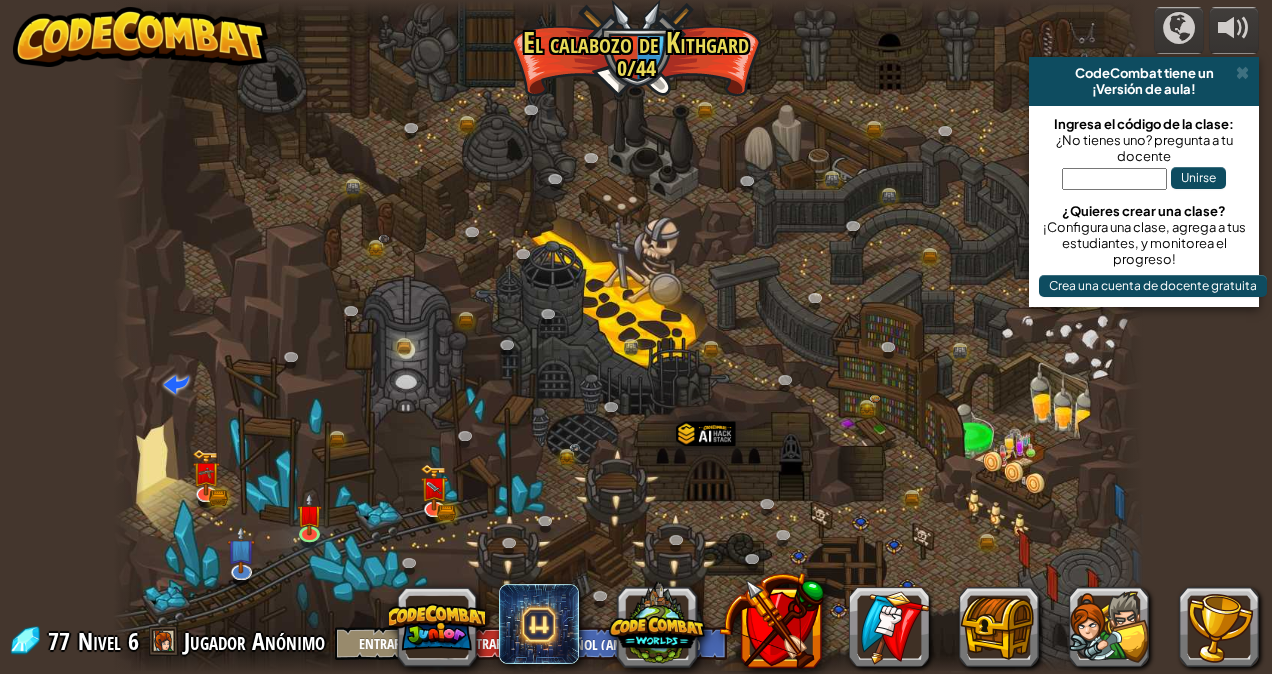select on "es-419" 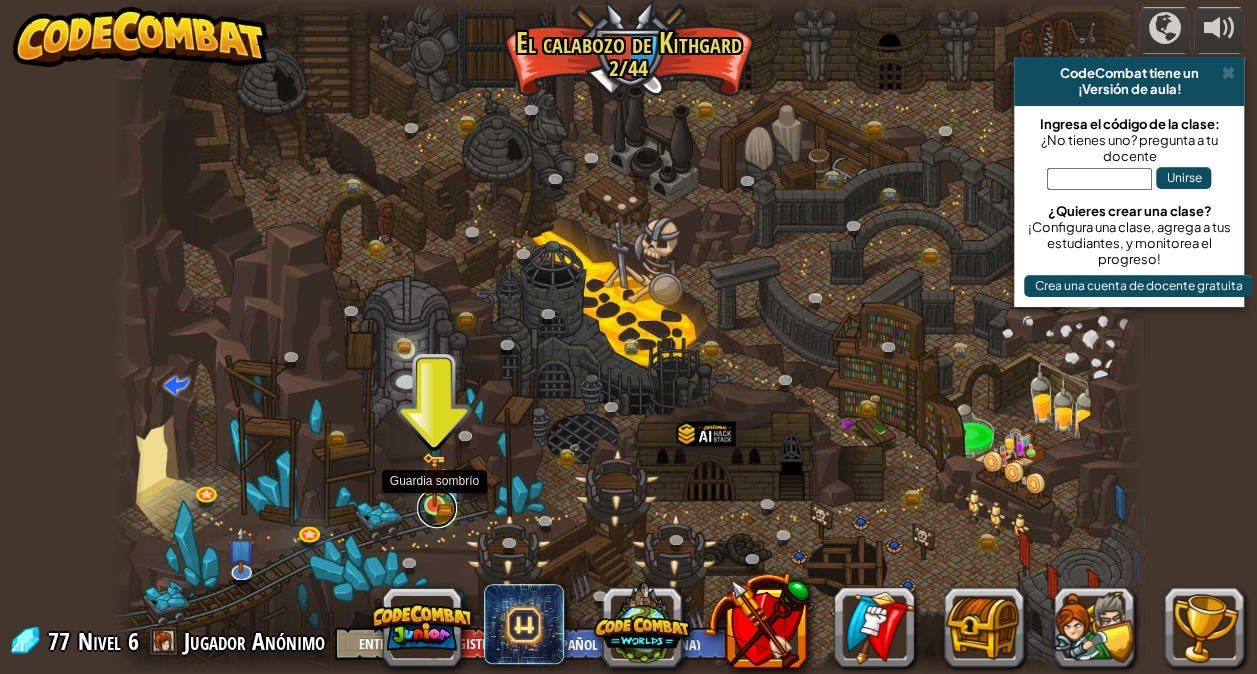 click at bounding box center [437, 508] 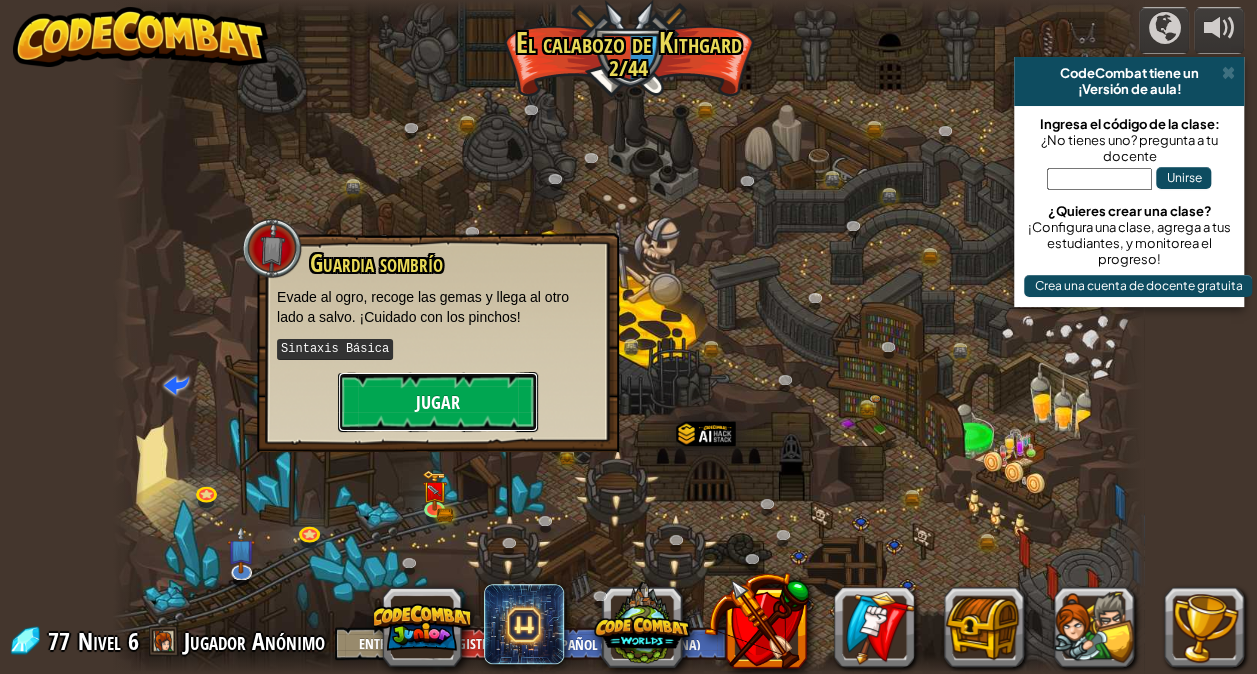 click on "Jugar" at bounding box center [438, 402] 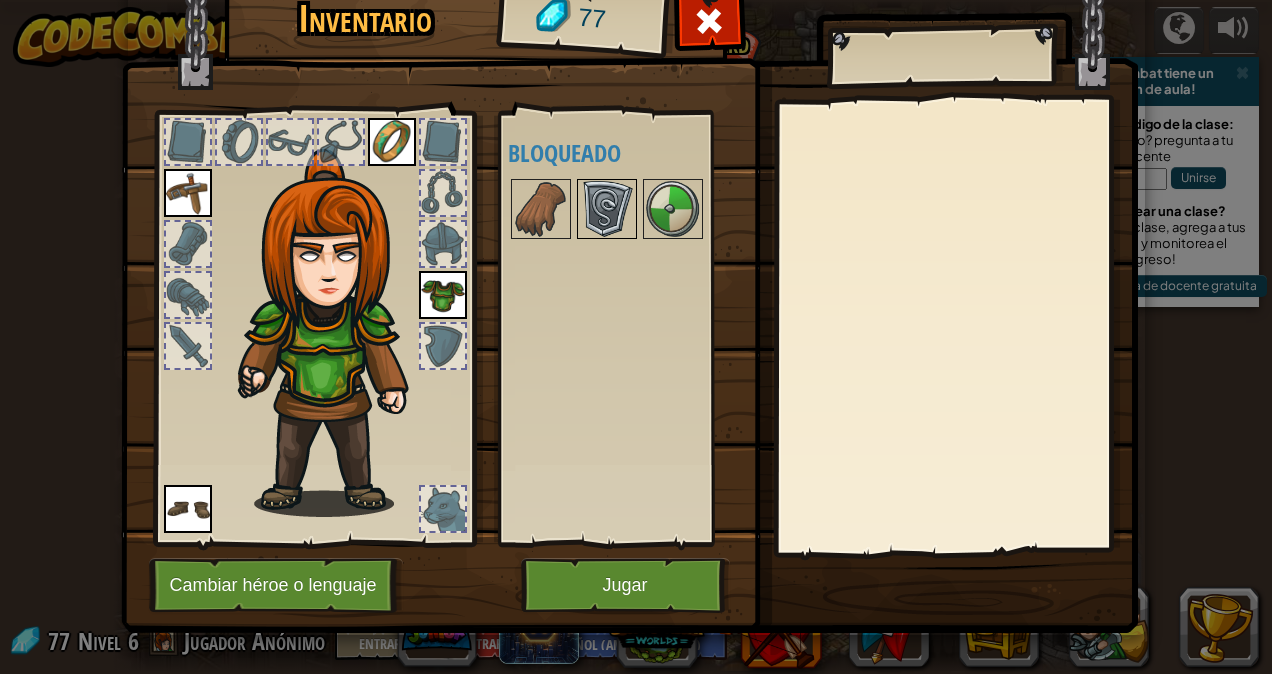 click at bounding box center (607, 209) 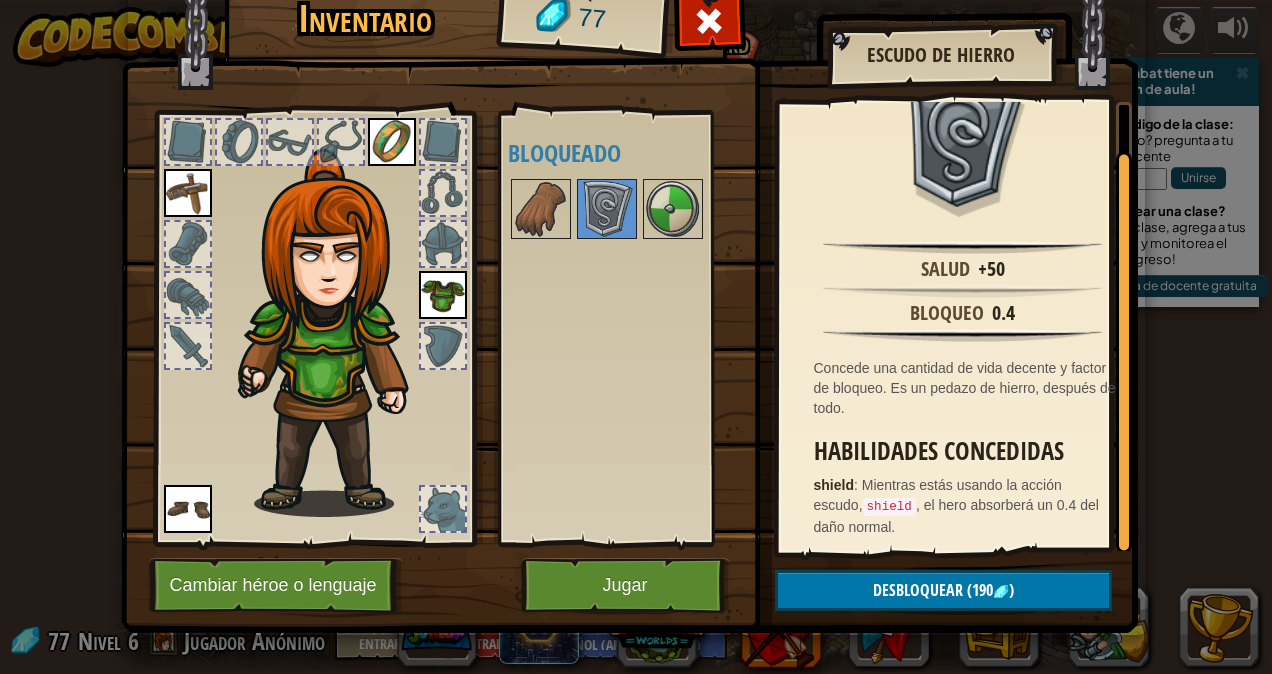 scroll, scrollTop: 43, scrollLeft: 0, axis: vertical 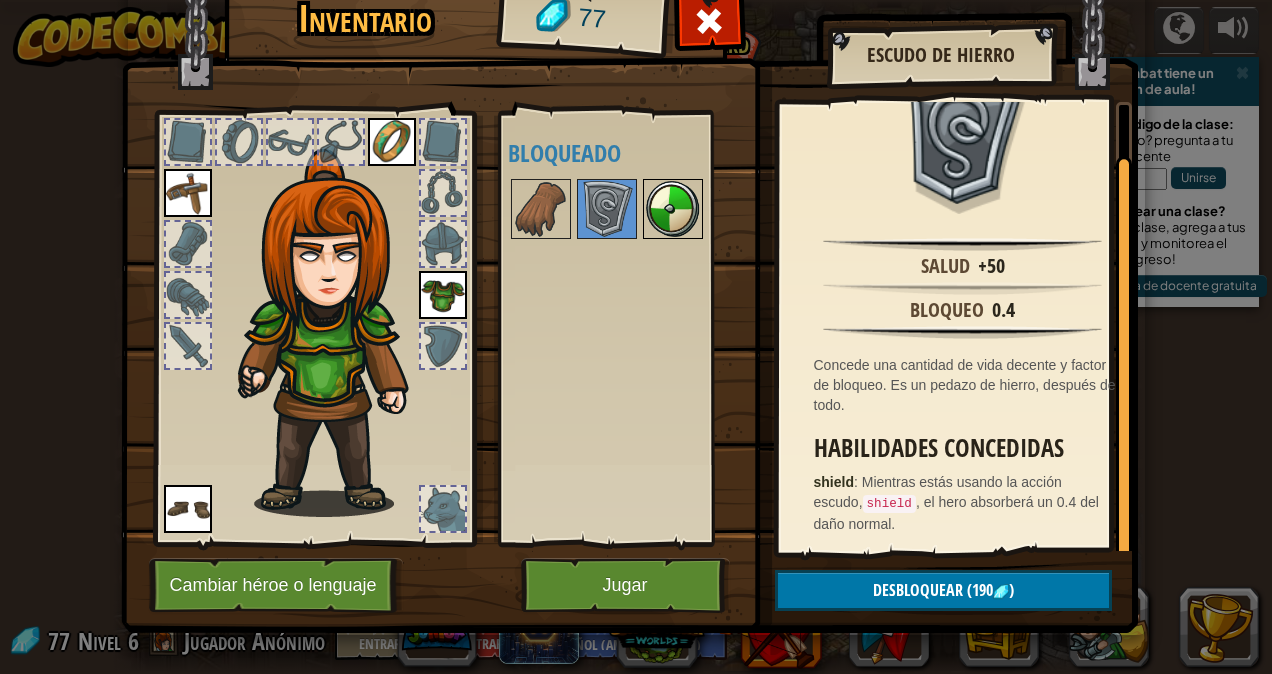 click at bounding box center (673, 209) 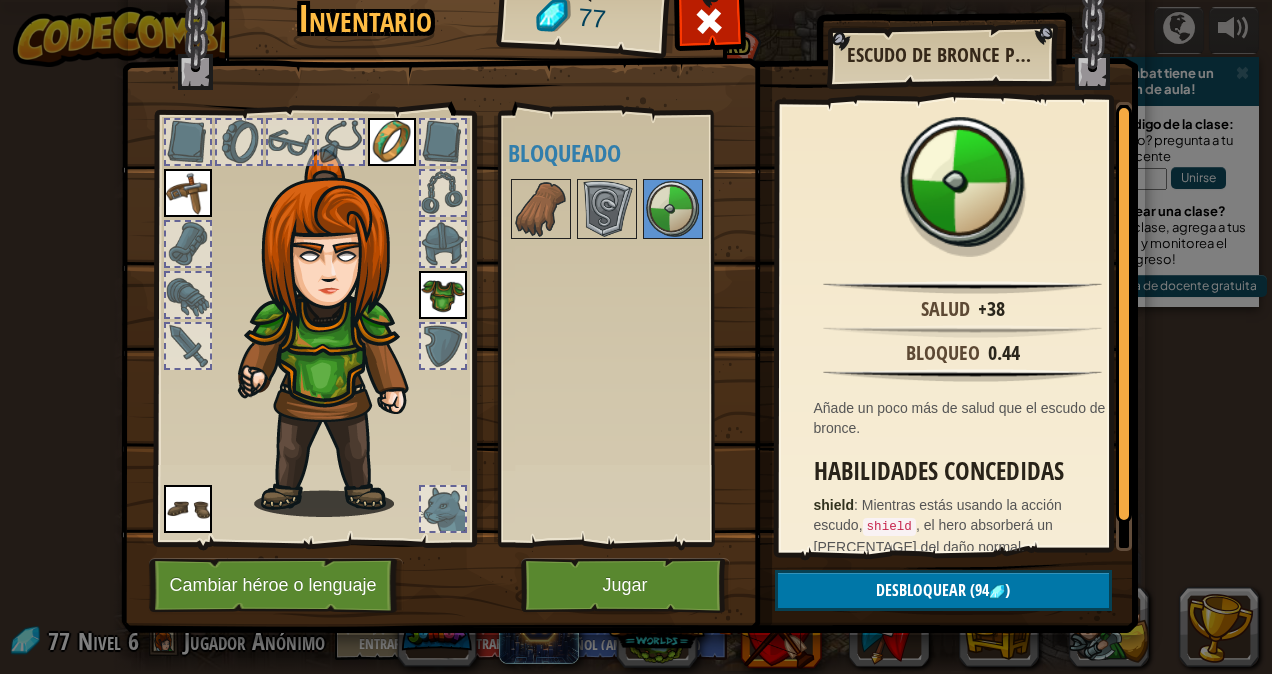 scroll, scrollTop: 23, scrollLeft: 0, axis: vertical 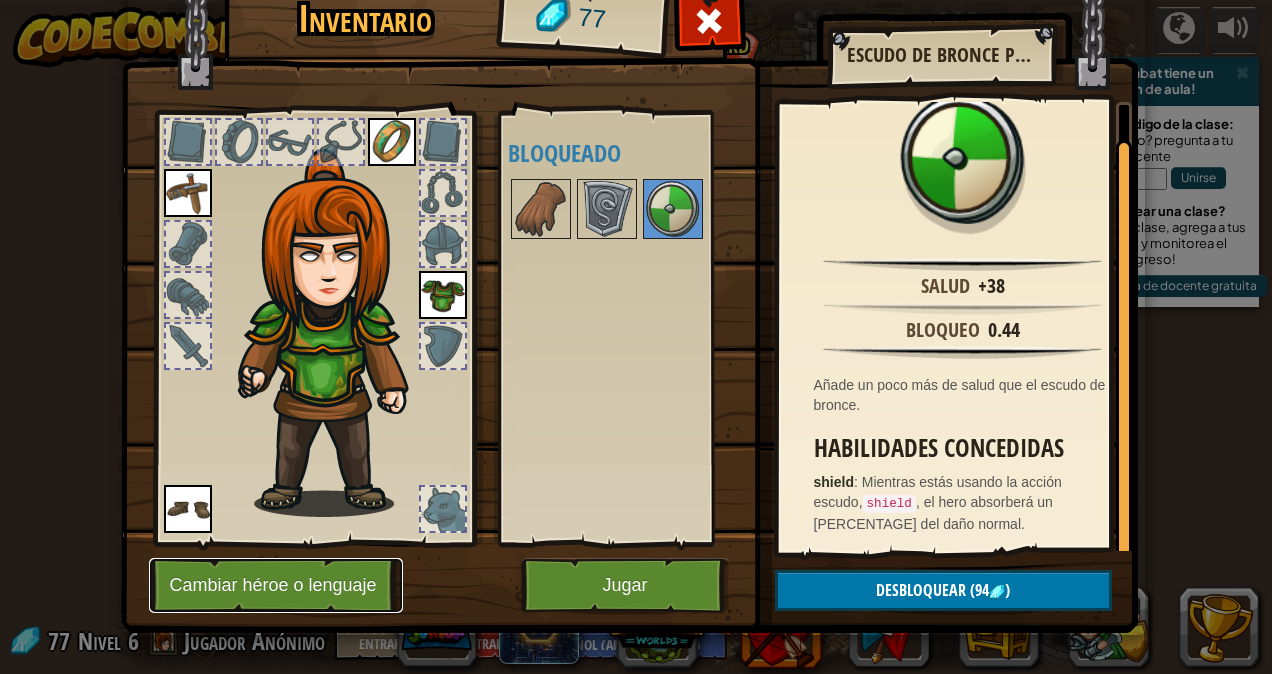 click on "Cambiar héroe o lenguaje" at bounding box center (276, 585) 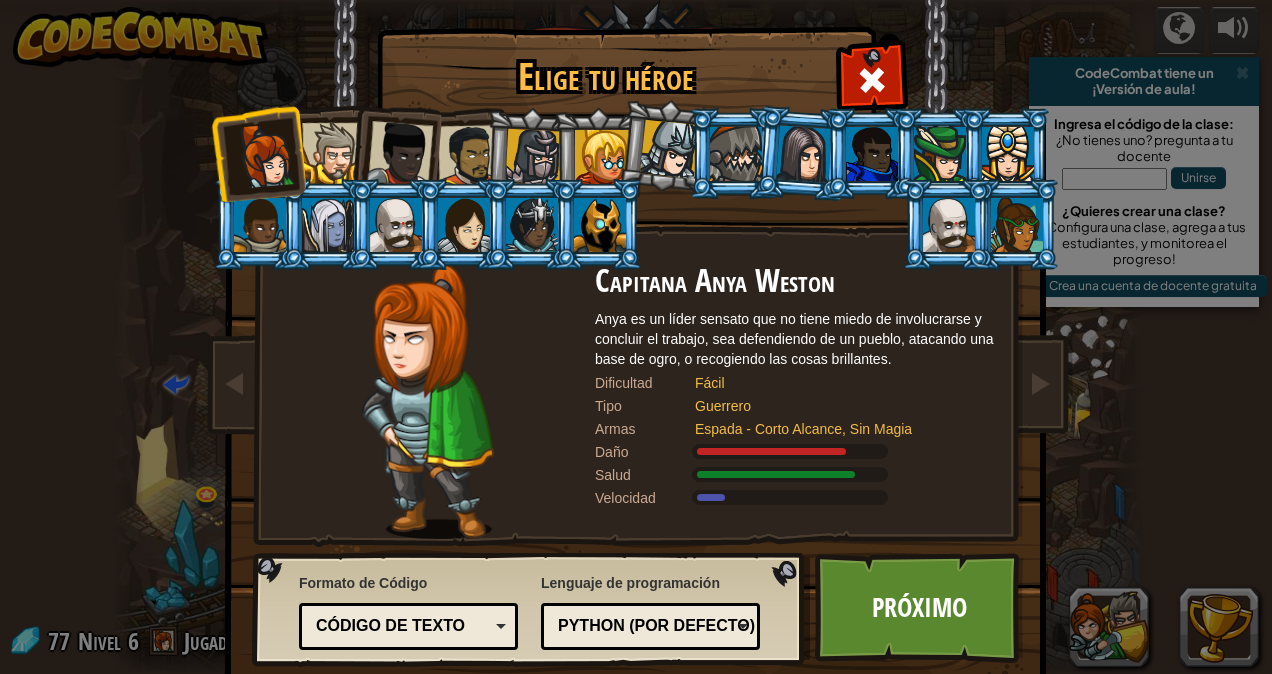 click on "Python (por Defecto)" at bounding box center [644, 626] 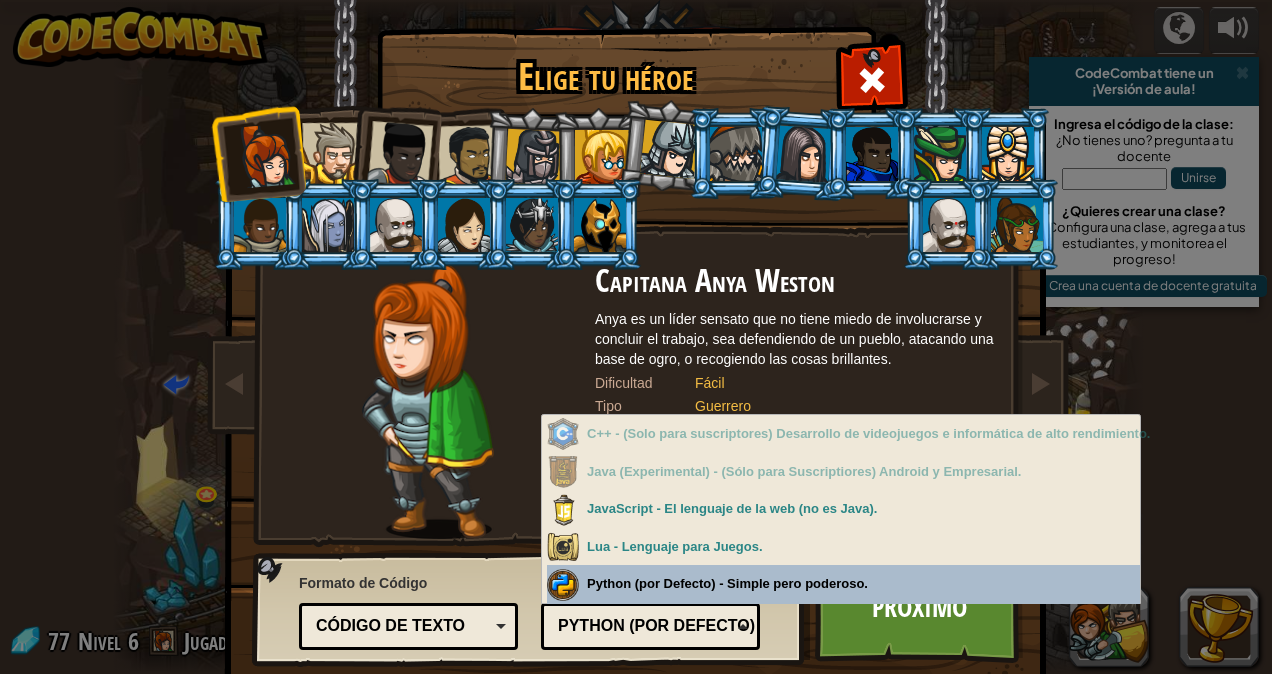 click on "Lenguaje de programación Python (por Defecto) JavaScript Lua C++ Java (Experimental) Python (por Defecto) C++ - (Solo para suscriptores) Desarrollo de videojuegos e informática de alto rendimiento. Java (Experimental) - (Sólo para Suscriptiores) Android y Empresarial. JavaScript - El lenguaje de la web (no es Java). Lua - Lenguaje para Juegos. Python (por Defecto) - Simple pero poderoso." at bounding box center (650, 609) 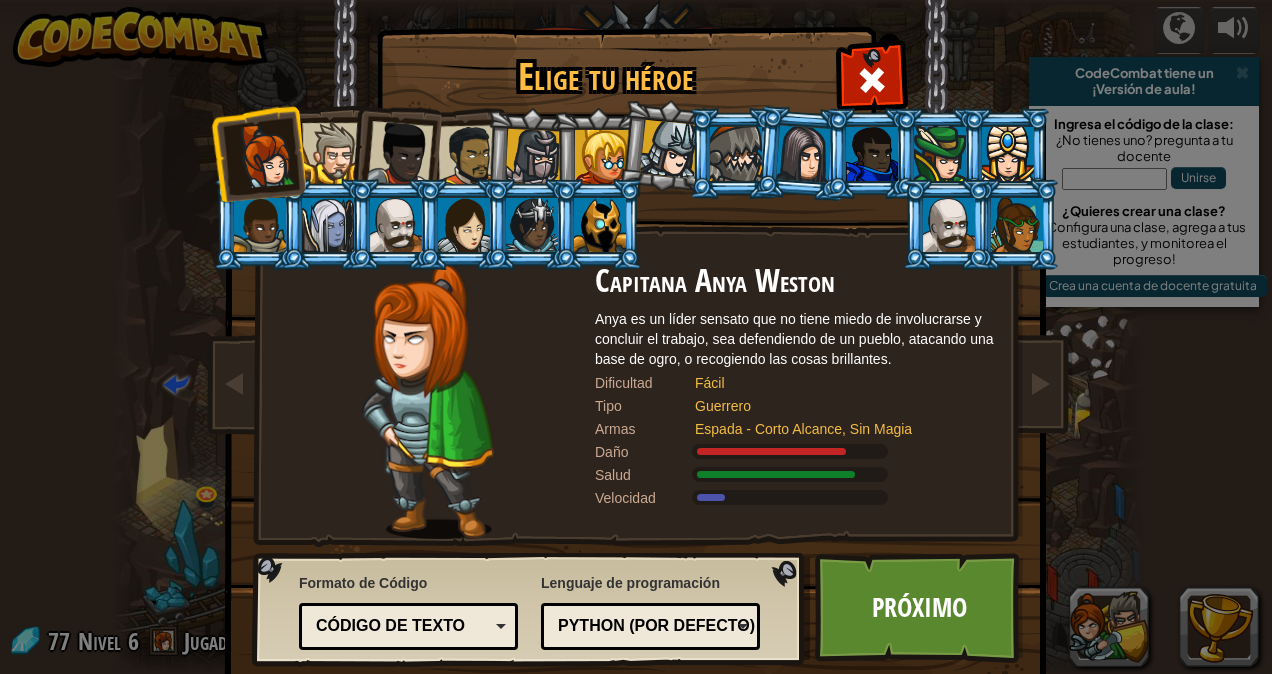 click on "Python (por Defecto)" at bounding box center [644, 626] 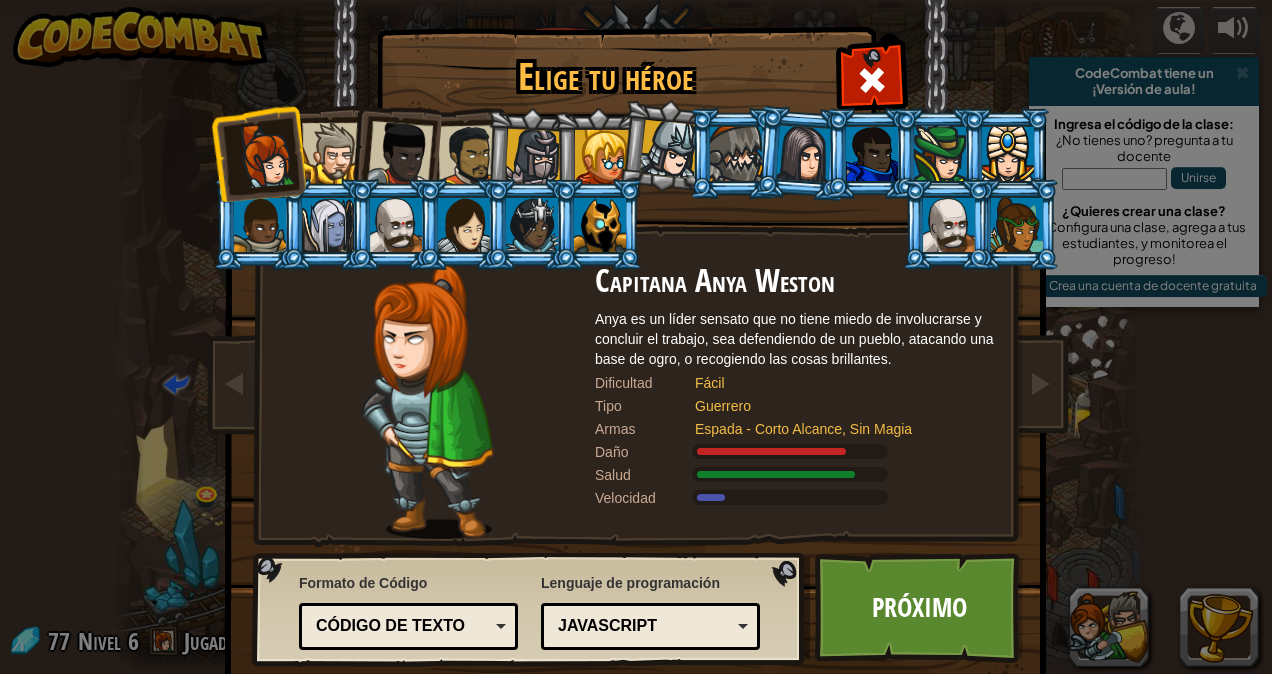 click on "JavaScript" at bounding box center [644, 626] 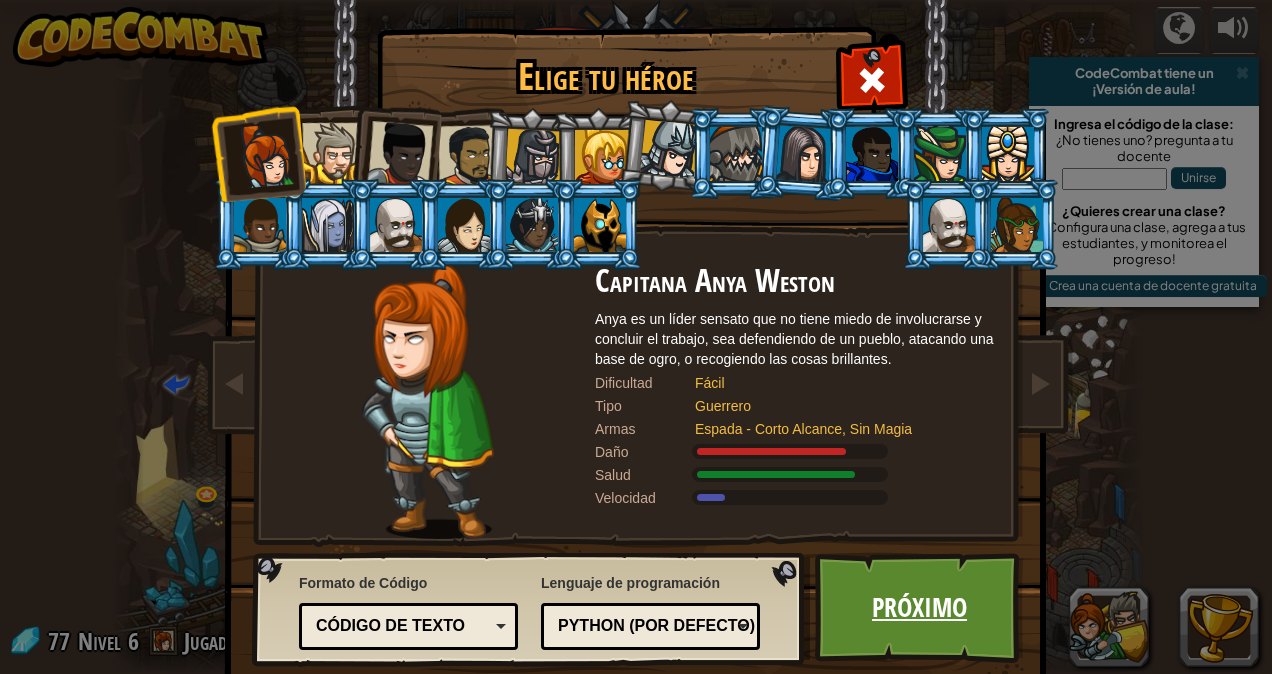 click on "Próximo" at bounding box center [919, 608] 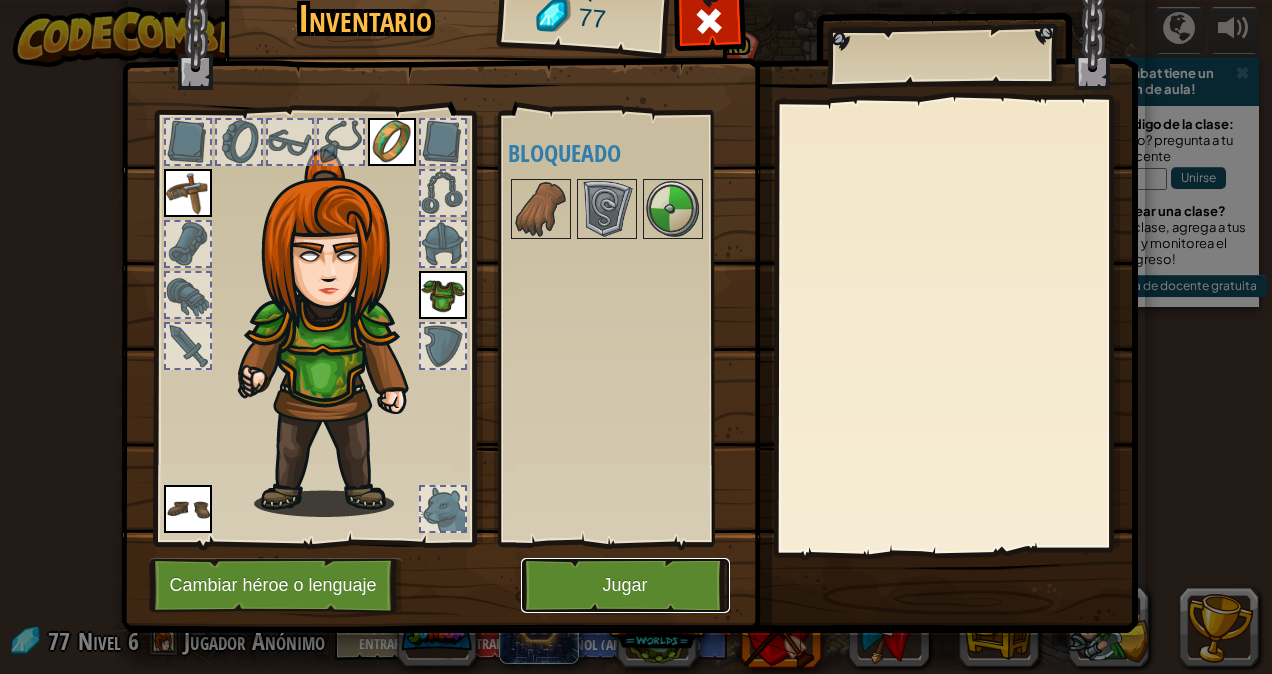 click on "Jugar" at bounding box center (625, 585) 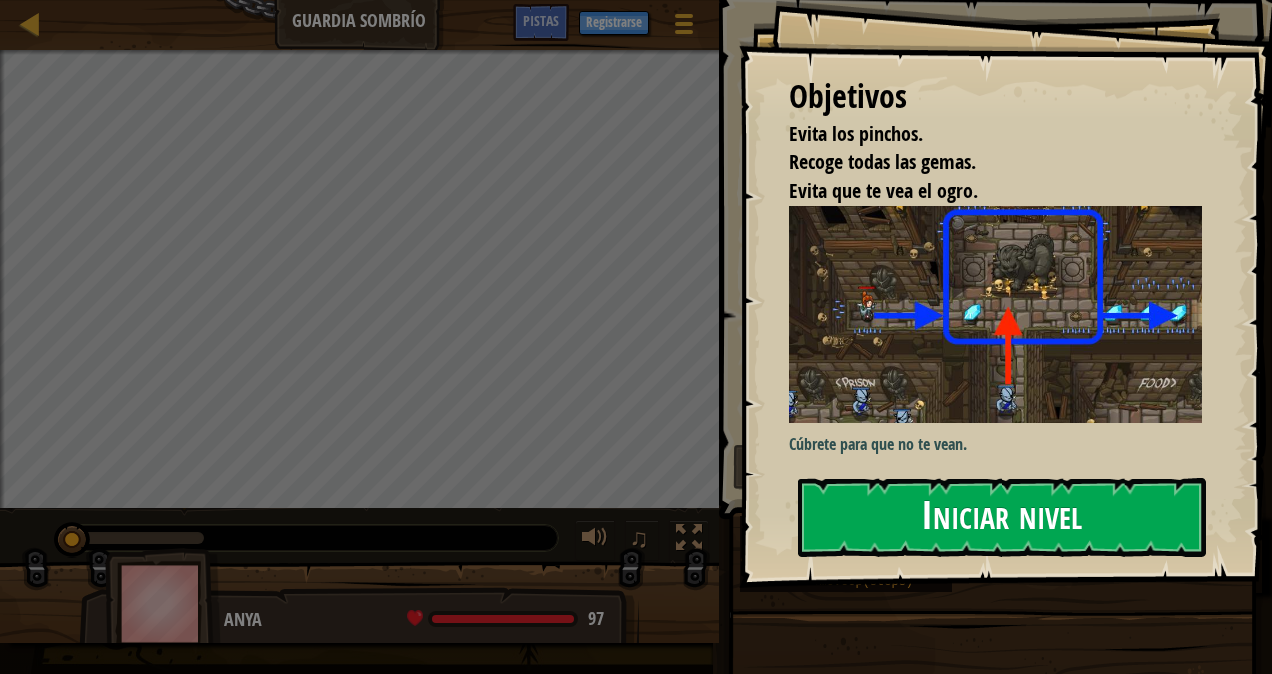 click on "Iniciar nivel" at bounding box center [1002, 517] 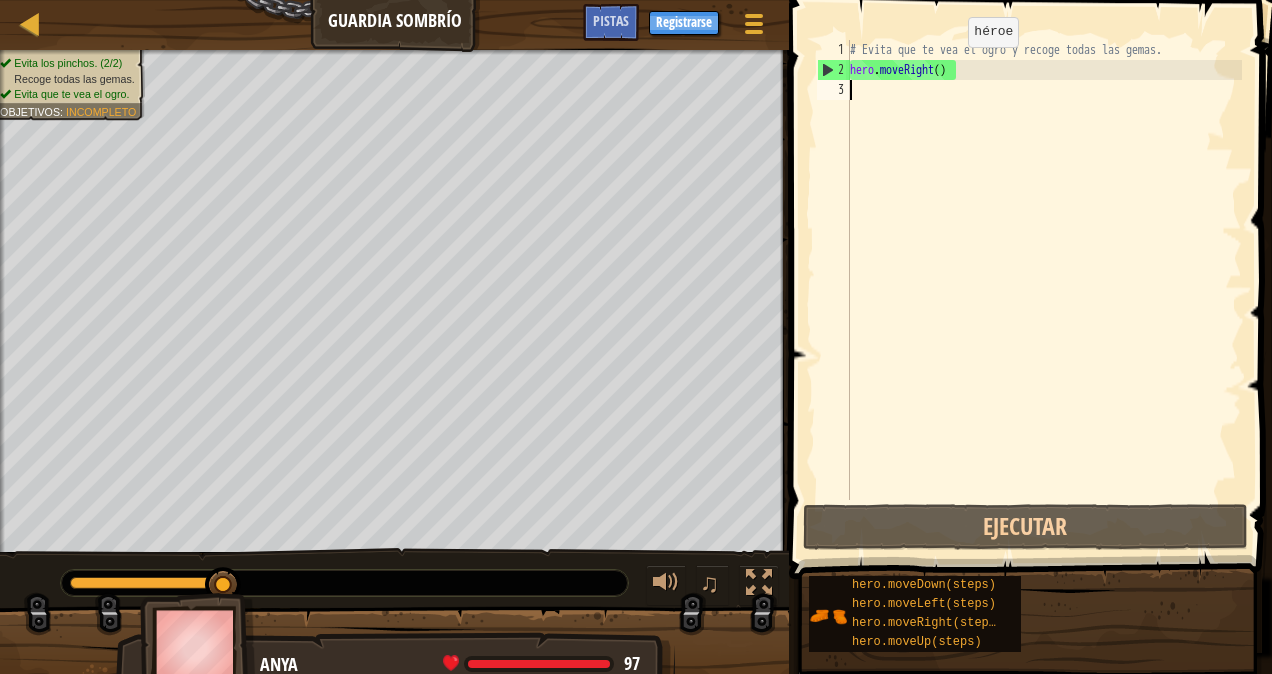click on "# Evita que te vea el ogro y recoge todas las gemas. hero . moveRight ( )" at bounding box center [1044, 290] 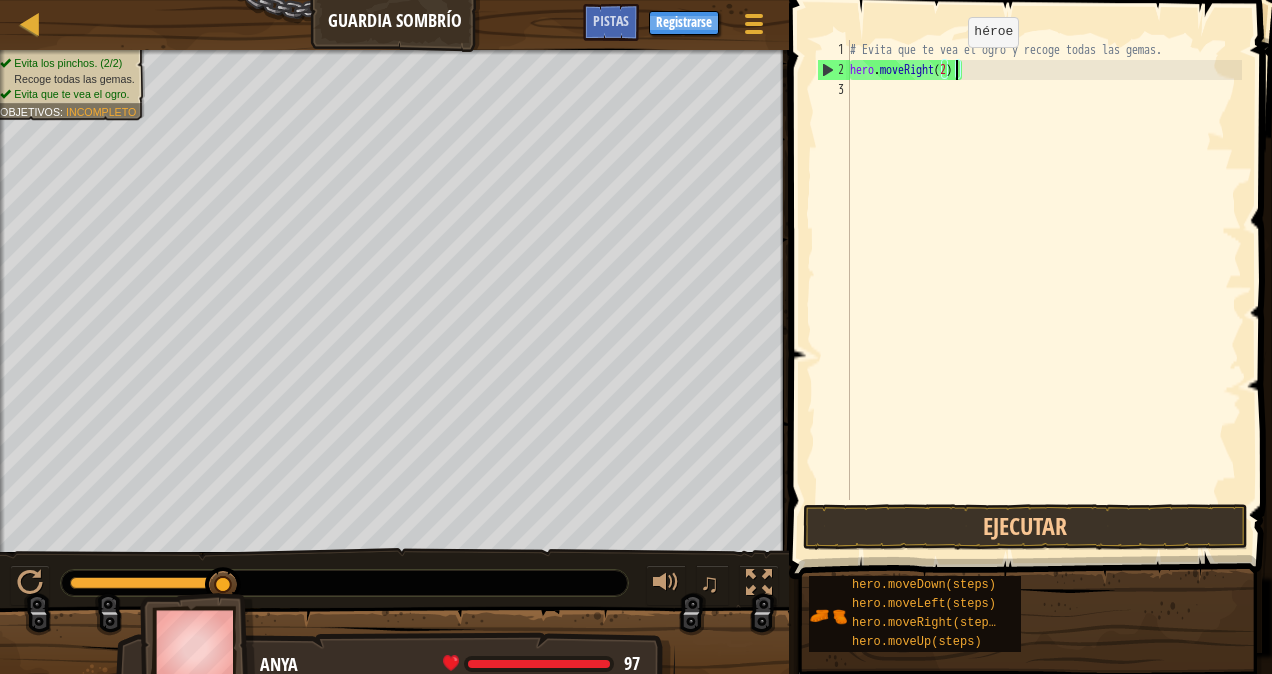 scroll, scrollTop: 9, scrollLeft: 8, axis: both 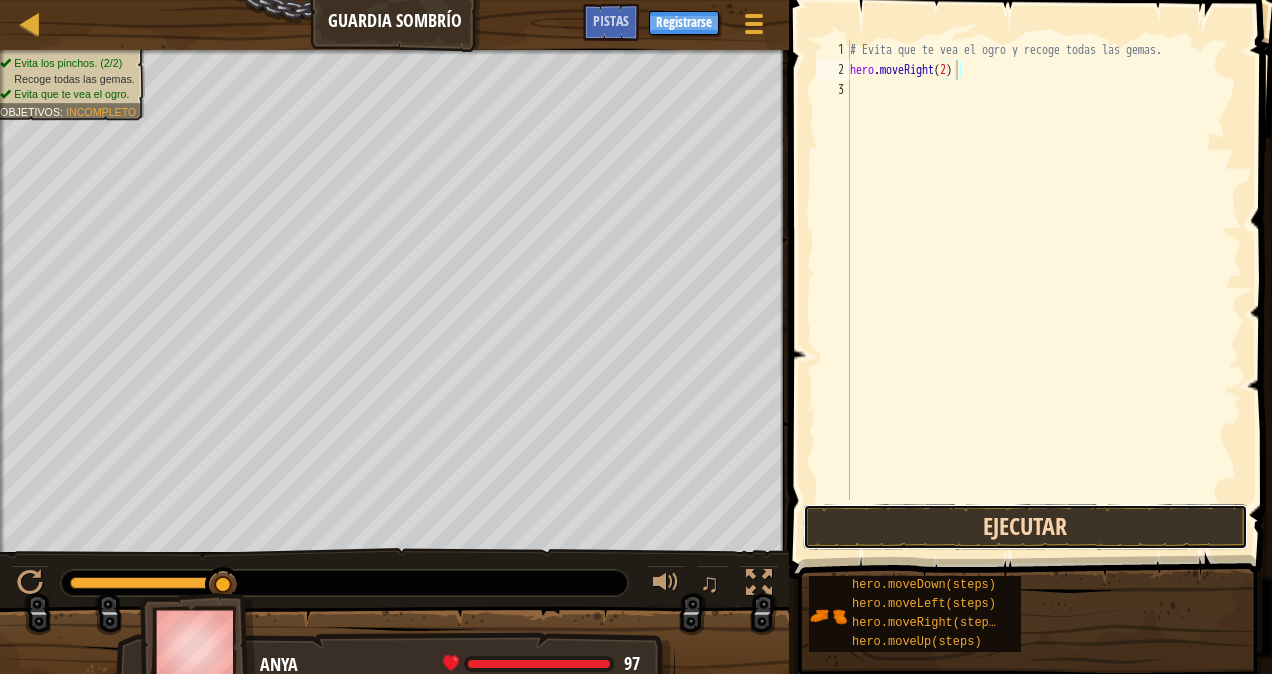 click on "Ejecutar" at bounding box center (1025, 527) 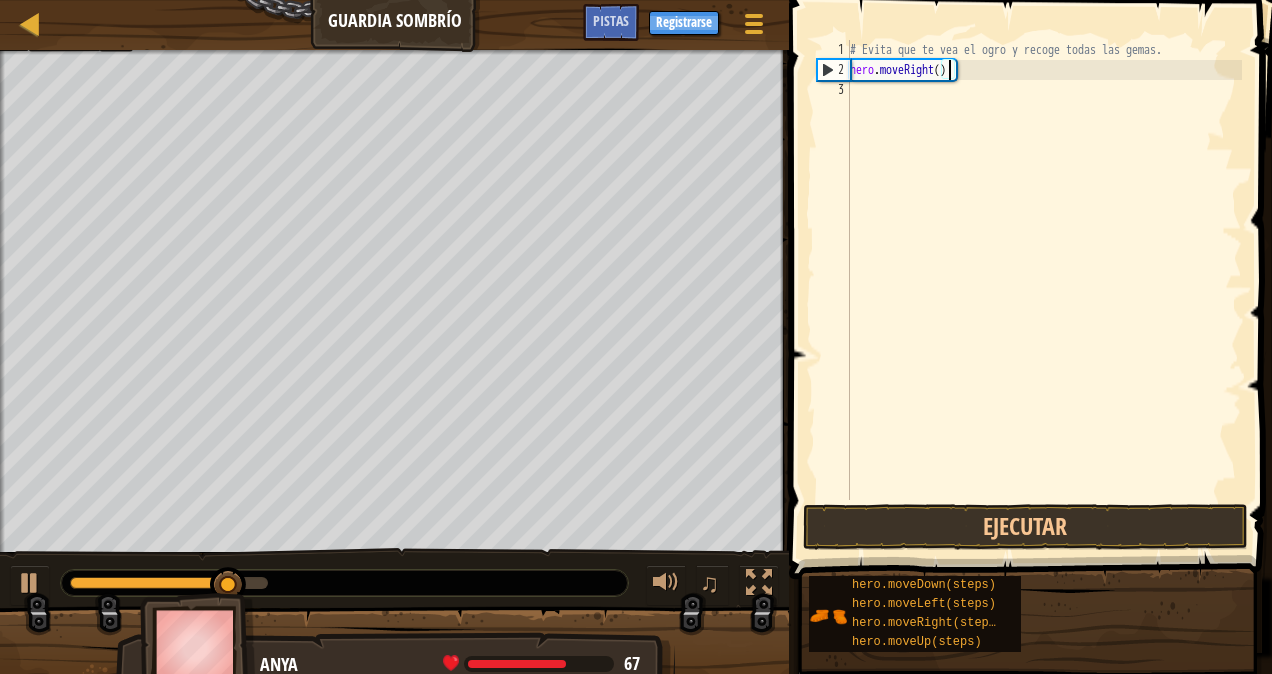 type on "hero.moveRight(5)" 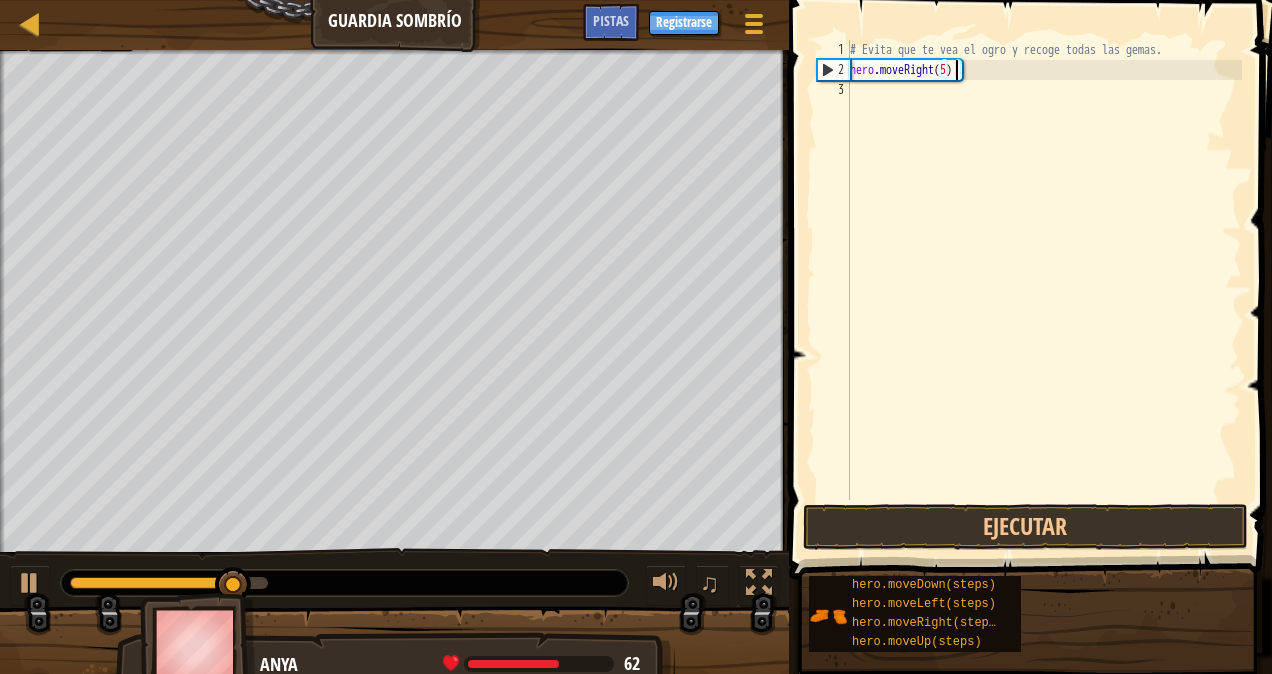 scroll, scrollTop: 9, scrollLeft: 0, axis: vertical 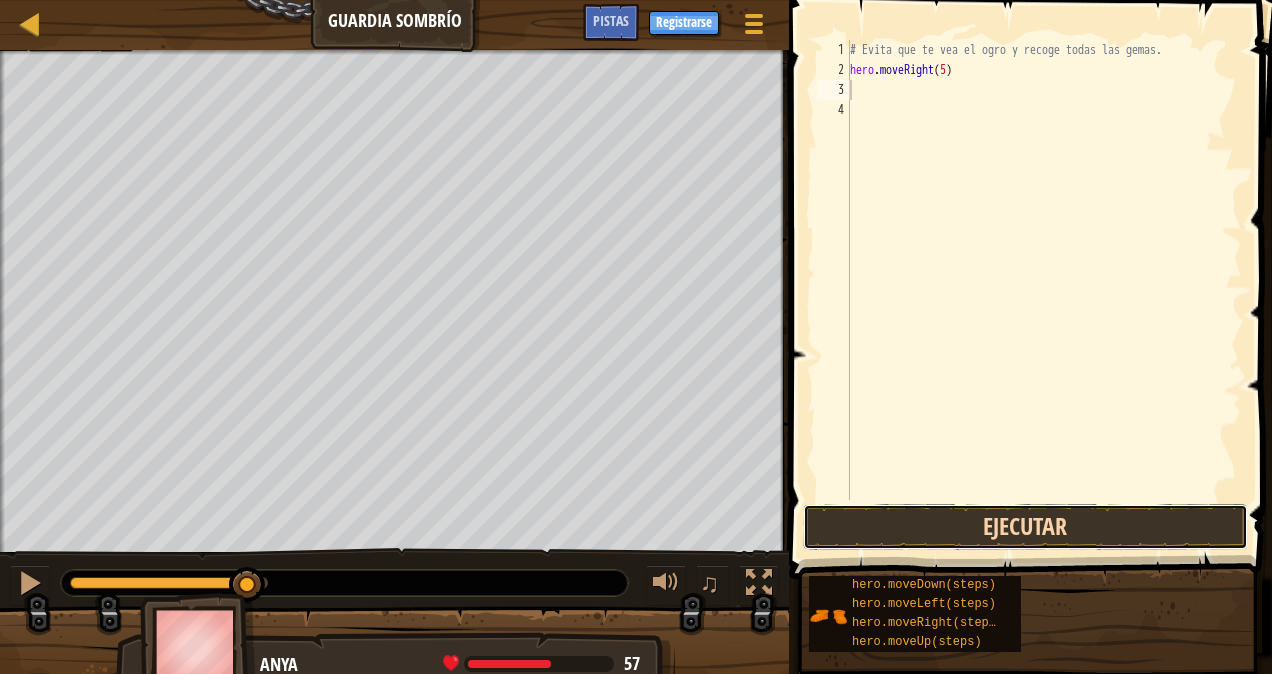 click on "Ejecutar" at bounding box center [1025, 527] 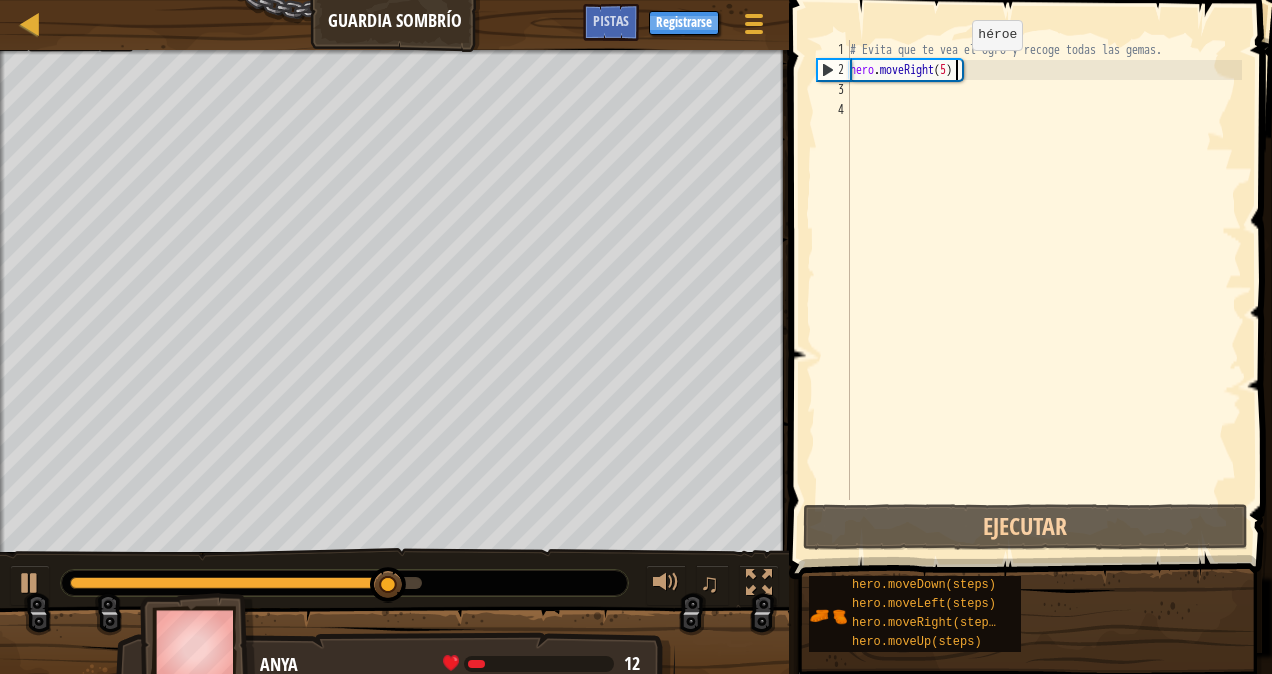click on "# Evita que te vea el ogro y recoge todas las gemas. hero . moveRight ( 5 )" at bounding box center [1044, 290] 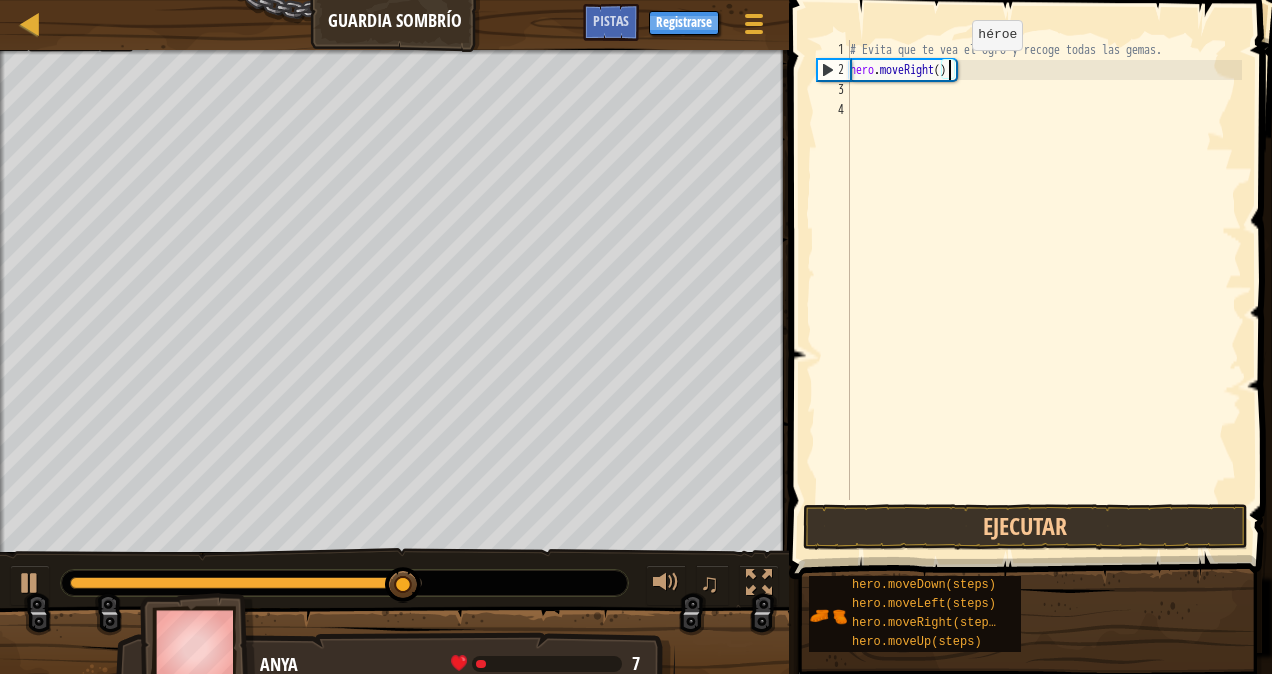 type on "hero.moveRight(3)" 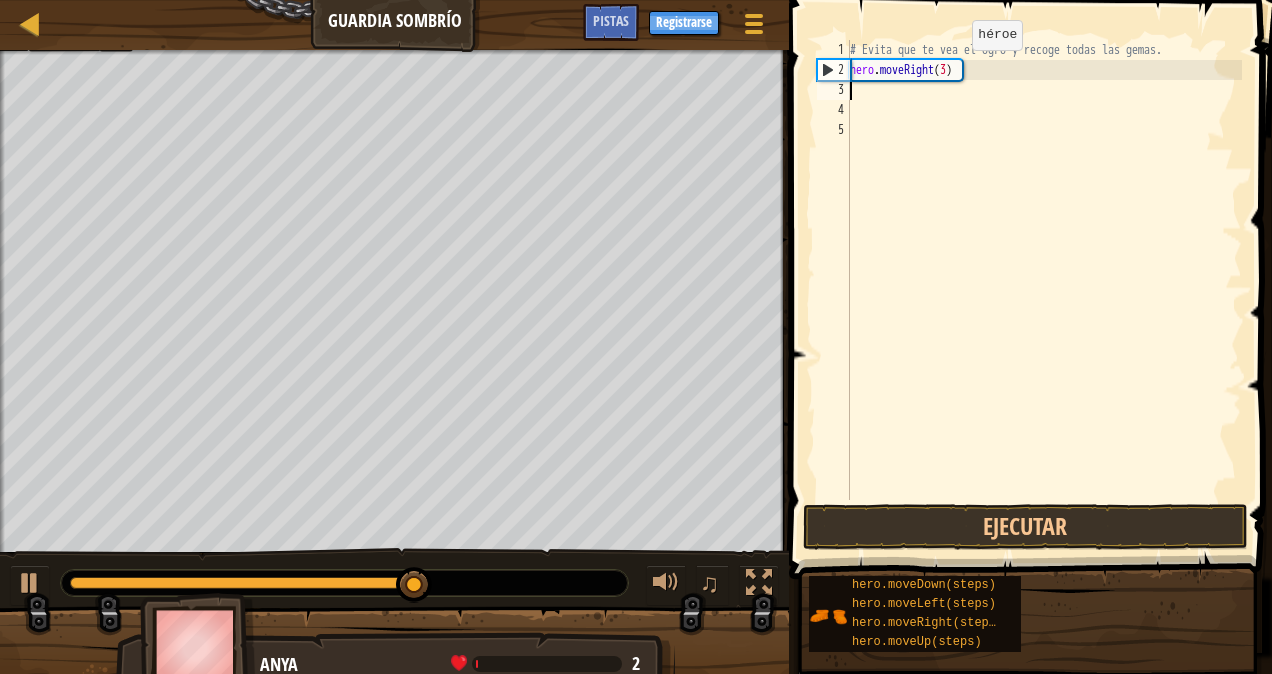scroll, scrollTop: 9, scrollLeft: 0, axis: vertical 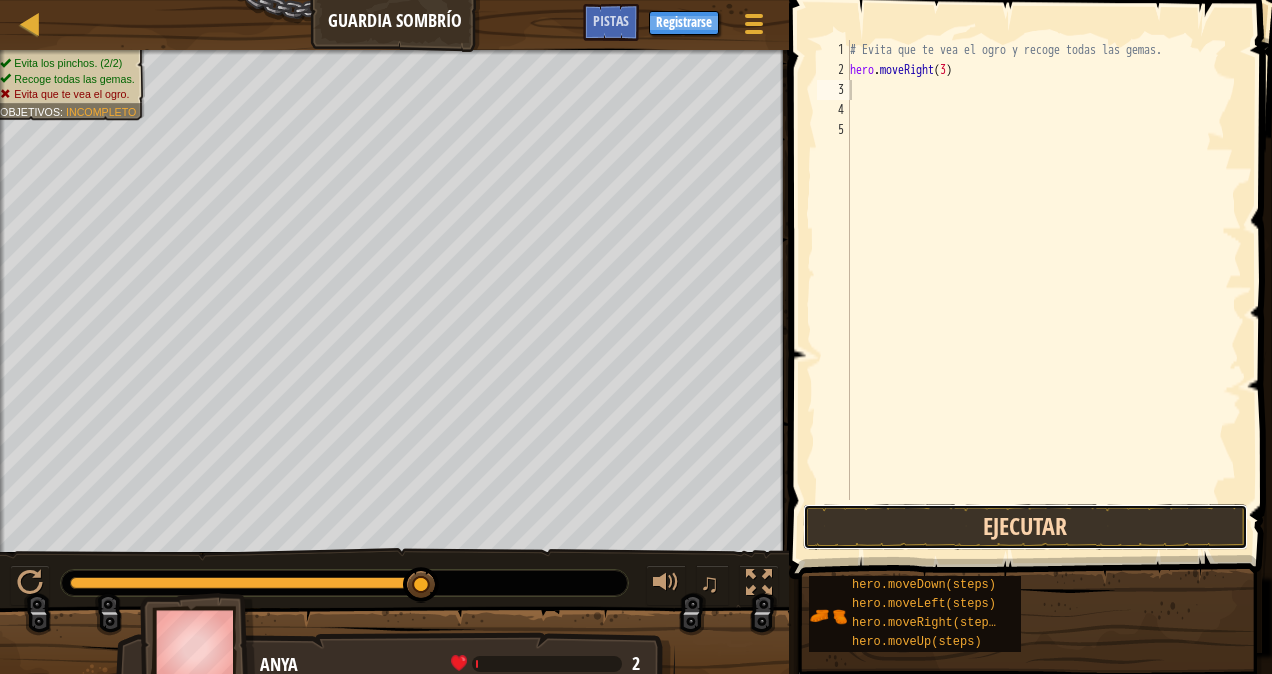 click on "Ejecutar" at bounding box center [1025, 527] 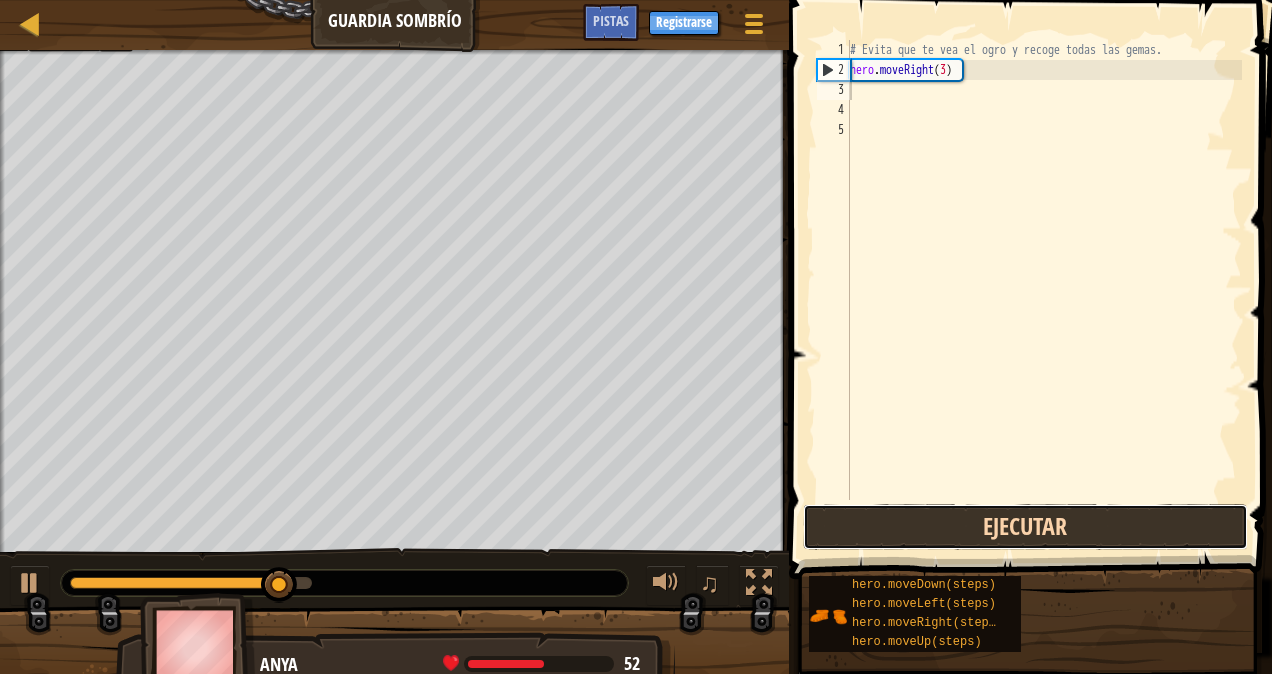 click on "Ejecutar" at bounding box center (1025, 527) 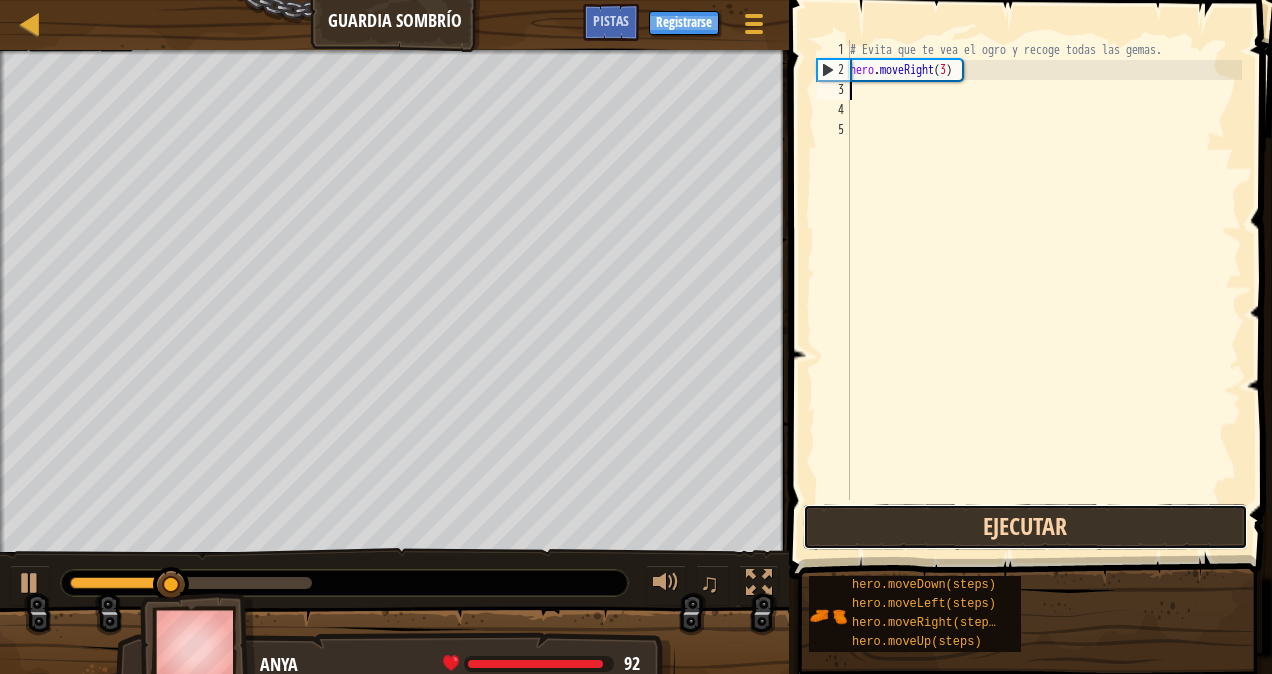 click on "Ejecutar" at bounding box center (1025, 527) 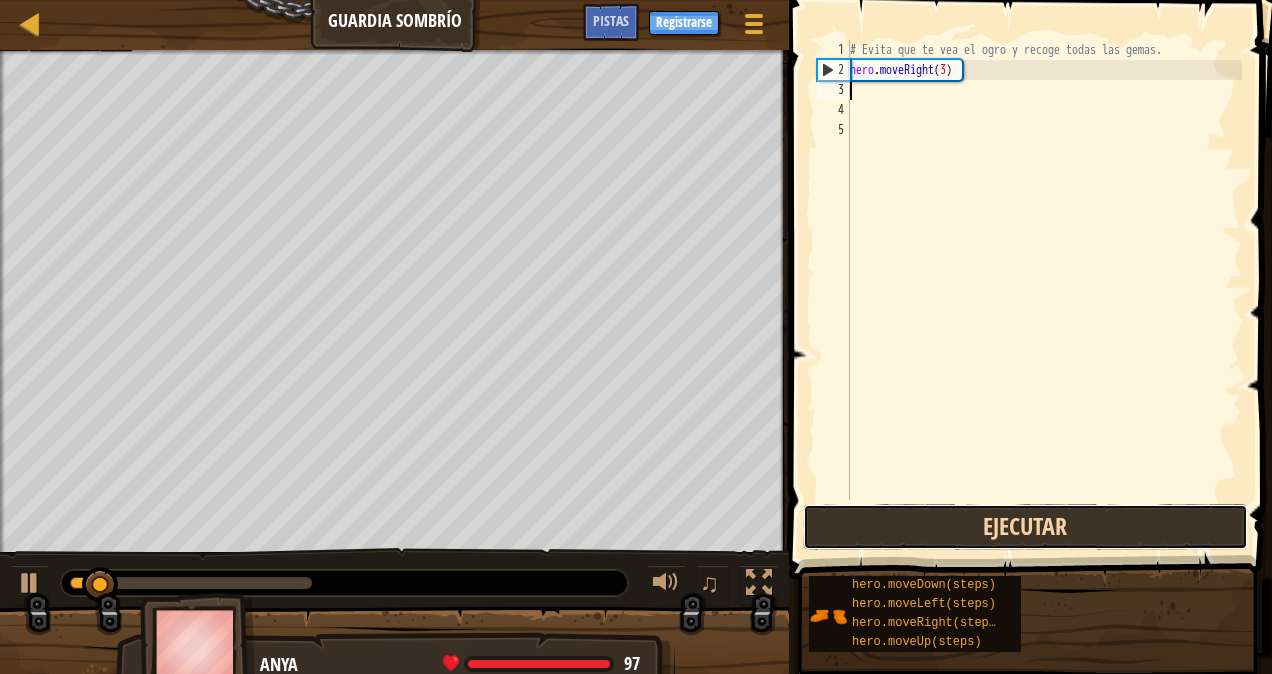click on "Ejecutar" at bounding box center (1025, 527) 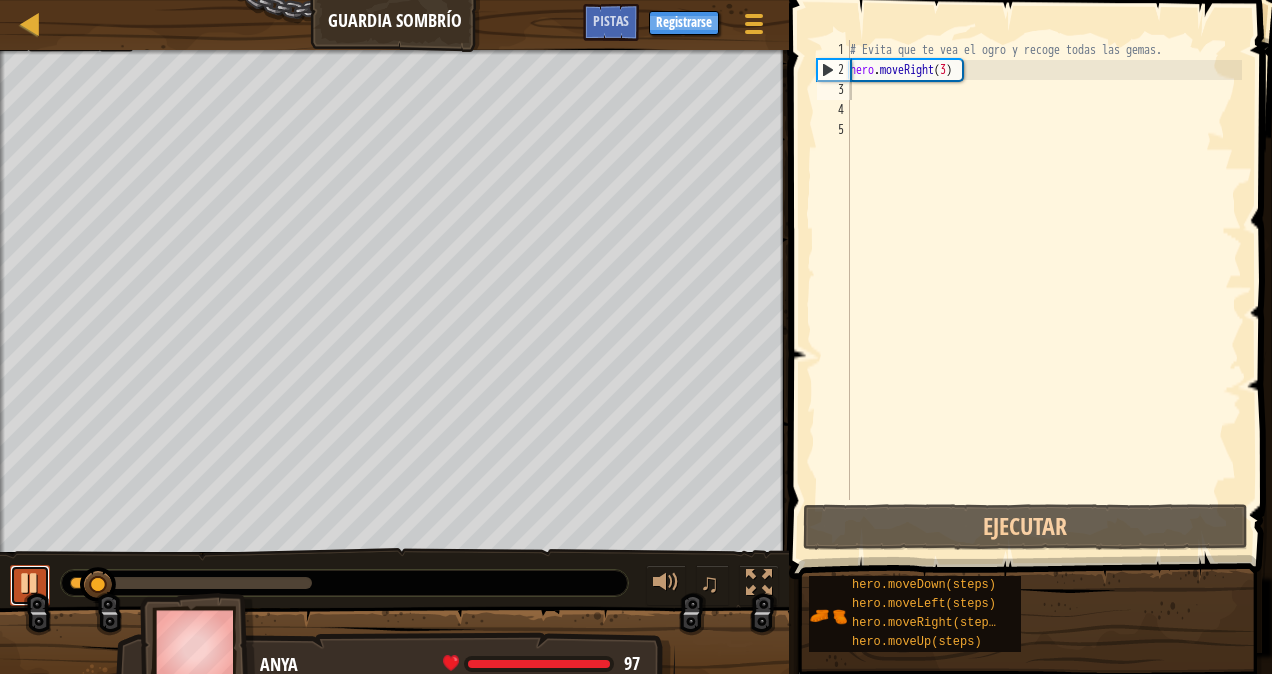 click at bounding box center [30, 583] 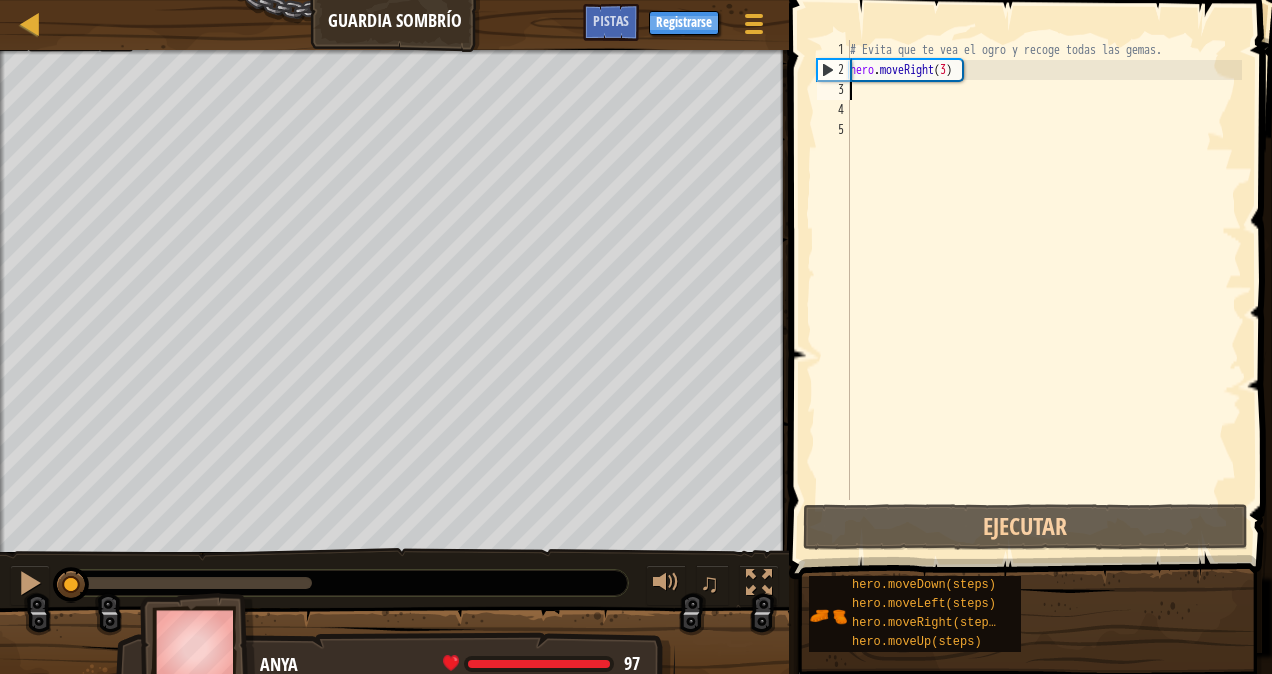 drag, startPoint x: 104, startPoint y: 580, endPoint x: 14, endPoint y: 552, distance: 94.254974 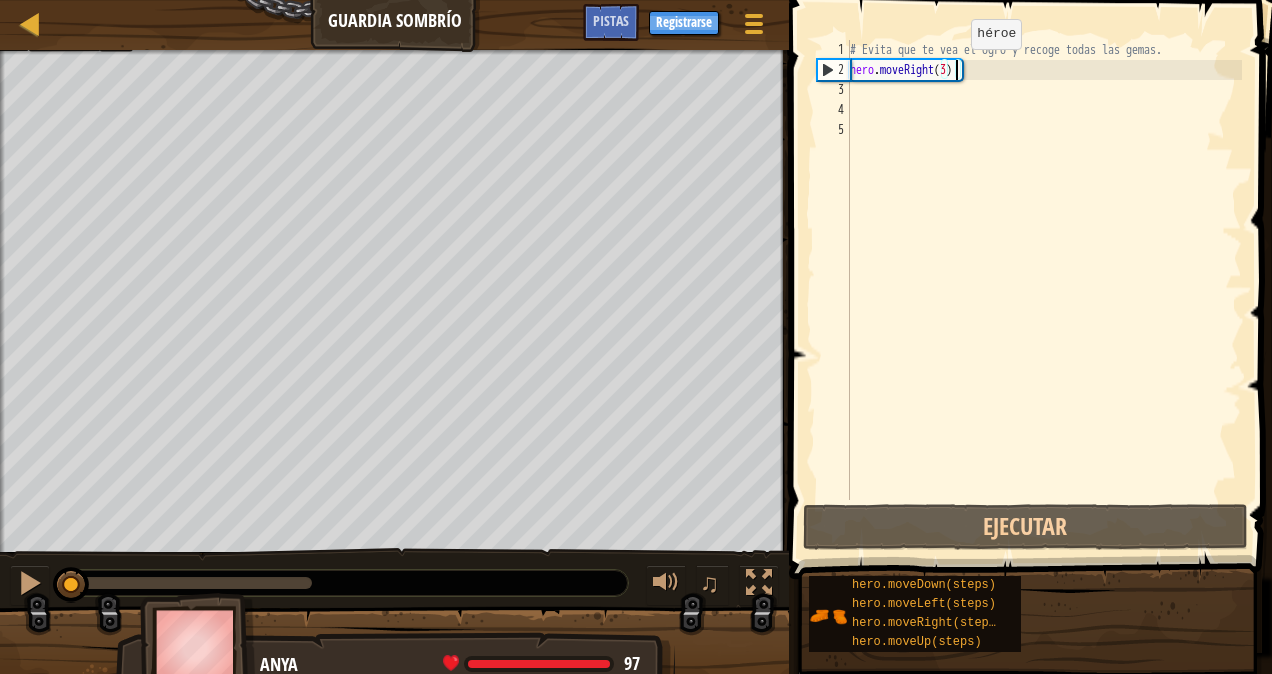 click on "# Evita que te vea el ogro y recoge todas las gemas. hero . moveRight ( 3 )" at bounding box center (1044, 290) 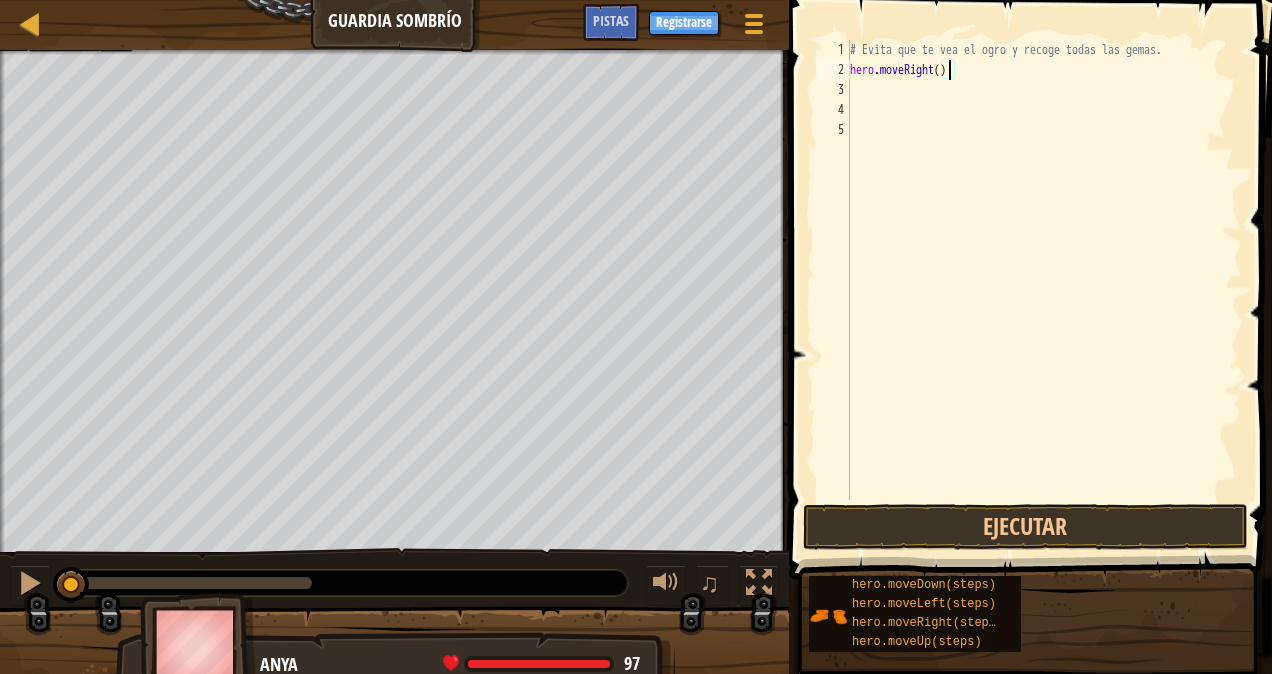 scroll, scrollTop: 9, scrollLeft: 8, axis: both 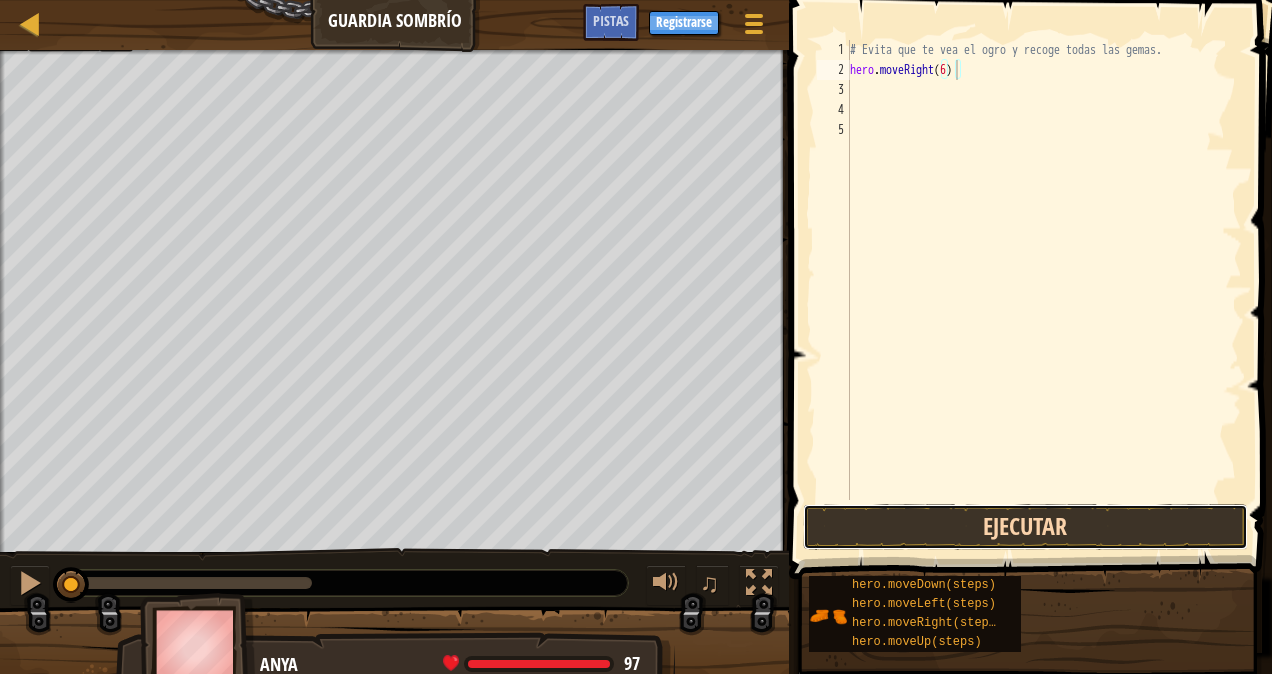 click on "Ejecutar" at bounding box center (1025, 527) 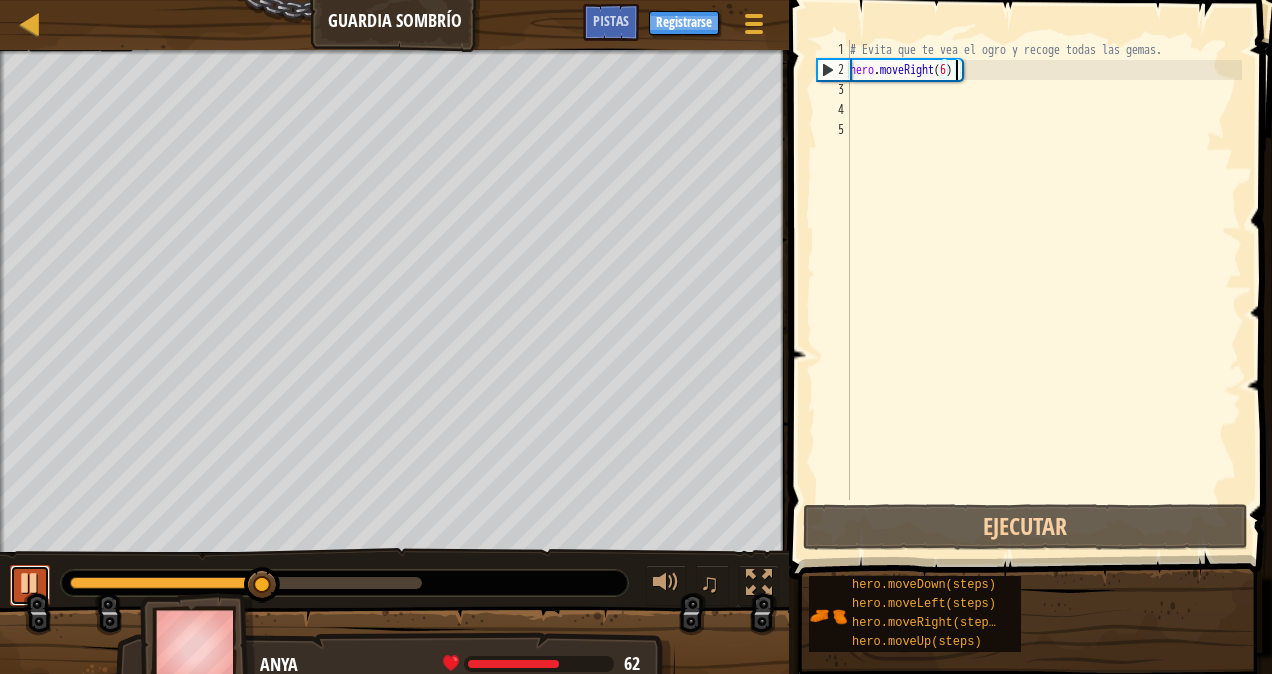 click at bounding box center [30, 583] 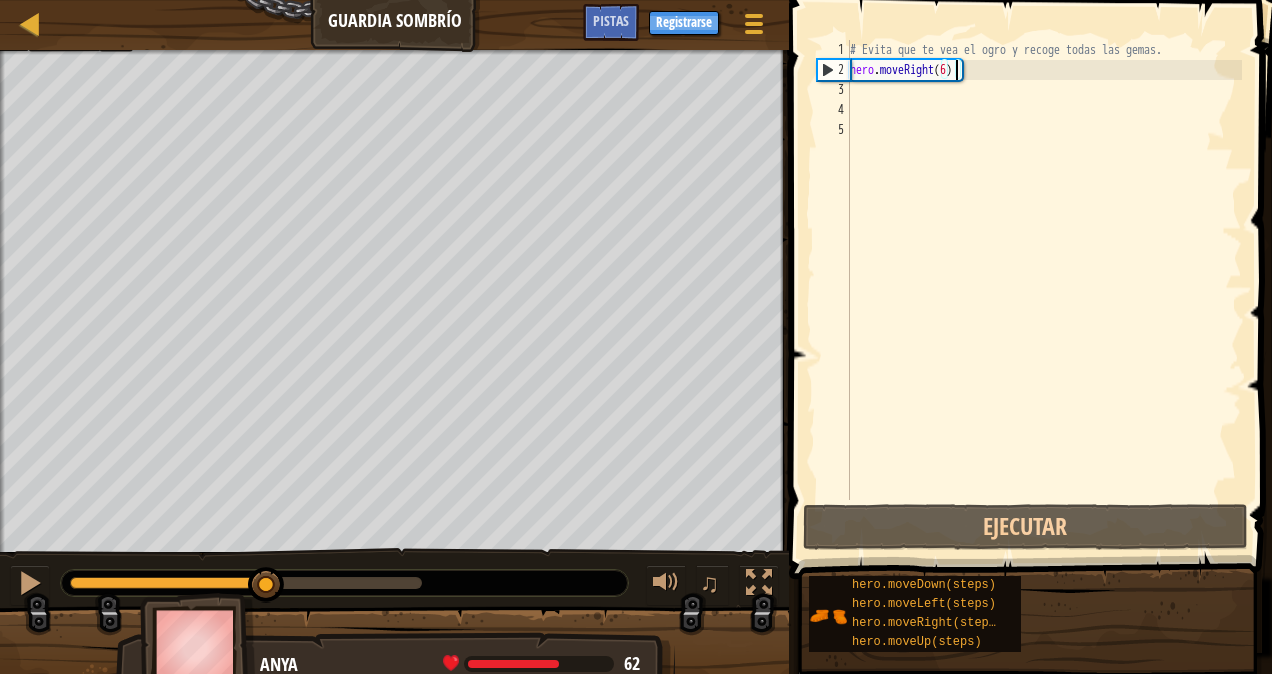 type on "hero.moveRight()" 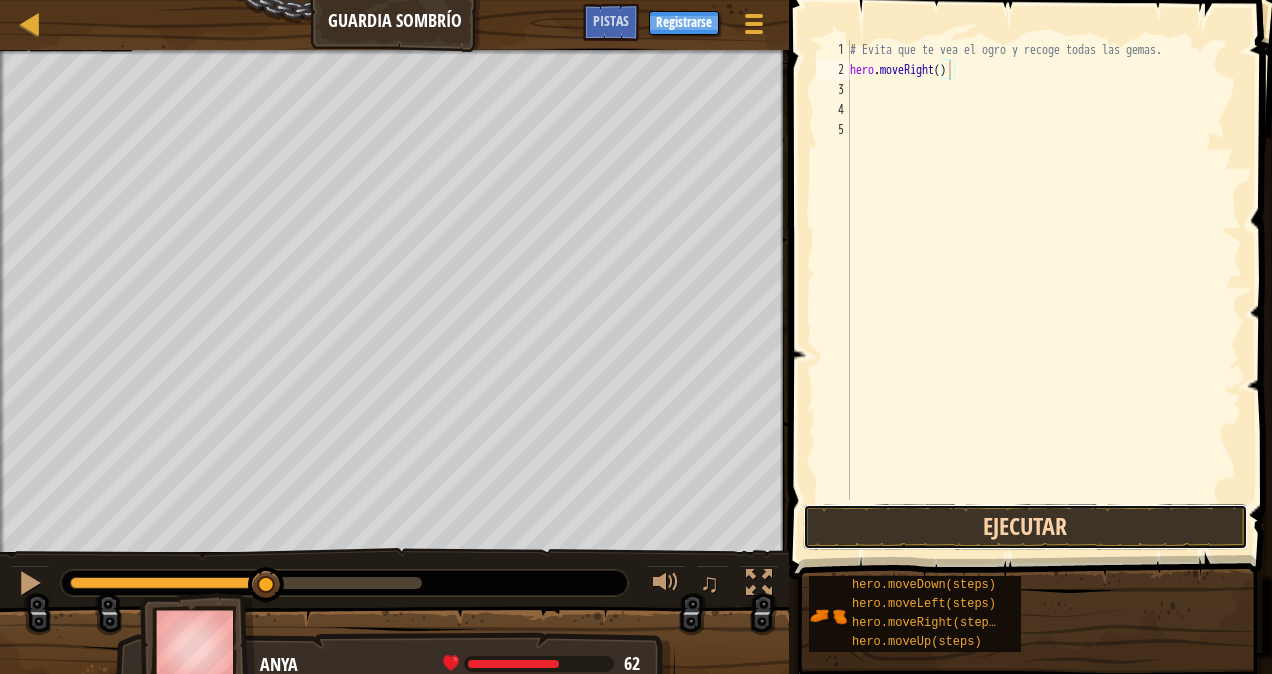 click on "Ejecutar" at bounding box center (1025, 527) 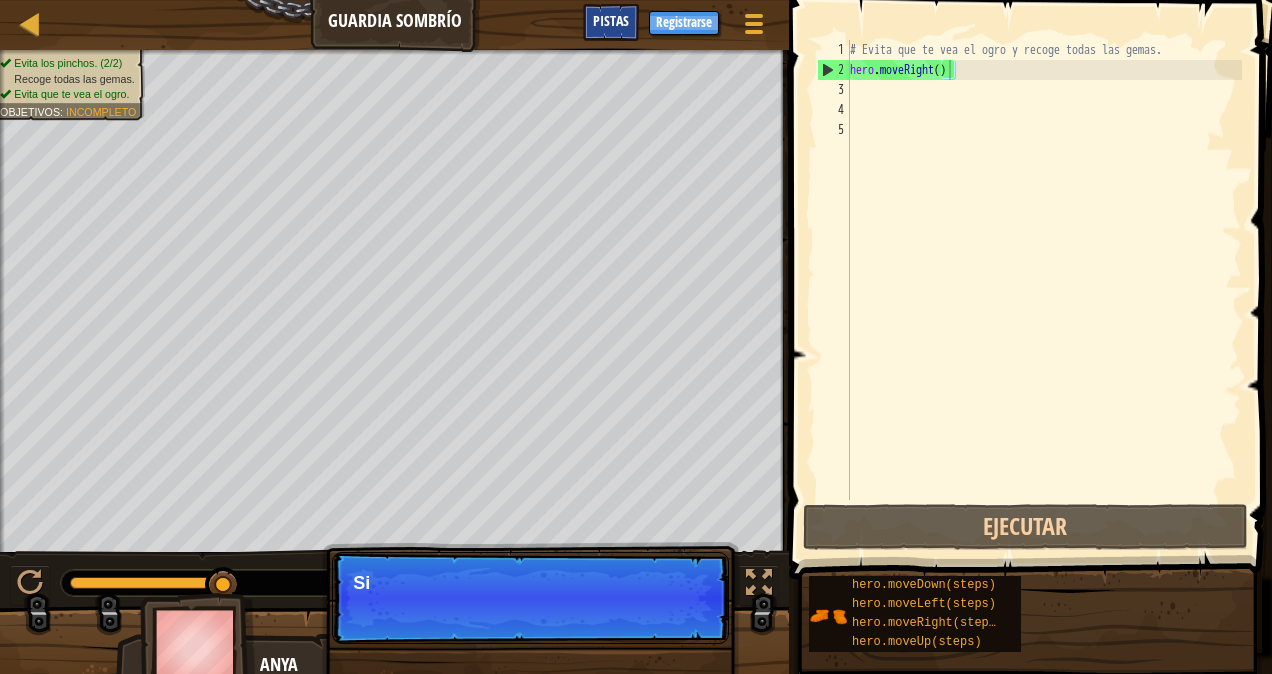 click on "Pistas" at bounding box center (611, 20) 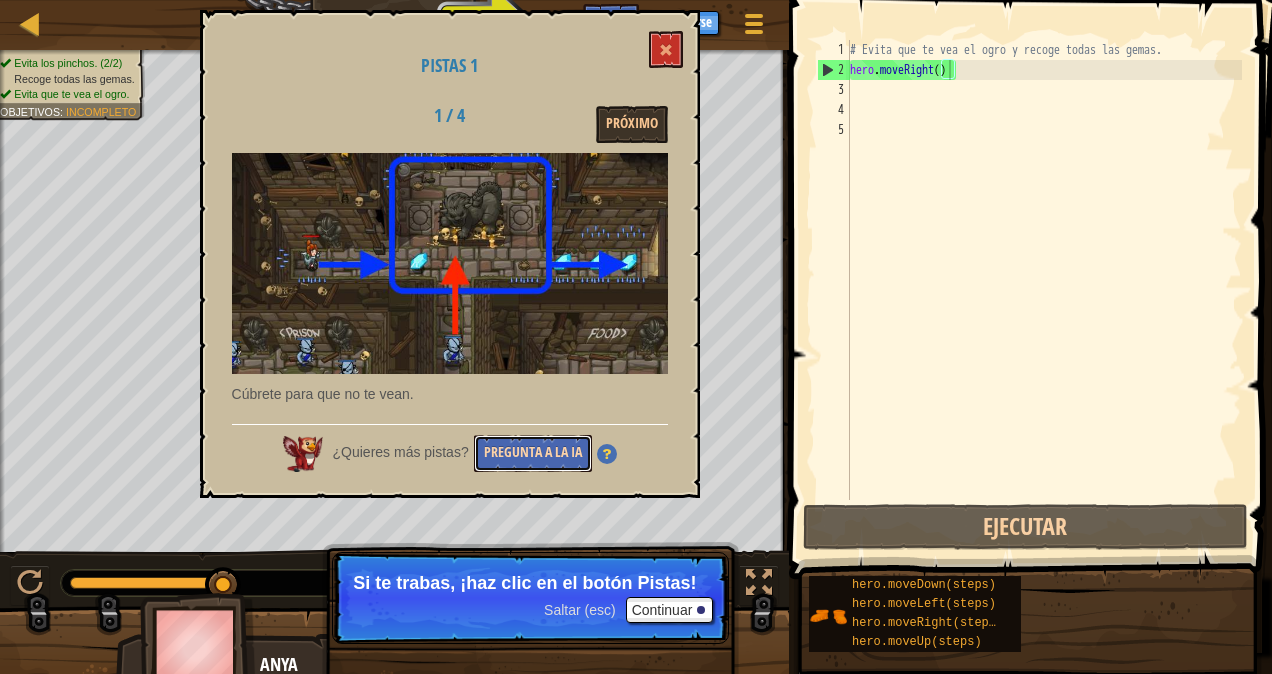 click on "Pregunta a la IA" at bounding box center (533, 453) 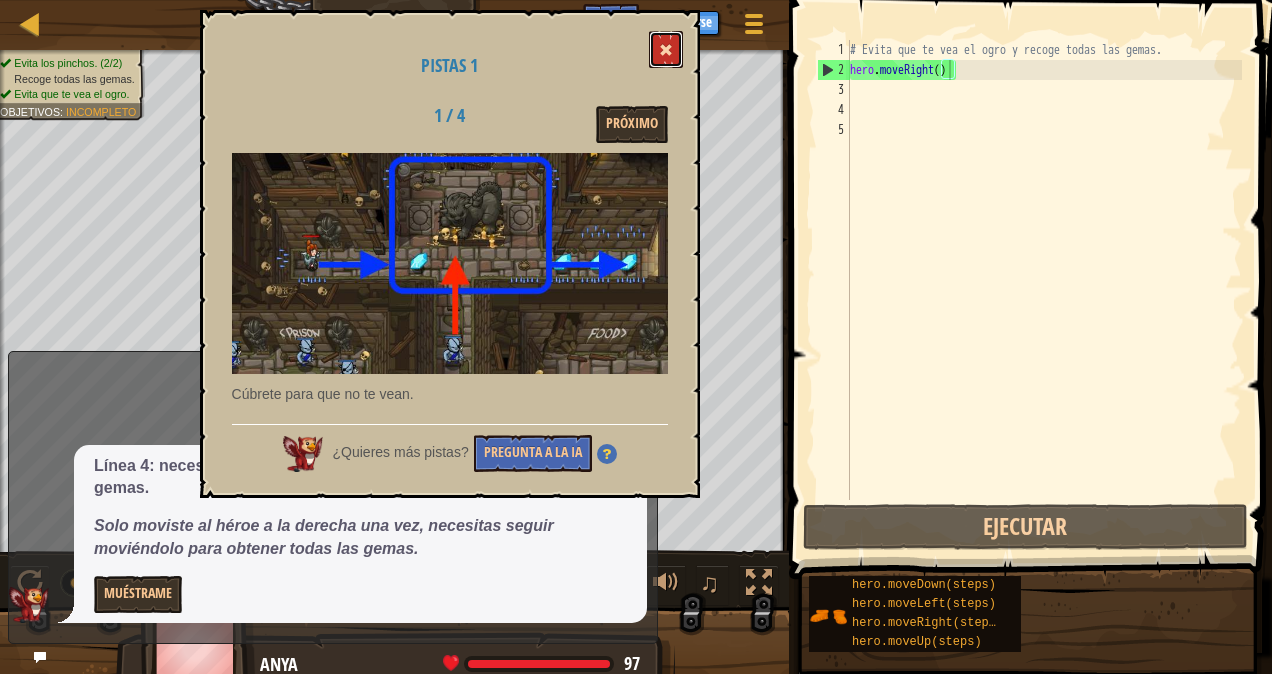 click at bounding box center [666, 49] 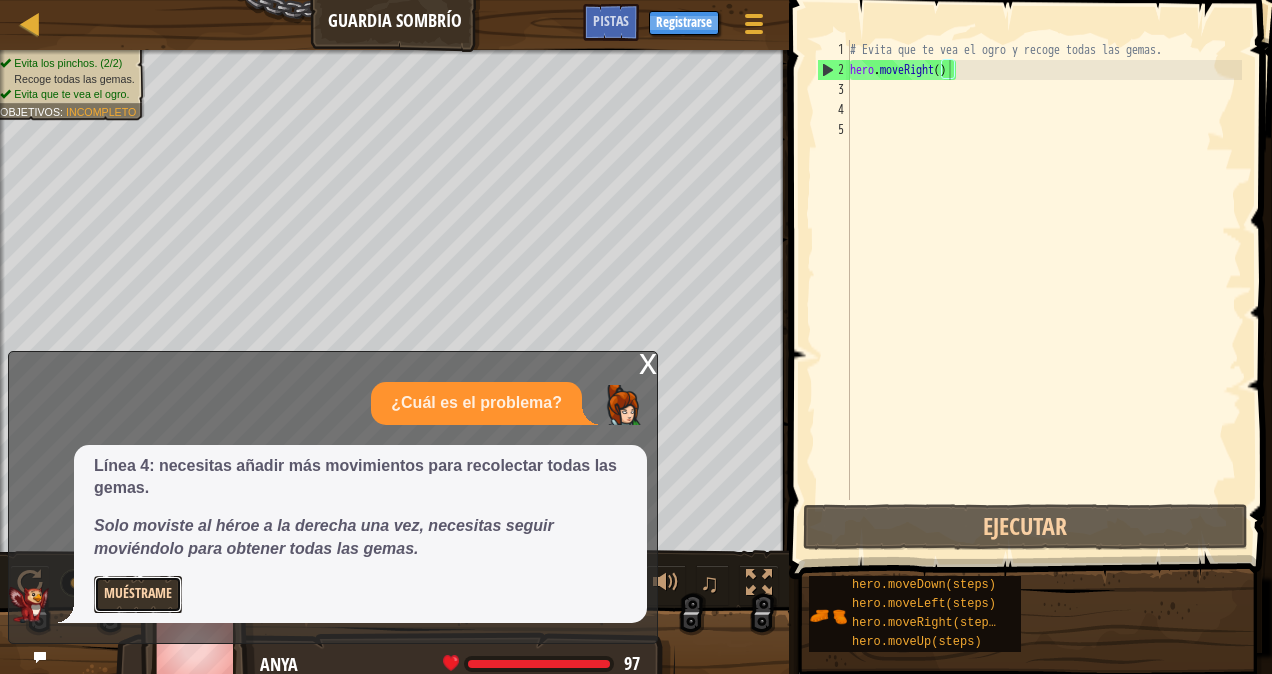 click on "Muéstrame" at bounding box center (138, 594) 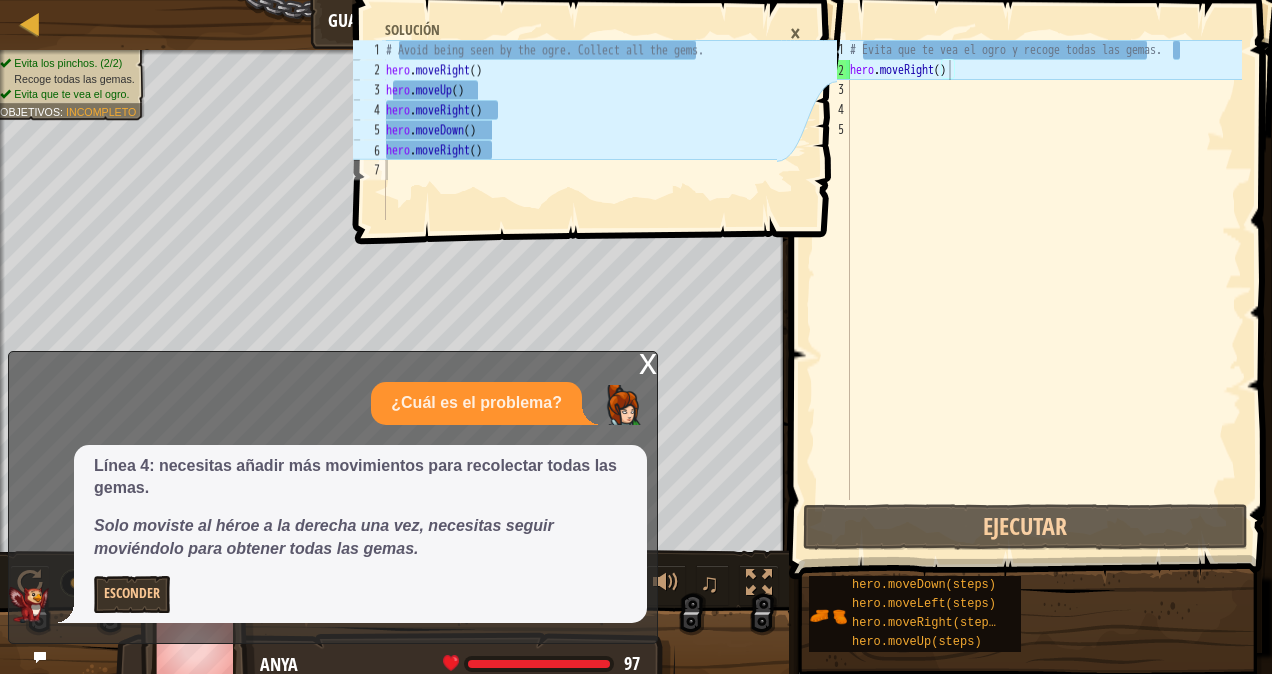click on "x ¿Cuál es el problema?
Línea 4: necesitas añadir más movimientos para recolectar todas las gemas.
Solo moviste al héroe a la derecha una vez, necesitas seguir moviéndolo para obtener todas las gemas.
Esconder" at bounding box center (333, 497) 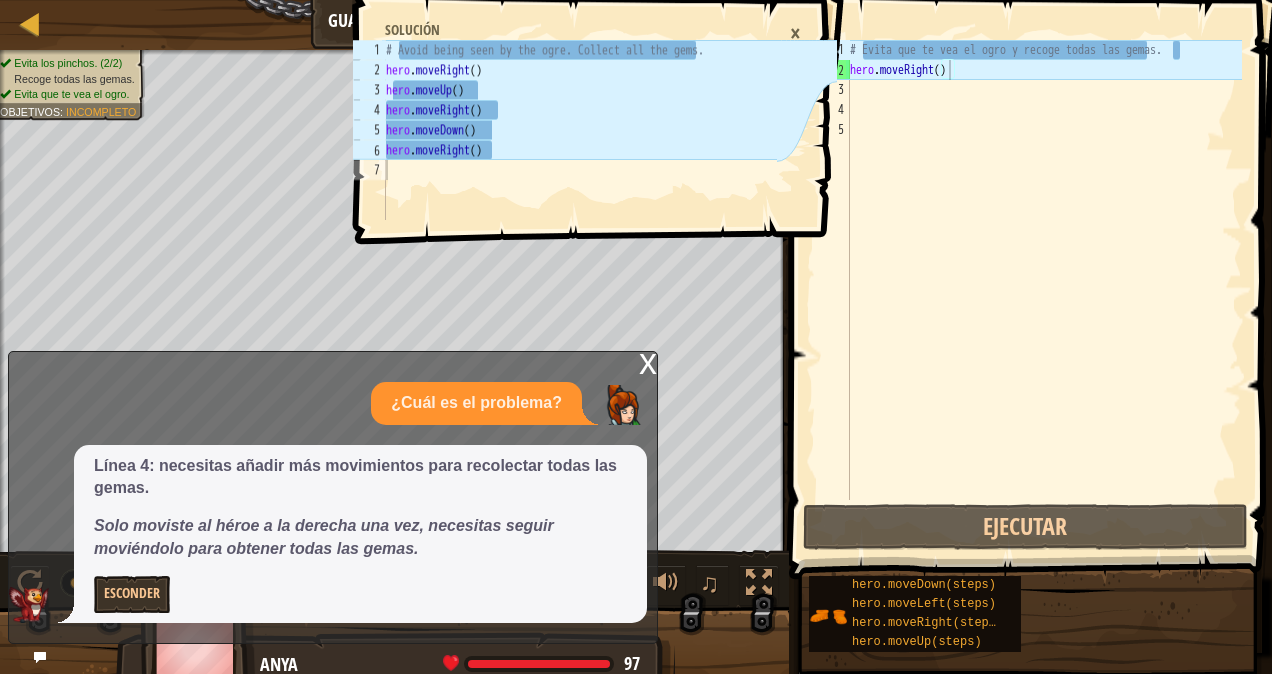 click on "×" at bounding box center [795, 33] 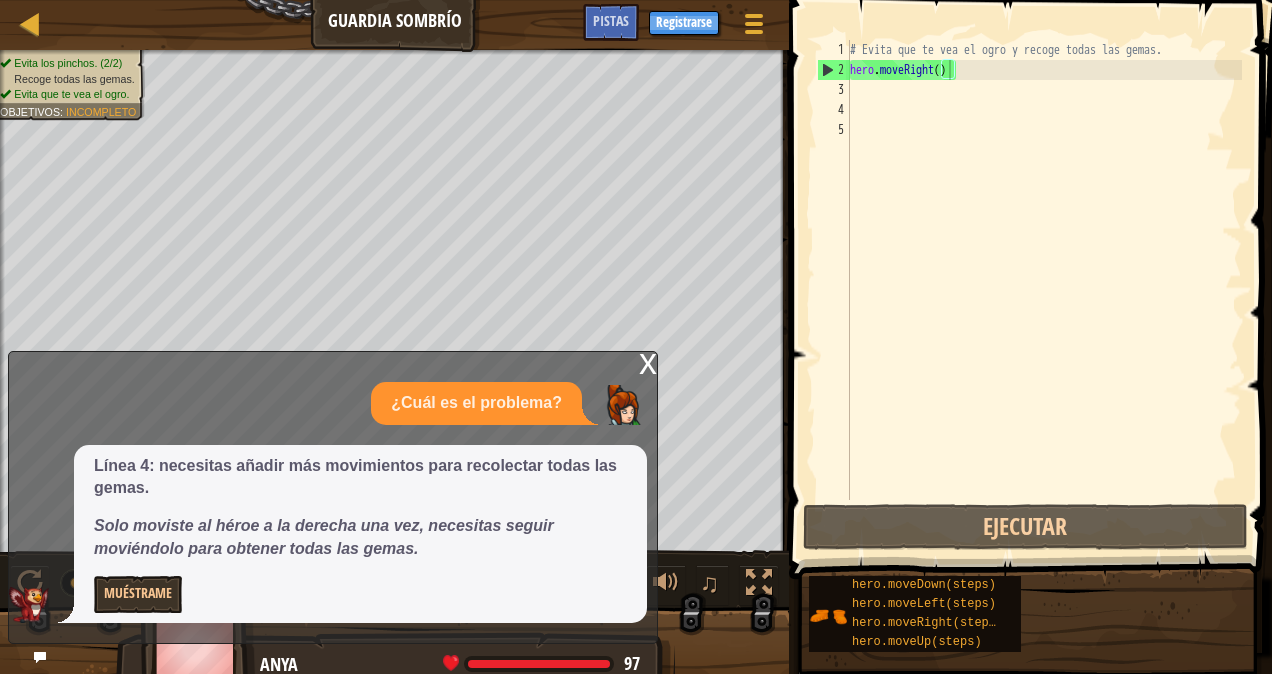 scroll, scrollTop: 9, scrollLeft: 0, axis: vertical 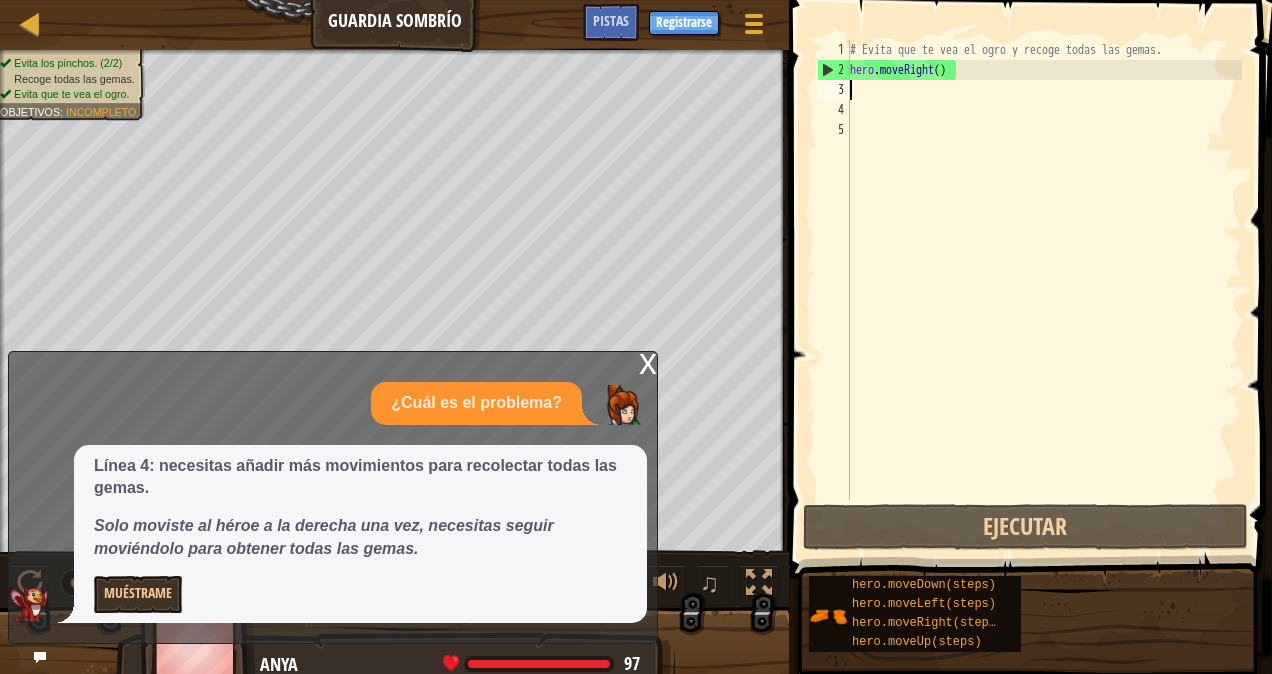 click on "# Evita que te vea el ogro y recoge todas las gemas. hero . moveRight ( )" at bounding box center (1044, 290) 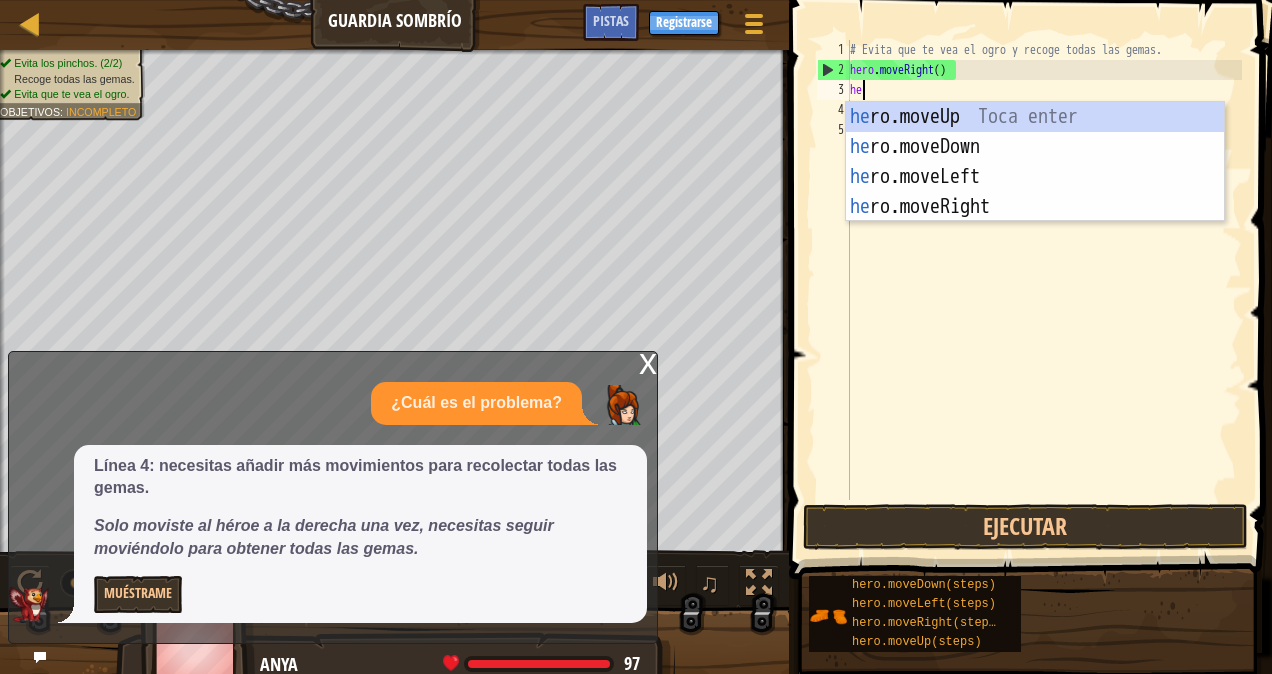type on "her" 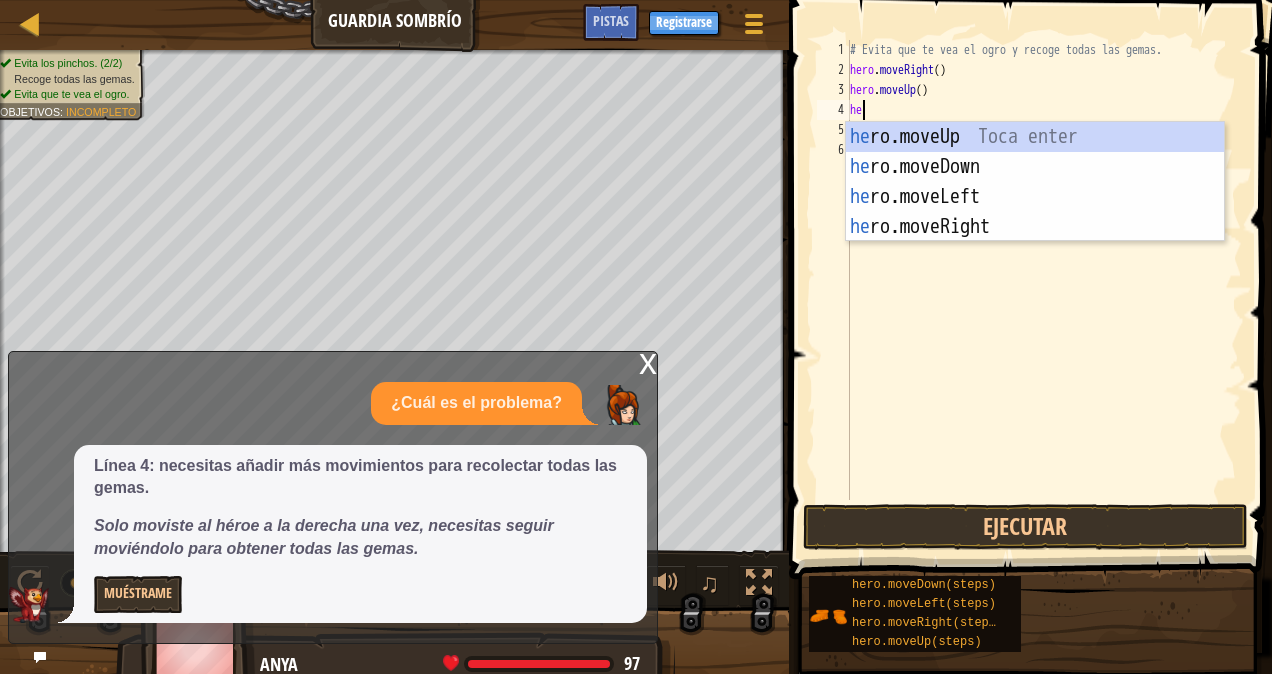 type on "her" 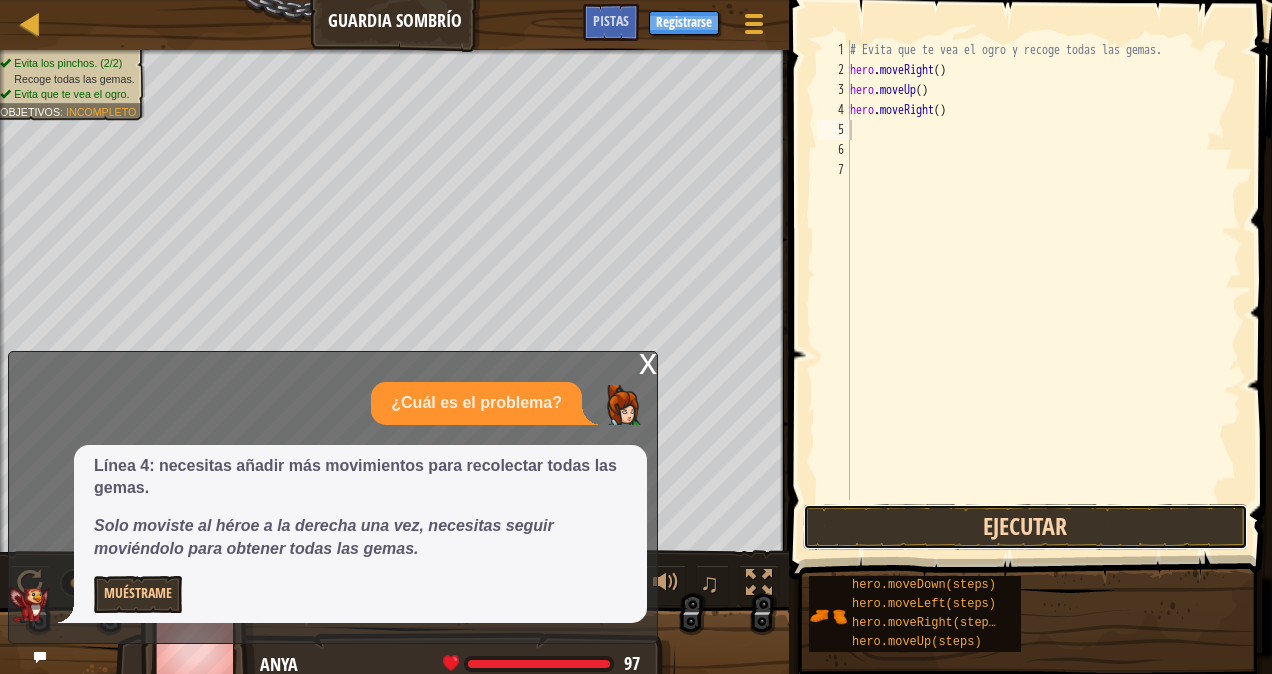 click on "Ejecutar" at bounding box center [1025, 527] 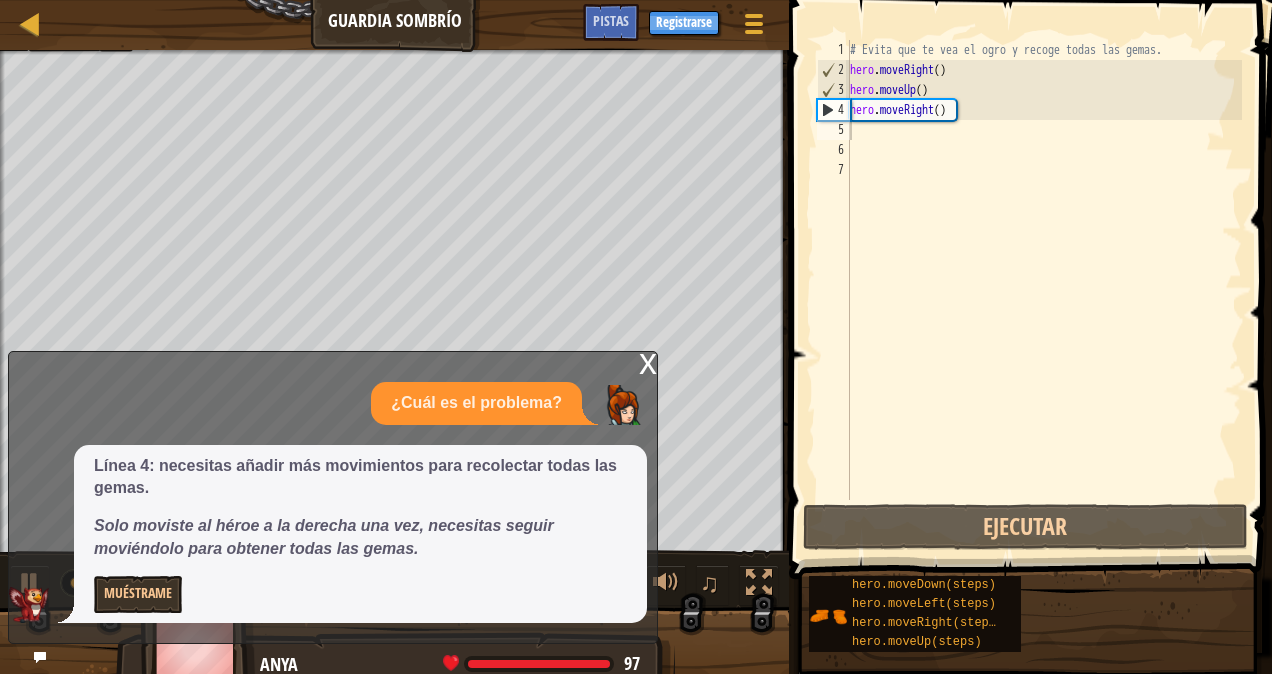 click on "x" at bounding box center (648, 362) 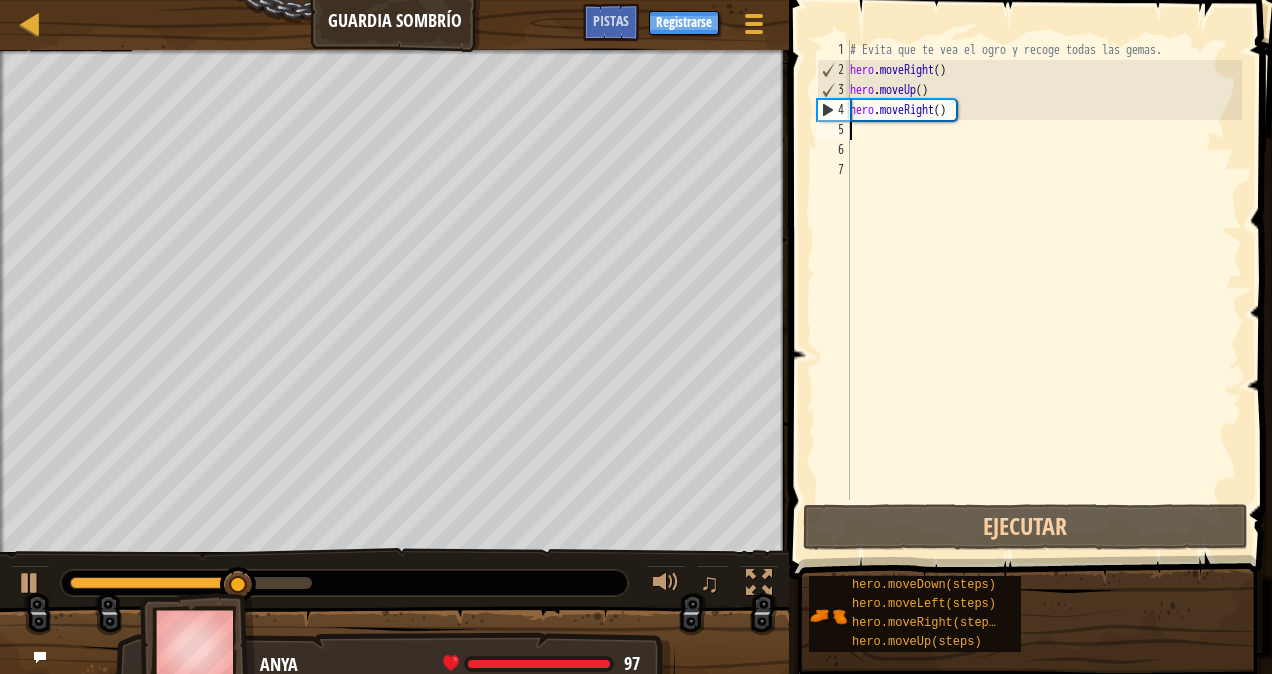 click on "# Evita que te vea el ogro y recoge todas las gemas. hero . moveRight ( ) hero . moveUp ( ) hero . moveRight ( )" at bounding box center (1044, 290) 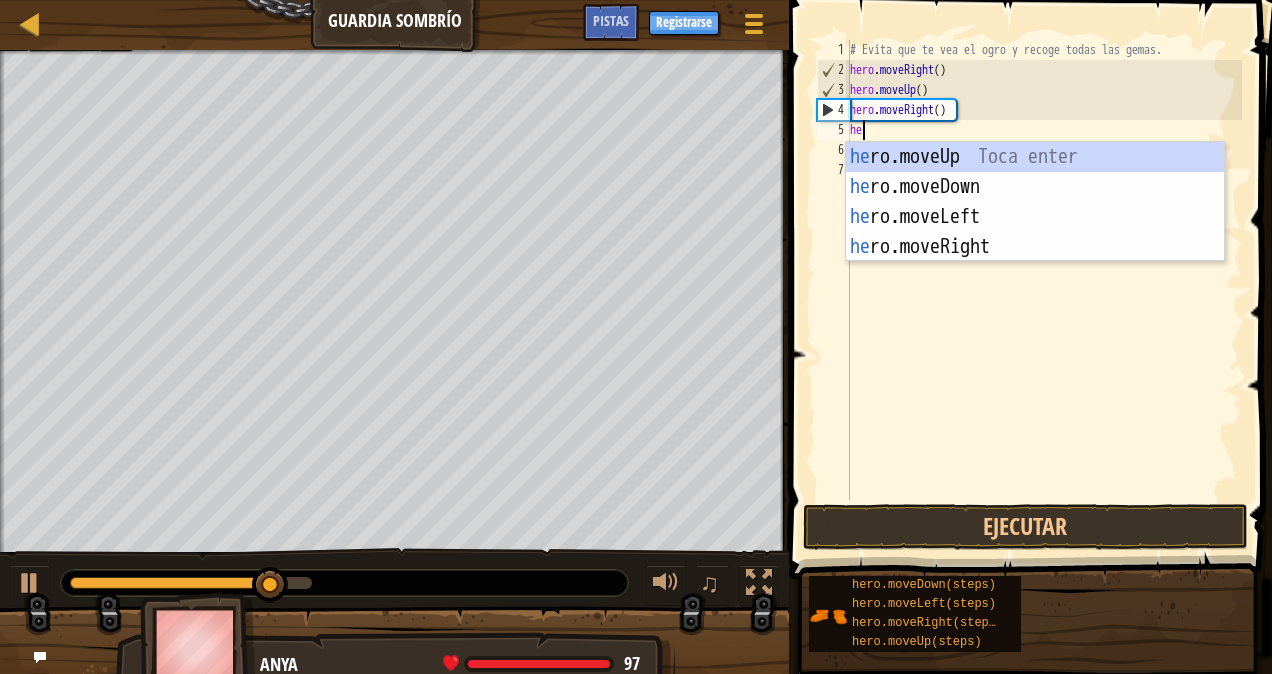 type on "her" 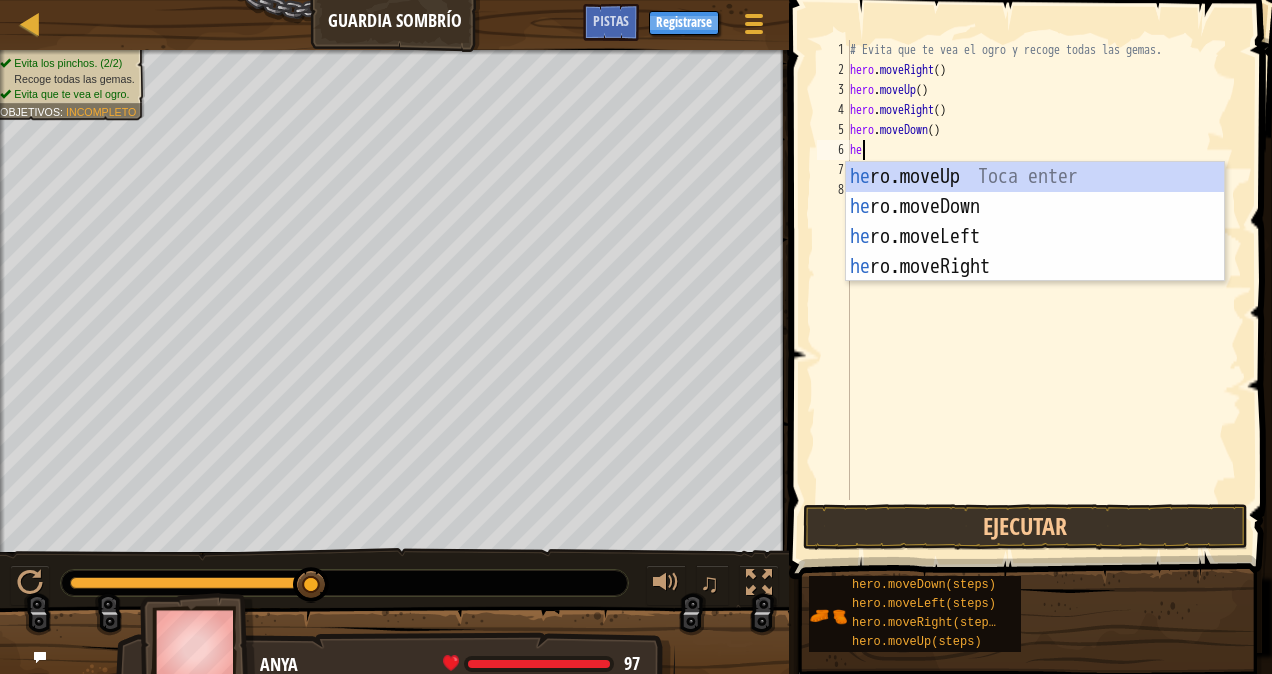 type on "her" 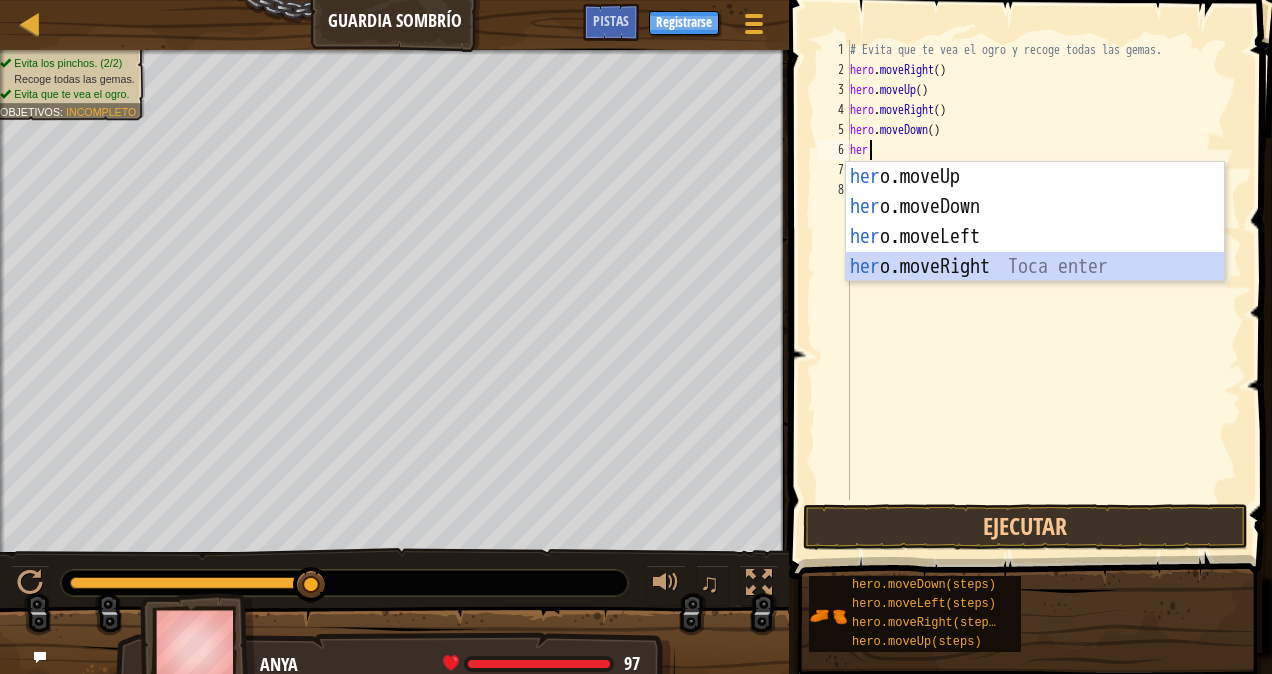 type 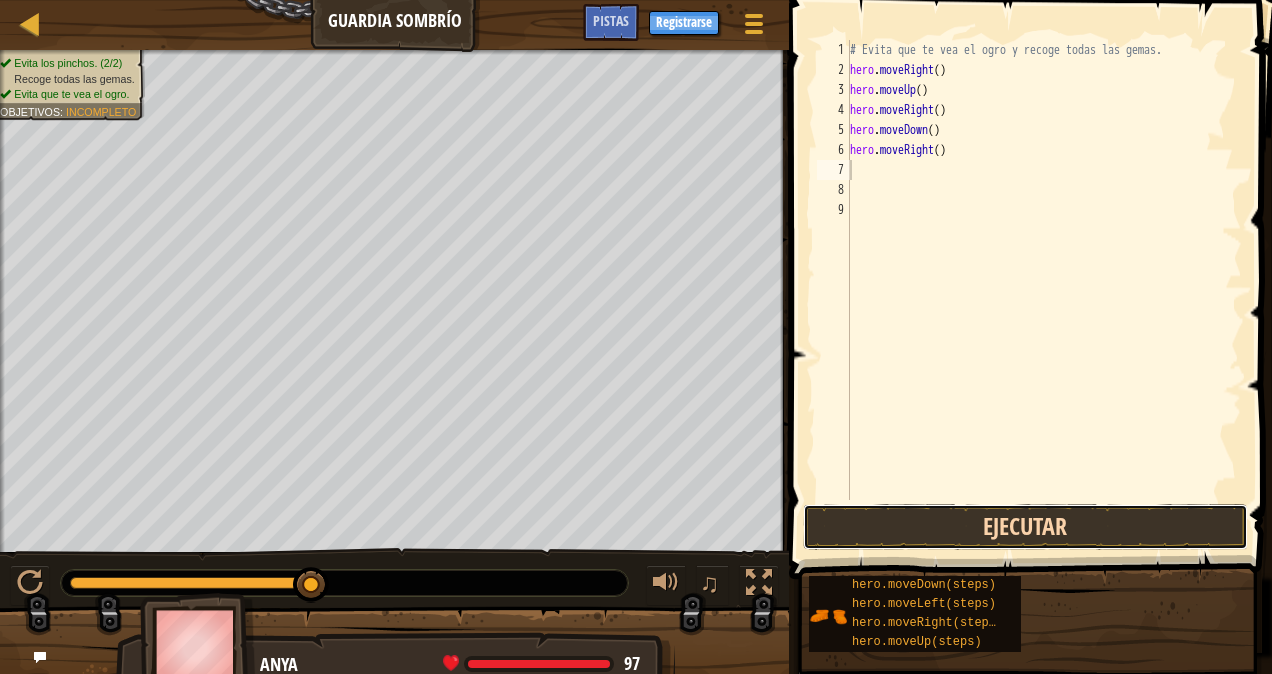 click on "Ejecutar" at bounding box center [1025, 527] 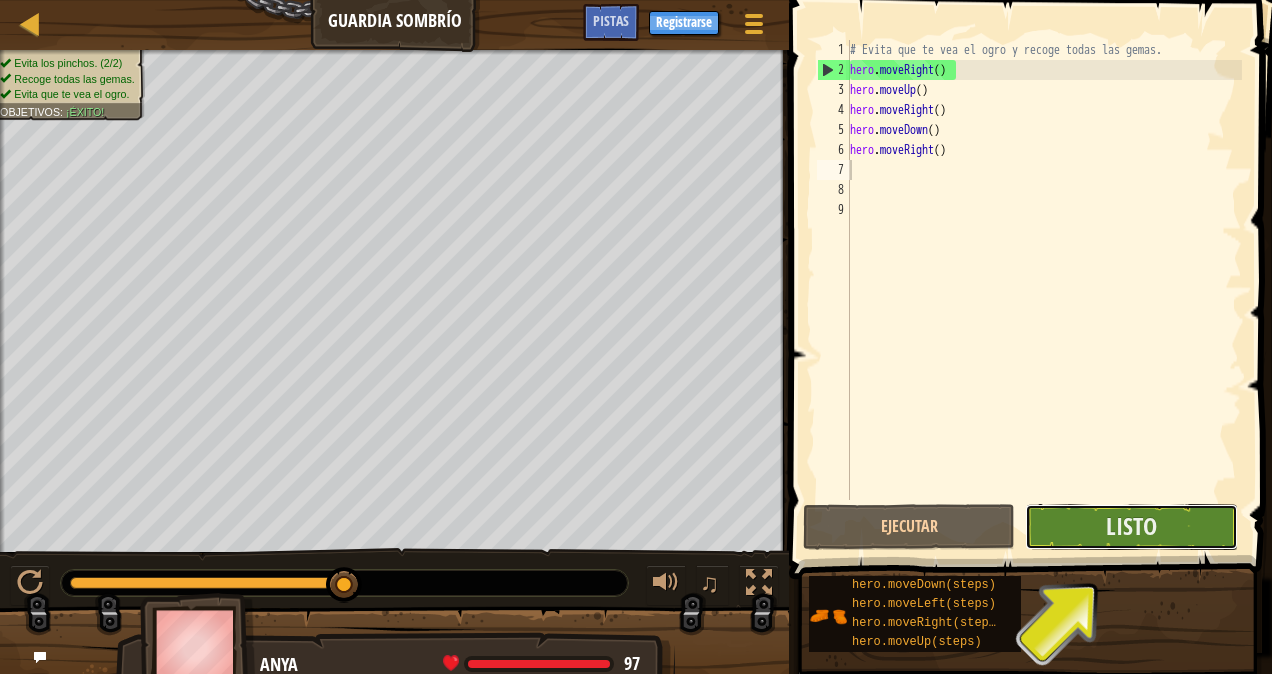 click on "Listo" at bounding box center (1131, 527) 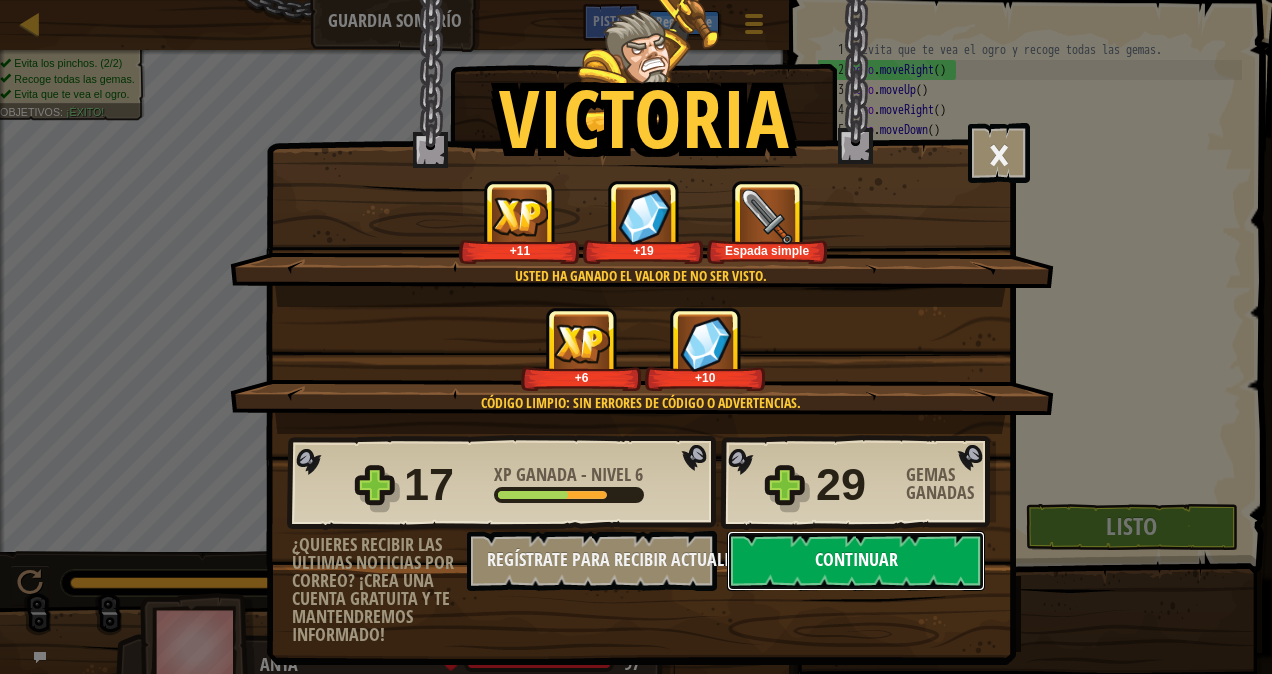click on "Continuar" at bounding box center (856, 561) 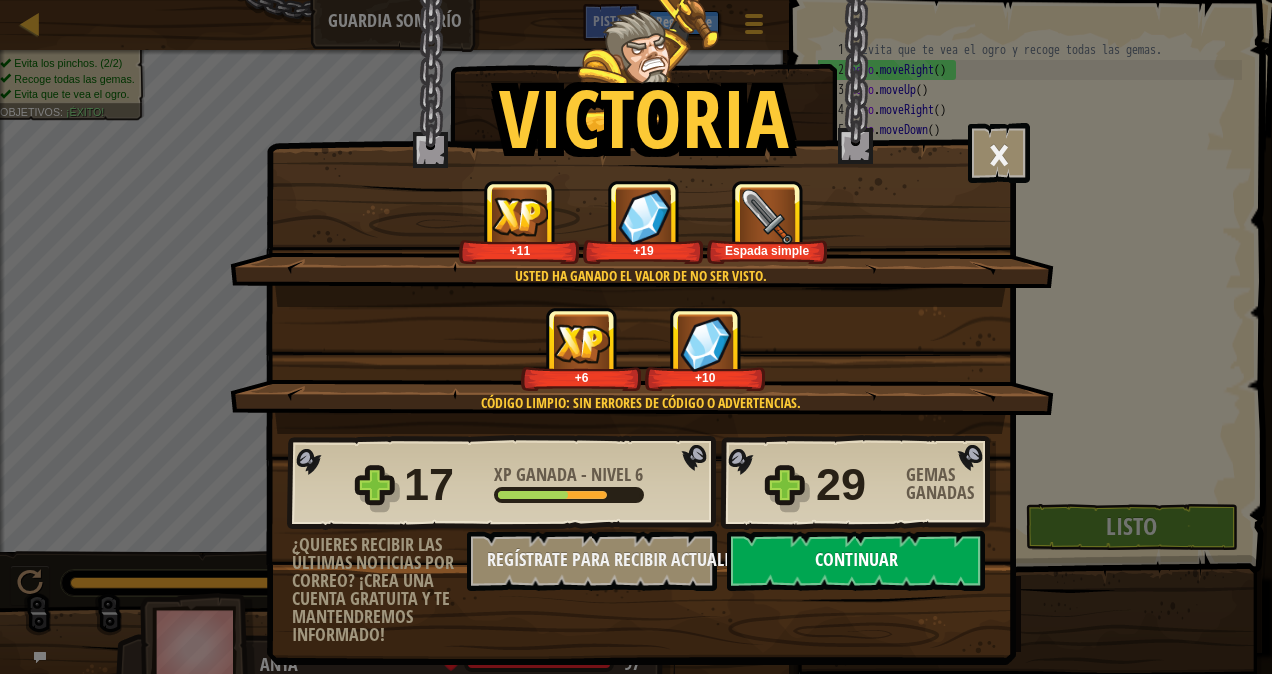 select on "es-419" 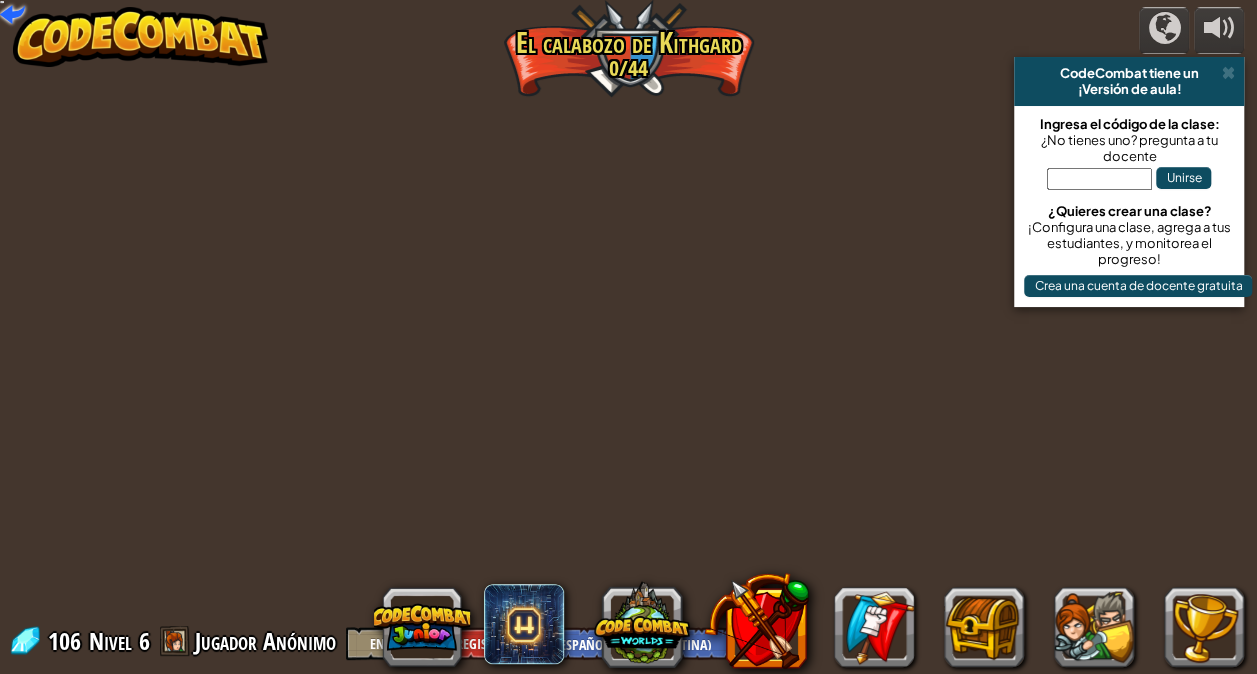 select on "es-419" 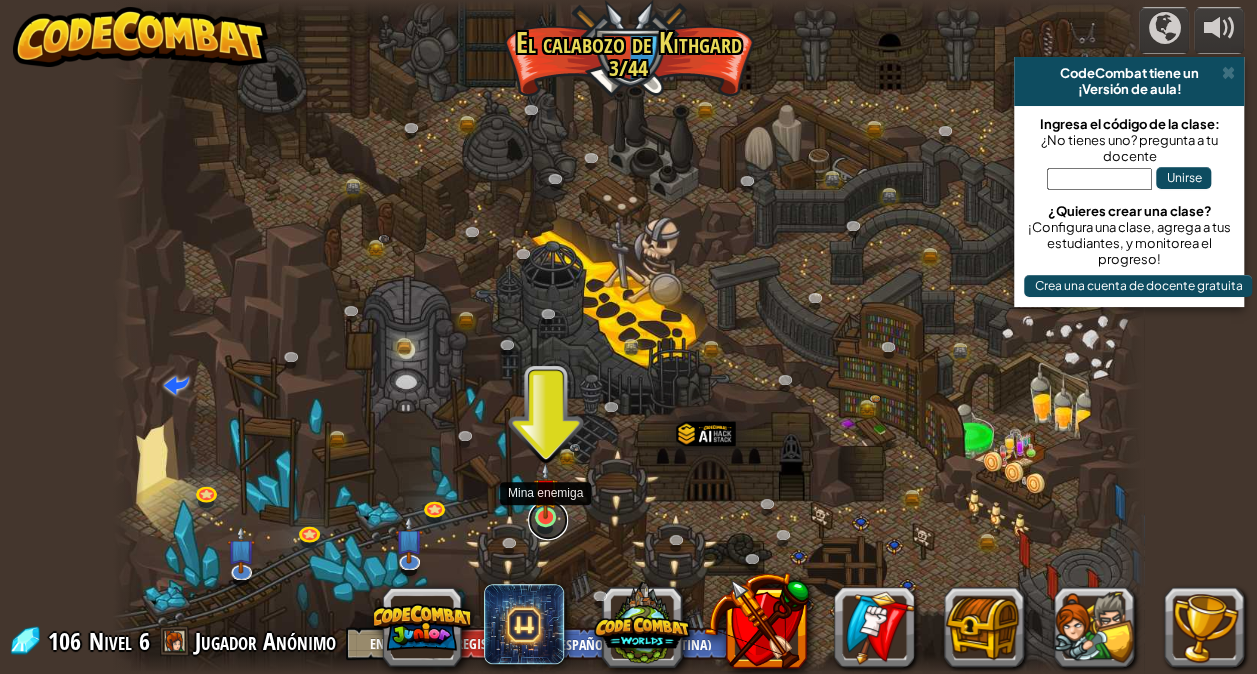 click at bounding box center [548, 520] 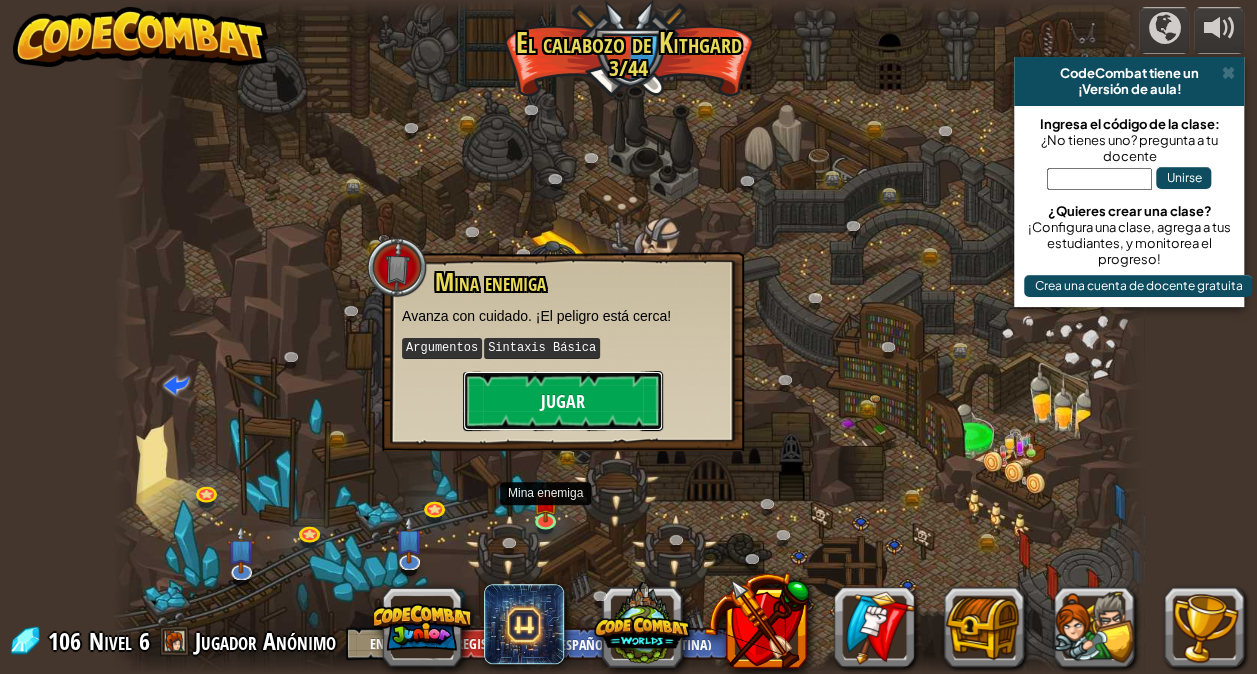 click on "Jugar" at bounding box center [563, 401] 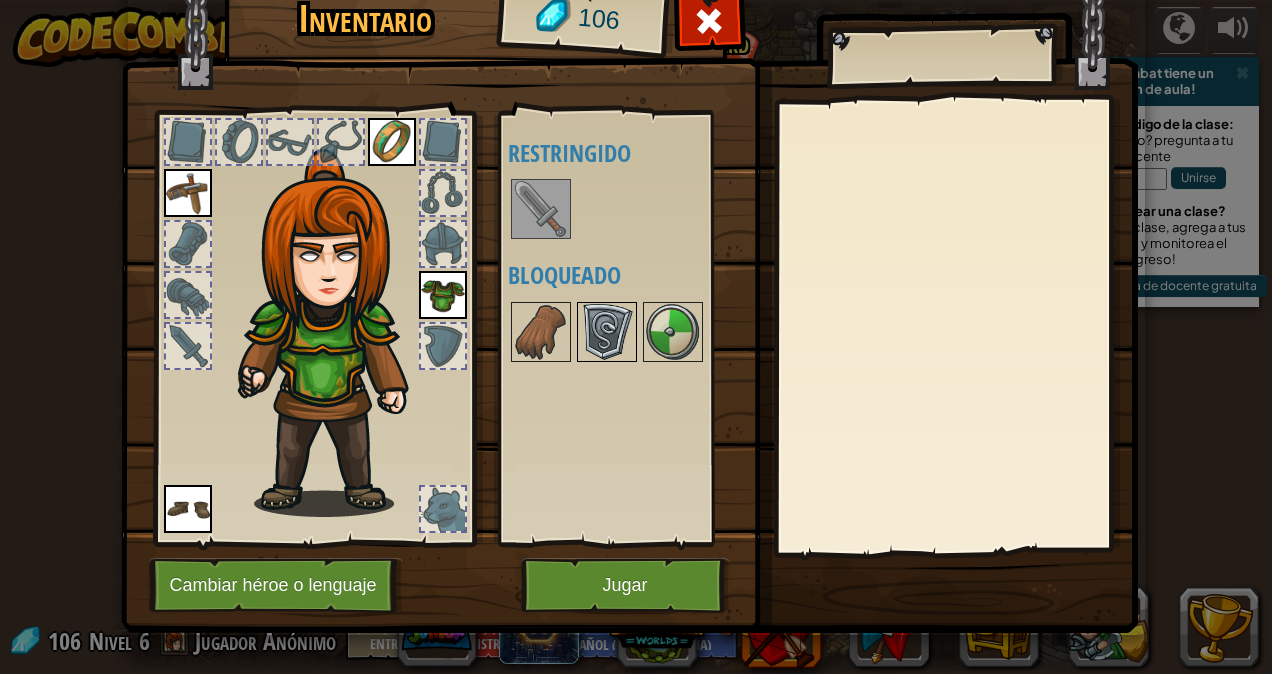 click at bounding box center [607, 332] 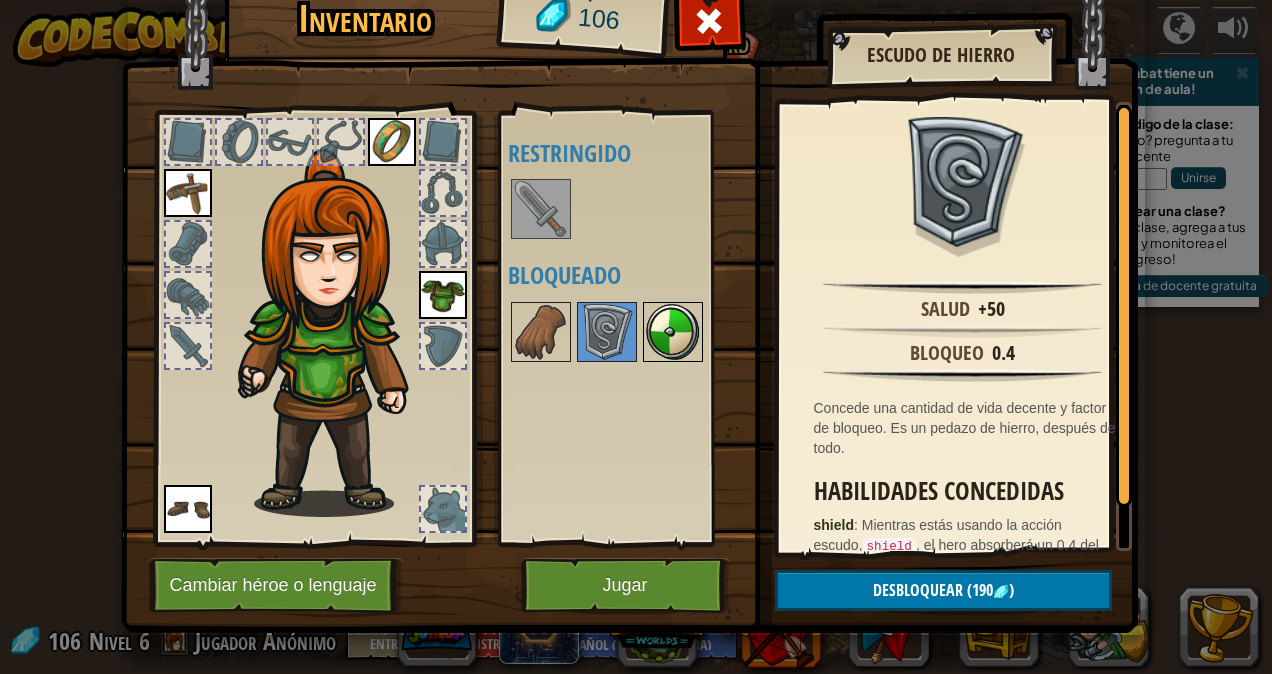click at bounding box center [673, 332] 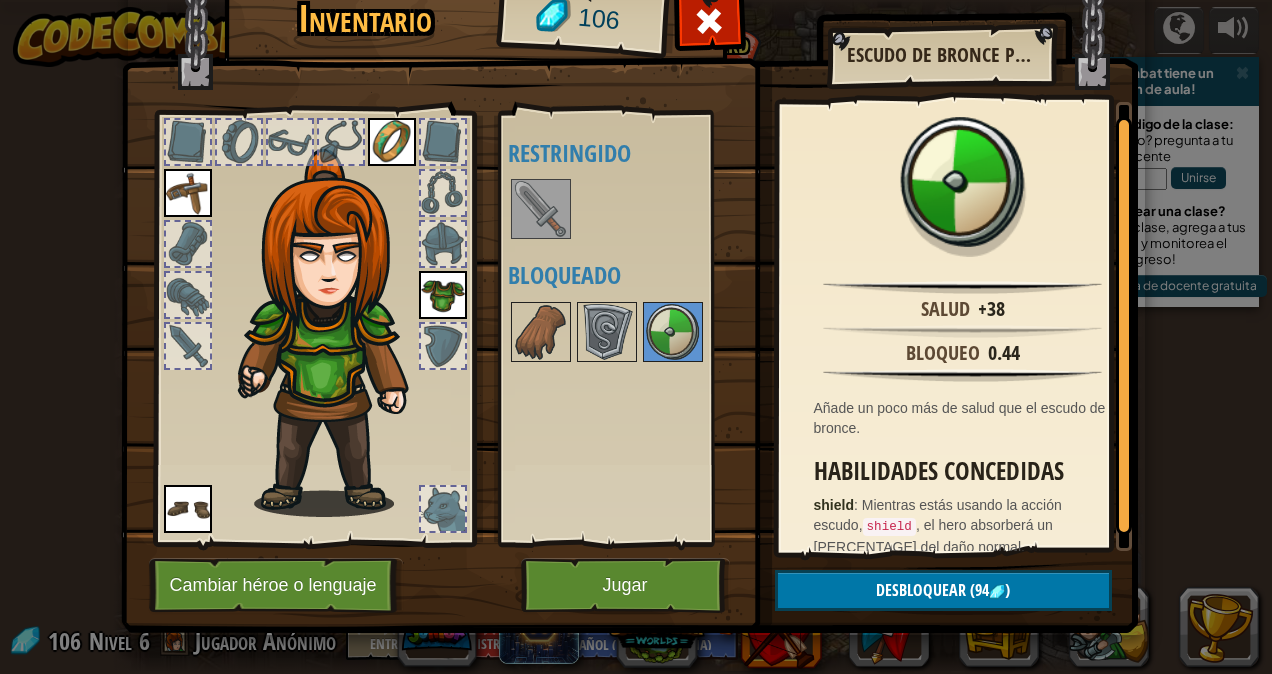scroll, scrollTop: 23, scrollLeft: 0, axis: vertical 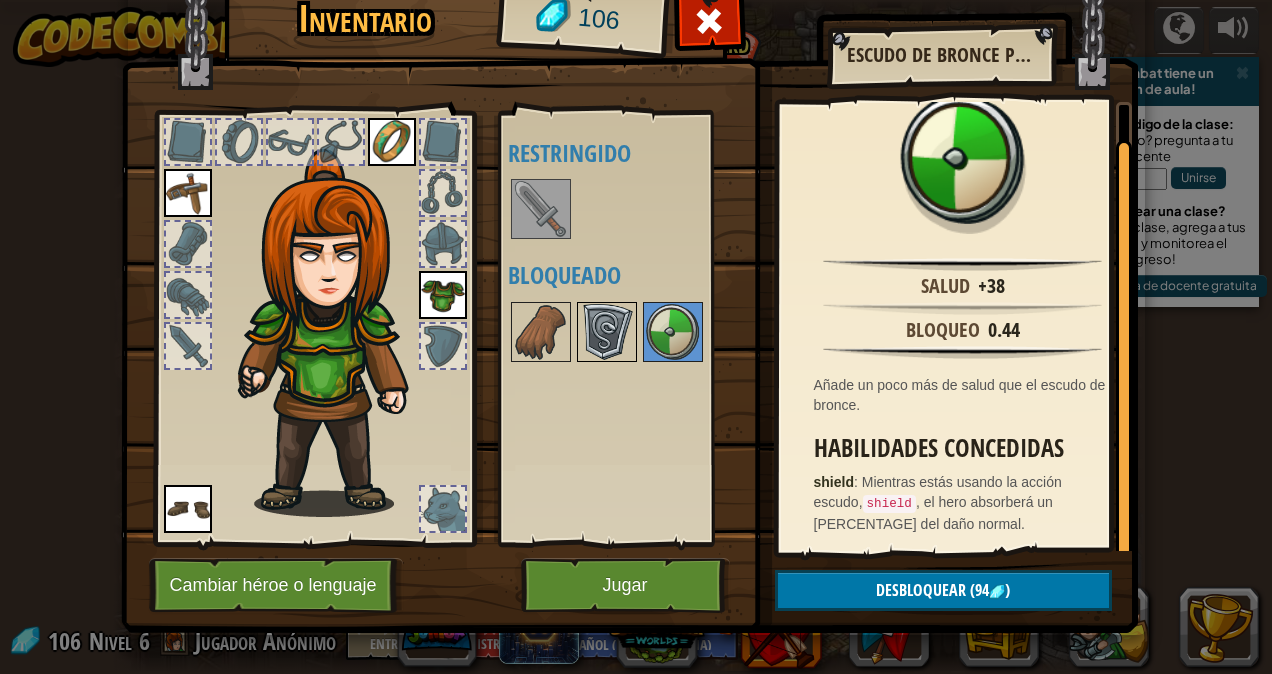 click at bounding box center [607, 332] 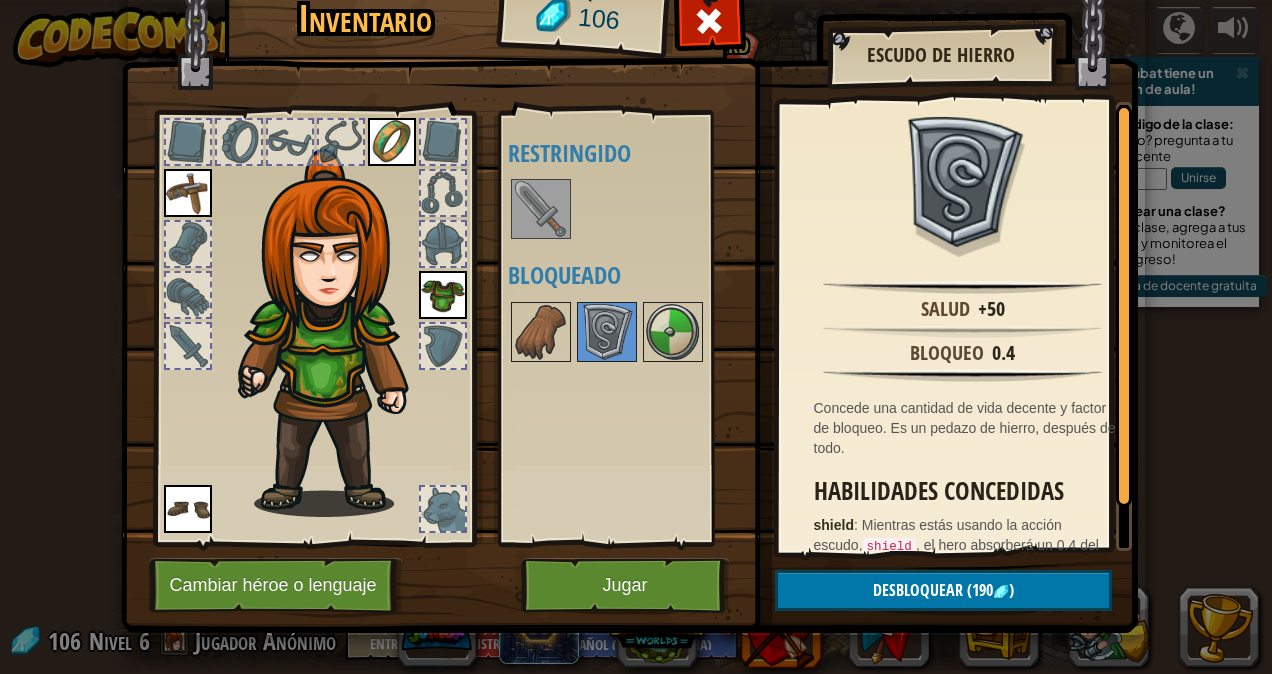 scroll, scrollTop: 43, scrollLeft: 0, axis: vertical 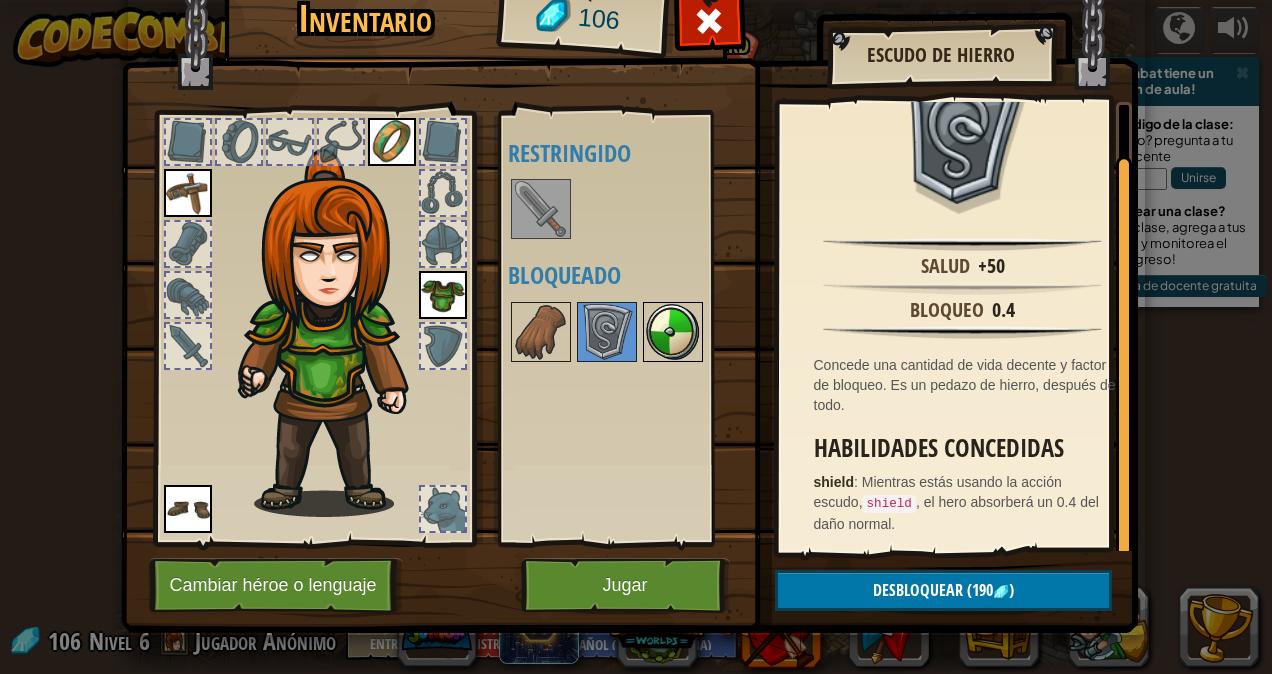 click at bounding box center (673, 332) 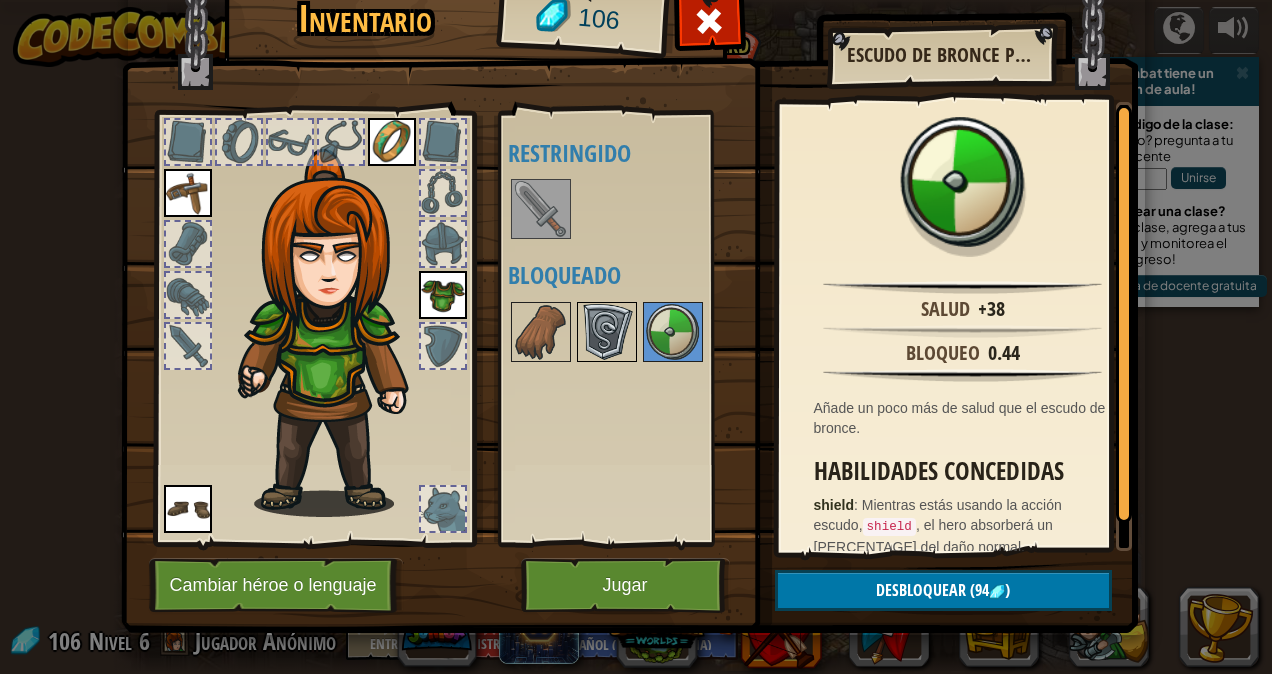 click at bounding box center (607, 332) 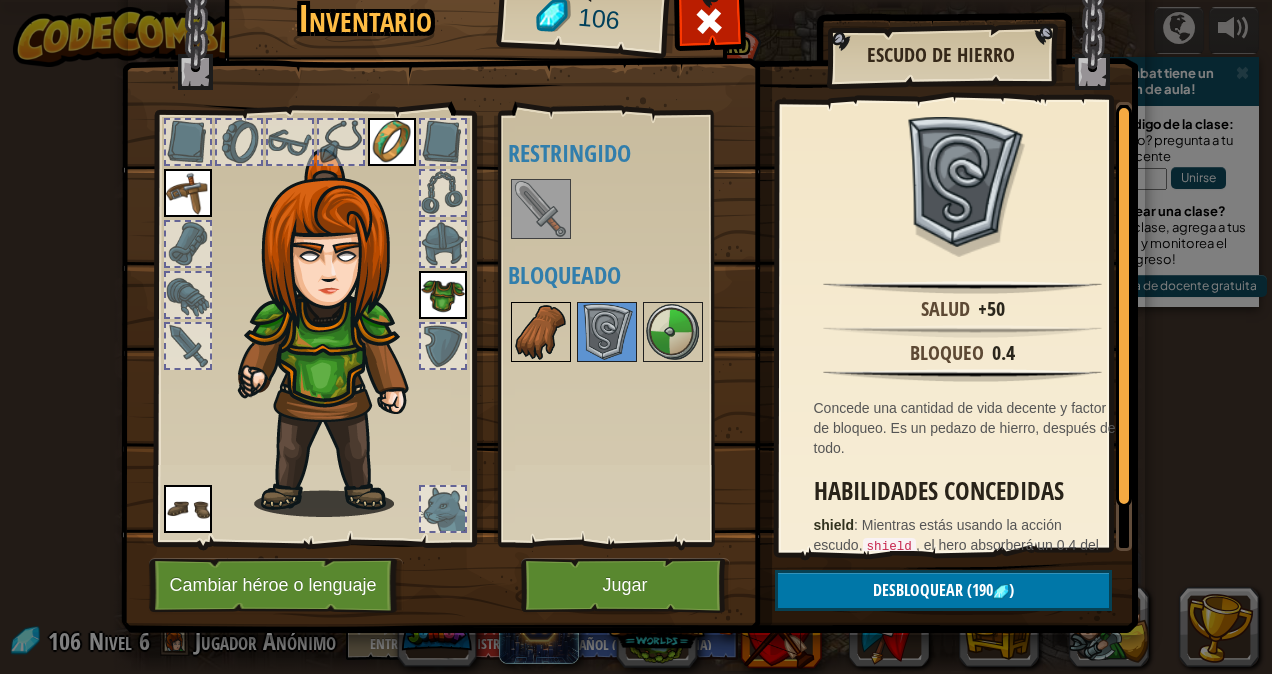 click at bounding box center [541, 332] 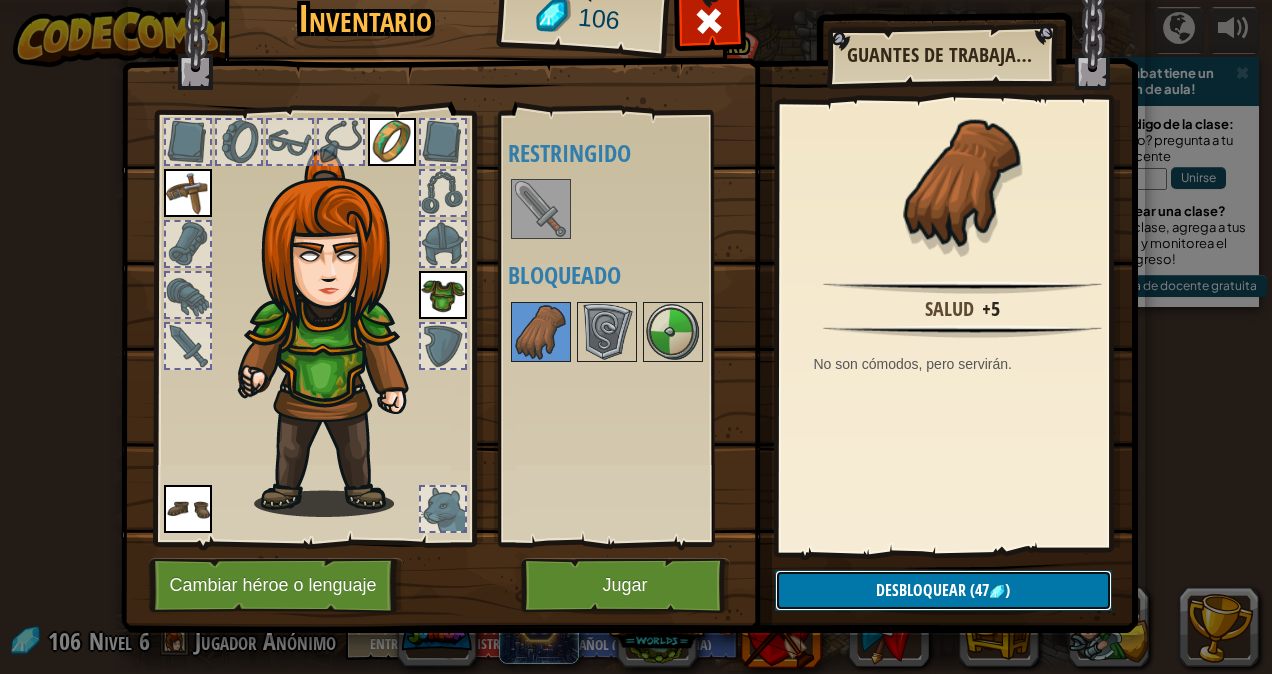 click on "Desbloquear (47 )" at bounding box center [943, 590] 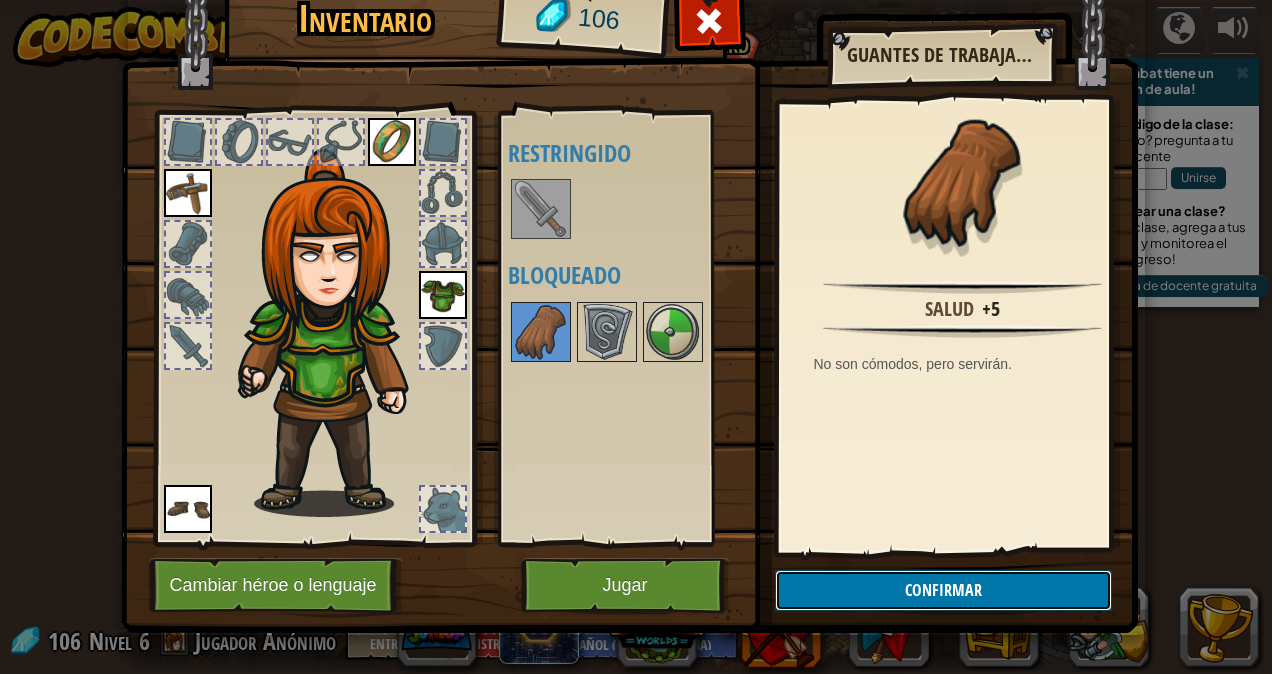 click on "Confirmar" at bounding box center [943, 590] 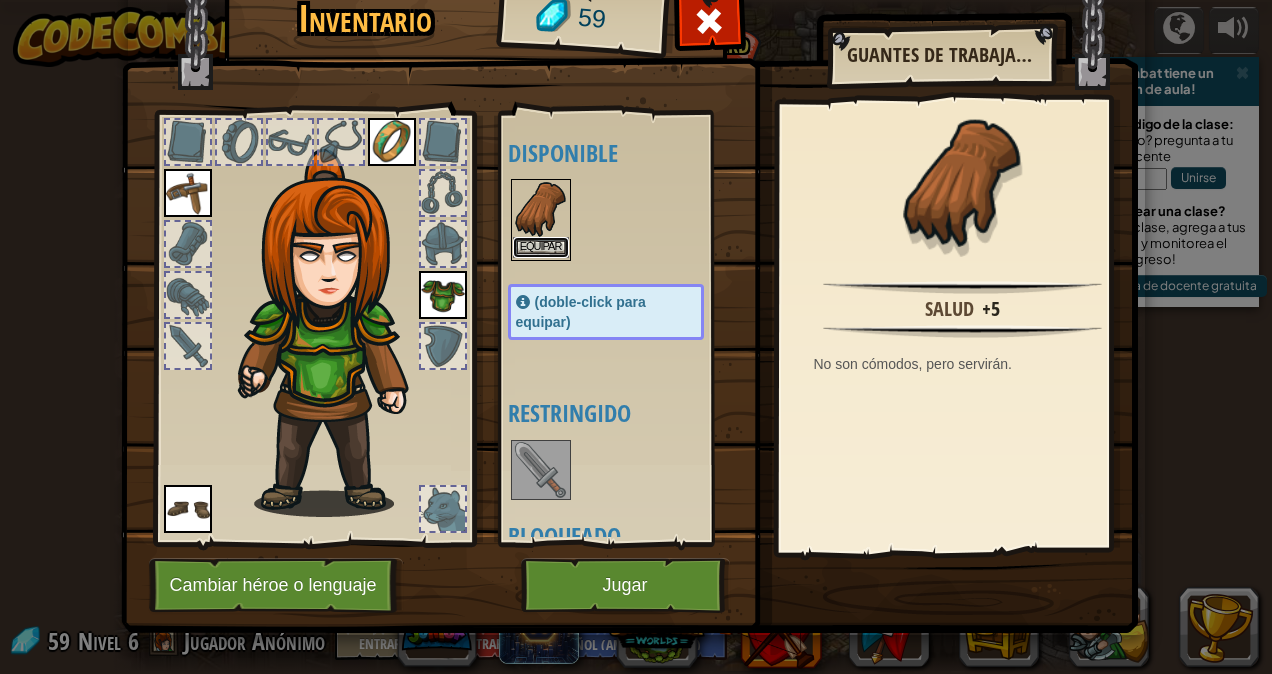 click on "Equipar" at bounding box center [541, 247] 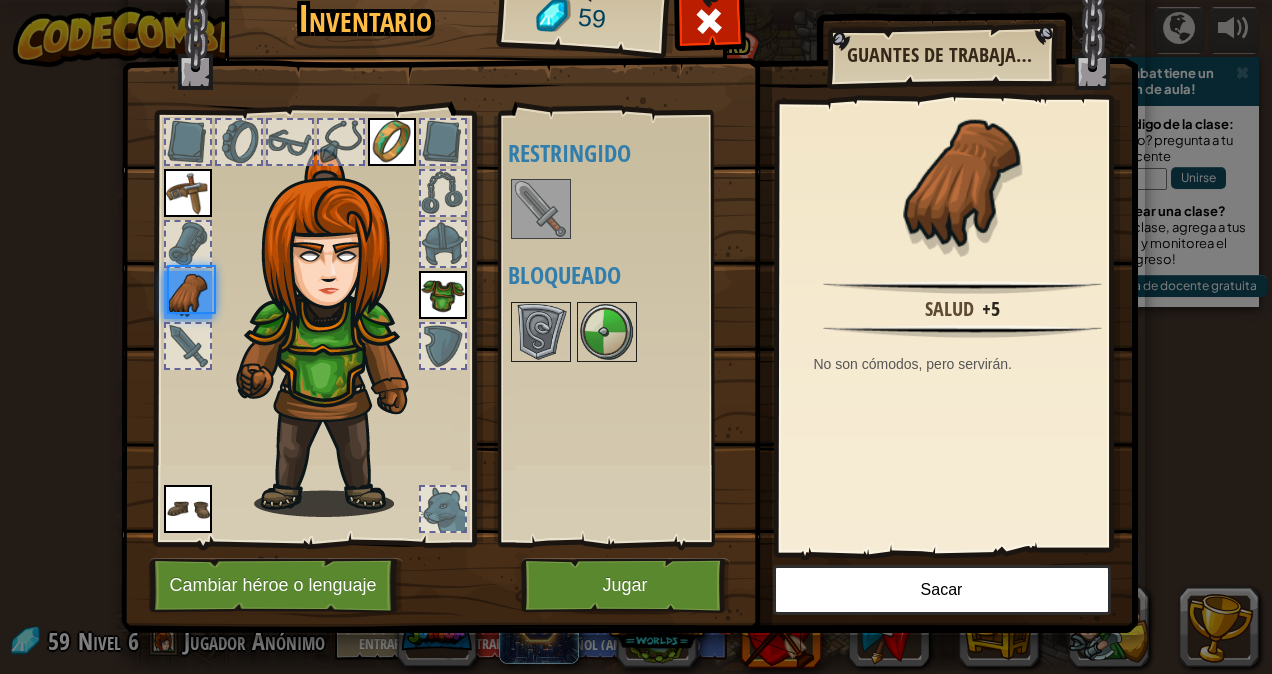 click on "Disponible Equipar Equipar Equipar Equipar Equipar (doble-click para equipar) Restringido Bloqueado" at bounding box center [626, 328] 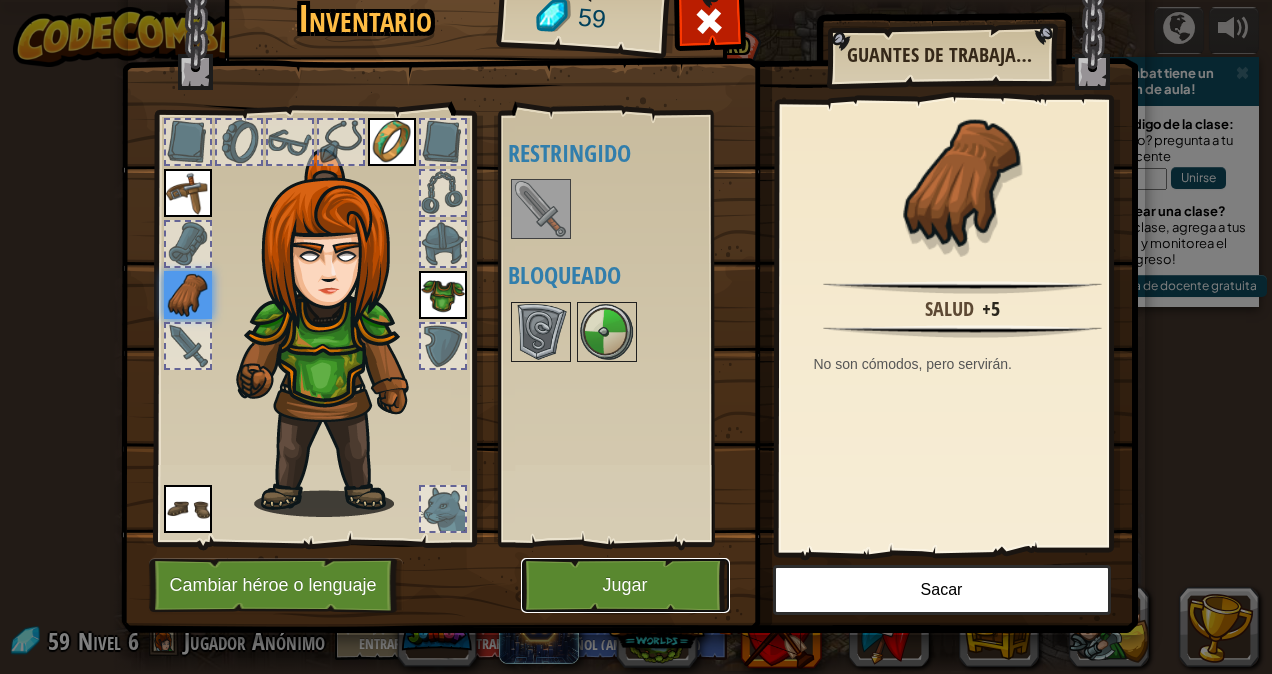 click on "Jugar" at bounding box center [625, 585] 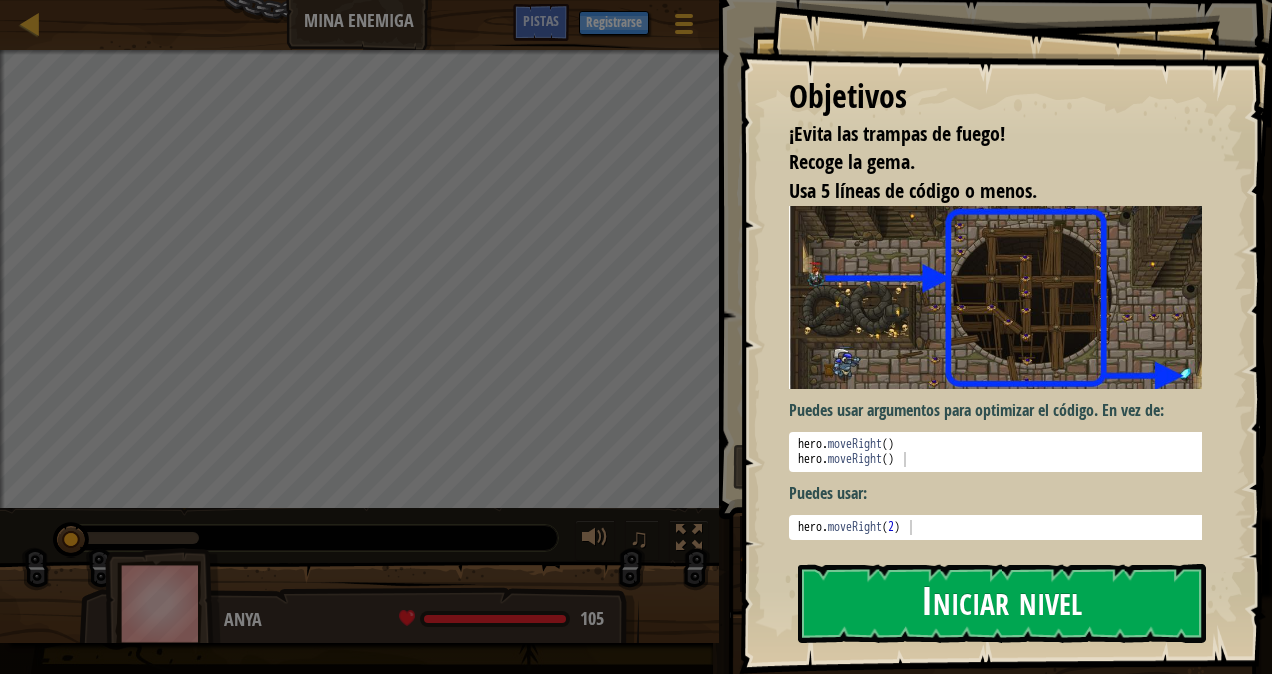 click on "Iniciar nivel" at bounding box center [1002, 603] 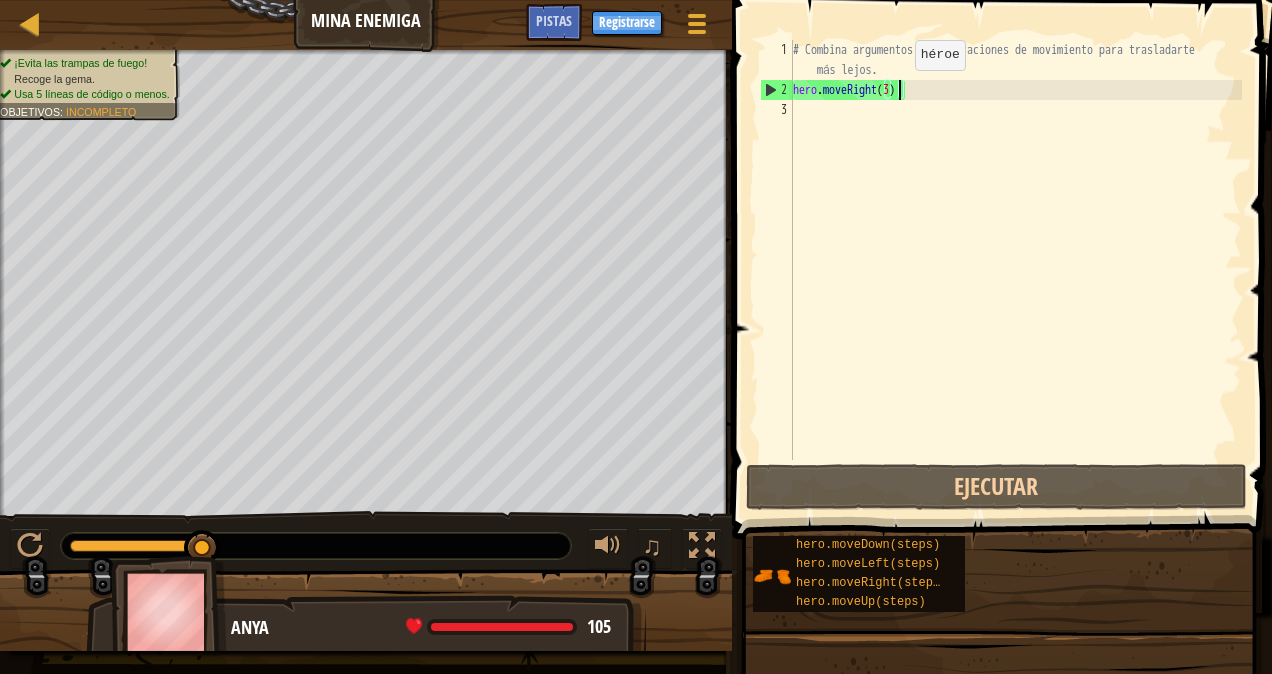 click on "# Combina argumentos y declaraciones de movimiento para trasladarte       más lejos. hero . moveRight ( 3 )" at bounding box center (1015, 280) 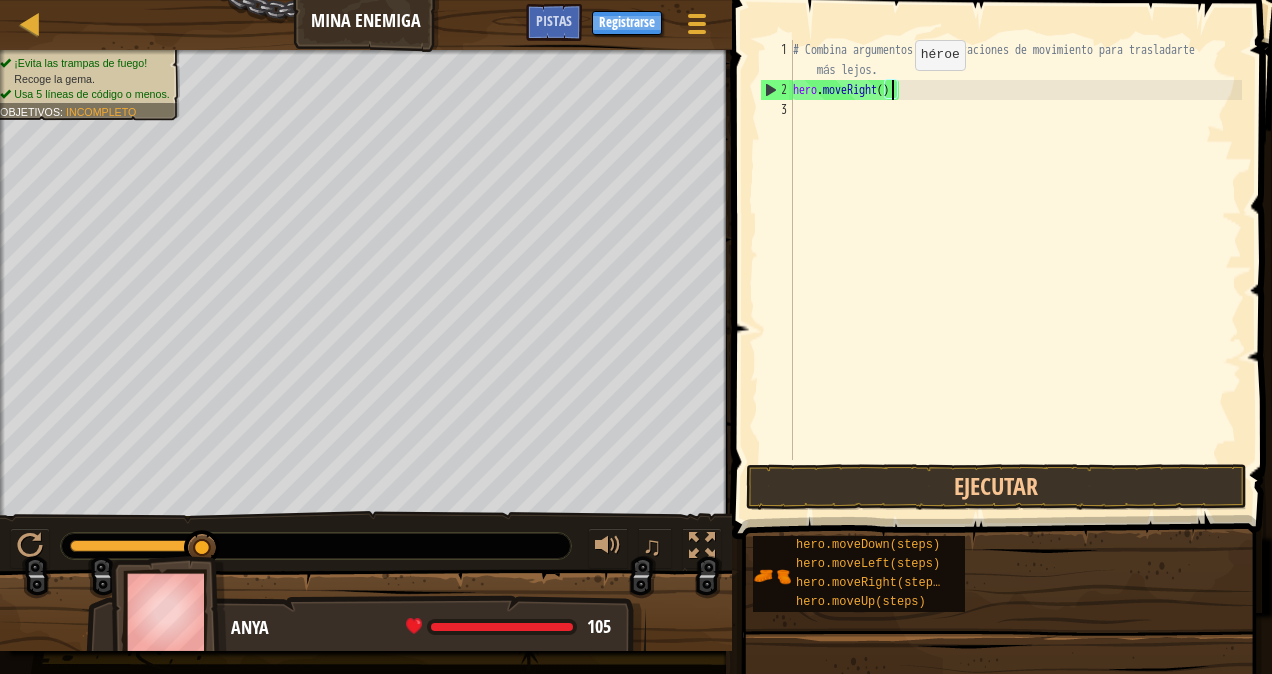 scroll, scrollTop: 9, scrollLeft: 8, axis: both 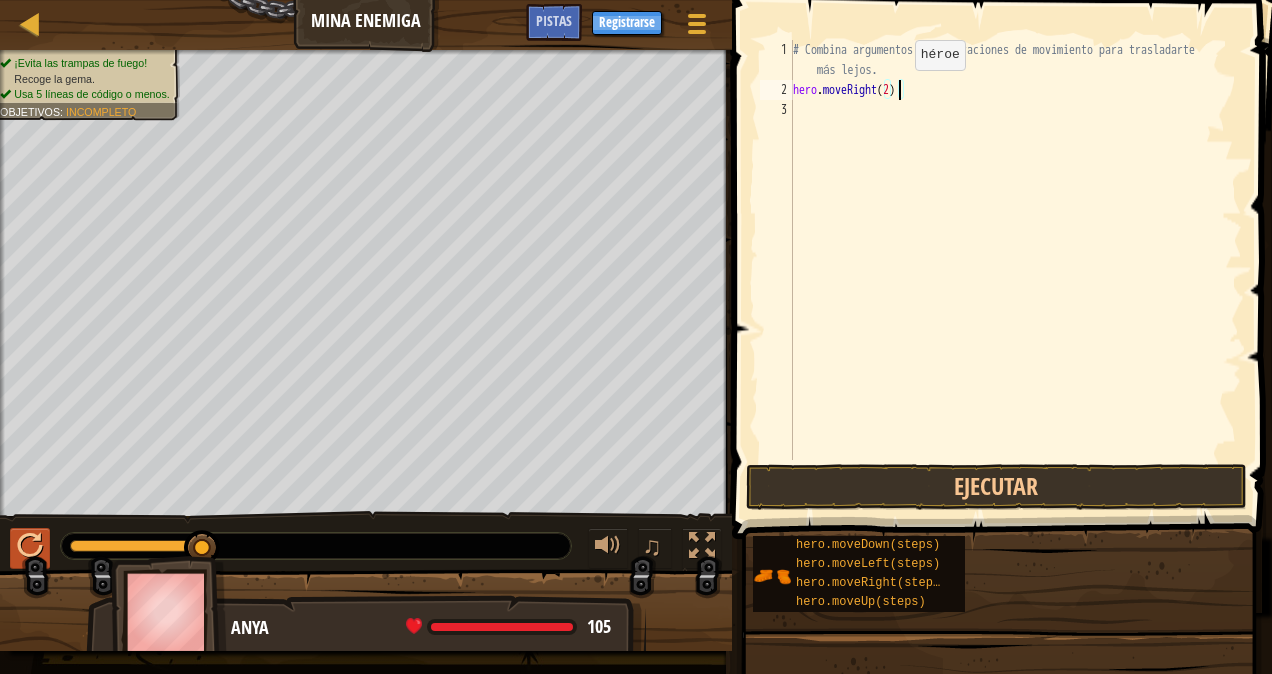 type on "hero.moveRight(2)" 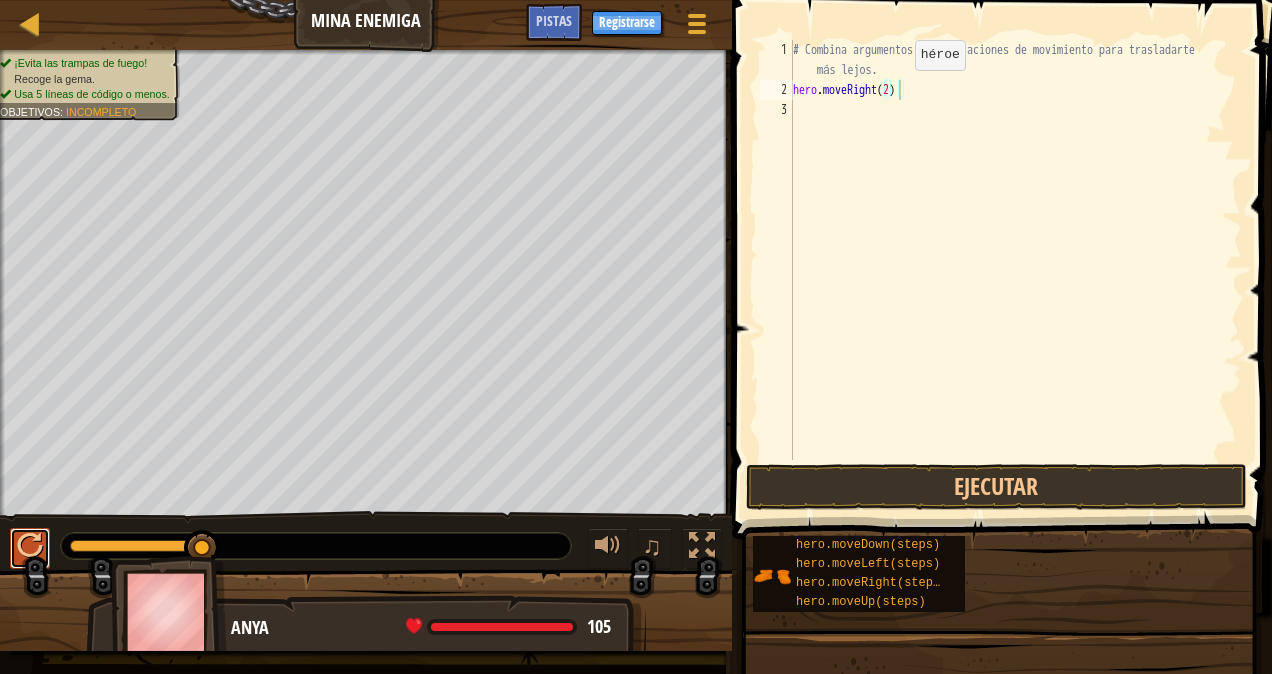 click at bounding box center (30, 546) 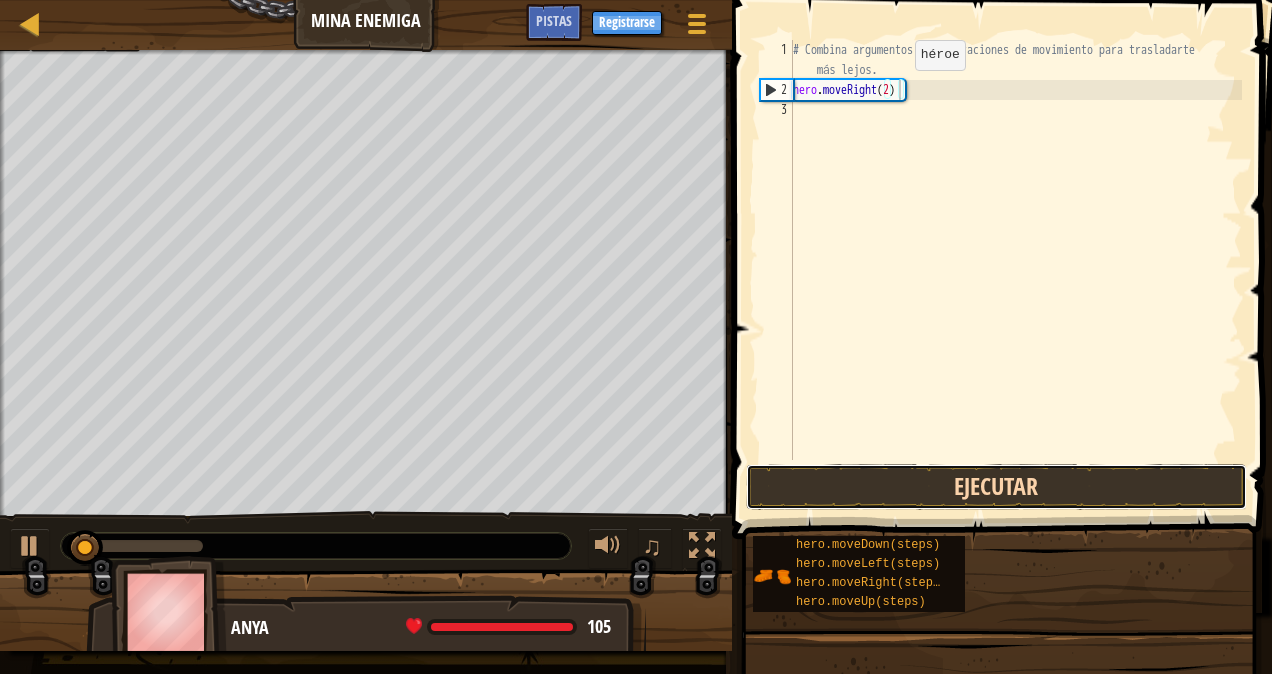 click on "Ejecutar" at bounding box center (996, 487) 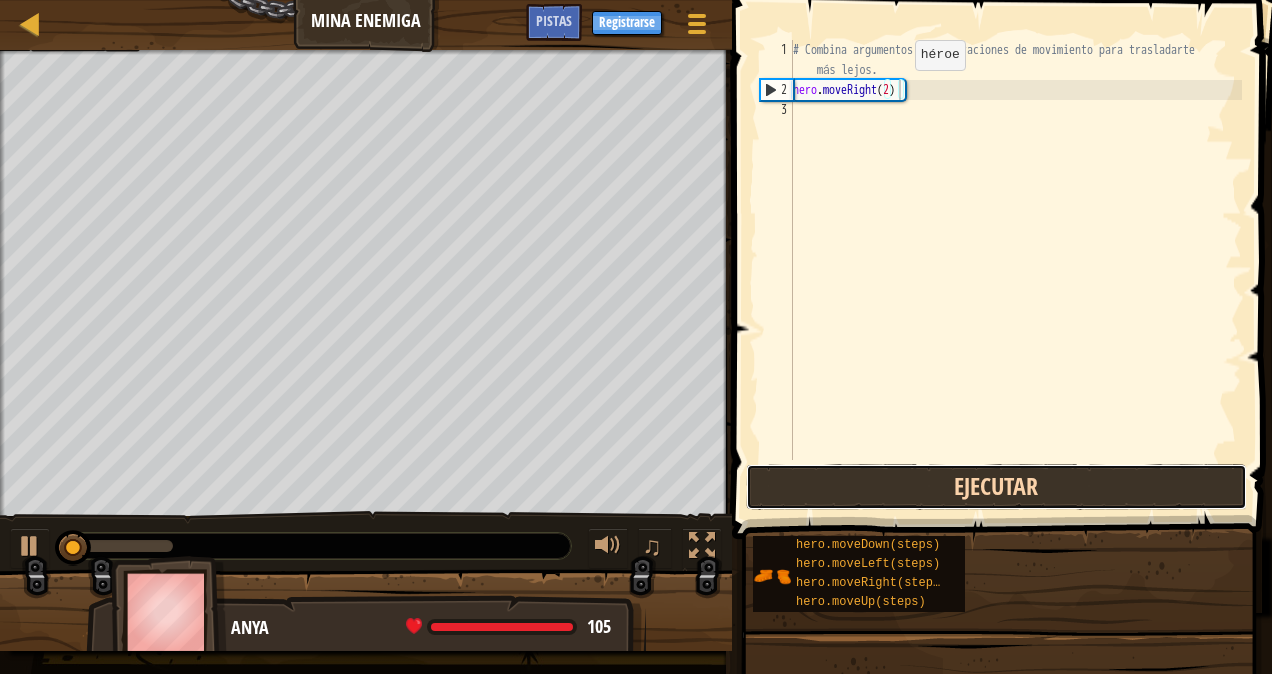 click on "Ejecutar" at bounding box center (996, 487) 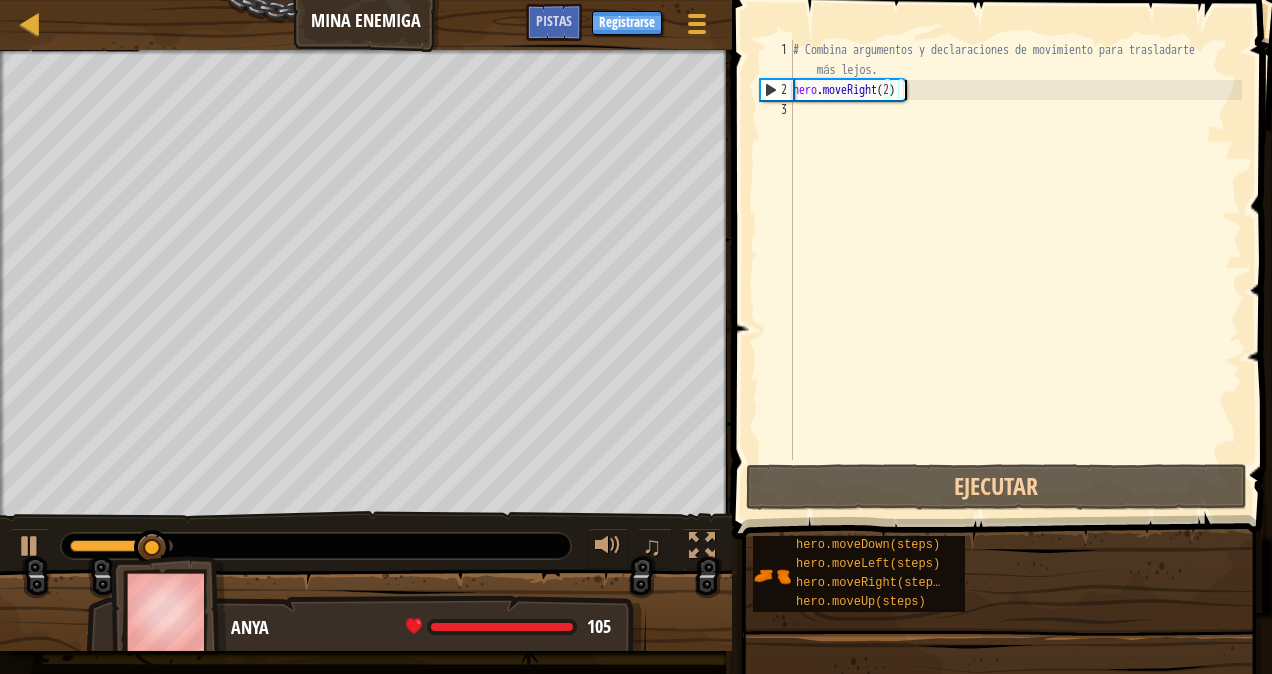 scroll, scrollTop: 9, scrollLeft: 0, axis: vertical 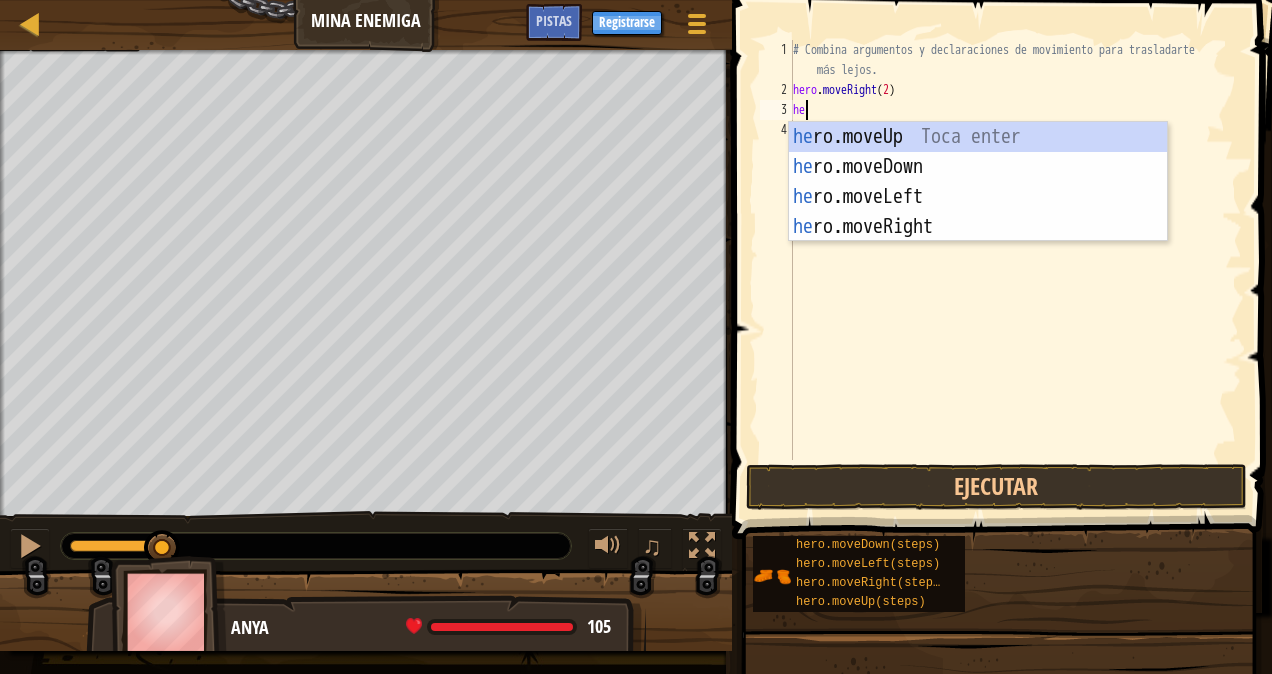 type on "her" 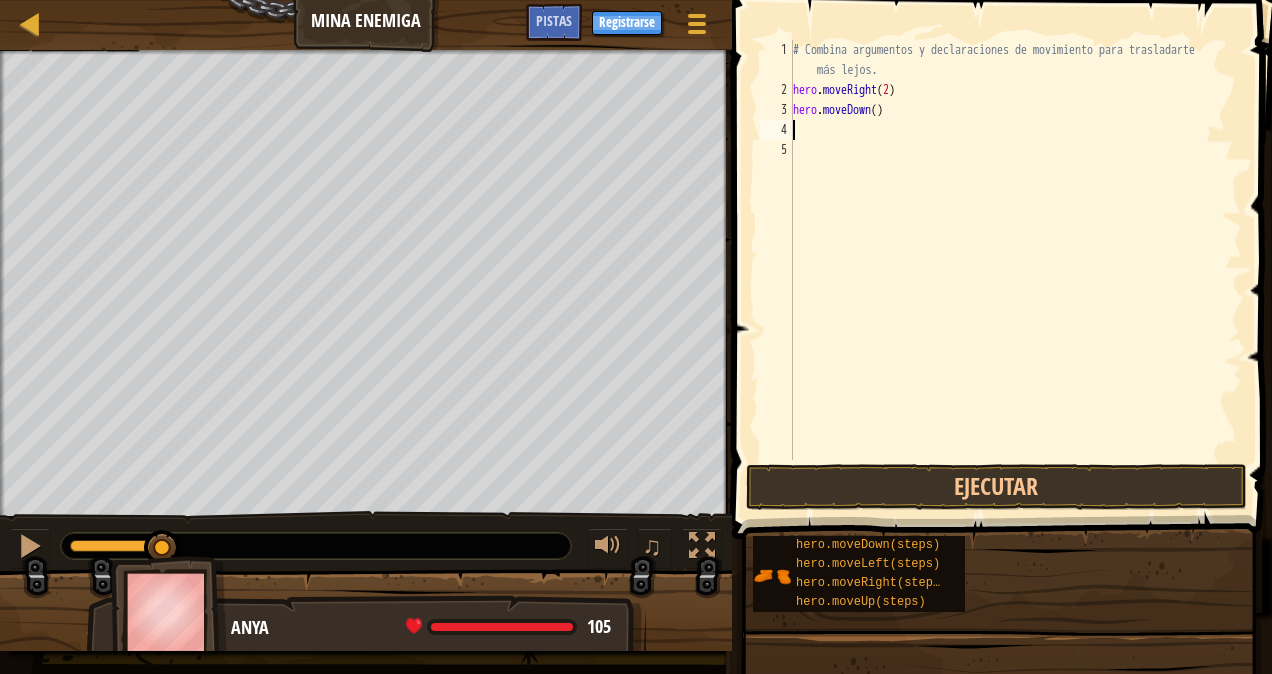 scroll, scrollTop: 9, scrollLeft: 0, axis: vertical 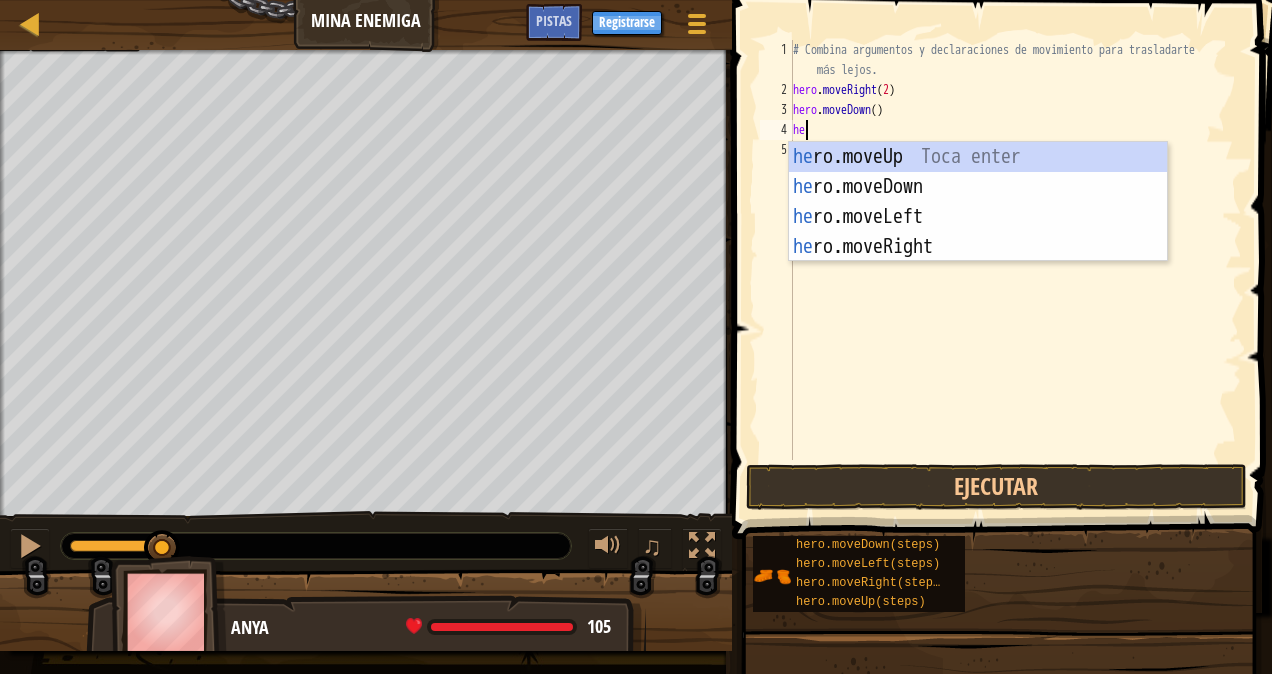 type on "her" 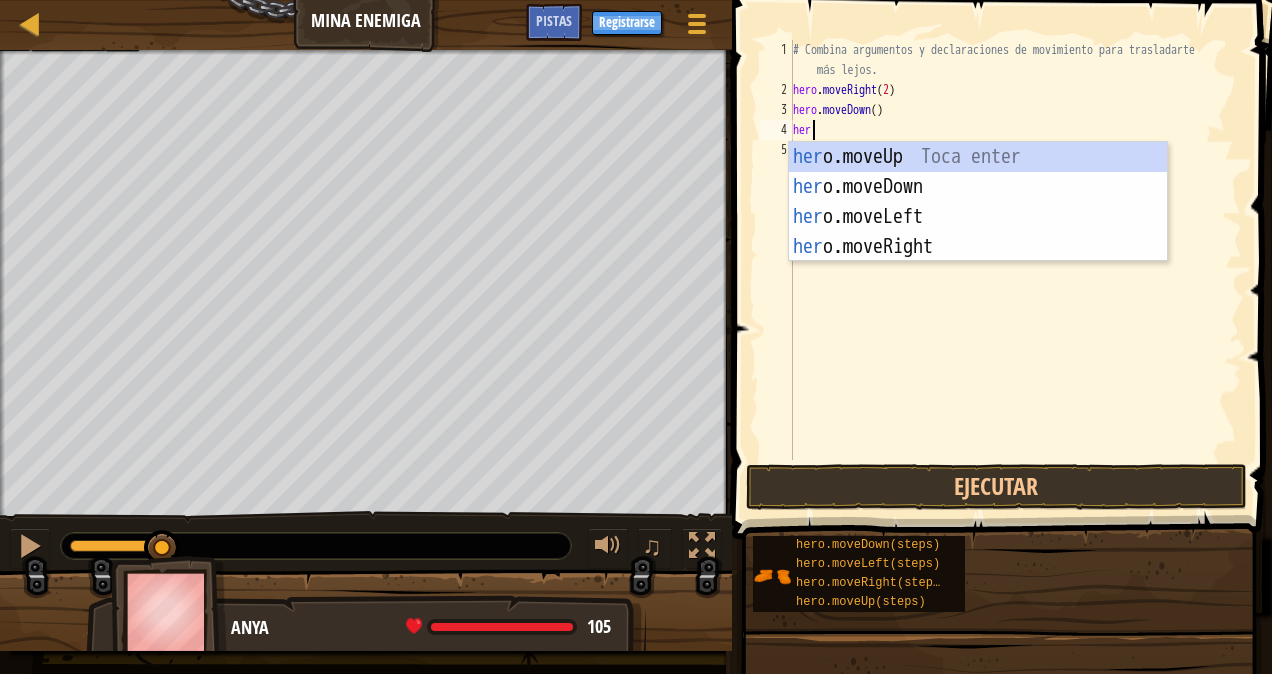 scroll, scrollTop: 9, scrollLeft: 0, axis: vertical 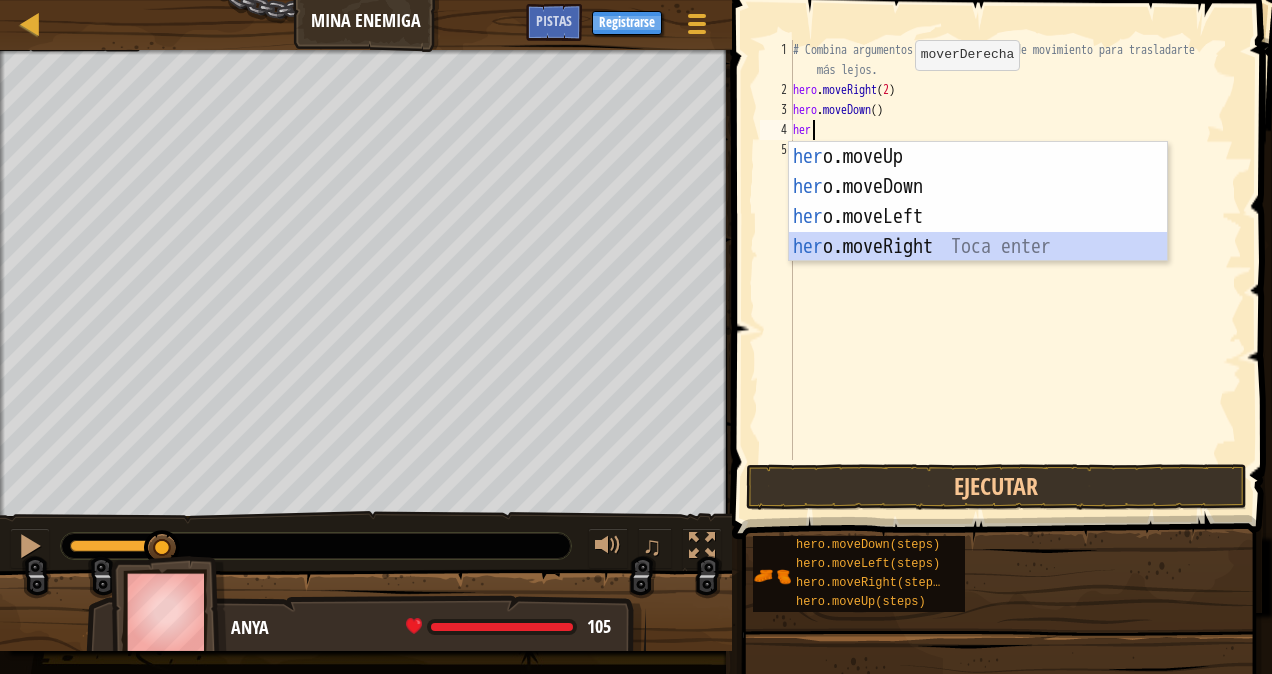 click on "her o.moveUp Toca enter her o.moveDown Toca enter her o.moveLeft Toca enter her o.moveRight Toca enter" at bounding box center [978, 232] 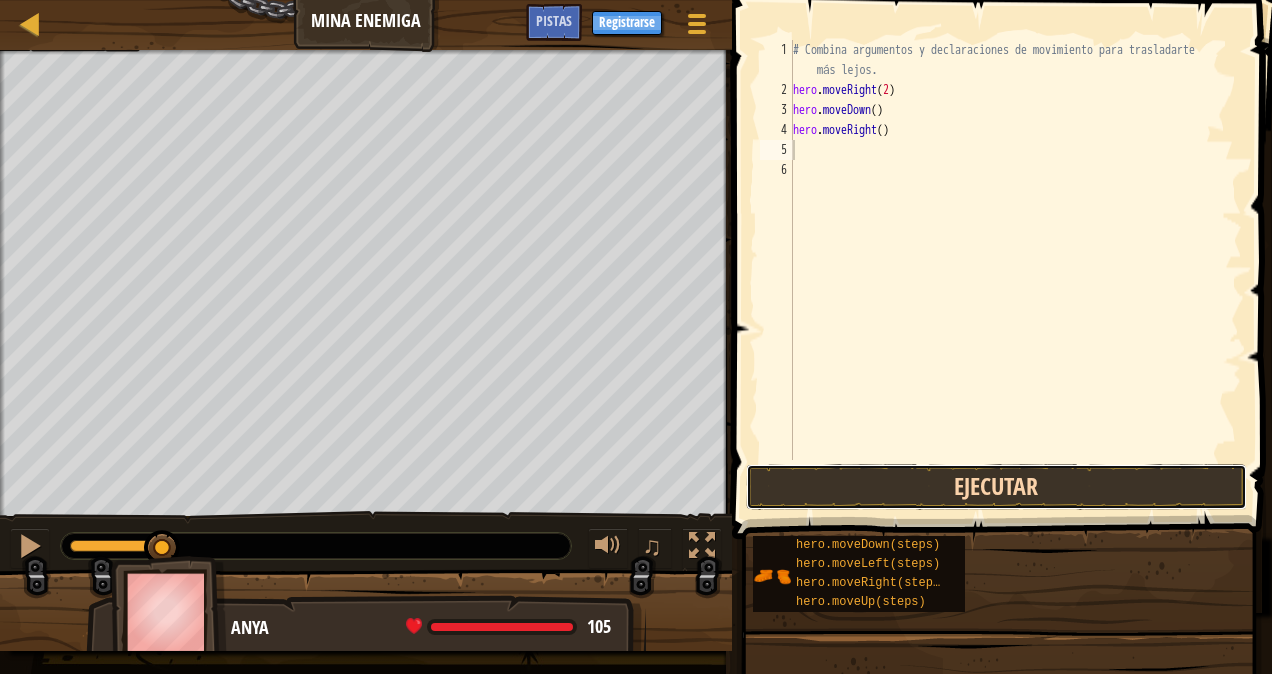 click on "Ejecutar" at bounding box center (996, 487) 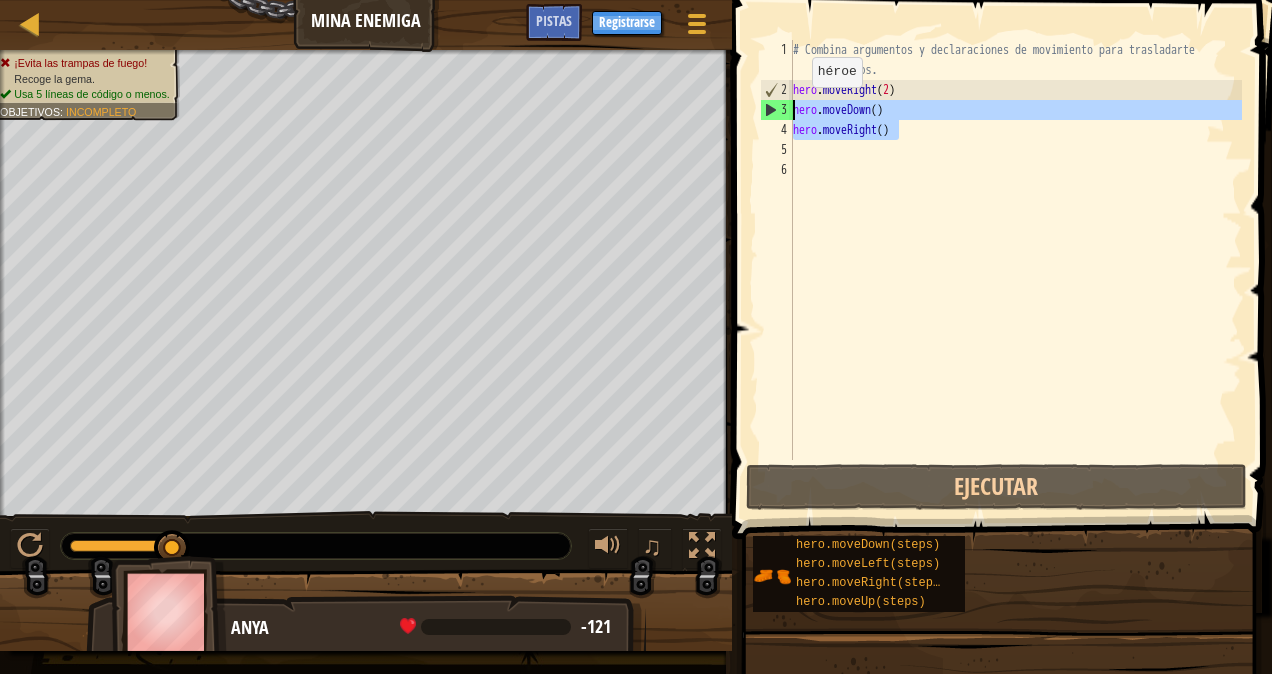 drag, startPoint x: 900, startPoint y: 123, endPoint x: 788, endPoint y: 100, distance: 114.33722 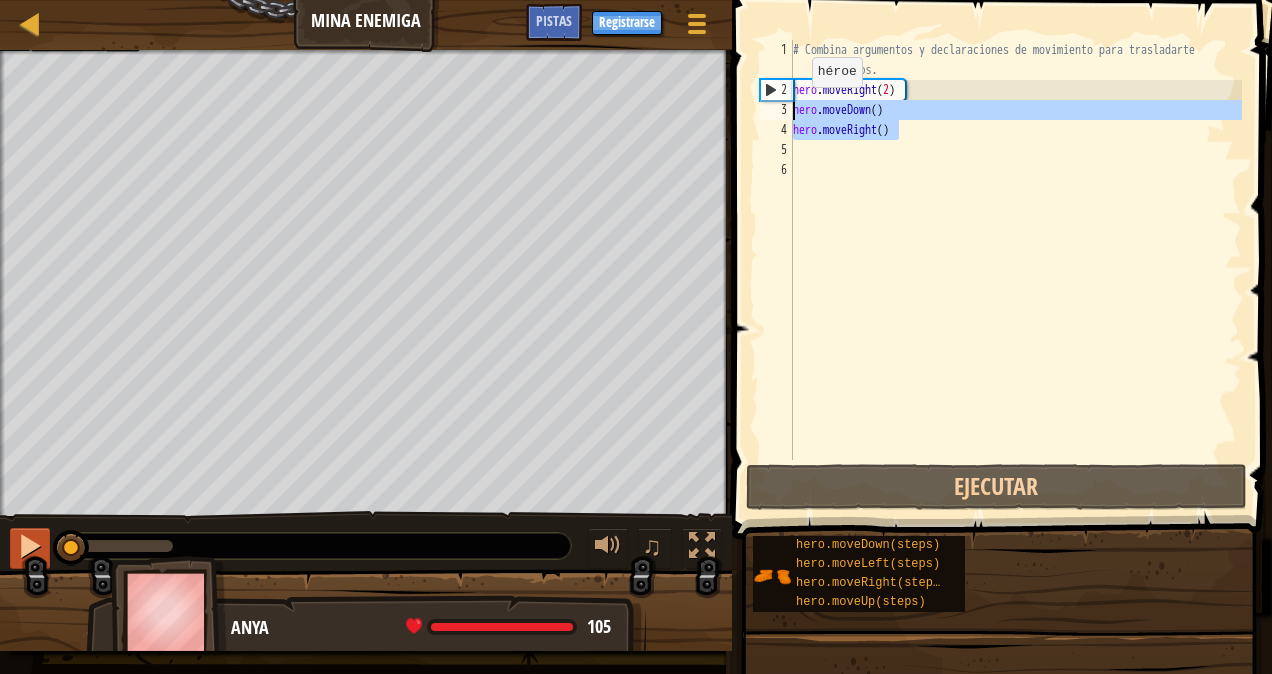 drag, startPoint x: 178, startPoint y: 542, endPoint x: 26, endPoint y: 556, distance: 152.64337 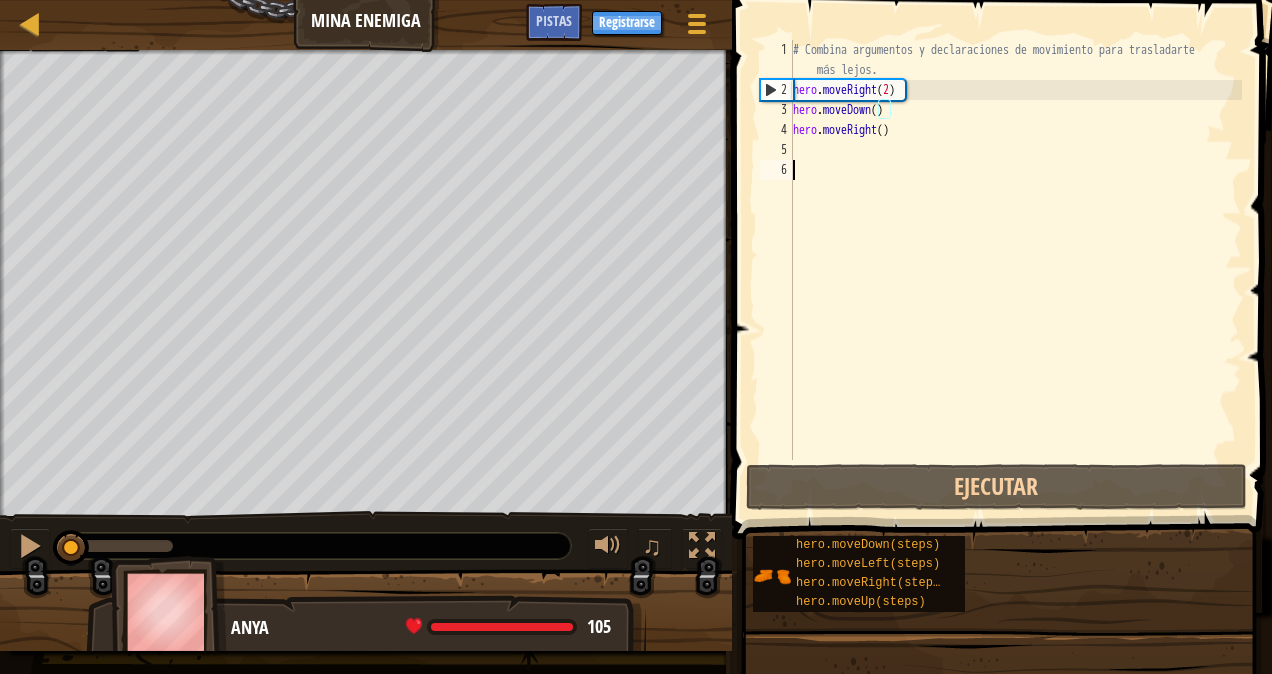 drag, startPoint x: 937, startPoint y: 422, endPoint x: 988, endPoint y: 318, distance: 115.83177 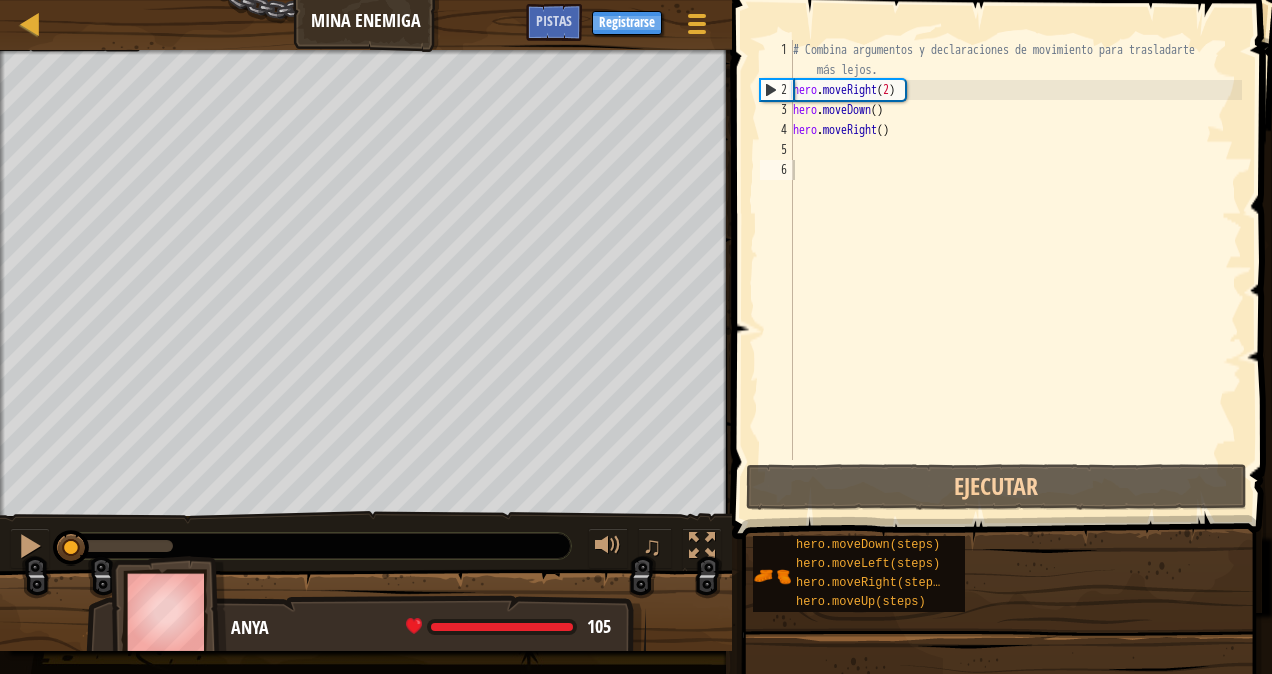 click at bounding box center (1004, 241) 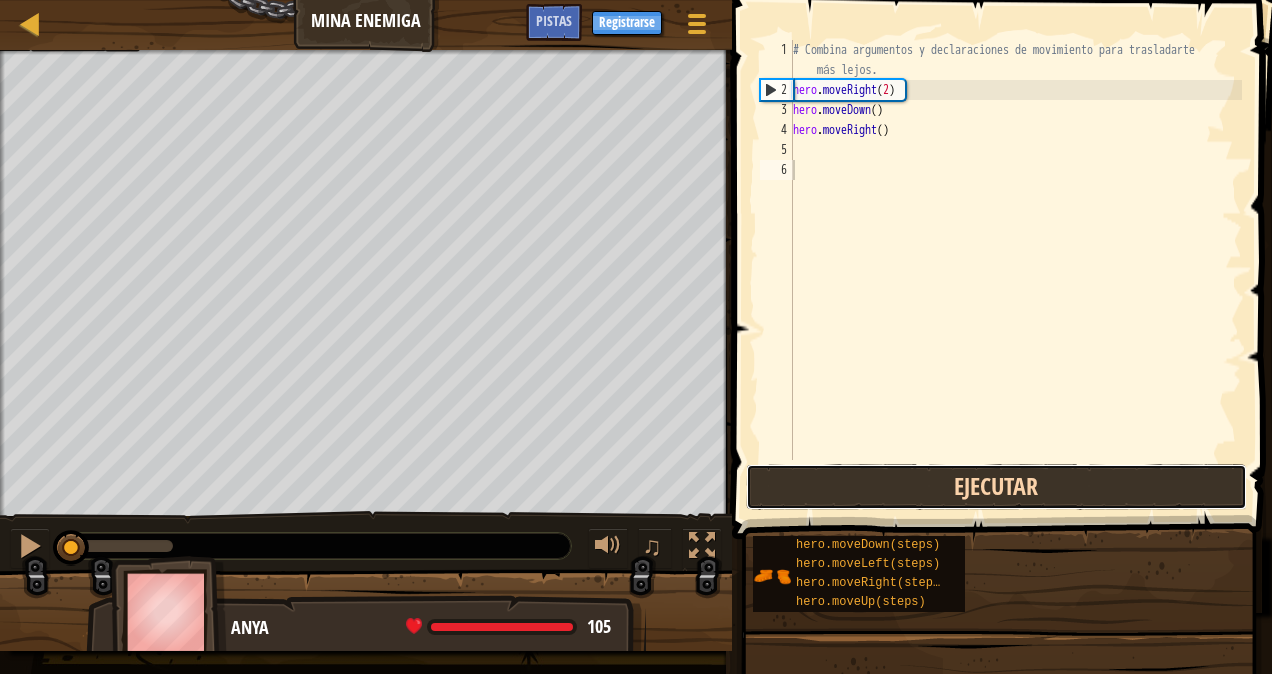 click on "Ejecutar" at bounding box center [996, 487] 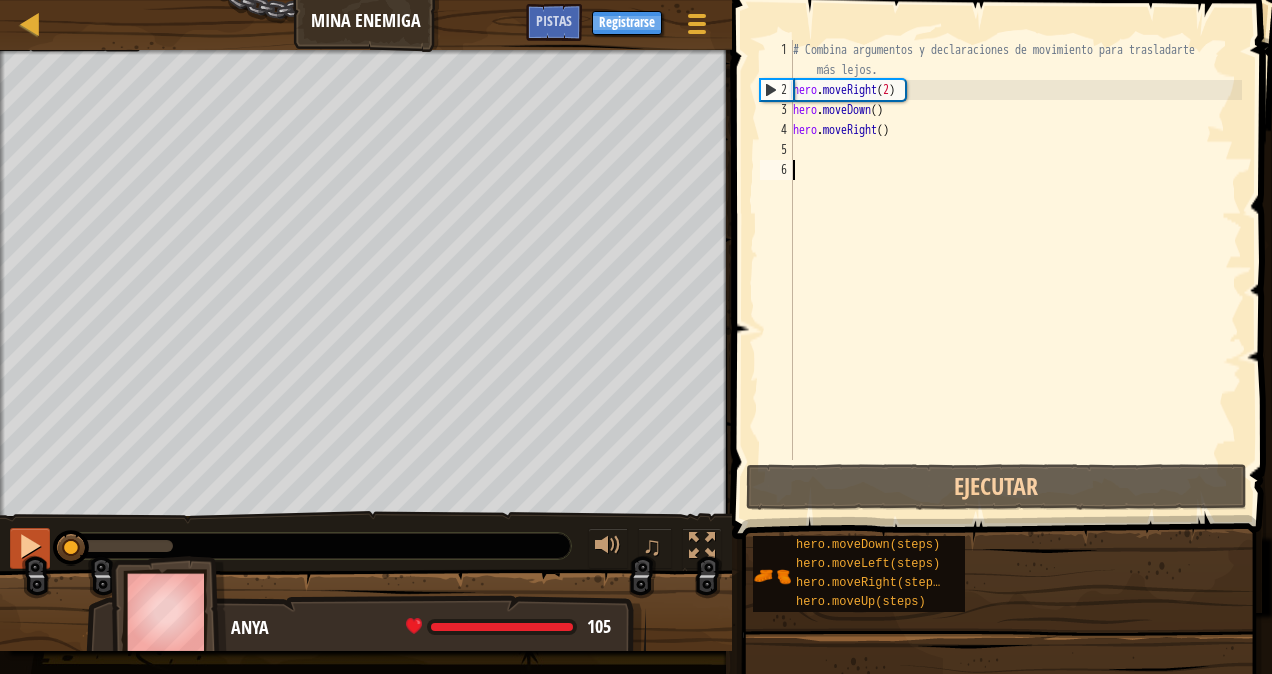 drag, startPoint x: 168, startPoint y: 548, endPoint x: 36, endPoint y: 529, distance: 133.36041 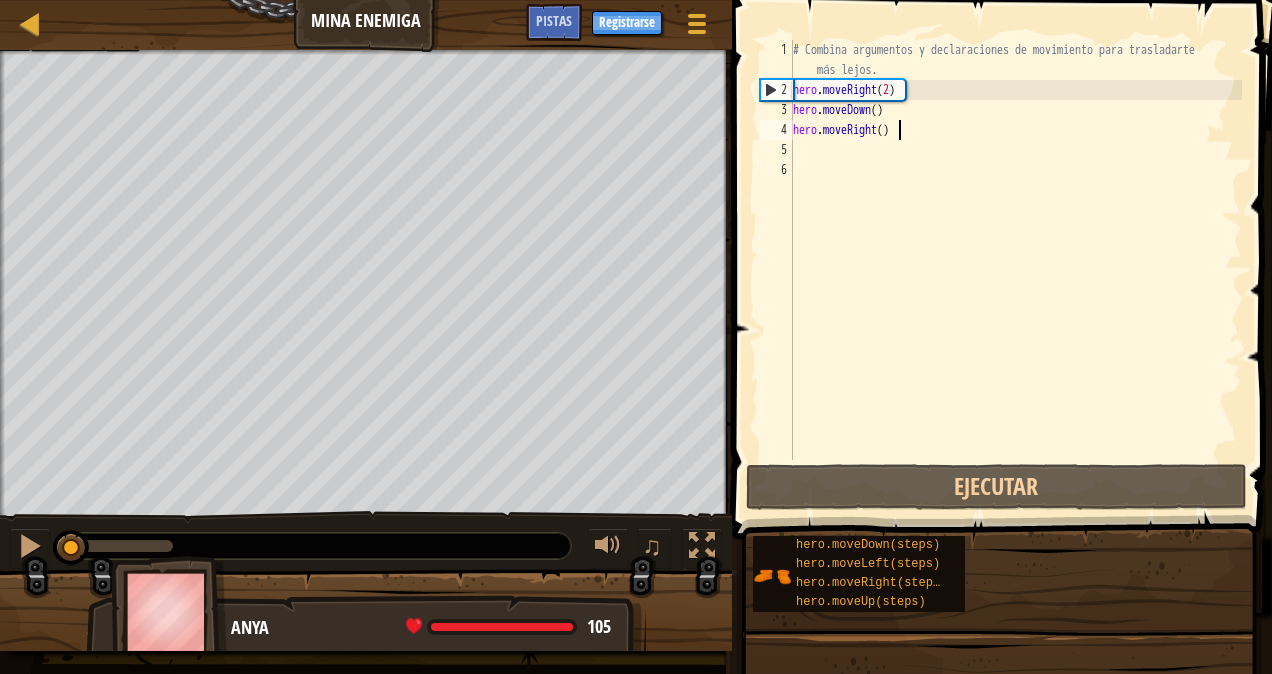 click on "# Combina argumentos y declaraciones de movimiento para trasladarte       más lejos. hero . moveRight ( 2 ) hero . moveDown ( ) hero . moveRight ( )" at bounding box center [1015, 280] 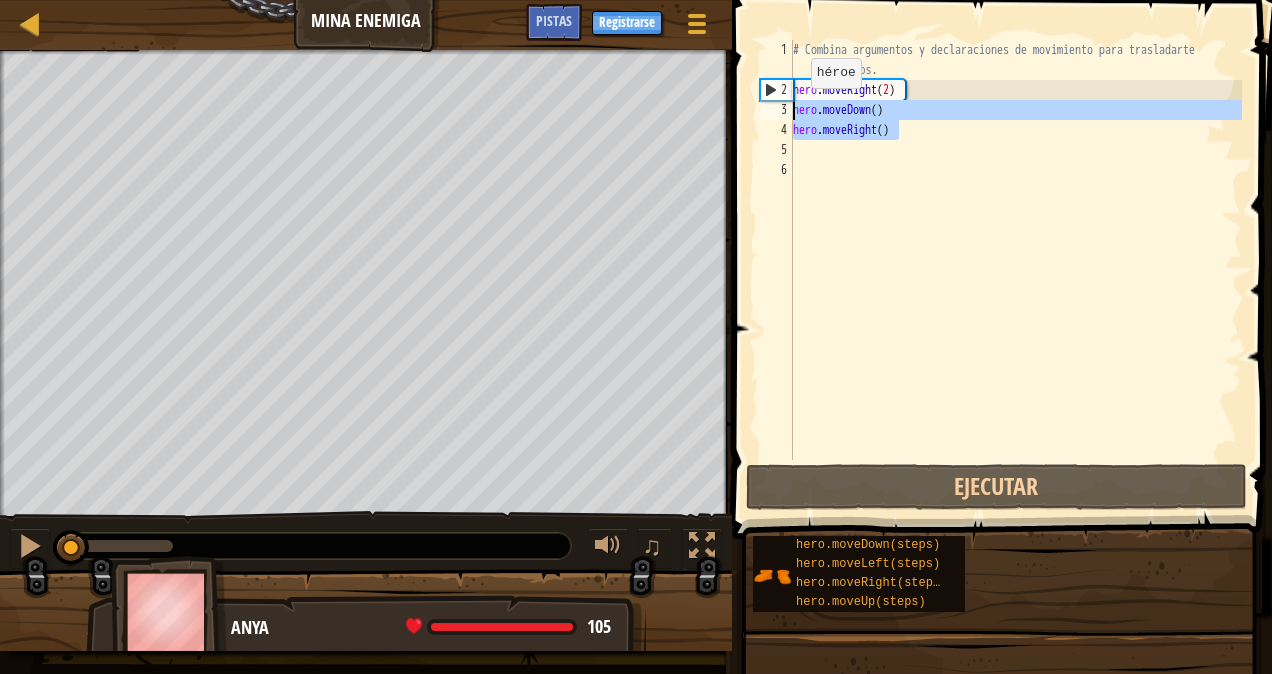 drag, startPoint x: 902, startPoint y: 121, endPoint x: 790, endPoint y: 105, distance: 113.137085 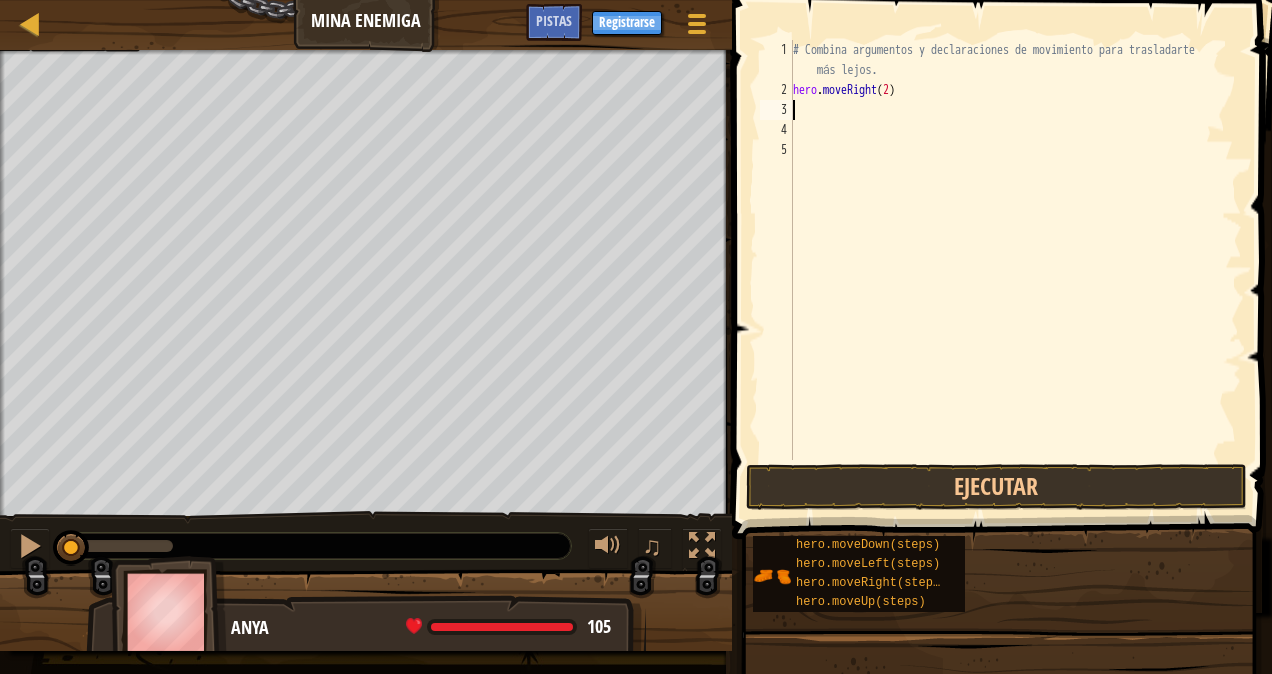 type on "hero.moveRight(2)" 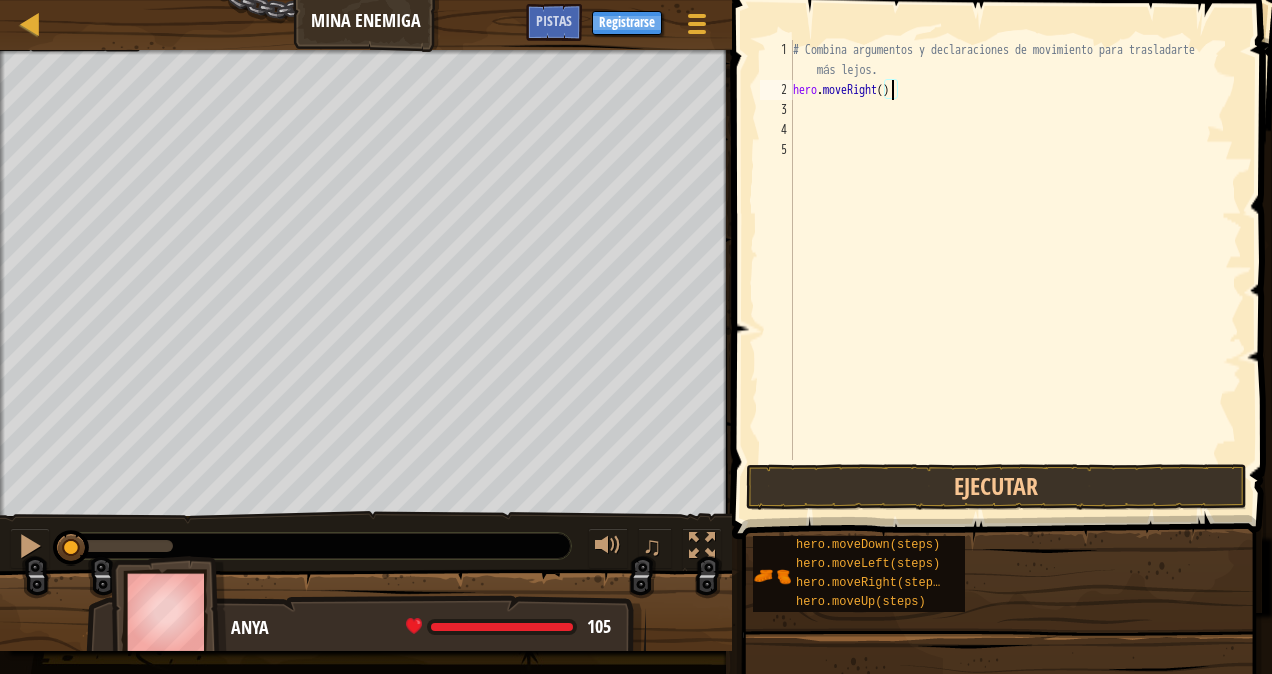 scroll, scrollTop: 9, scrollLeft: 8, axis: both 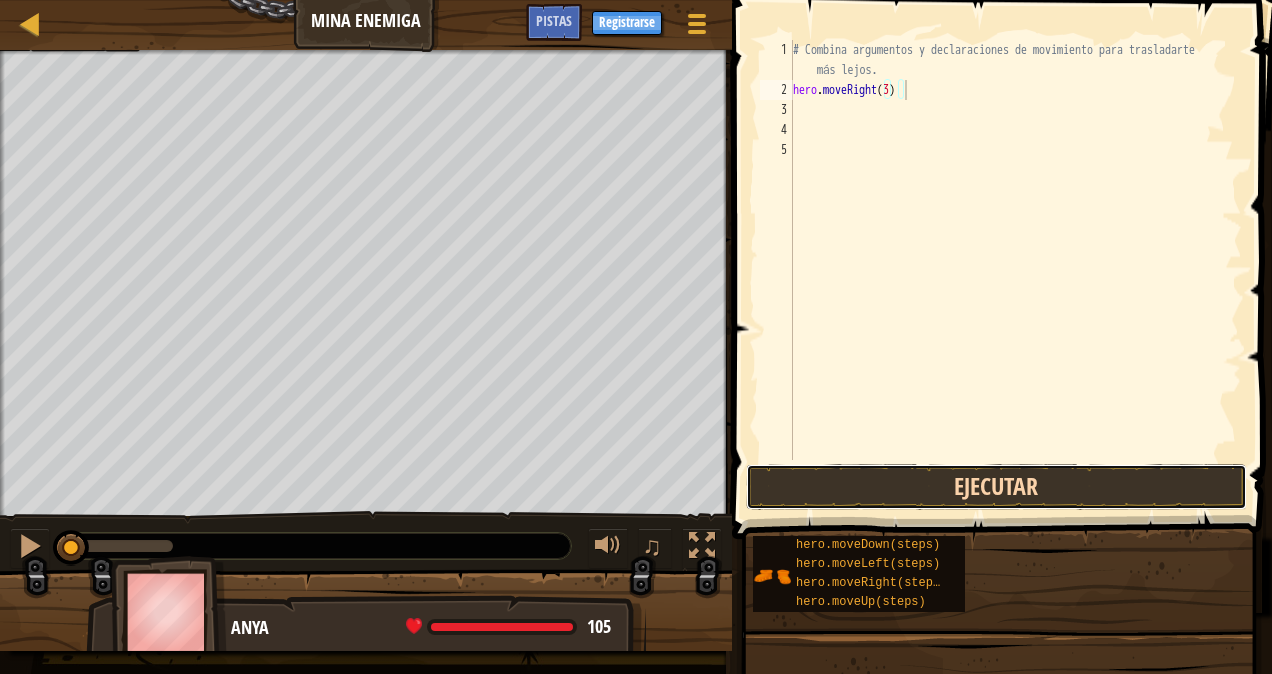 click on "Ejecutar" at bounding box center (996, 487) 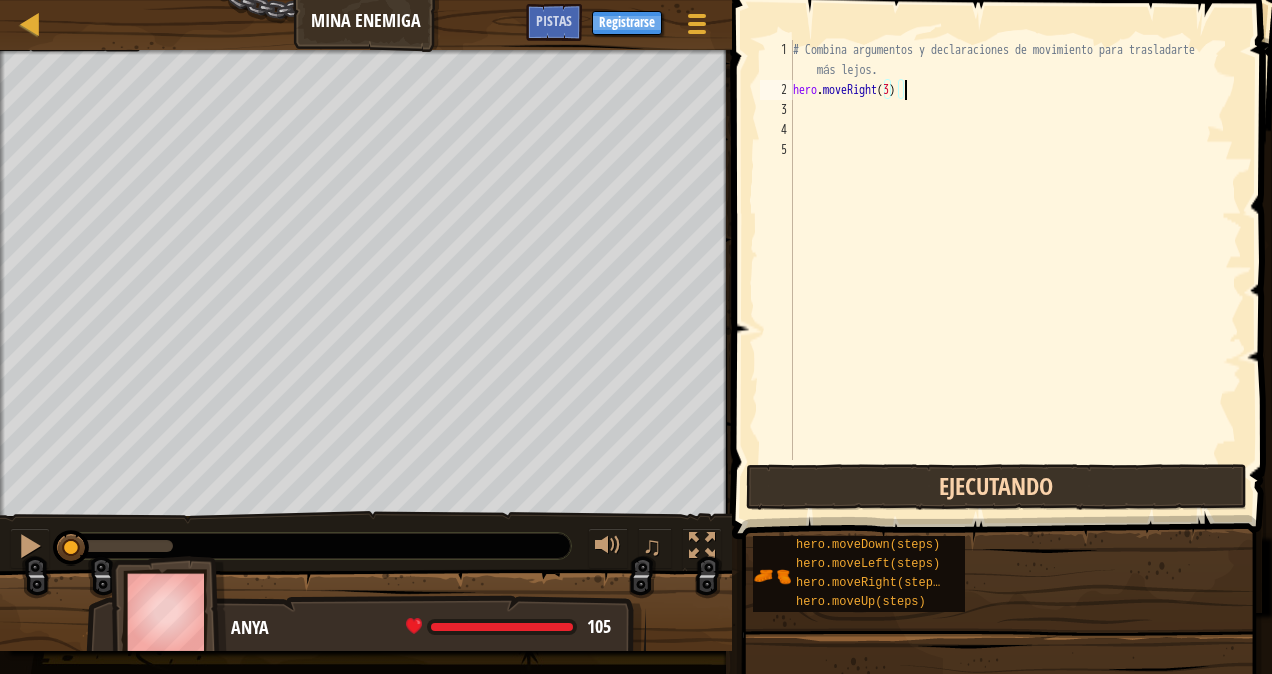 click on "Ejecutando" at bounding box center (996, 487) 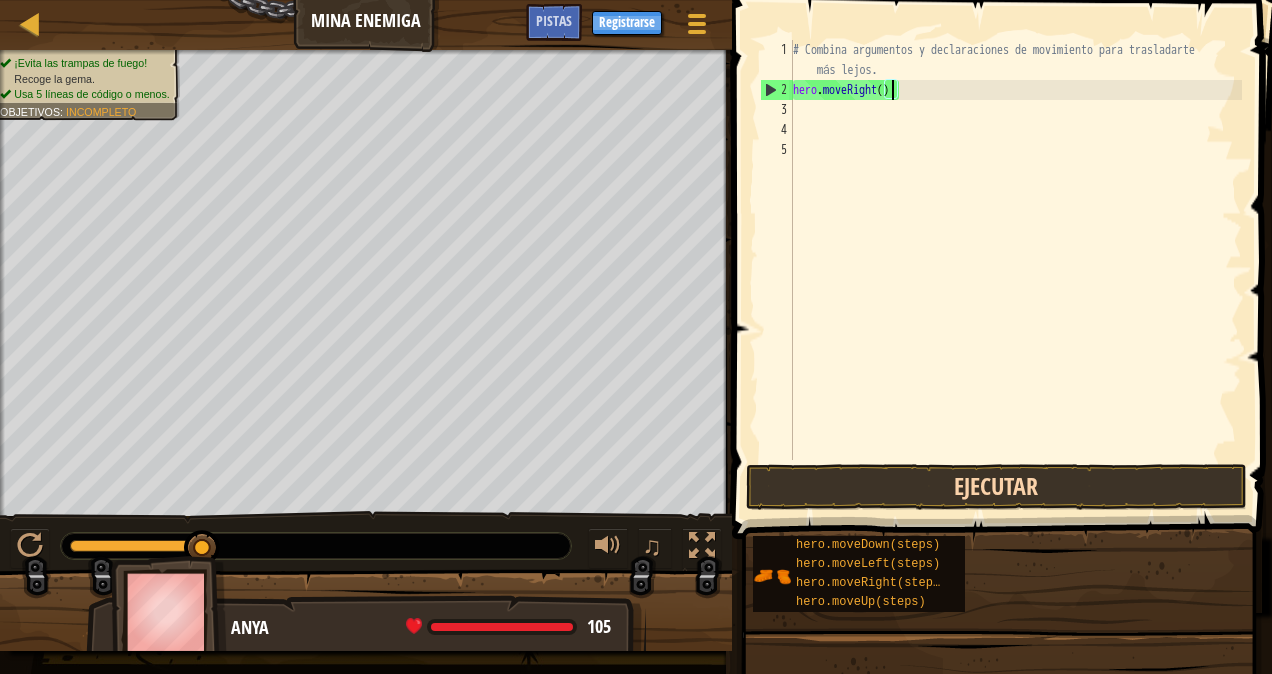 type on "hero.moveRight(4)" 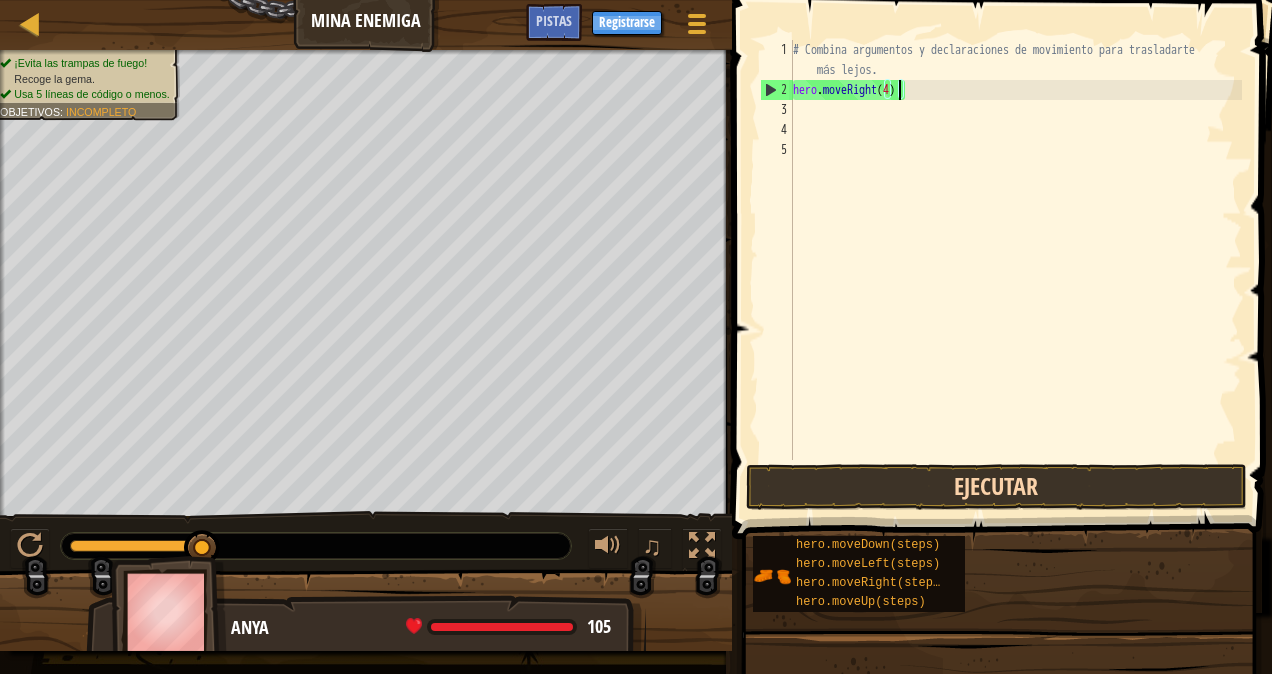 scroll, scrollTop: 9, scrollLeft: 8, axis: both 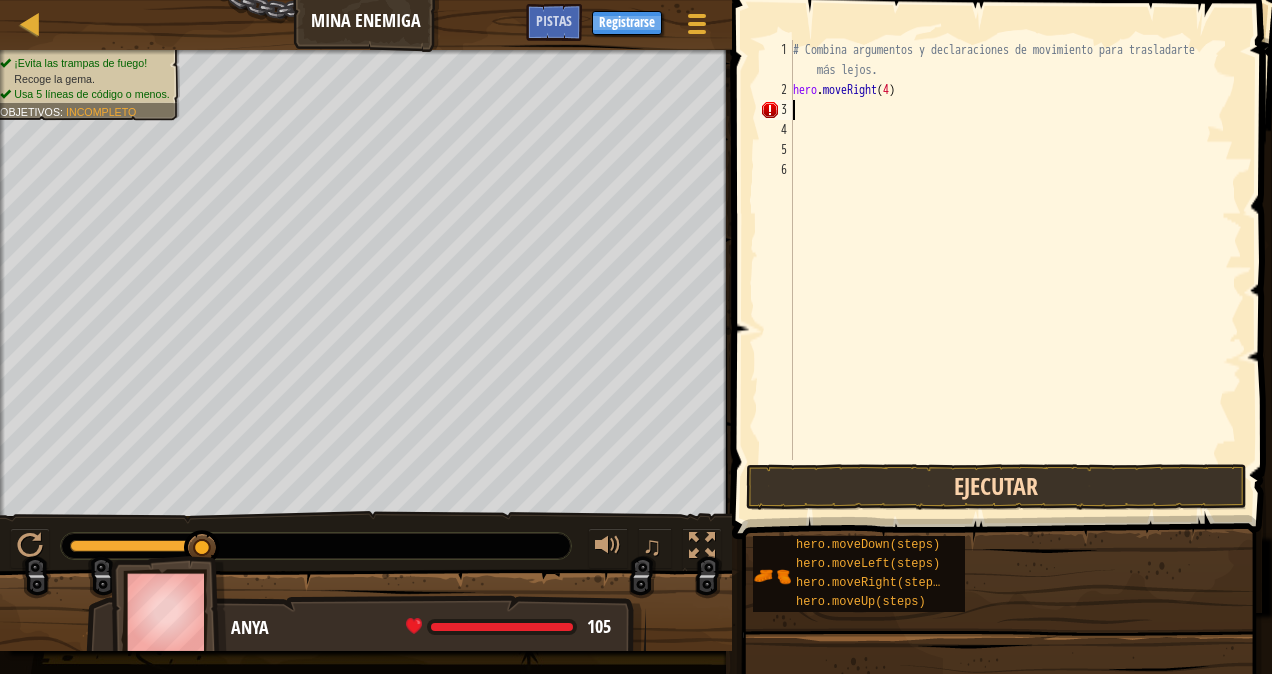 type on "hero.moveRight(4)" 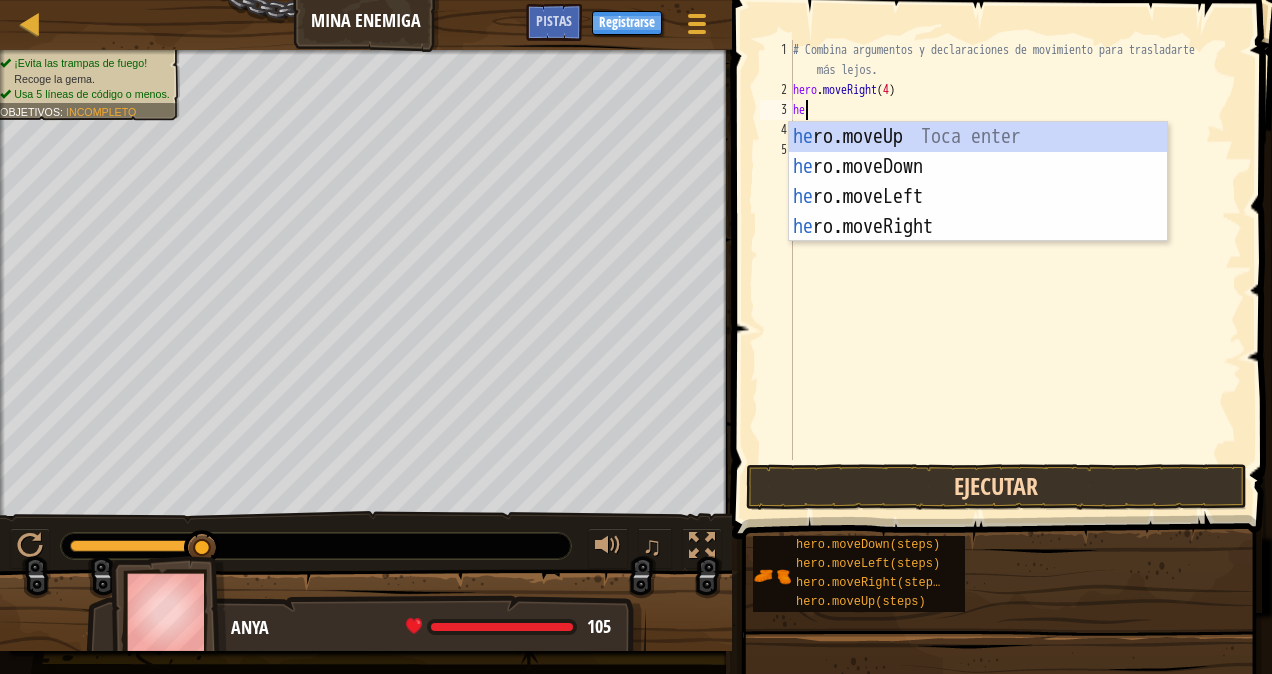 type on "her" 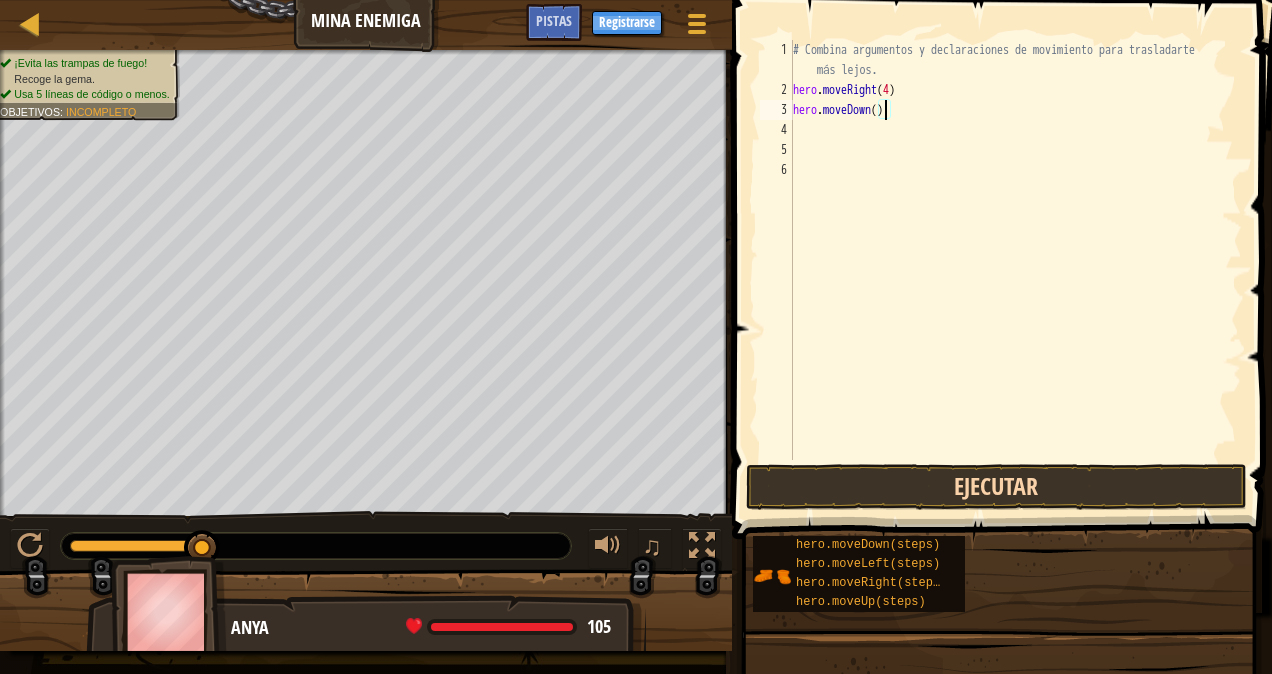 scroll, scrollTop: 9, scrollLeft: 7, axis: both 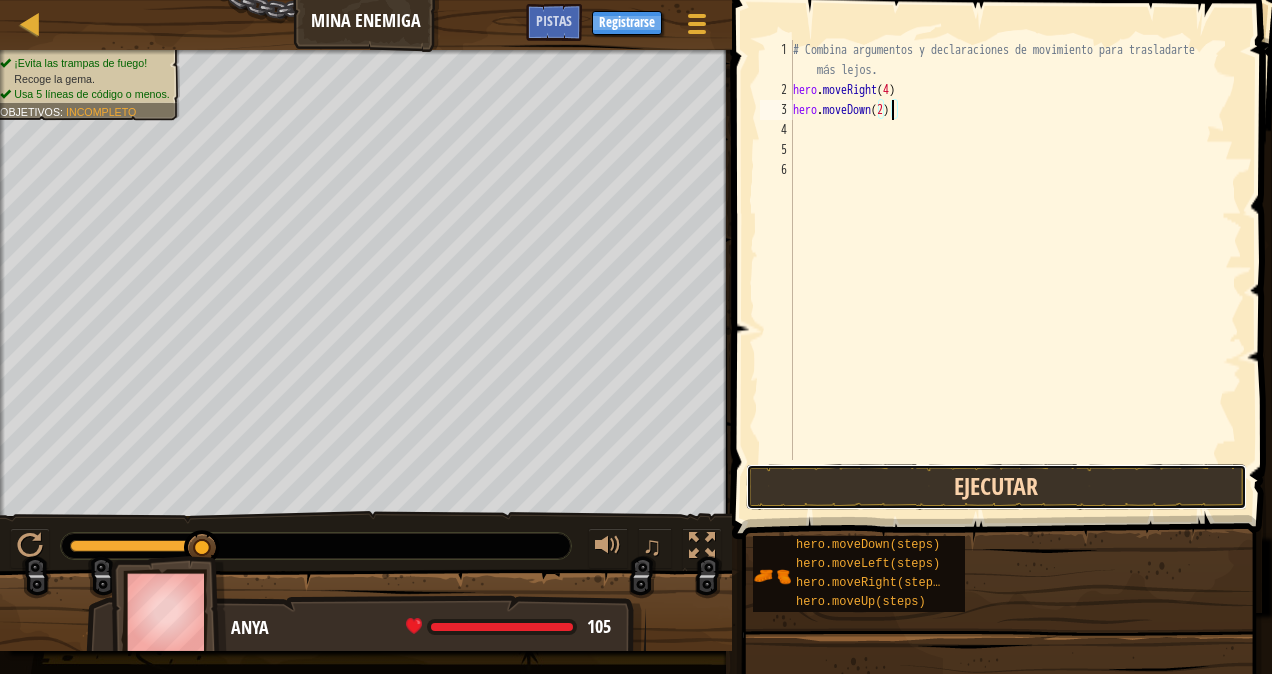 click on "Ejecutar" at bounding box center [996, 487] 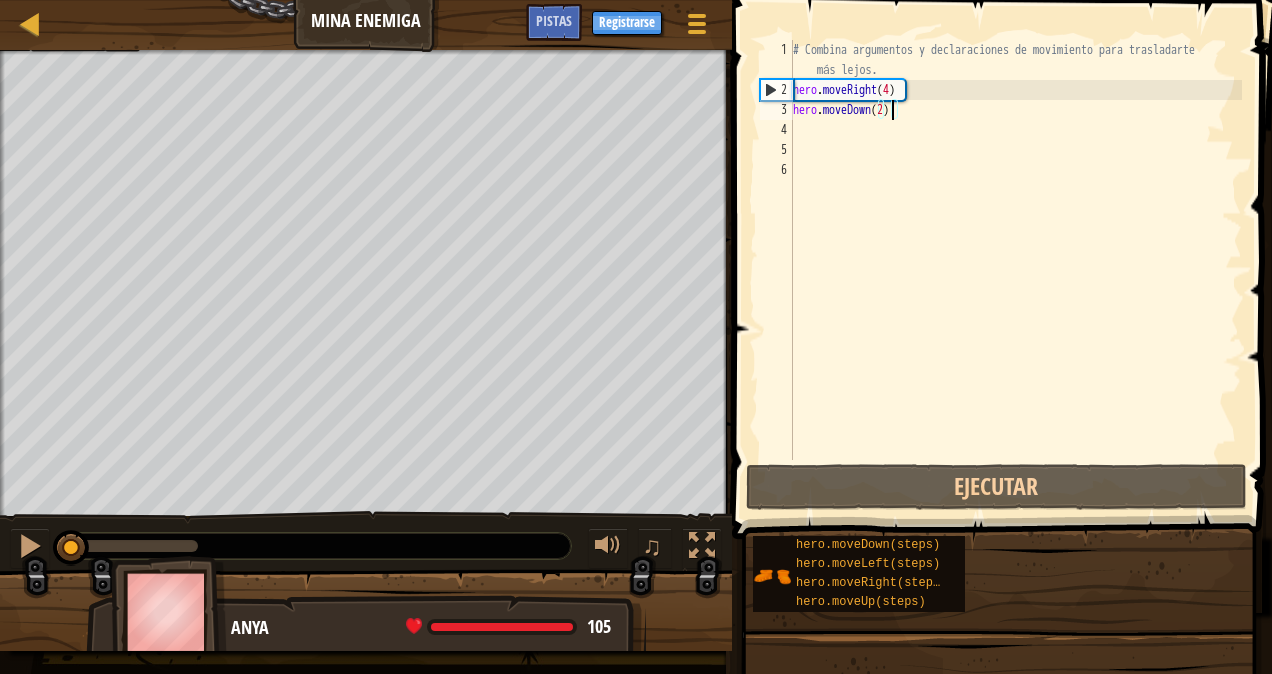 drag, startPoint x: 193, startPoint y: 541, endPoint x: -4, endPoint y: 519, distance: 198.22462 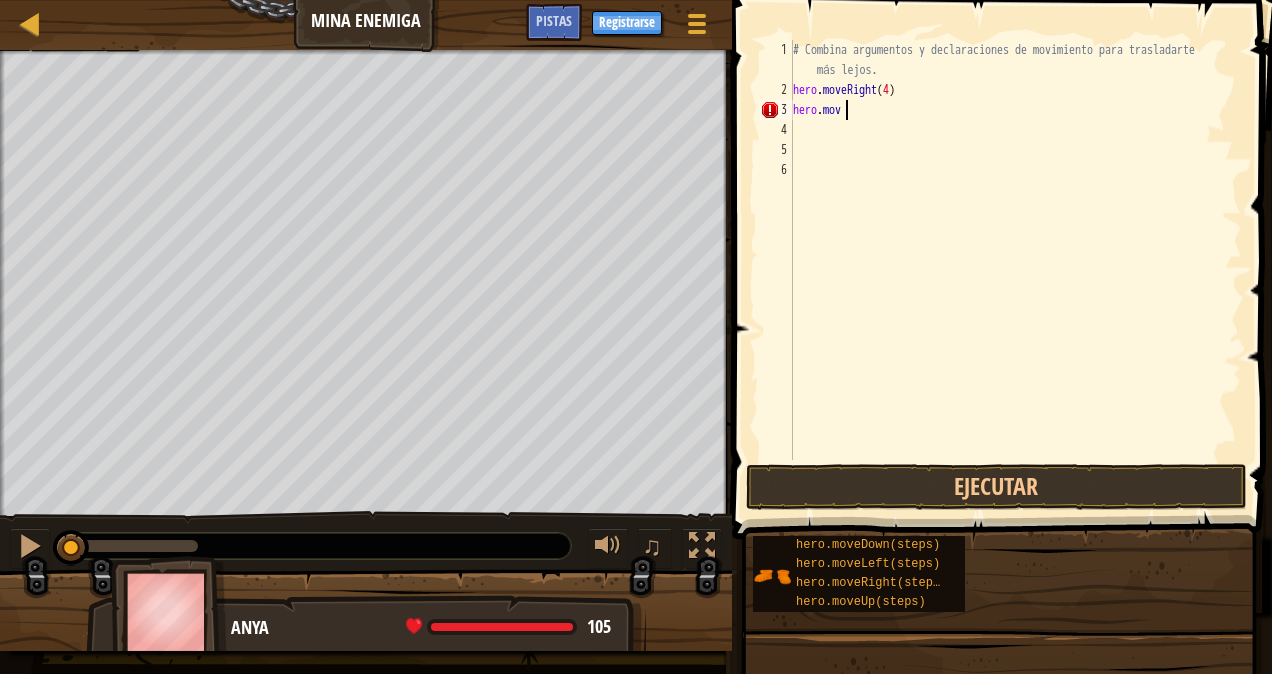 scroll, scrollTop: 9, scrollLeft: 0, axis: vertical 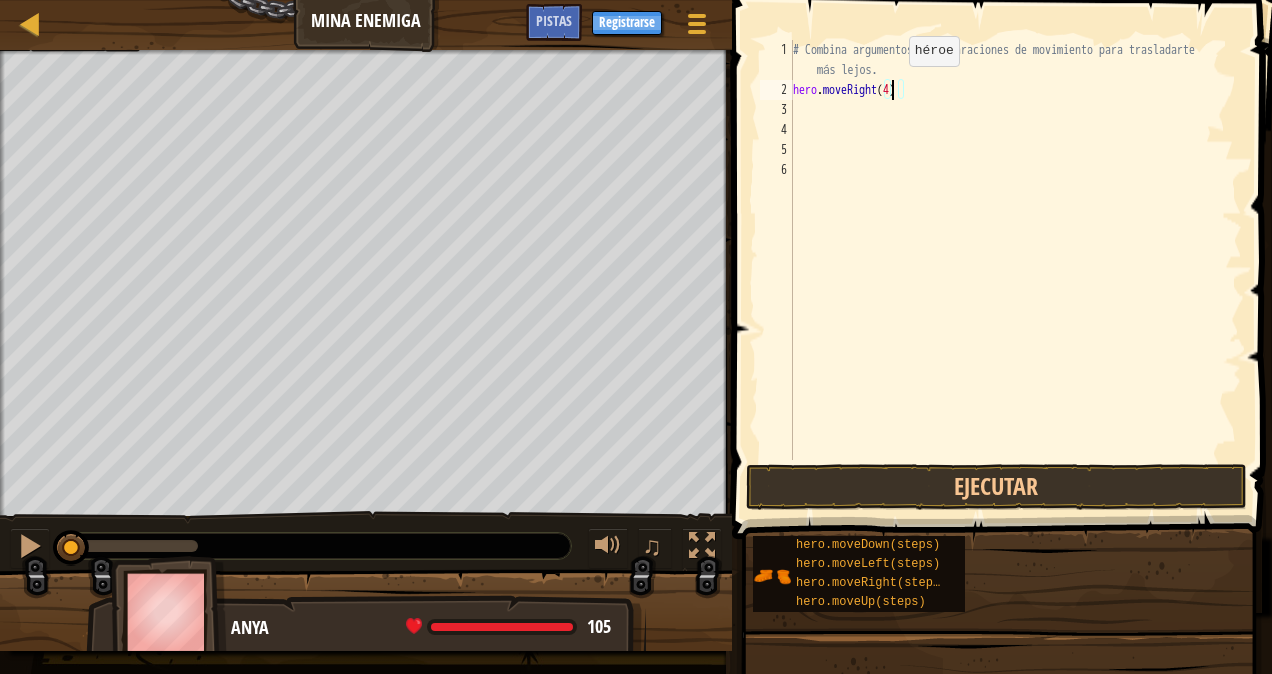 click on "# Combina argumentos y declaraciones de movimiento para trasladarte       más lejos. hero . moveRight ( 4 )" at bounding box center [1015, 280] 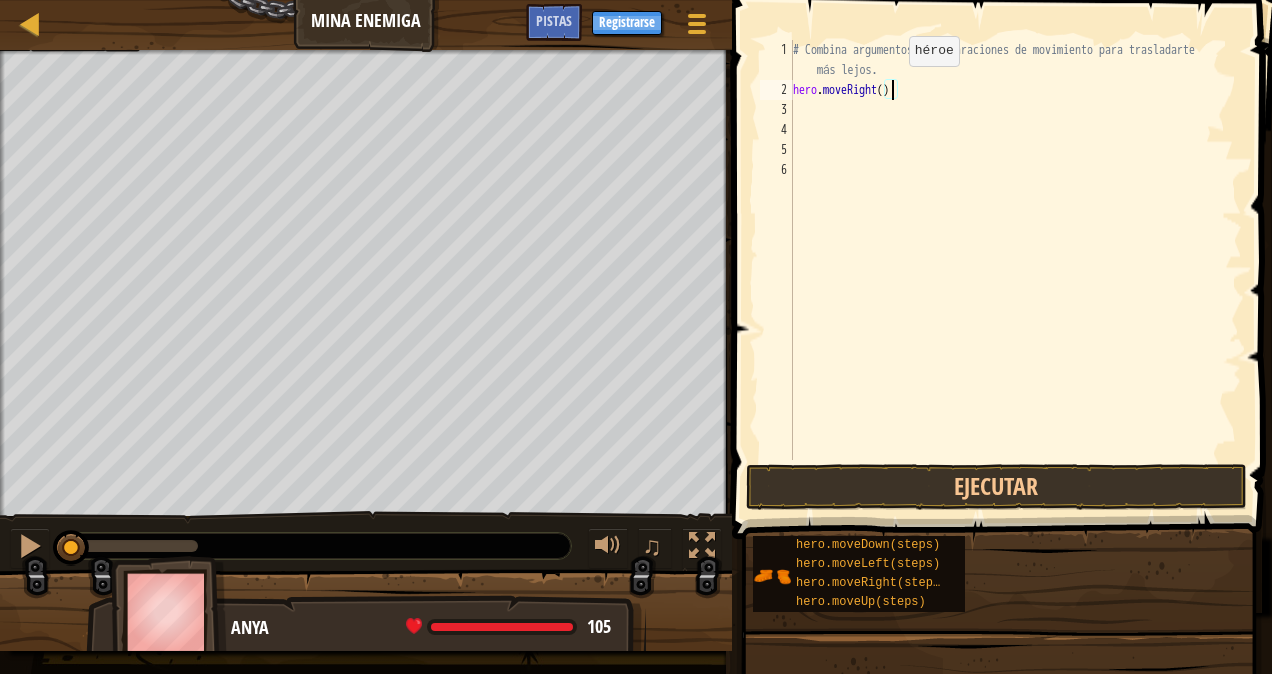 scroll, scrollTop: 9, scrollLeft: 8, axis: both 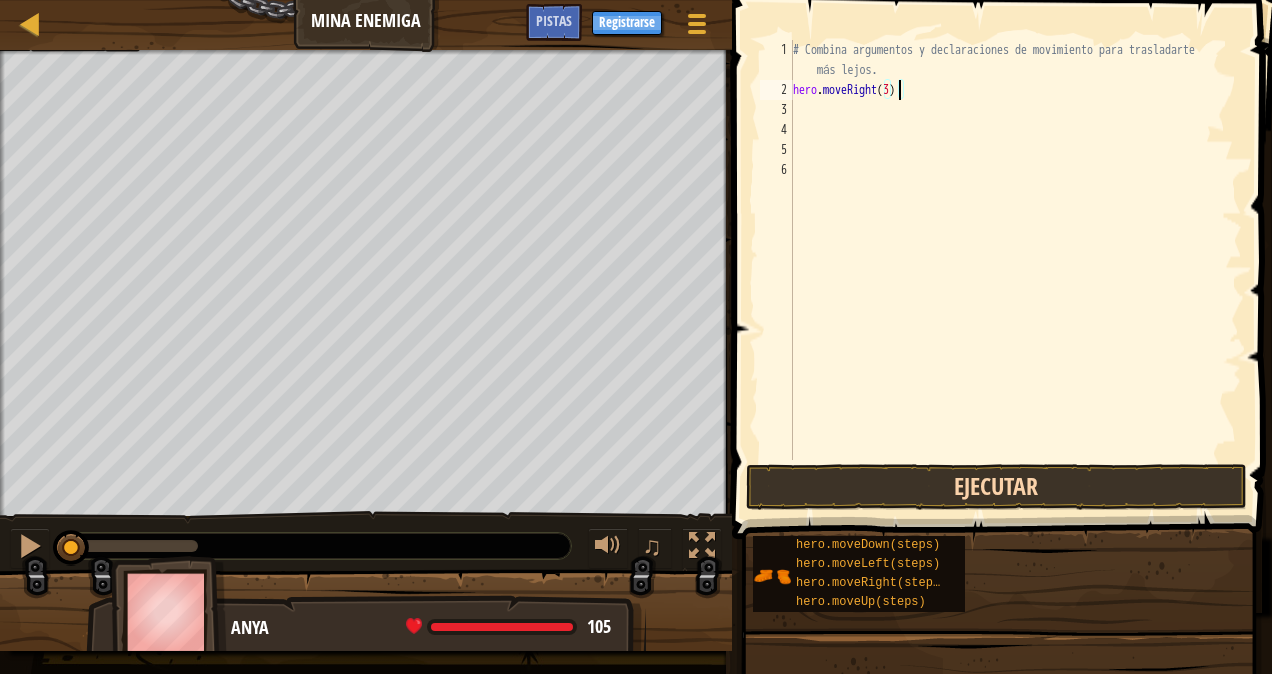 type on "hero.moveRight(3)" 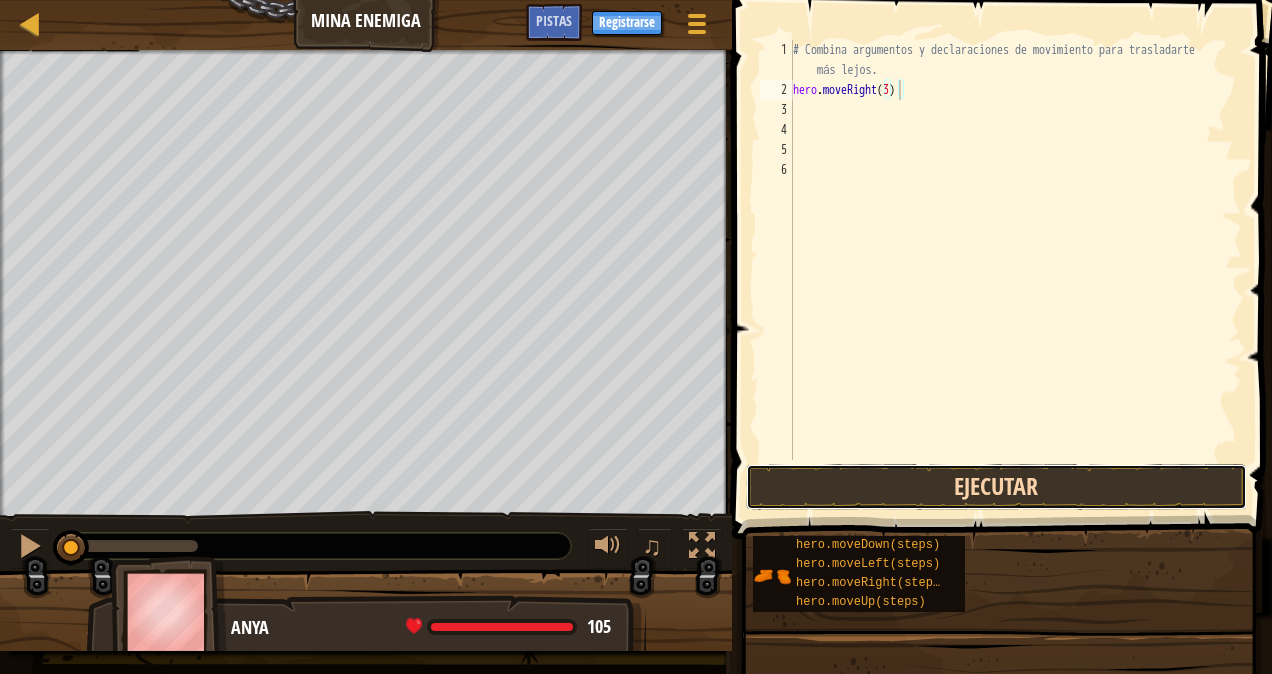 click on "Ejecutar" at bounding box center [996, 487] 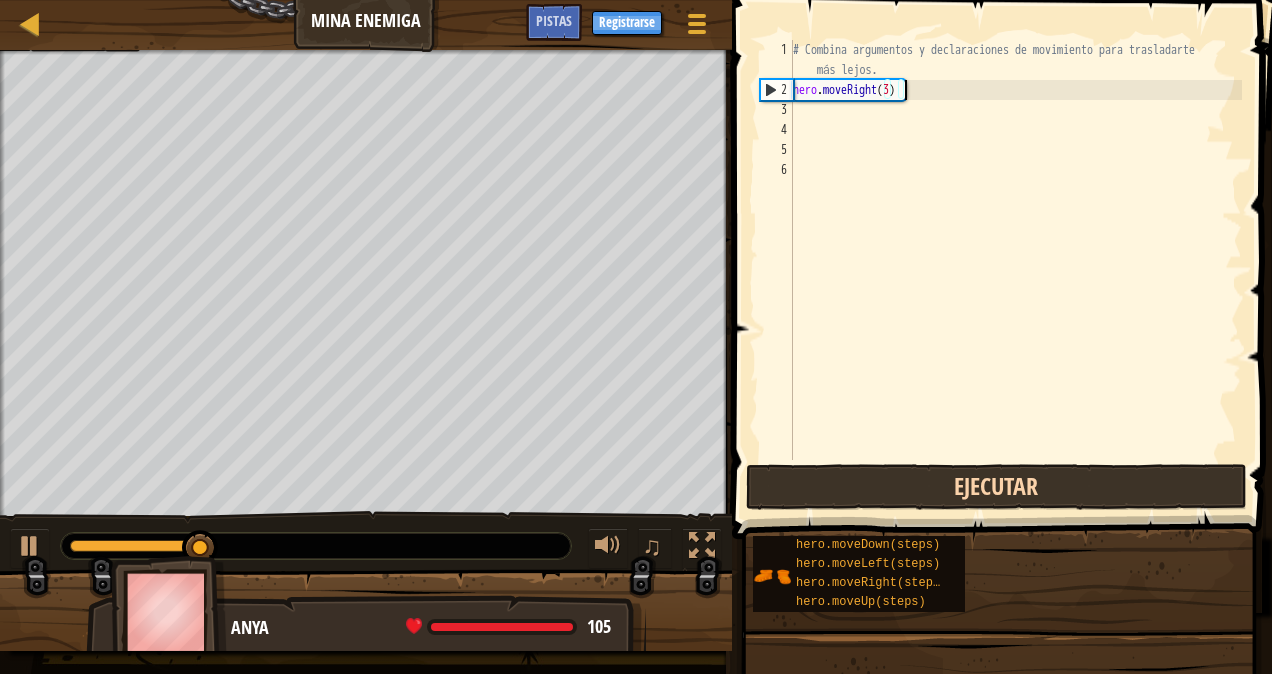 scroll, scrollTop: 9, scrollLeft: 0, axis: vertical 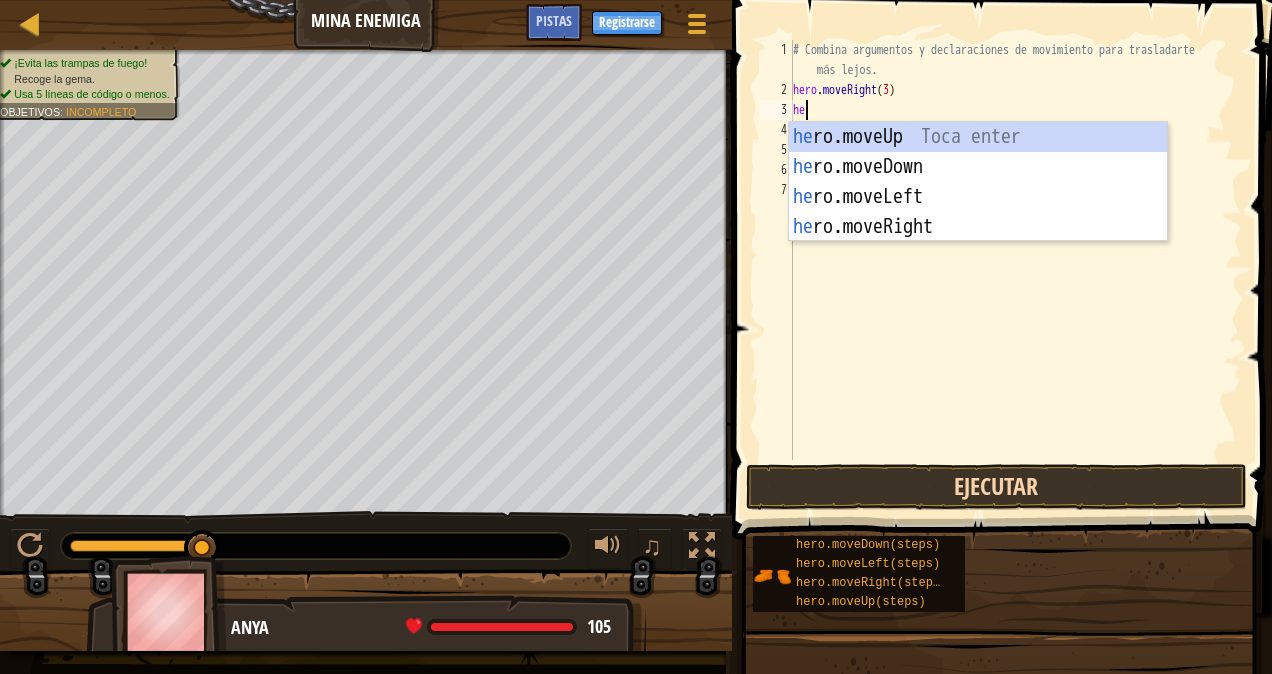 type on "her" 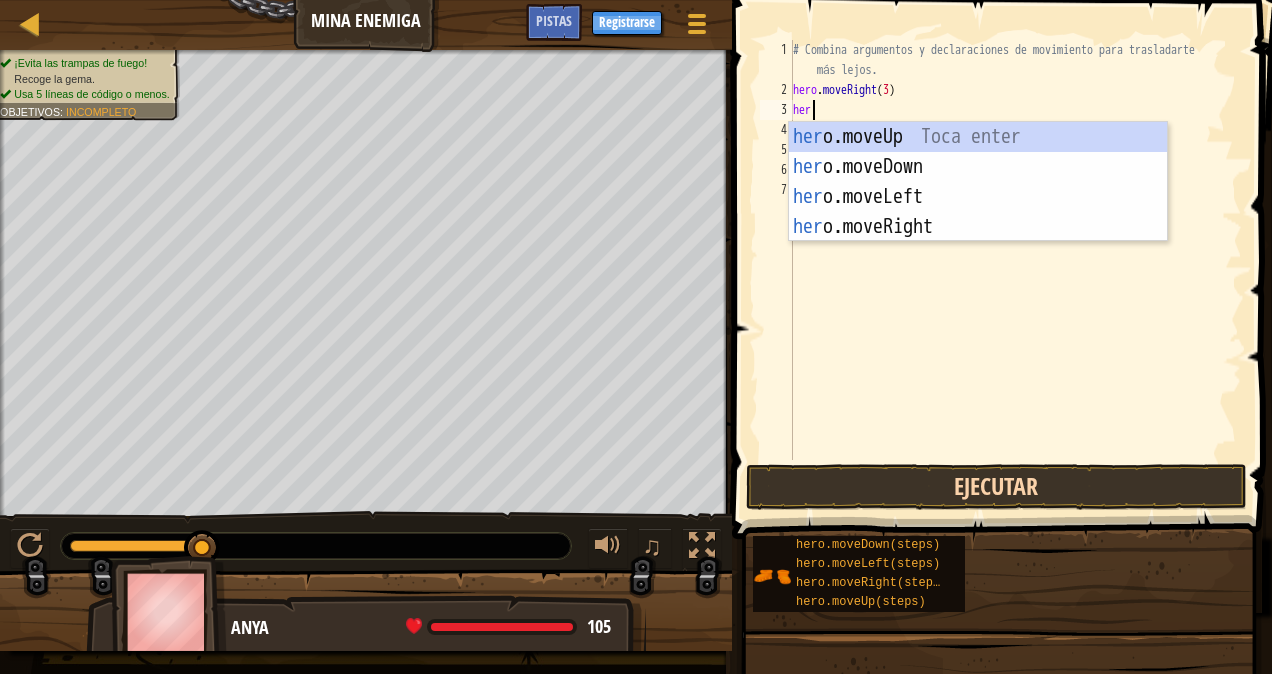 scroll, scrollTop: 9, scrollLeft: 0, axis: vertical 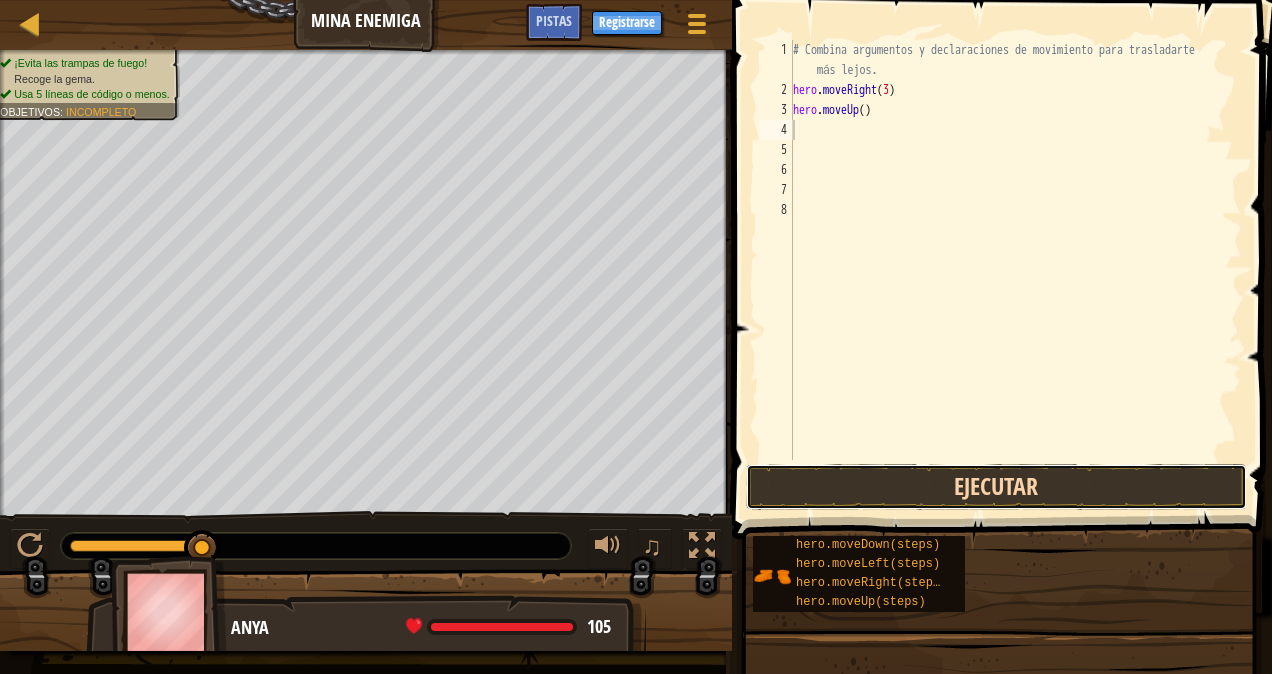 click on "Ejecutar" at bounding box center (996, 487) 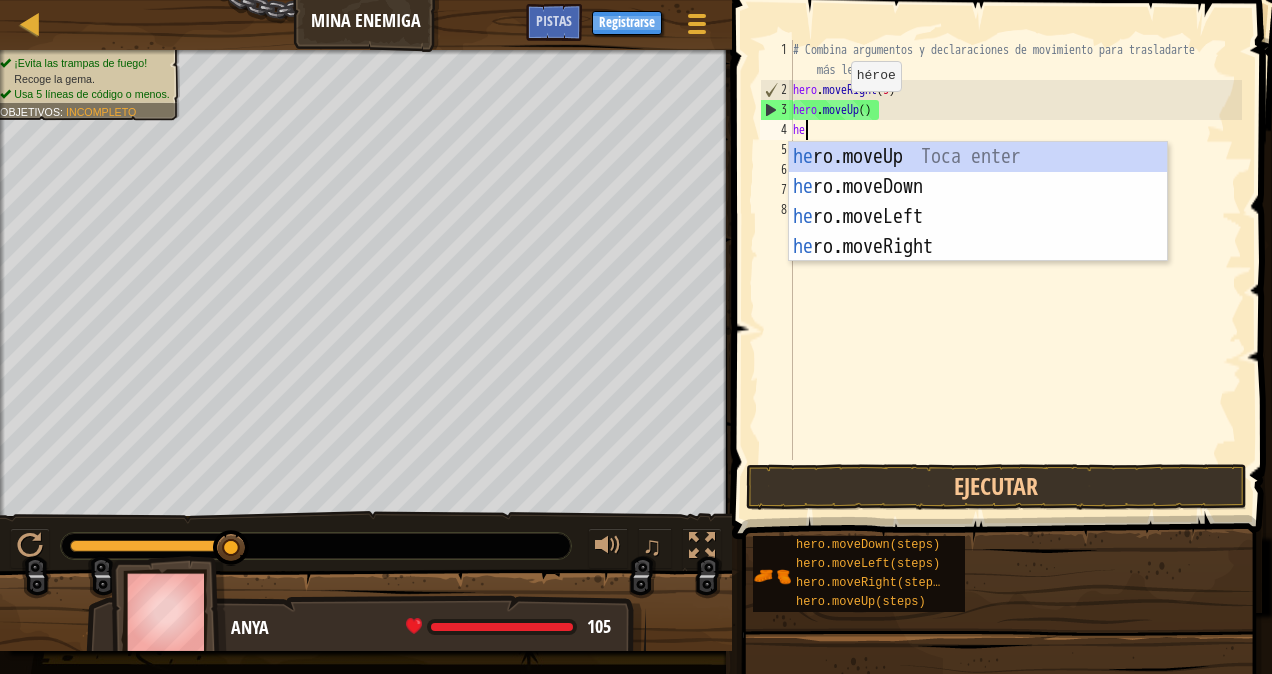 type on "her" 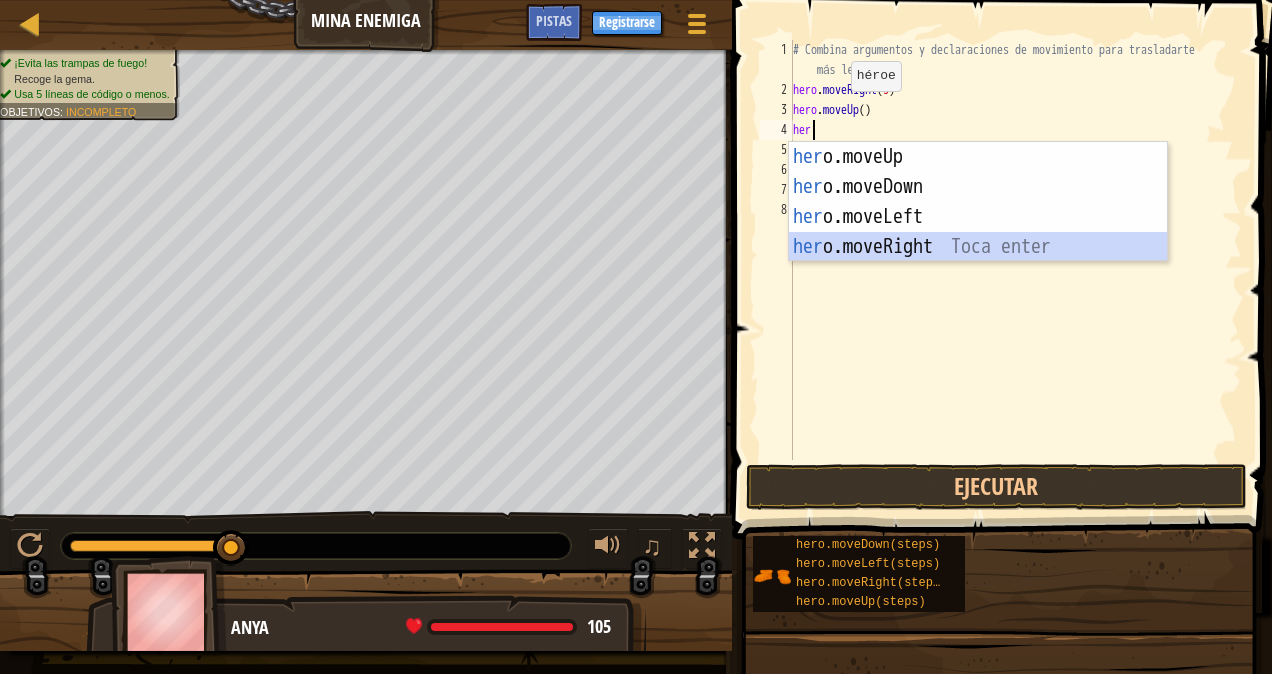 scroll, scrollTop: 9, scrollLeft: 0, axis: vertical 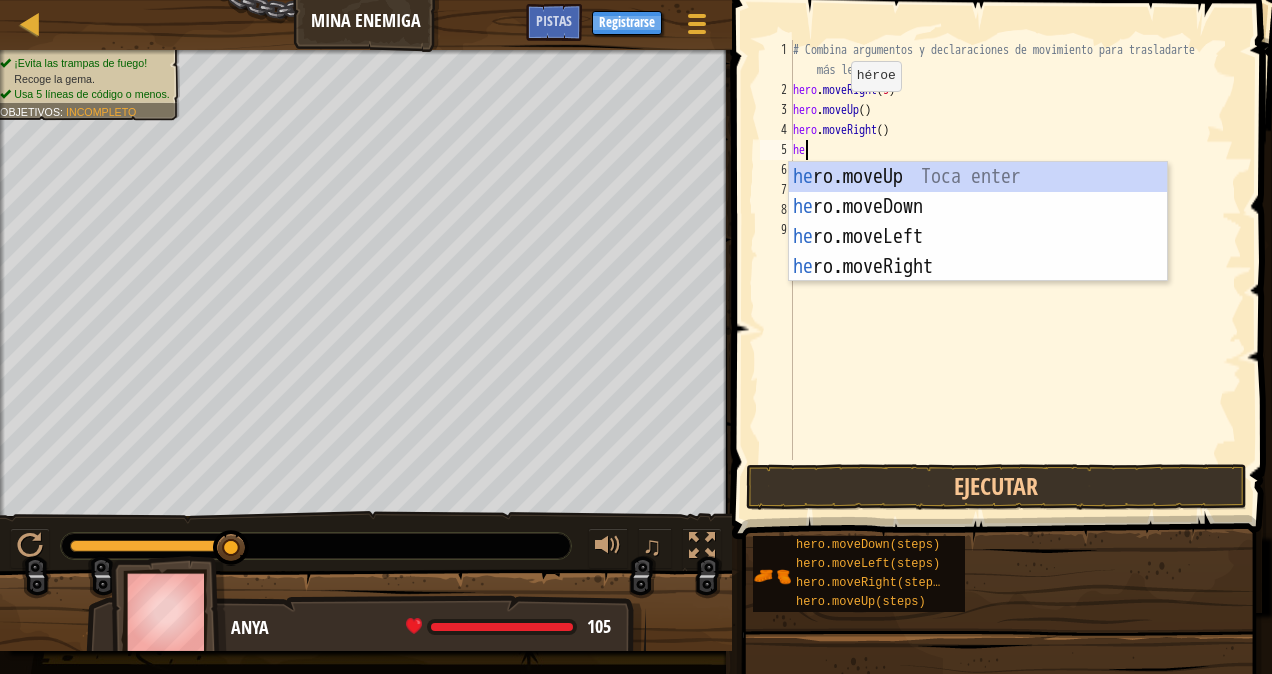 type on "her" 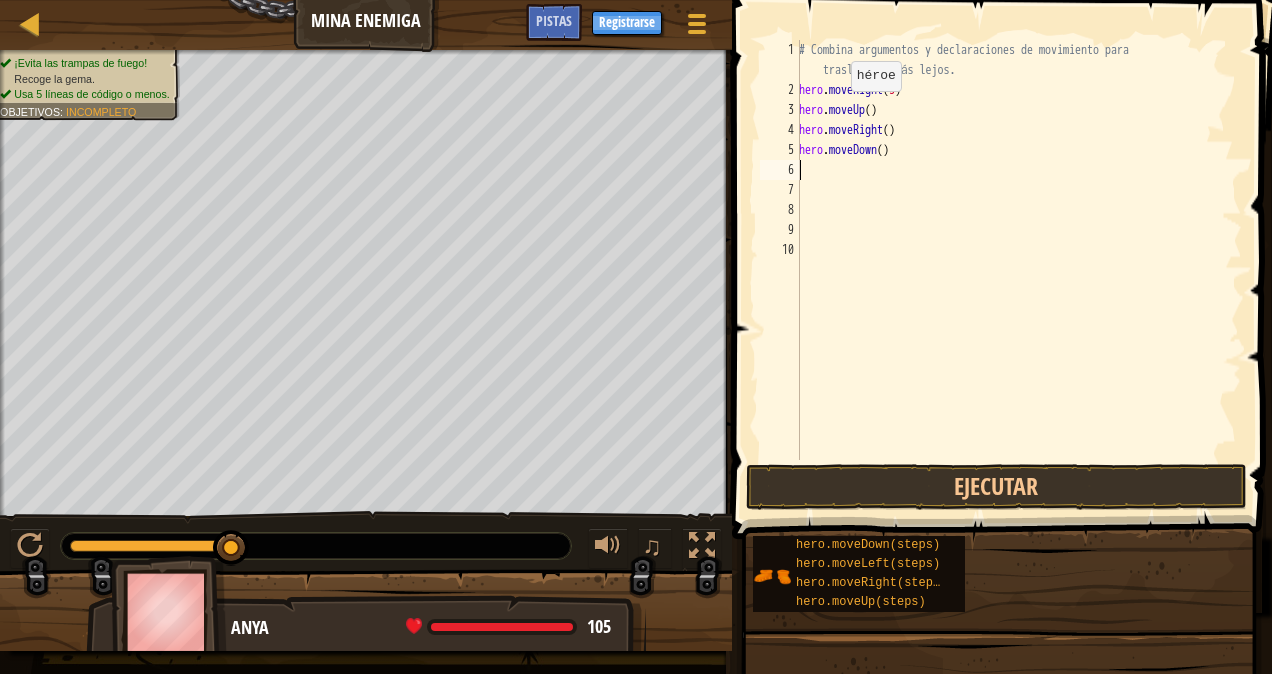scroll, scrollTop: 9, scrollLeft: 0, axis: vertical 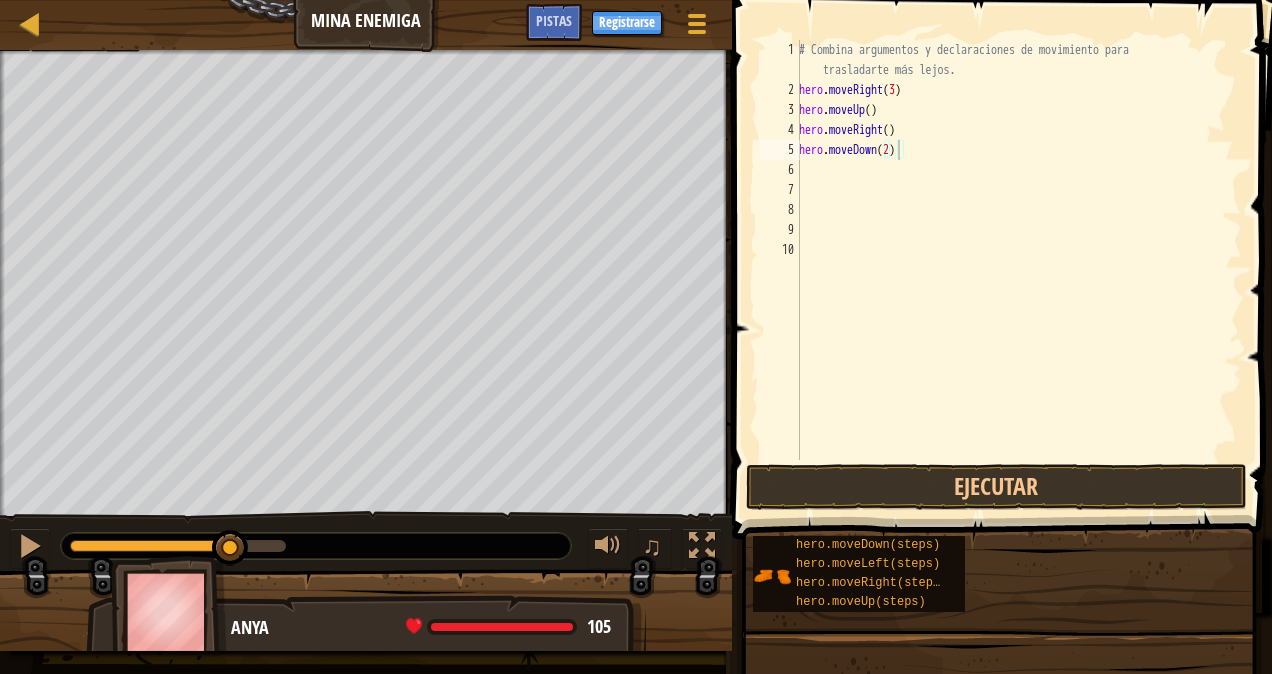 click at bounding box center [1004, 241] 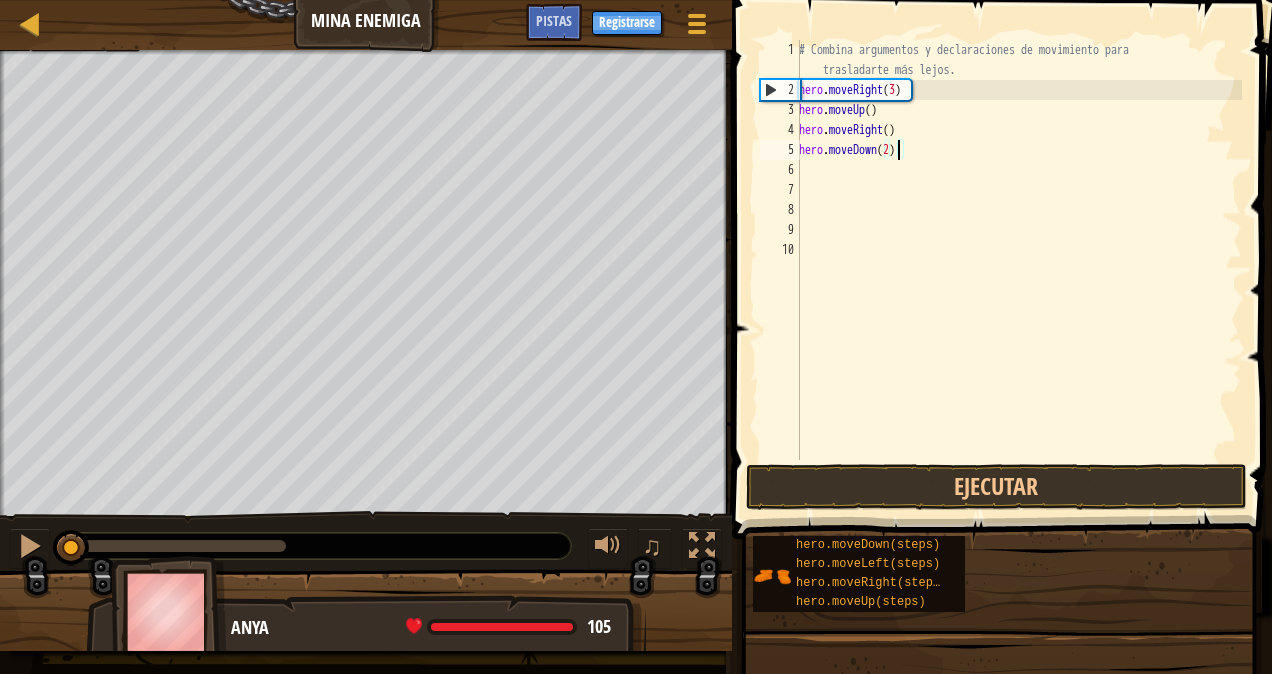 drag, startPoint x: 230, startPoint y: 545, endPoint x: -4, endPoint y: 556, distance: 234.2584 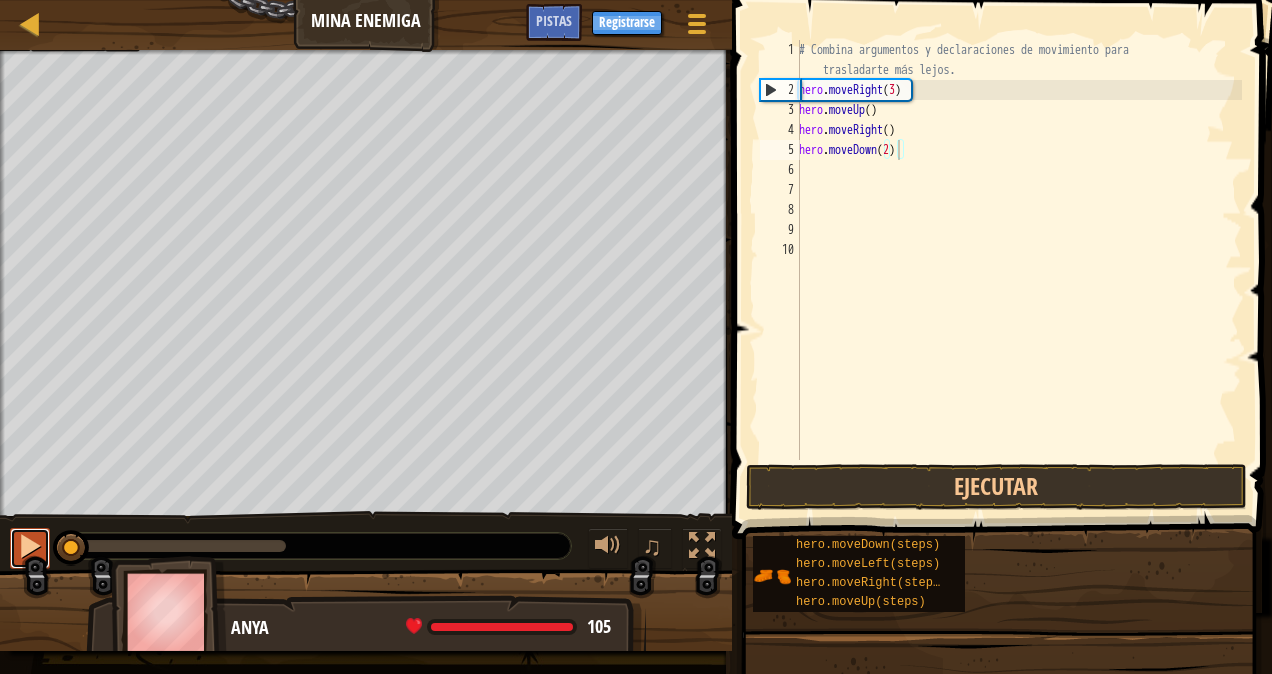 click at bounding box center [30, 546] 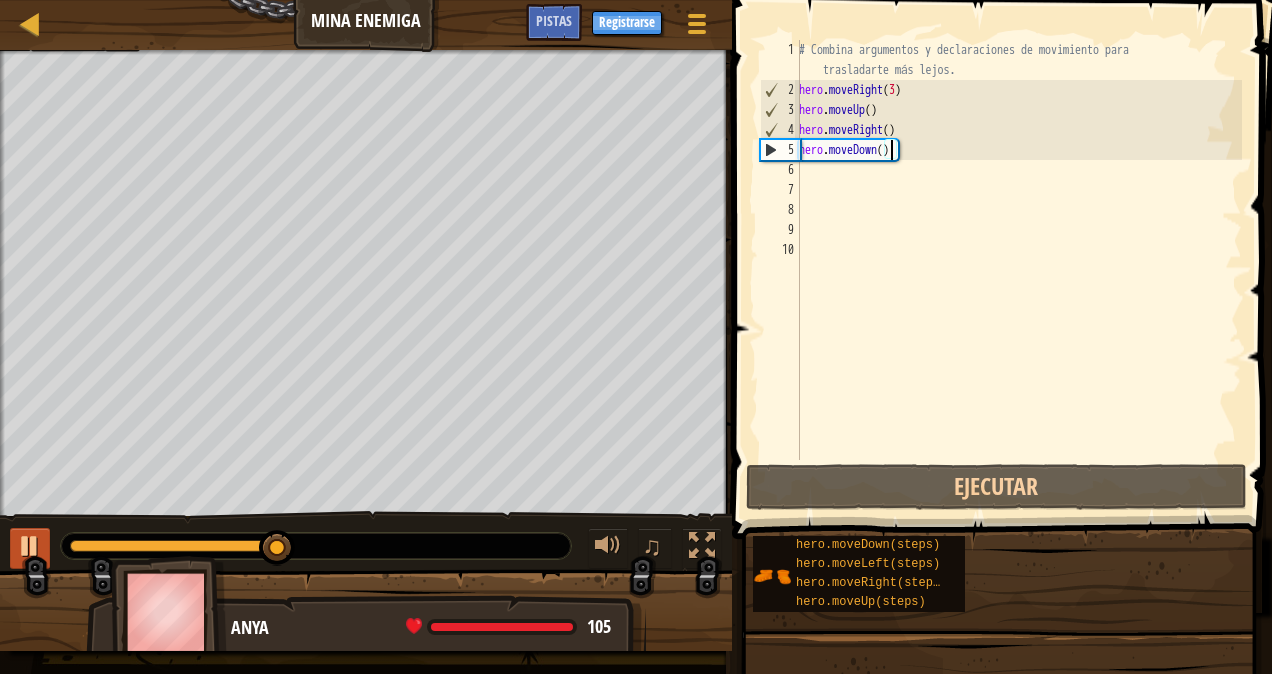 scroll, scrollTop: 9, scrollLeft: 8, axis: both 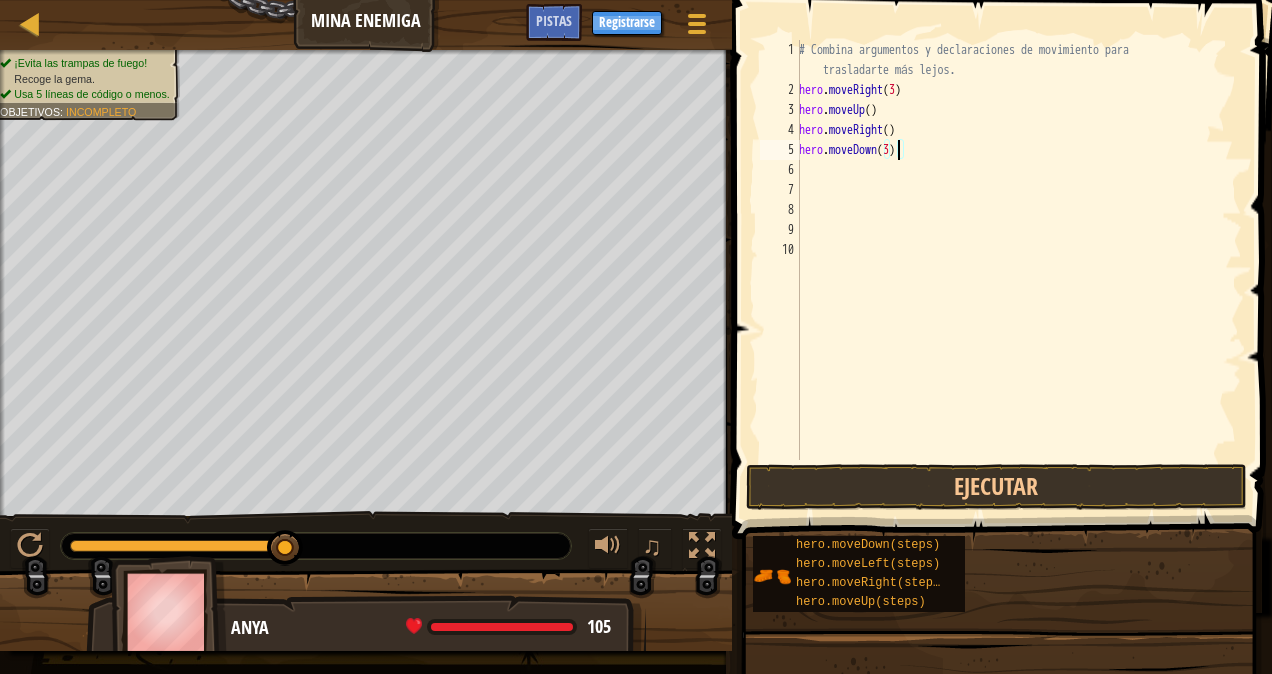 type on "hero.moveDown(3)" 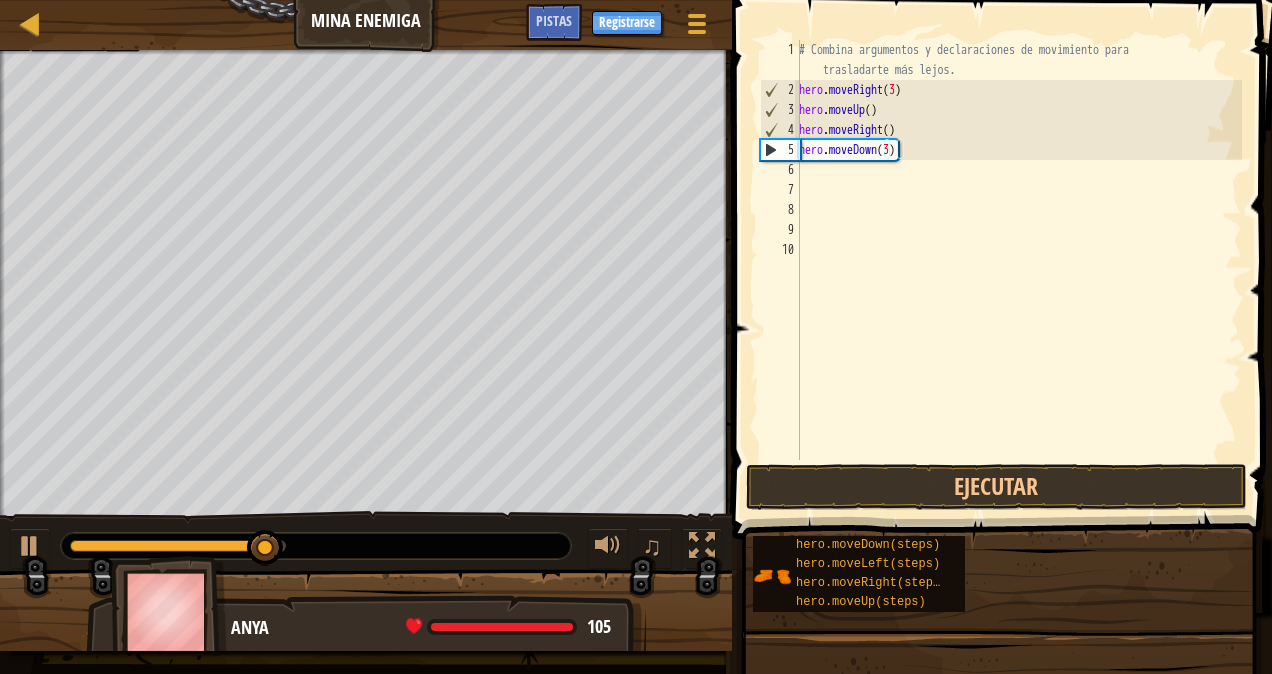 scroll, scrollTop: 9, scrollLeft: 0, axis: vertical 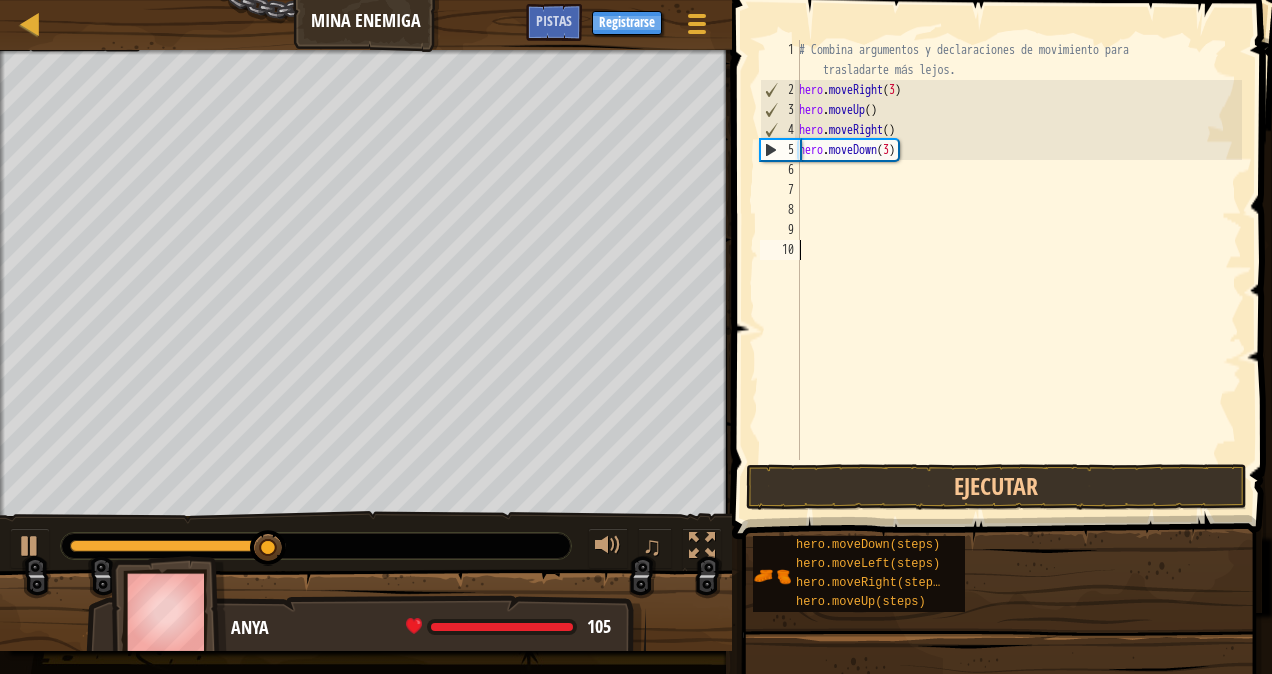 click on "# Combina argumentos y declaraciones de movimiento para       trasladarte más lejos. hero . moveRight ( 3 ) hero . moveUp ( ) hero . moveRight ( ) hero . moveDown ( 3 )" at bounding box center (1018, 280) 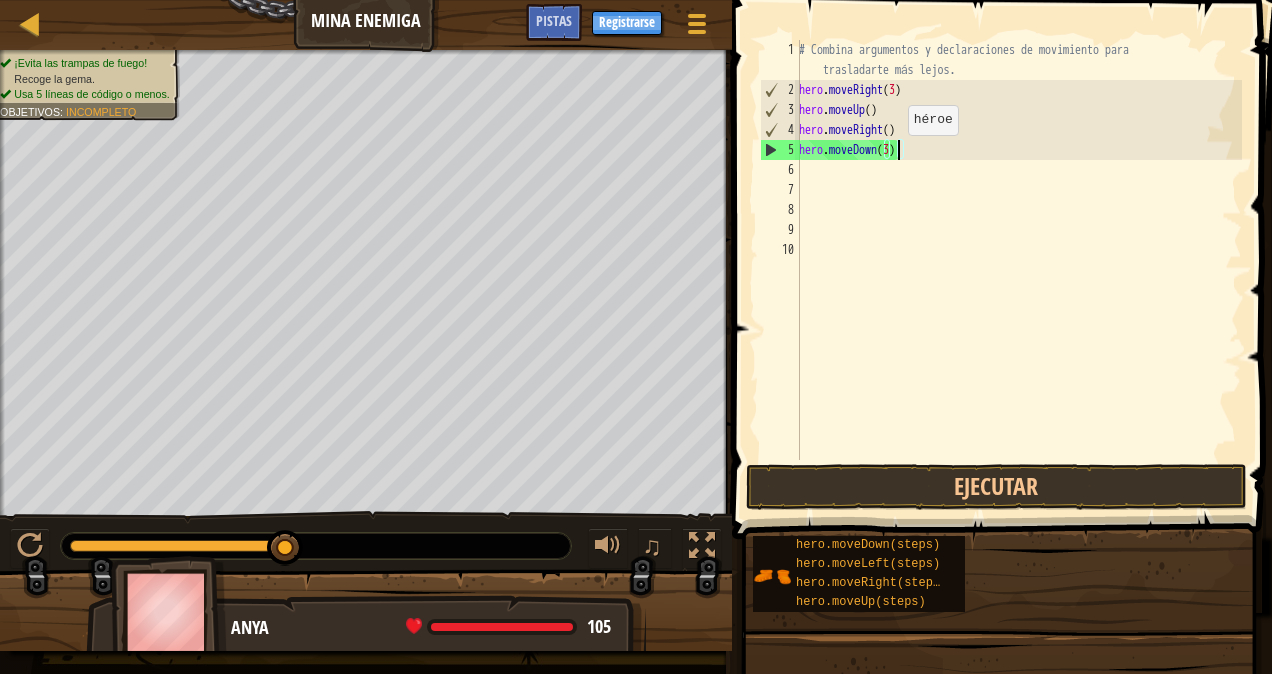 click on "# Combina argumentos y declaraciones de movimiento para       trasladarte más lejos. hero . moveRight ( 3 ) hero . moveUp ( ) hero . moveRight ( ) hero . moveDown ( 3 )" at bounding box center (1018, 280) 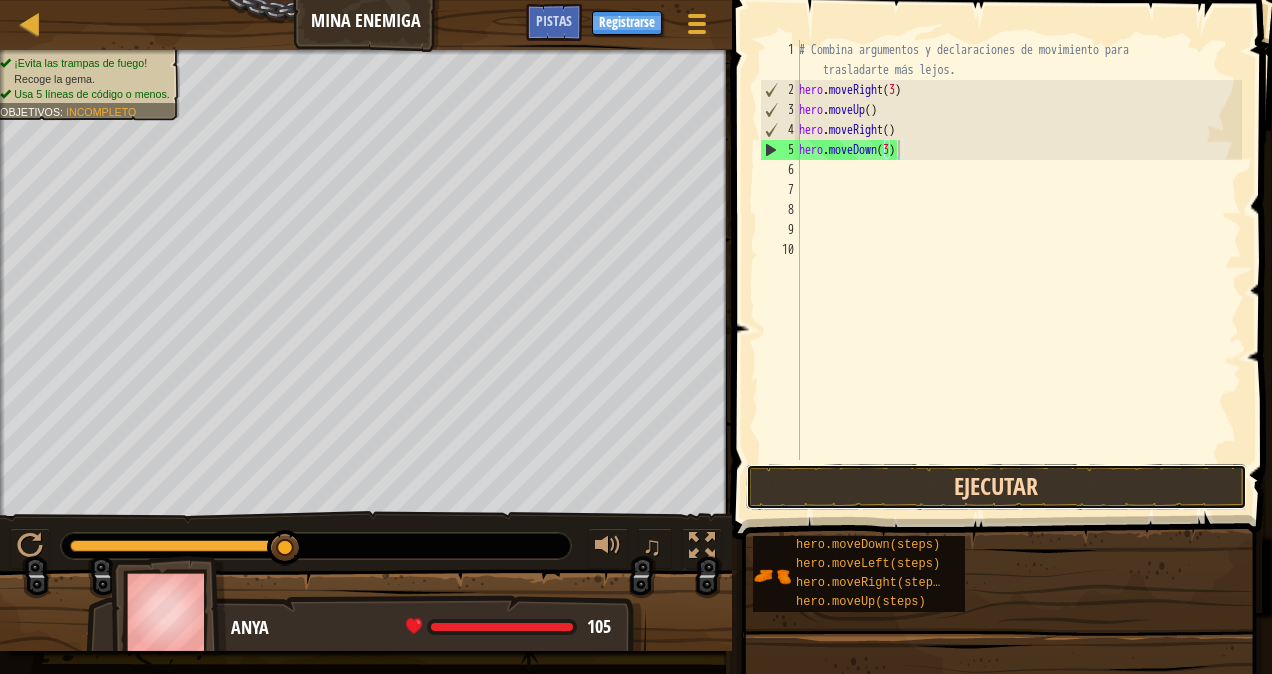 click on "Ejecutar" at bounding box center [996, 487] 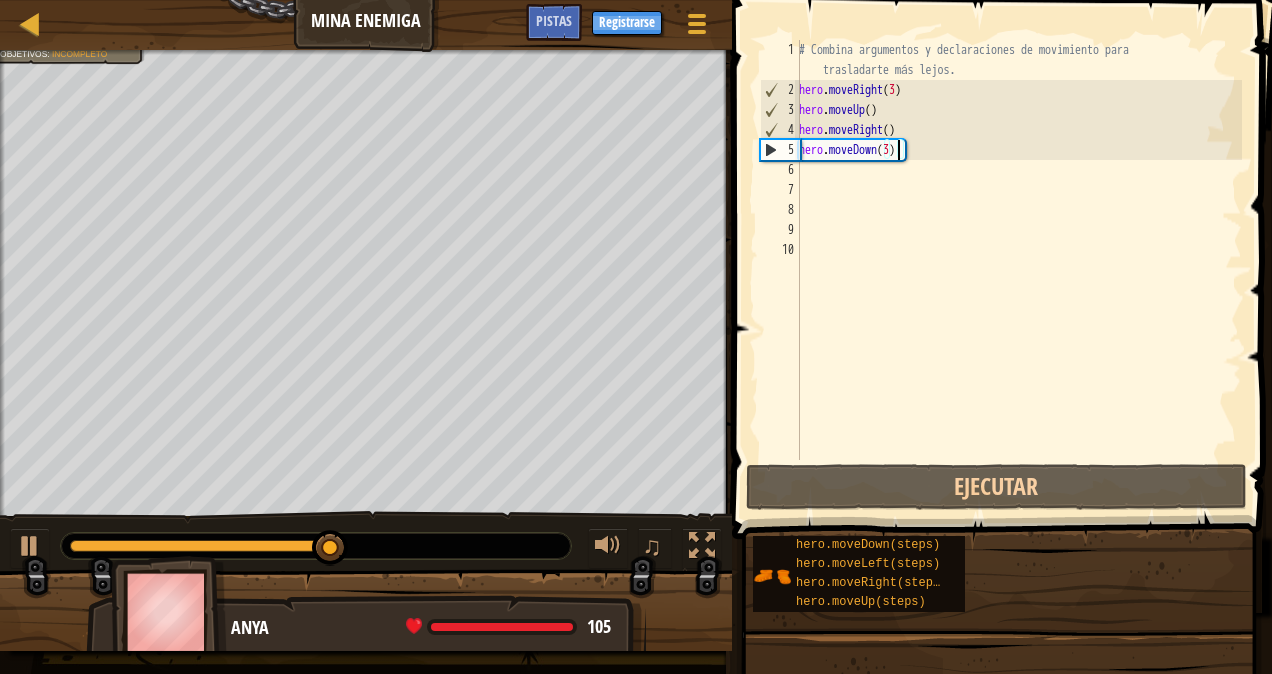 click on "# Combina argumentos y declaraciones de movimiento para       trasladarte más lejos. hero . moveRight ( 3 ) hero . moveUp ( ) hero . moveRight ( ) hero . moveDown ( 3 )" at bounding box center (1018, 280) 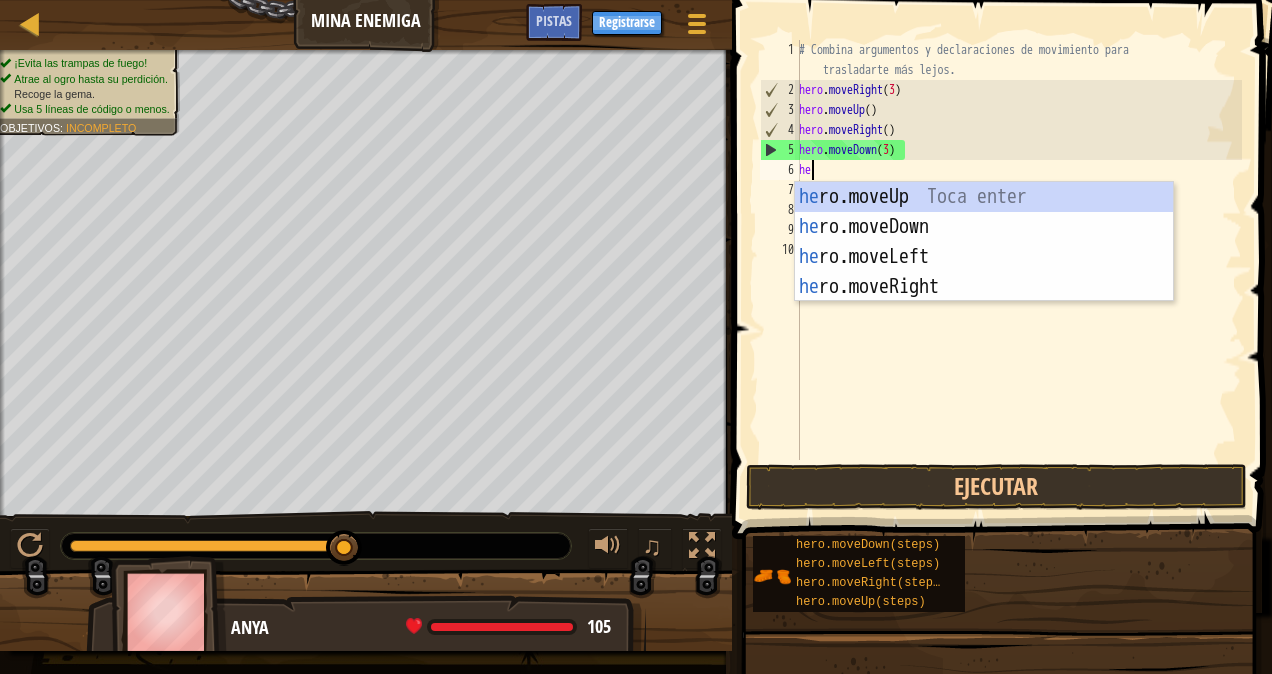 type on "her" 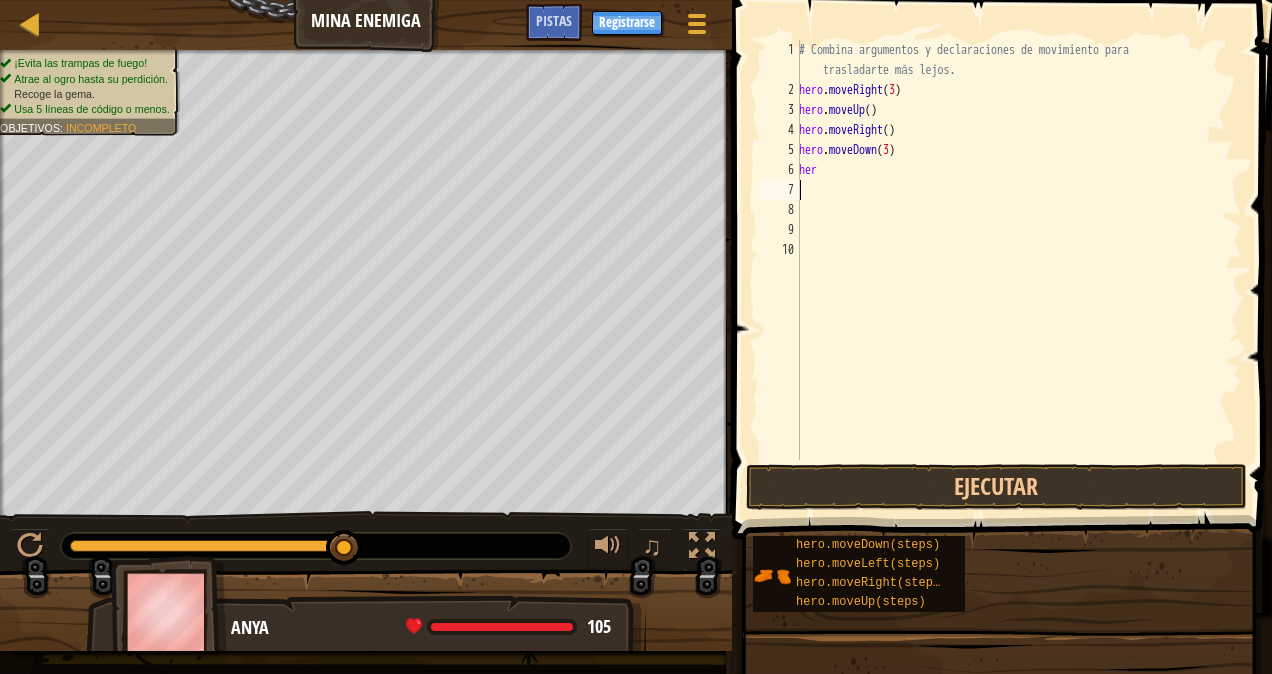 scroll, scrollTop: 9, scrollLeft: 0, axis: vertical 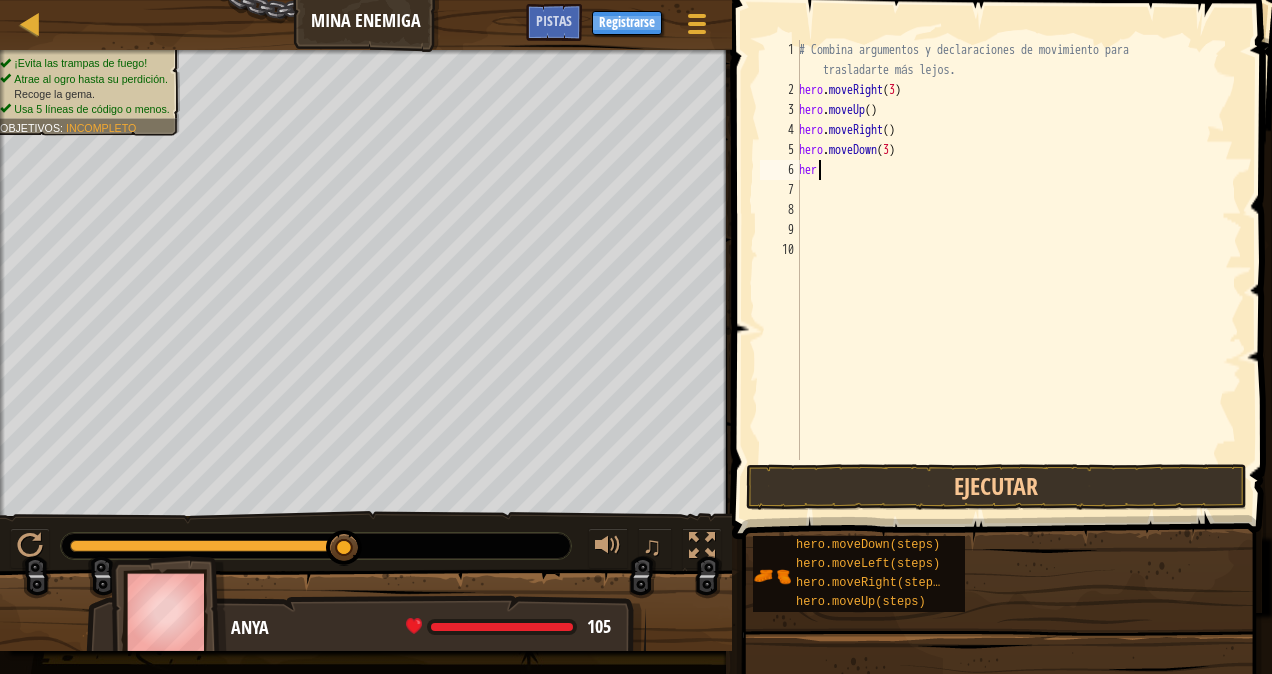 type on "hero" 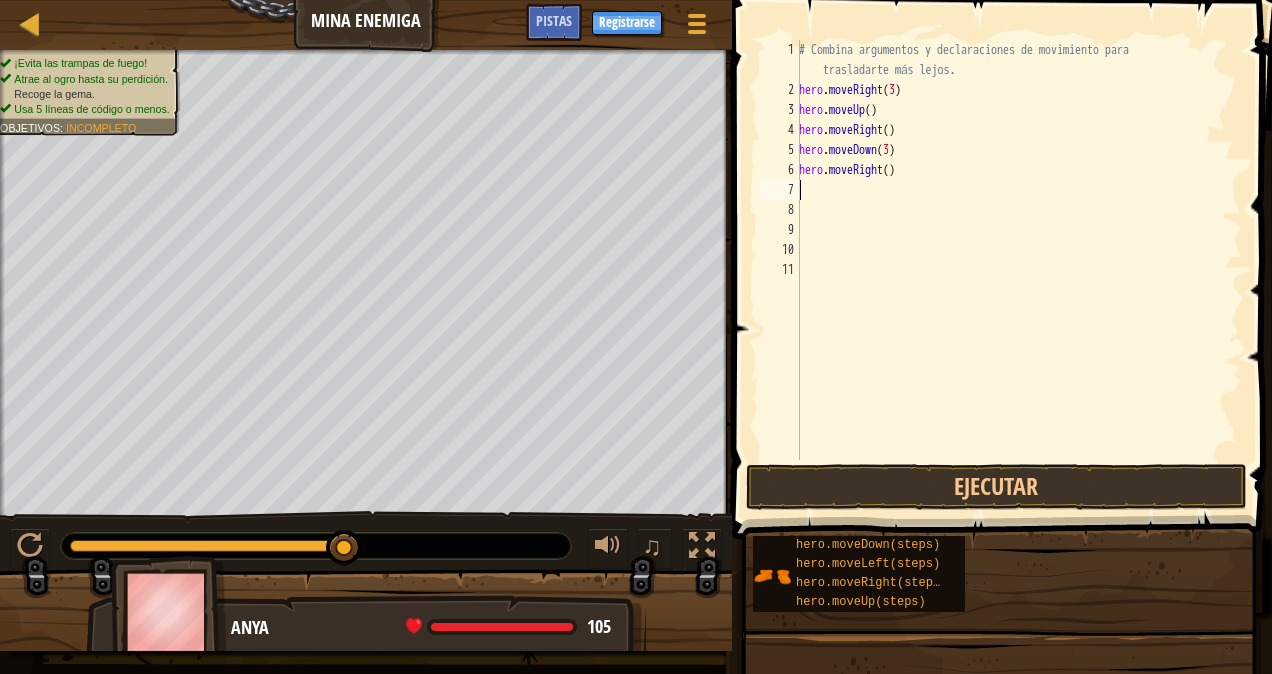 scroll, scrollTop: 9, scrollLeft: 0, axis: vertical 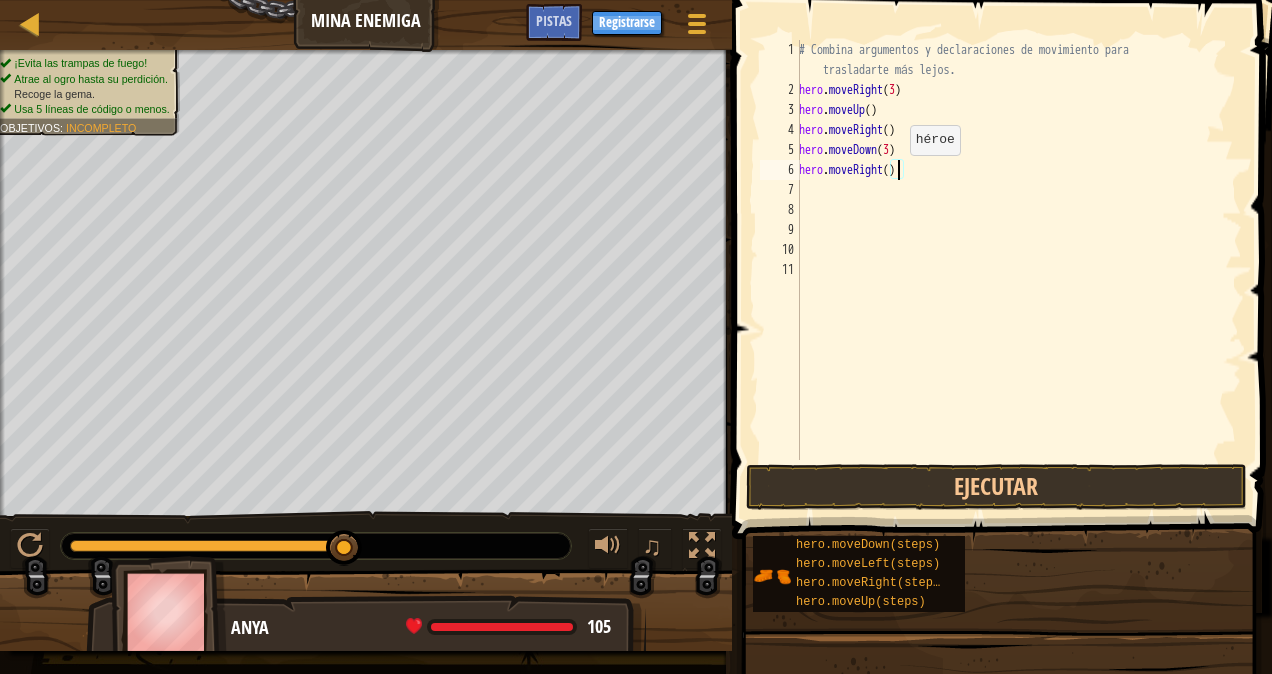 click on "# Combina argumentos y declaraciones de movimiento para       trasladarte más lejos. hero . moveRight ( 3 ) hero . moveUp ( ) hero . moveRight ( ) hero . moveDown ( 3 ) hero . moveRight ( )" at bounding box center [1018, 280] 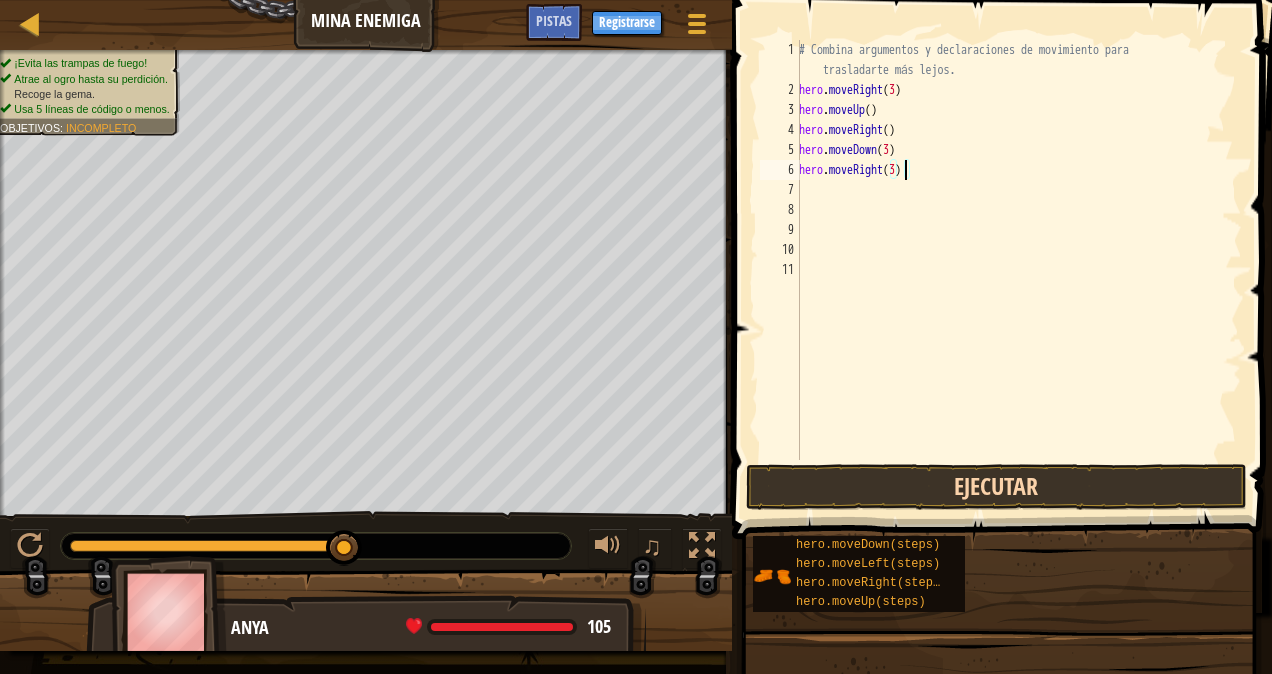 type on "hero.moveRight(3)" 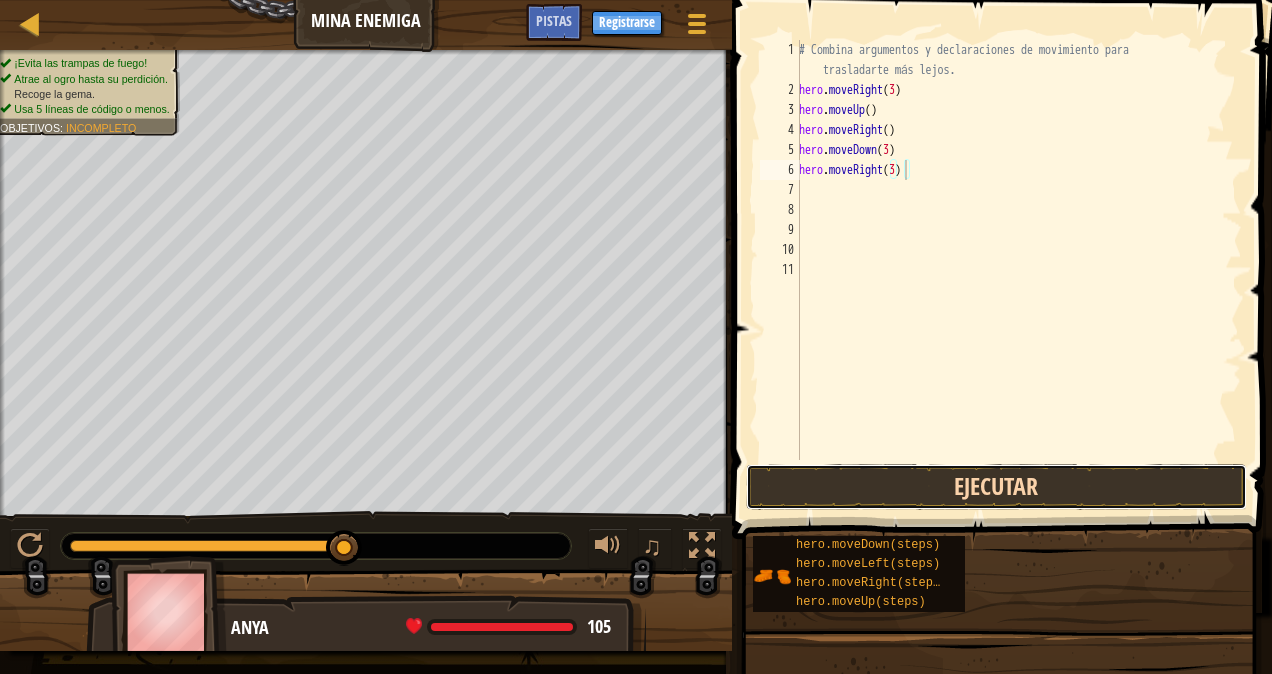 click on "Ejecutar" at bounding box center [996, 487] 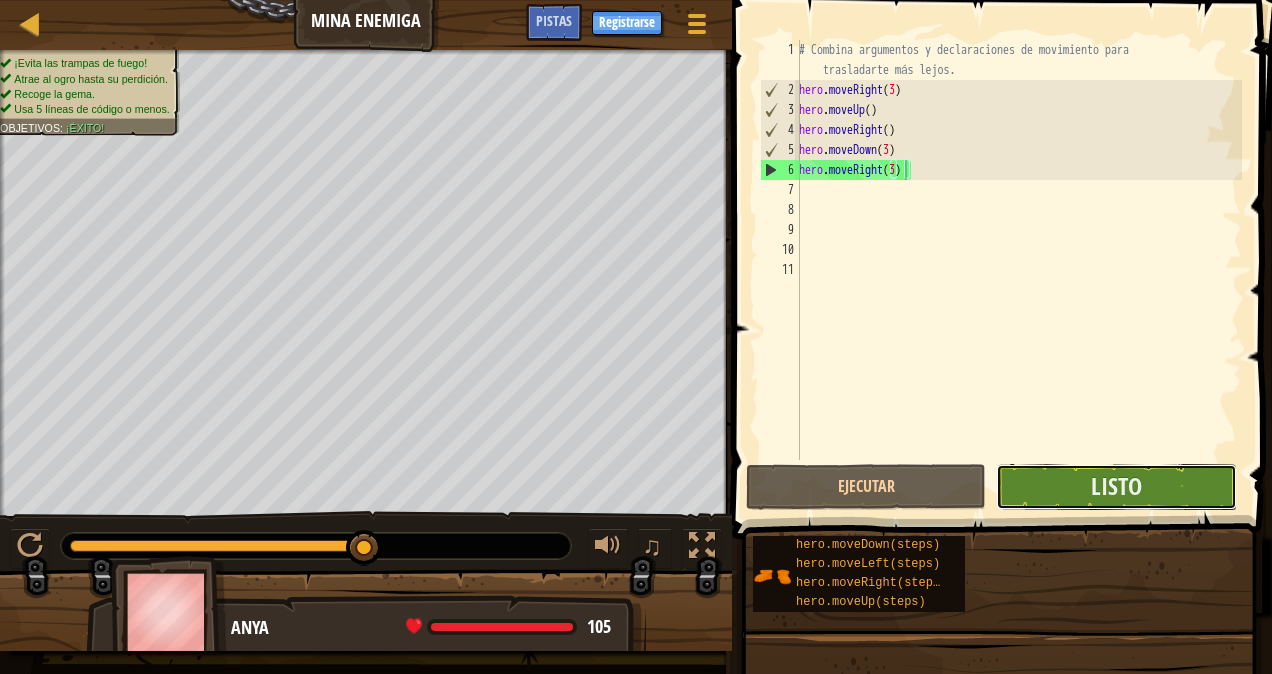 click on "Listo" at bounding box center (1116, 487) 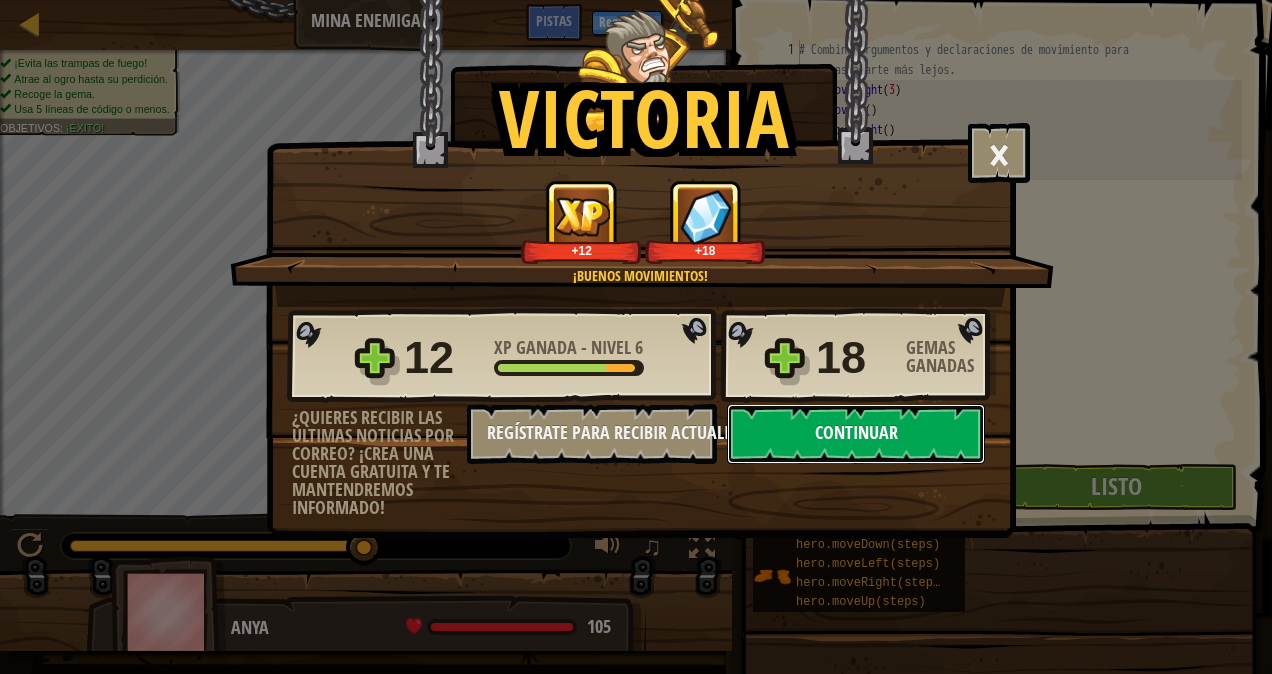 click on "Continuar" at bounding box center (856, 434) 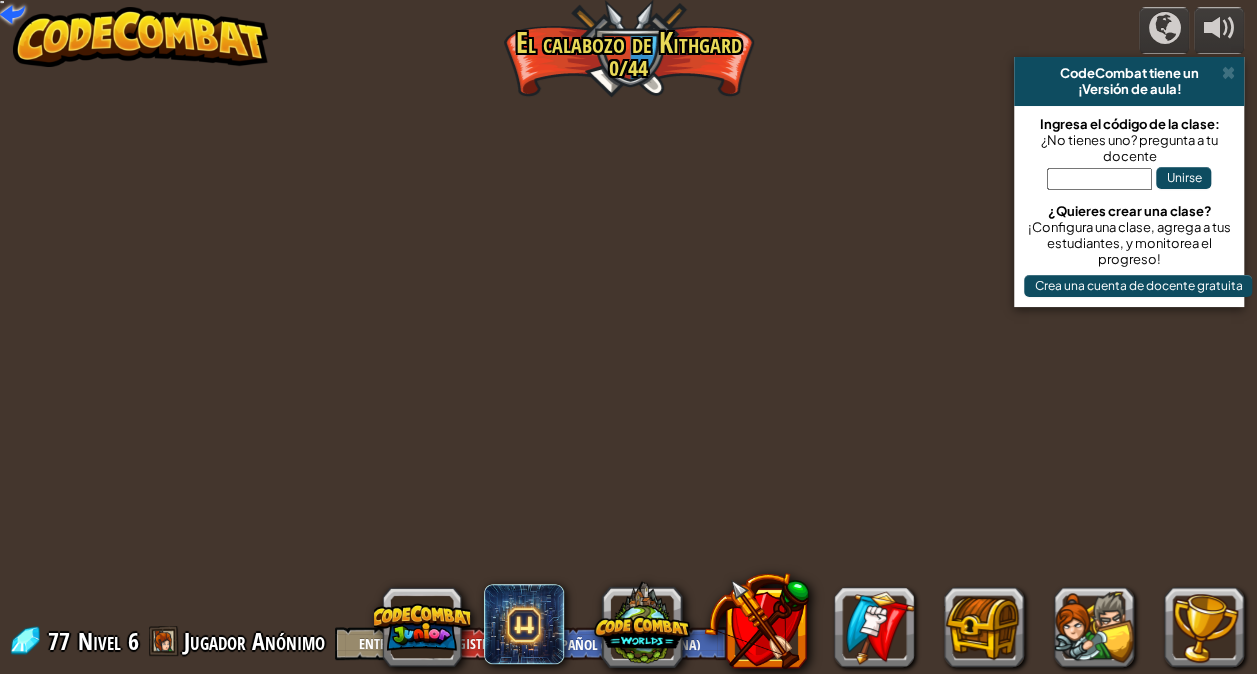 select on "es-419" 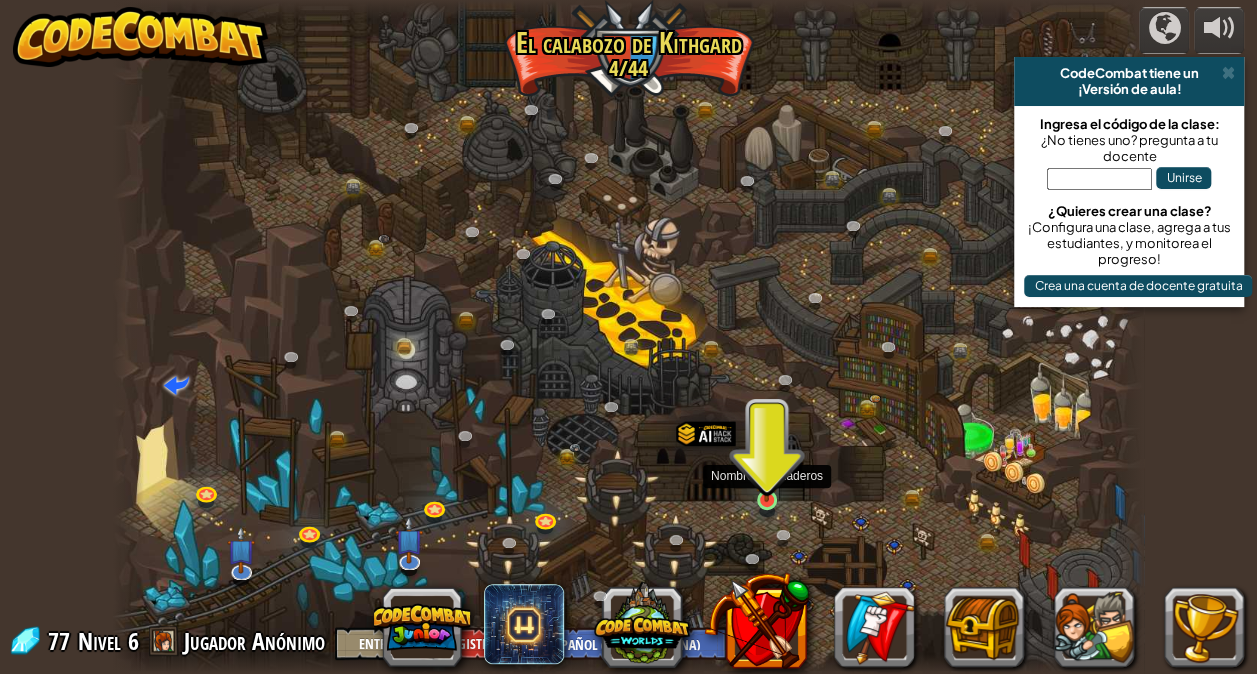 click at bounding box center [766, 473] 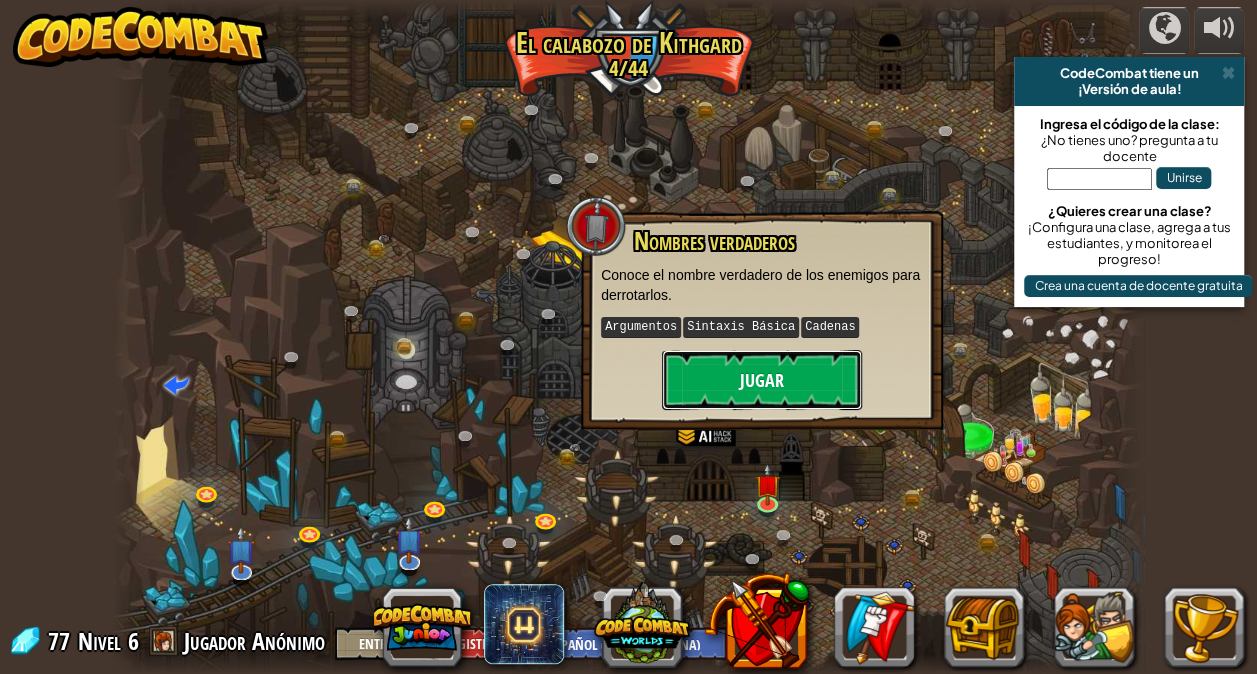 click on "Jugar" at bounding box center [762, 380] 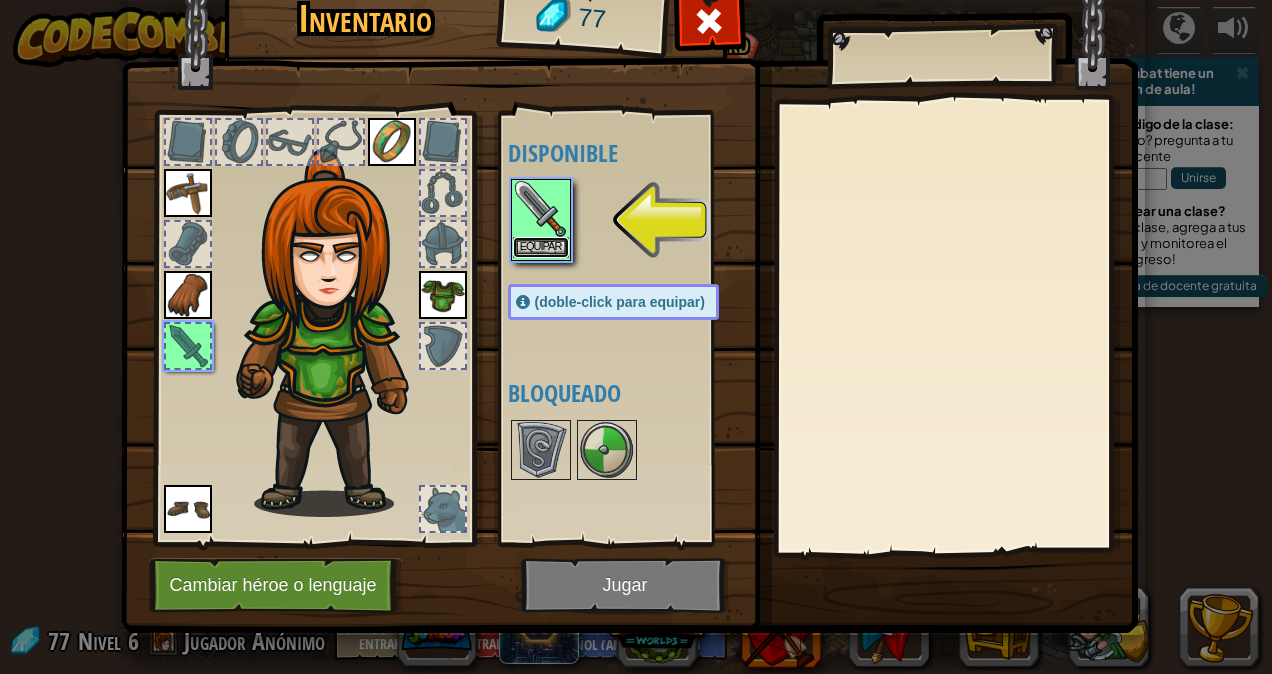 click on "Equipar" at bounding box center (541, 247) 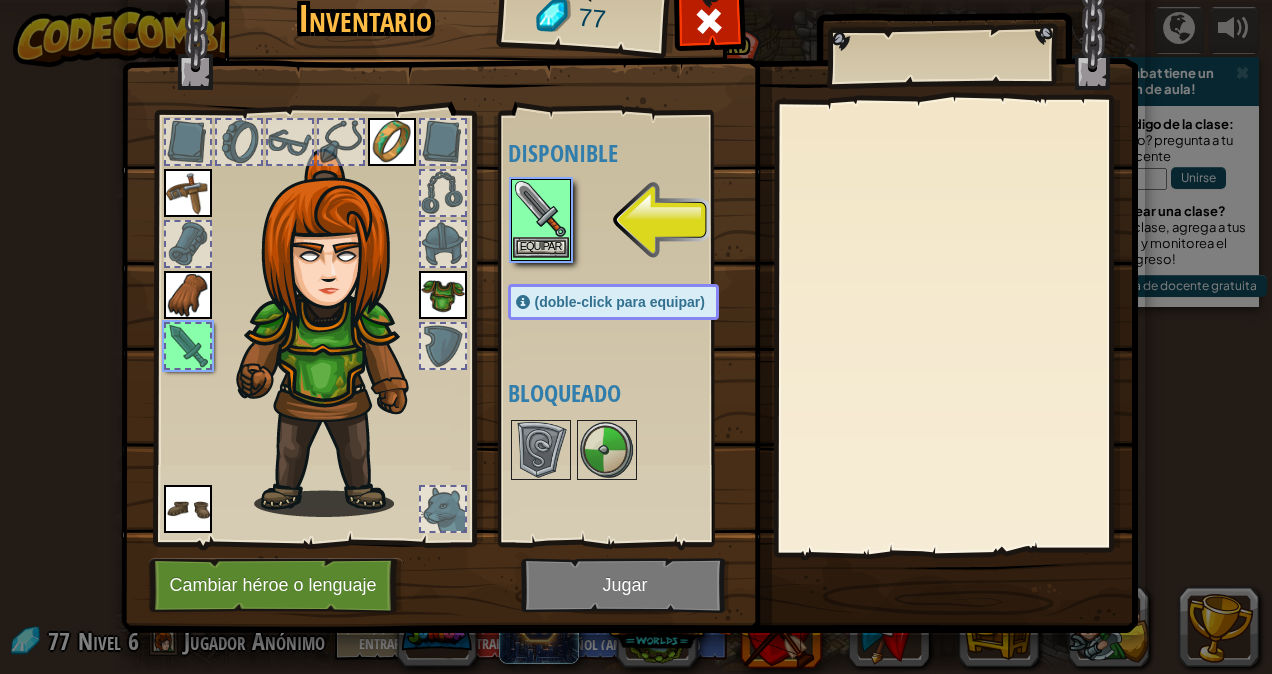 click on "Disponible Equipar Equipar Equipar Equipar Equipar Equipar (doble-click para equipar) Bloqueado" at bounding box center (633, 328) 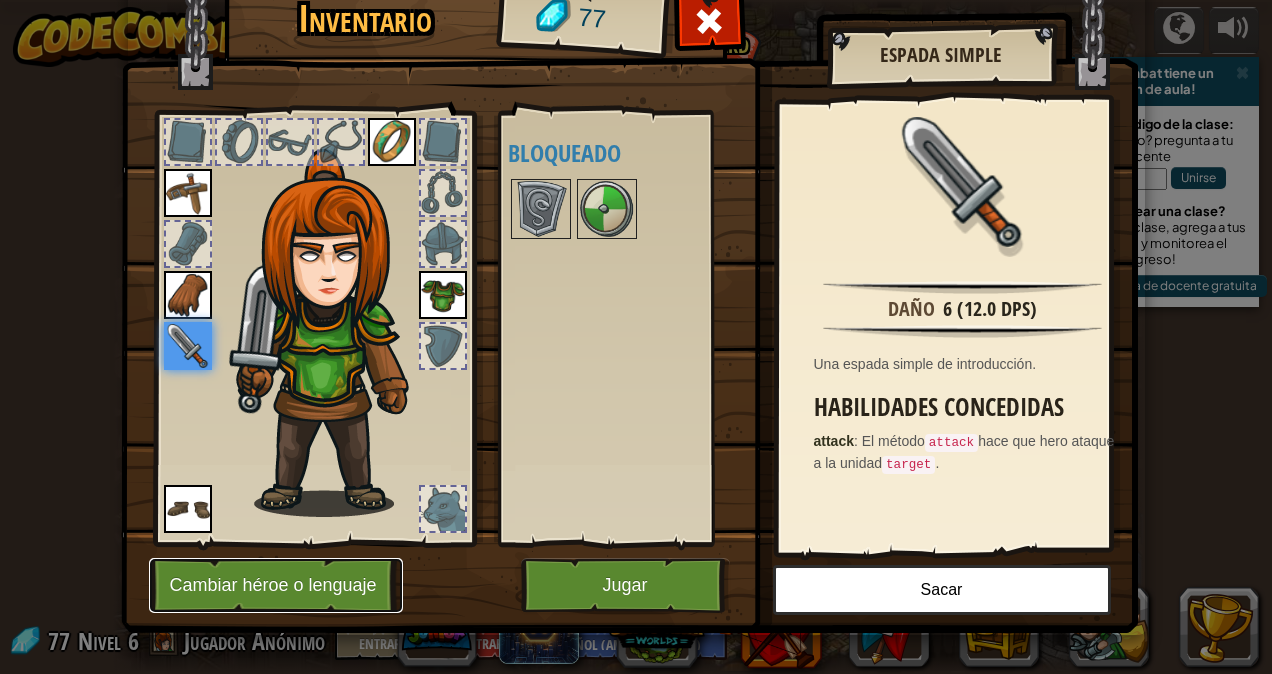 click on "Cambiar héroe o lenguaje" at bounding box center (276, 585) 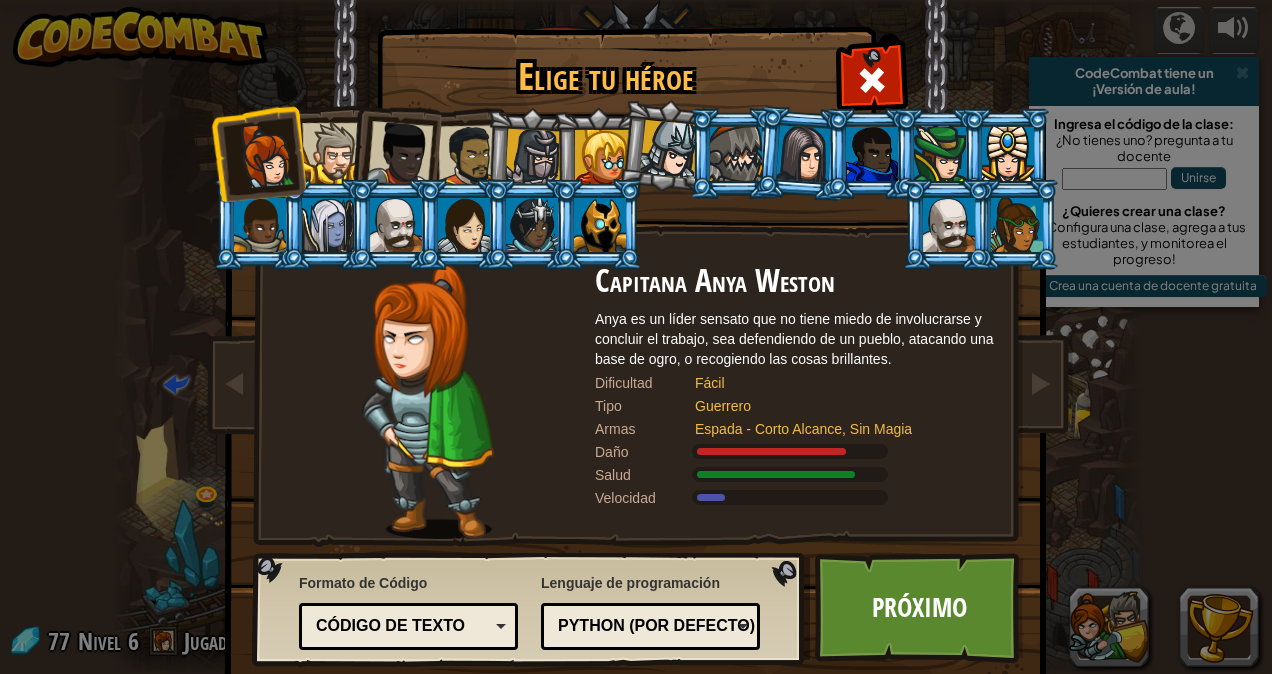 click on "Python (por Defecto)" at bounding box center (644, 626) 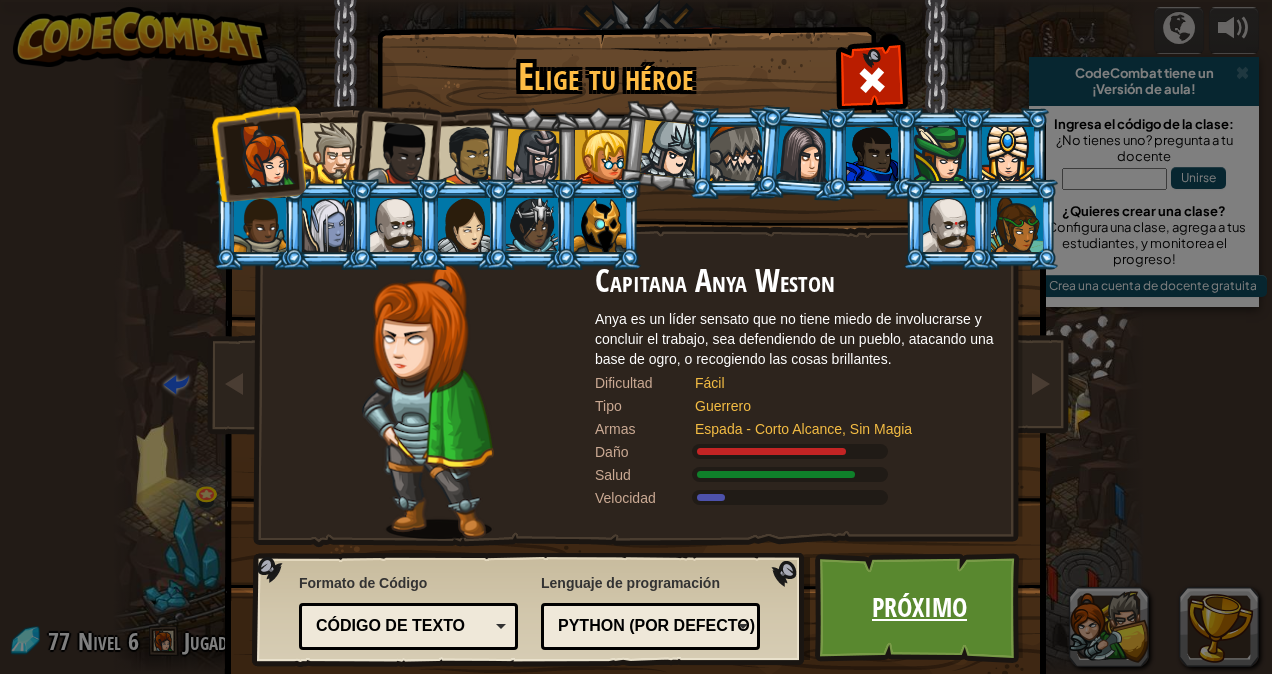 click on "Próximo" at bounding box center (919, 608) 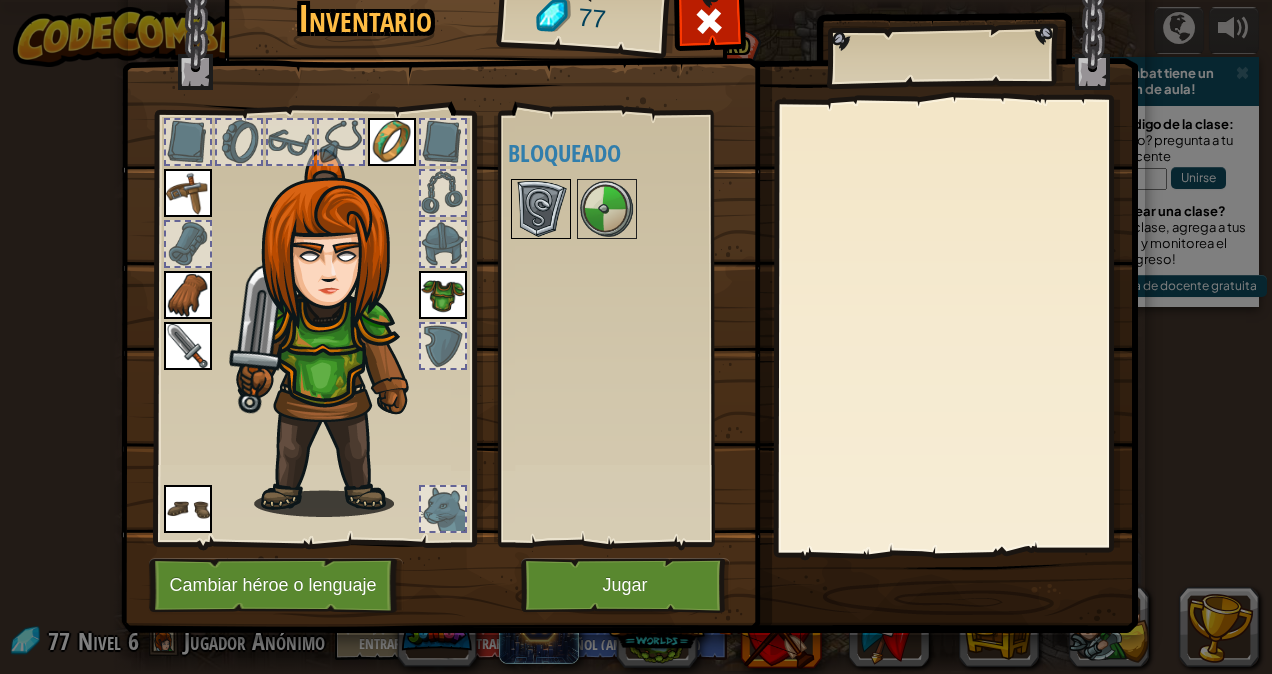 click at bounding box center [541, 209] 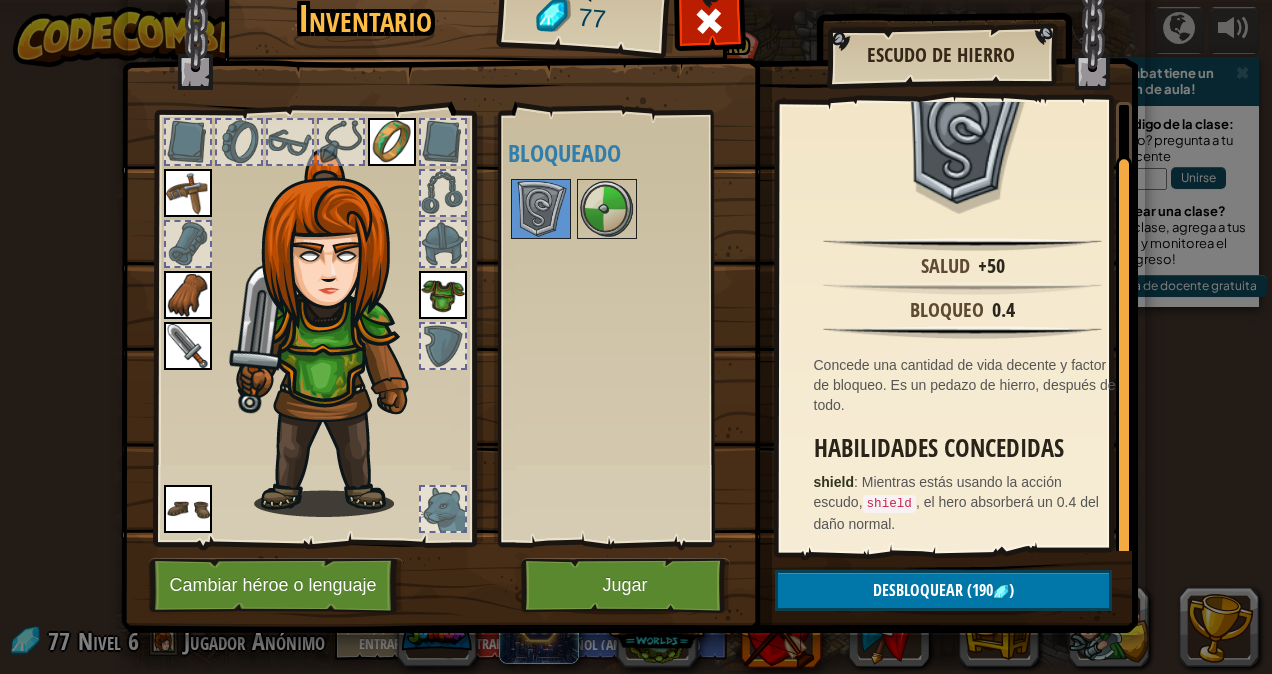 scroll, scrollTop: 0, scrollLeft: 0, axis: both 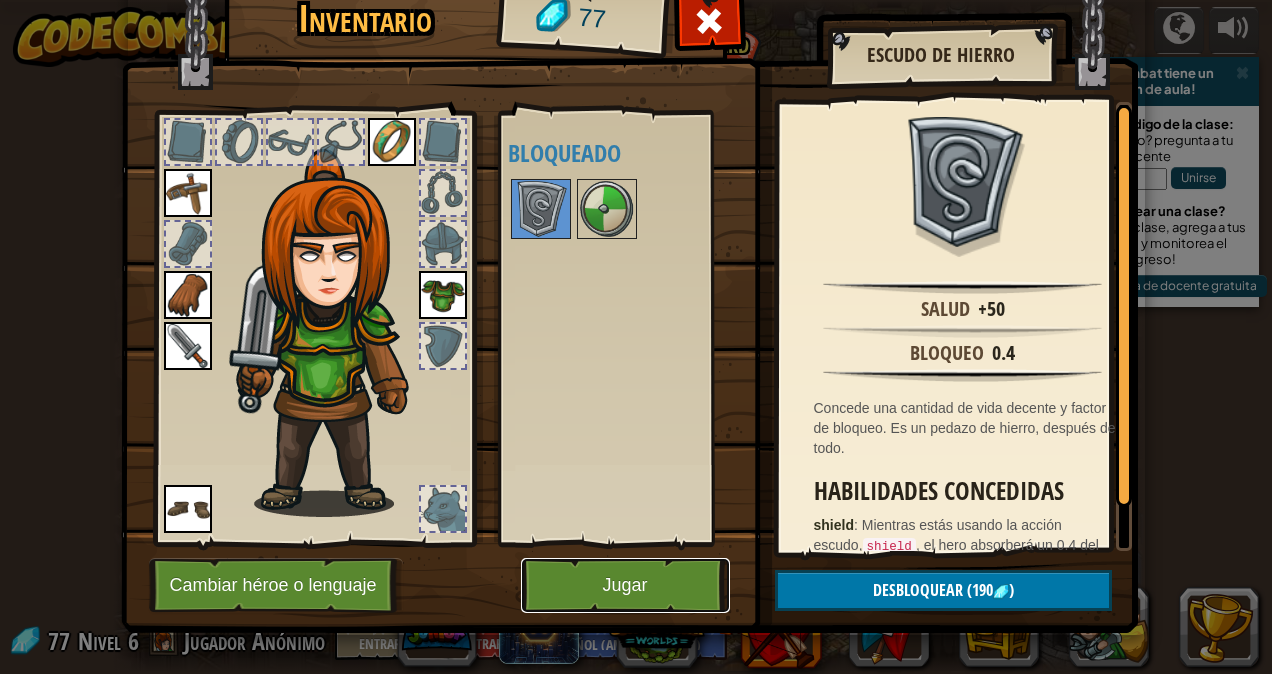 click on "Jugar" at bounding box center [625, 585] 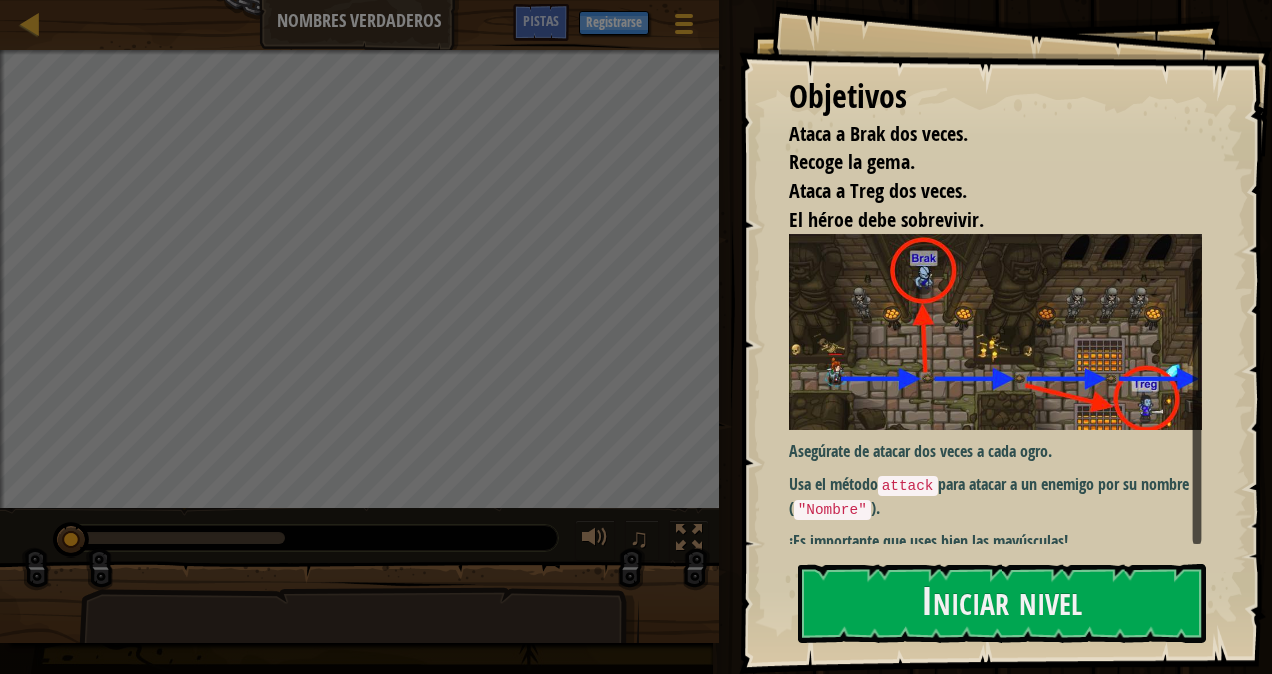 scroll, scrollTop: 11, scrollLeft: 0, axis: vertical 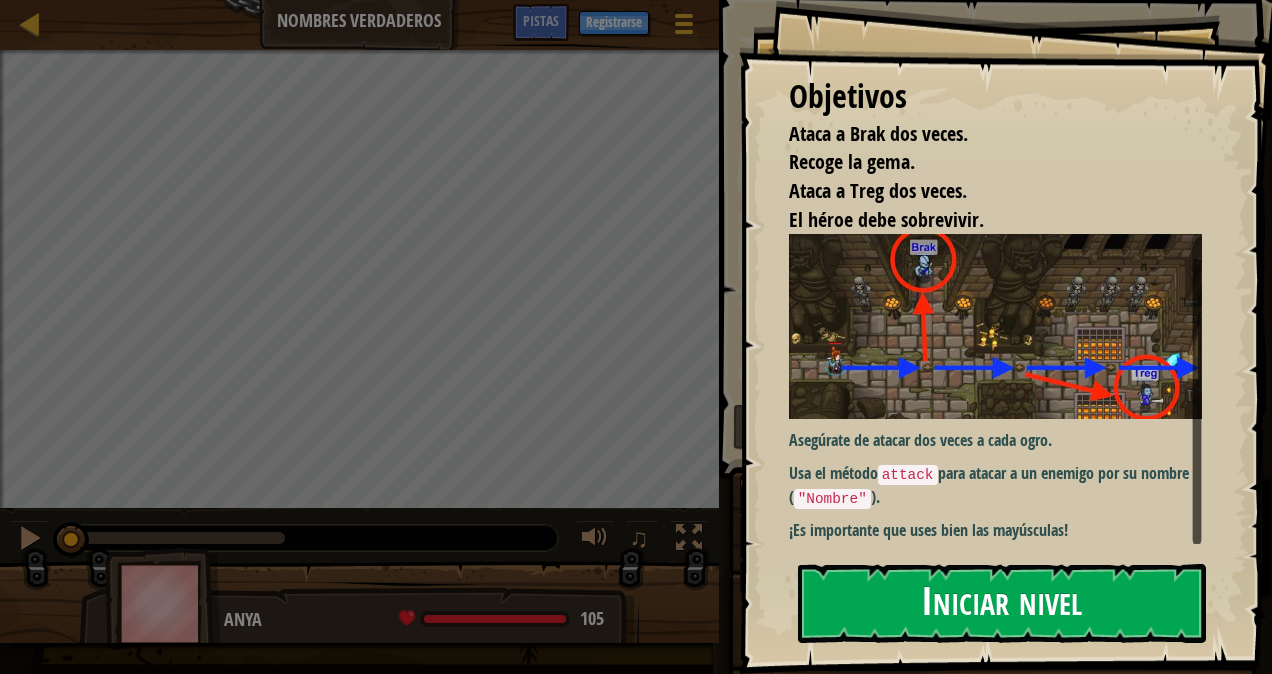 click on "Iniciar nivel" at bounding box center [1002, 603] 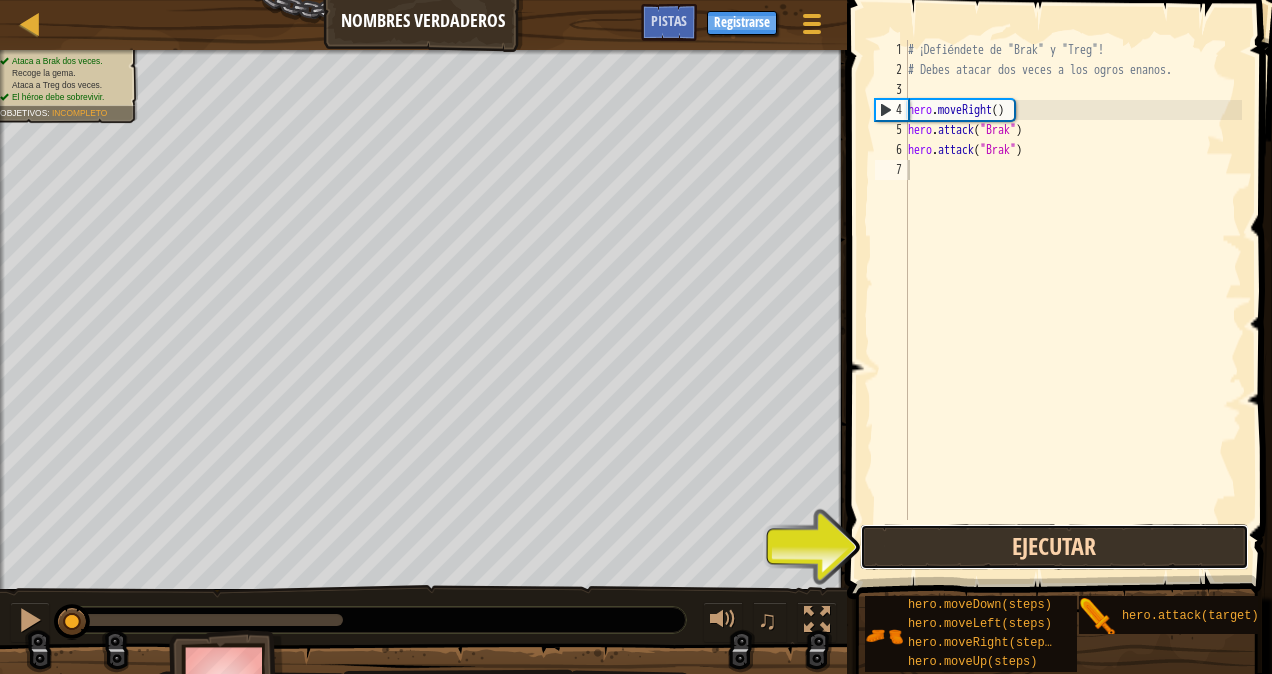 click on "Ejecutar" at bounding box center [1054, 547] 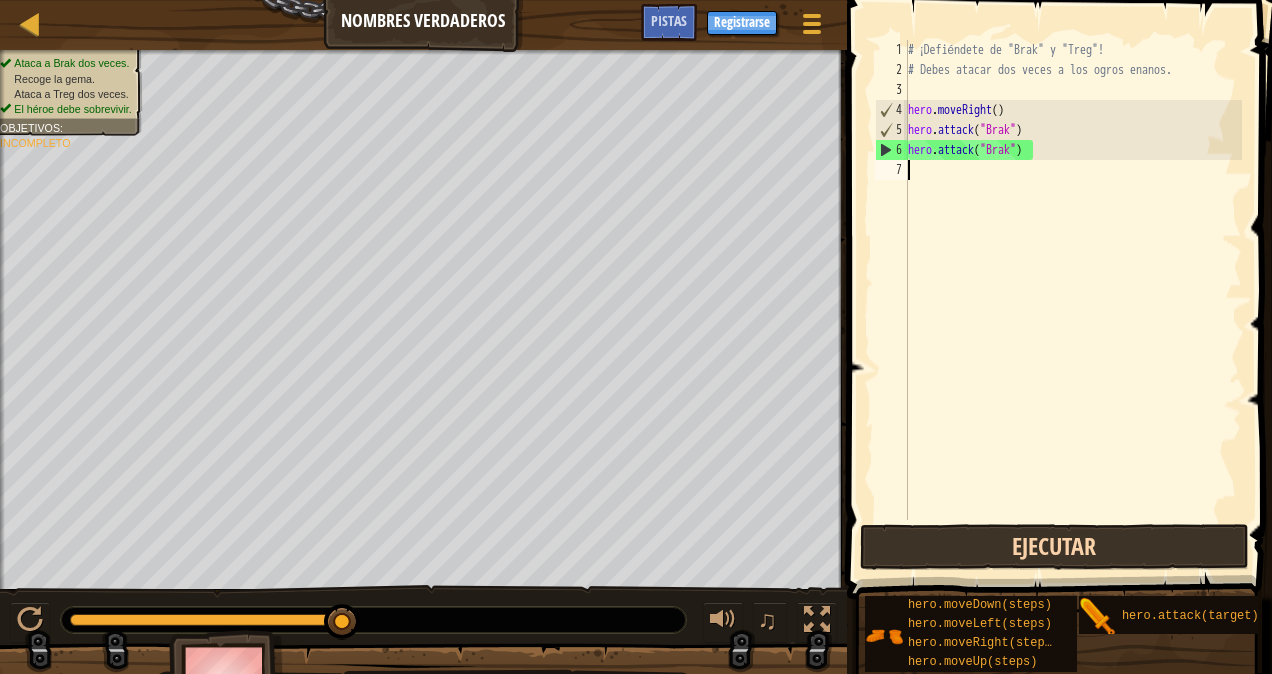 scroll, scrollTop: 9, scrollLeft: 0, axis: vertical 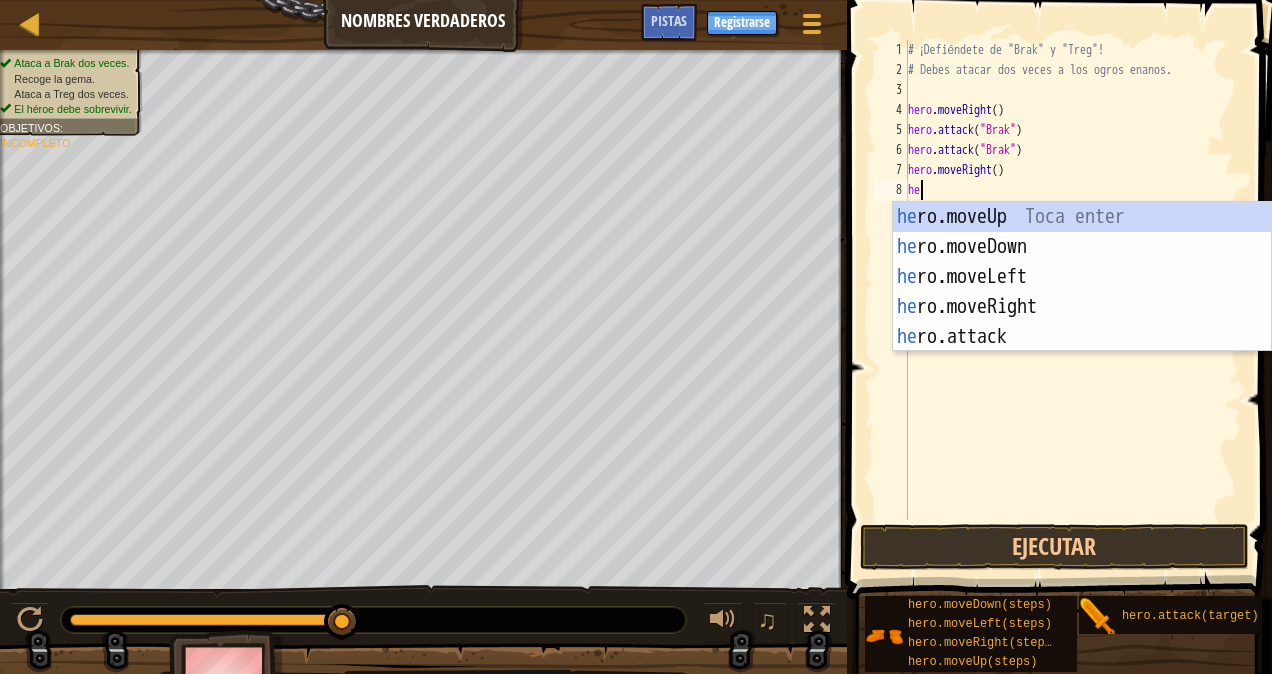 type on "h" 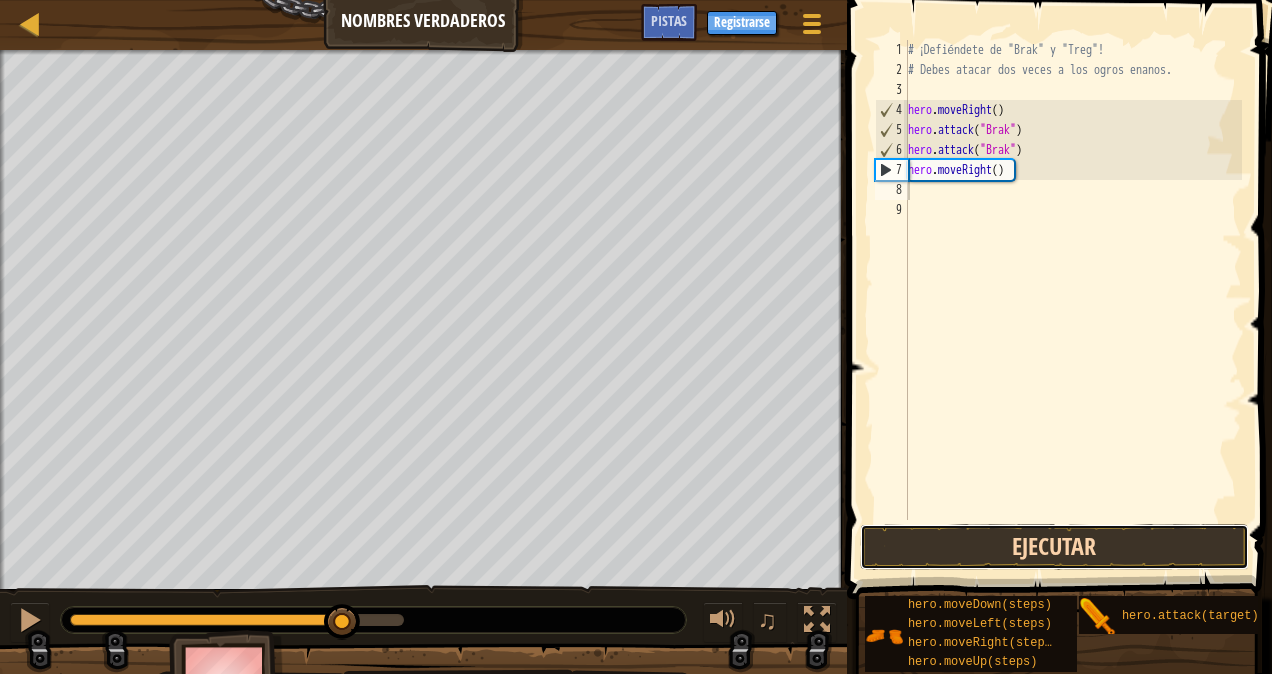 click on "Ejecutar" at bounding box center [1054, 547] 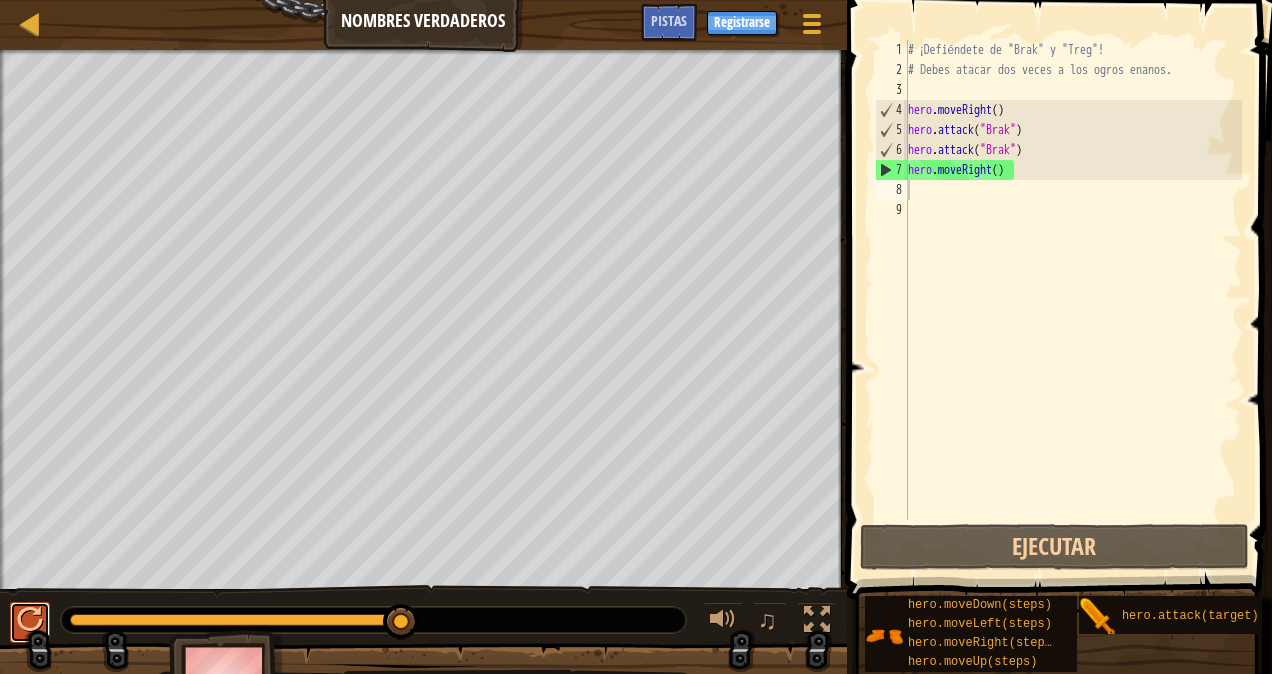 click at bounding box center [30, 620] 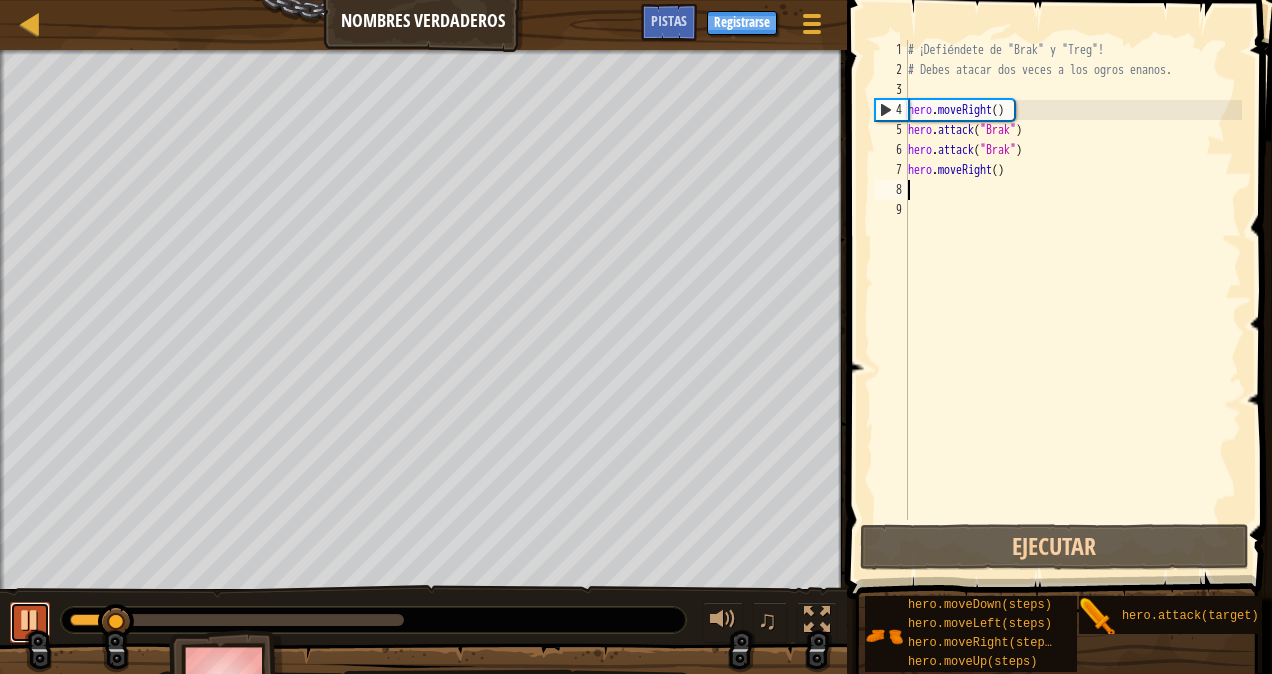 click at bounding box center (30, 620) 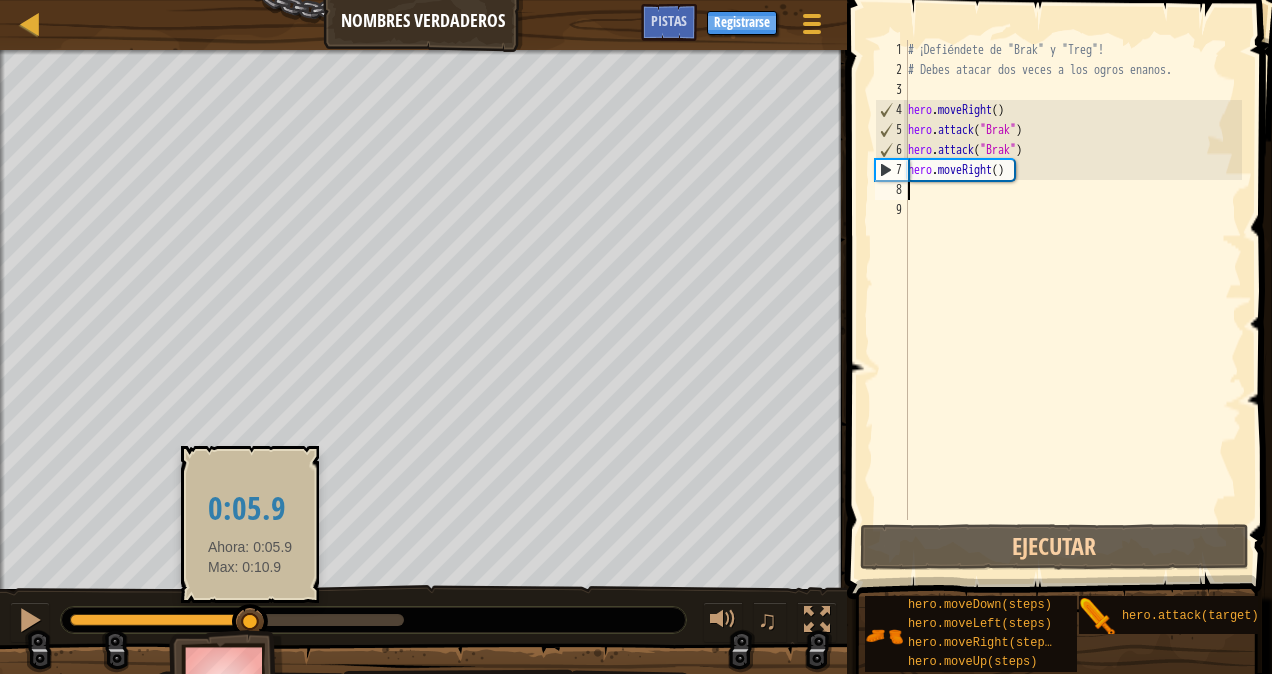 drag, startPoint x: 125, startPoint y: 612, endPoint x: 250, endPoint y: 618, distance: 125.14392 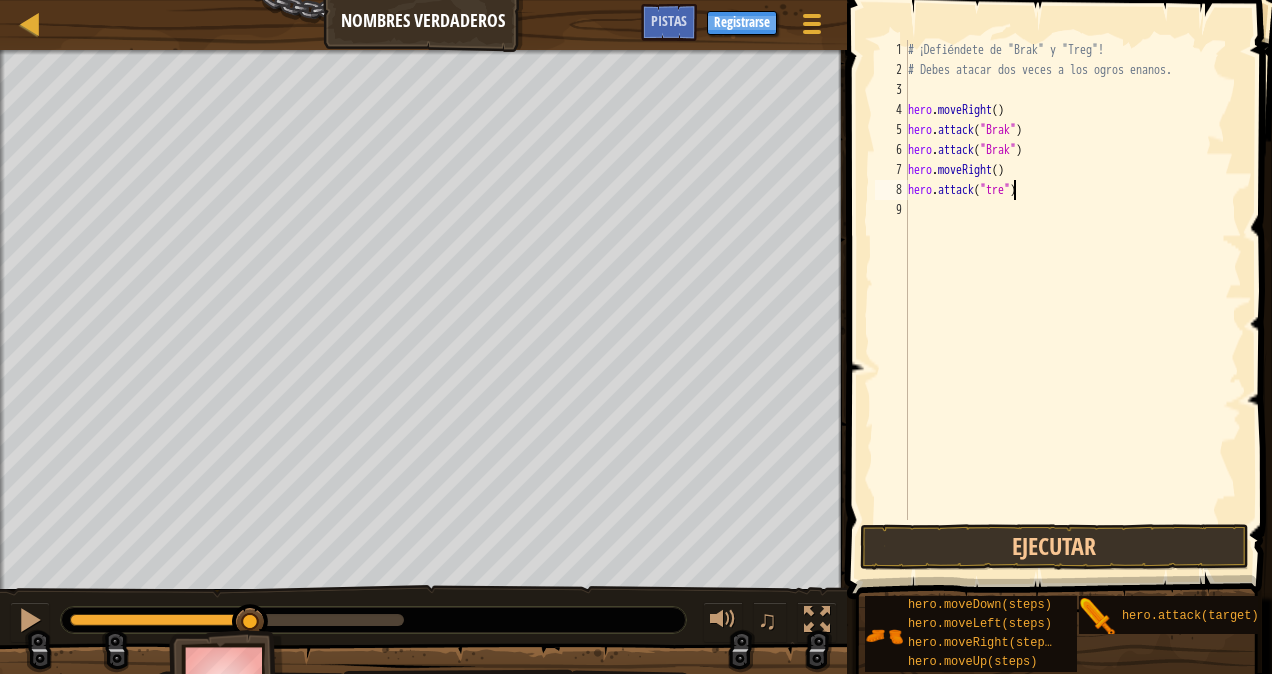 scroll, scrollTop: 9, scrollLeft: 9, axis: both 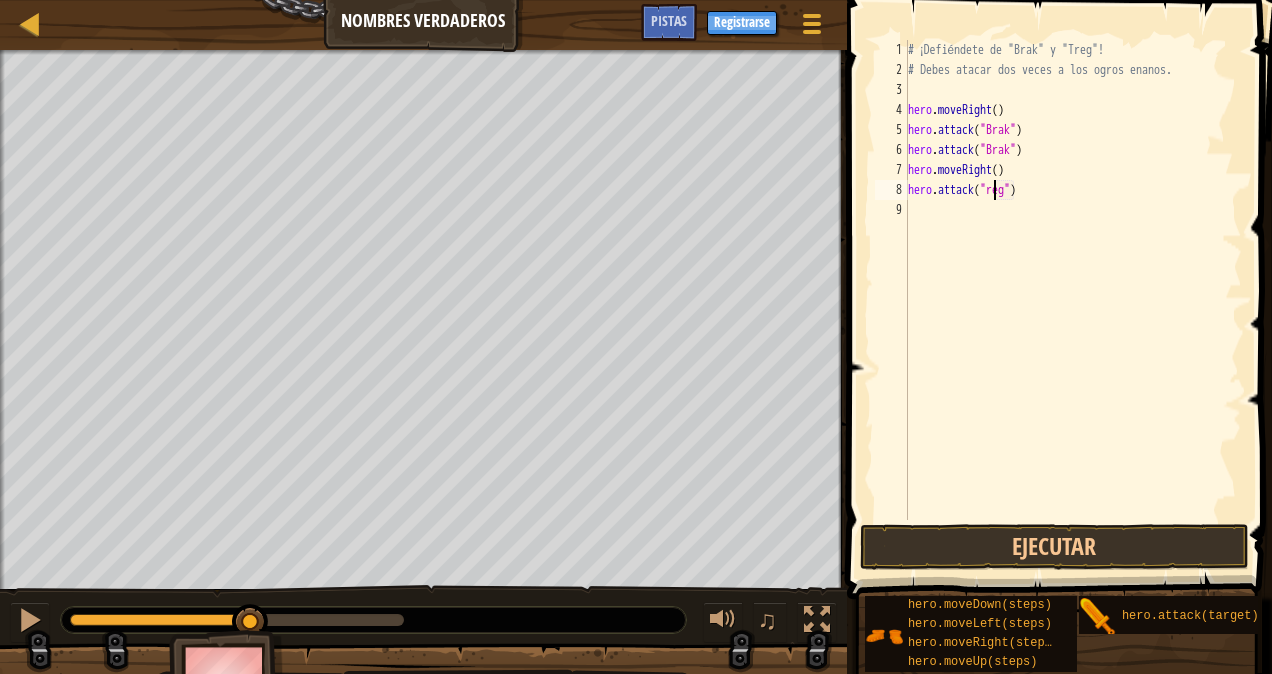 type on "hero.attack("Treg")" 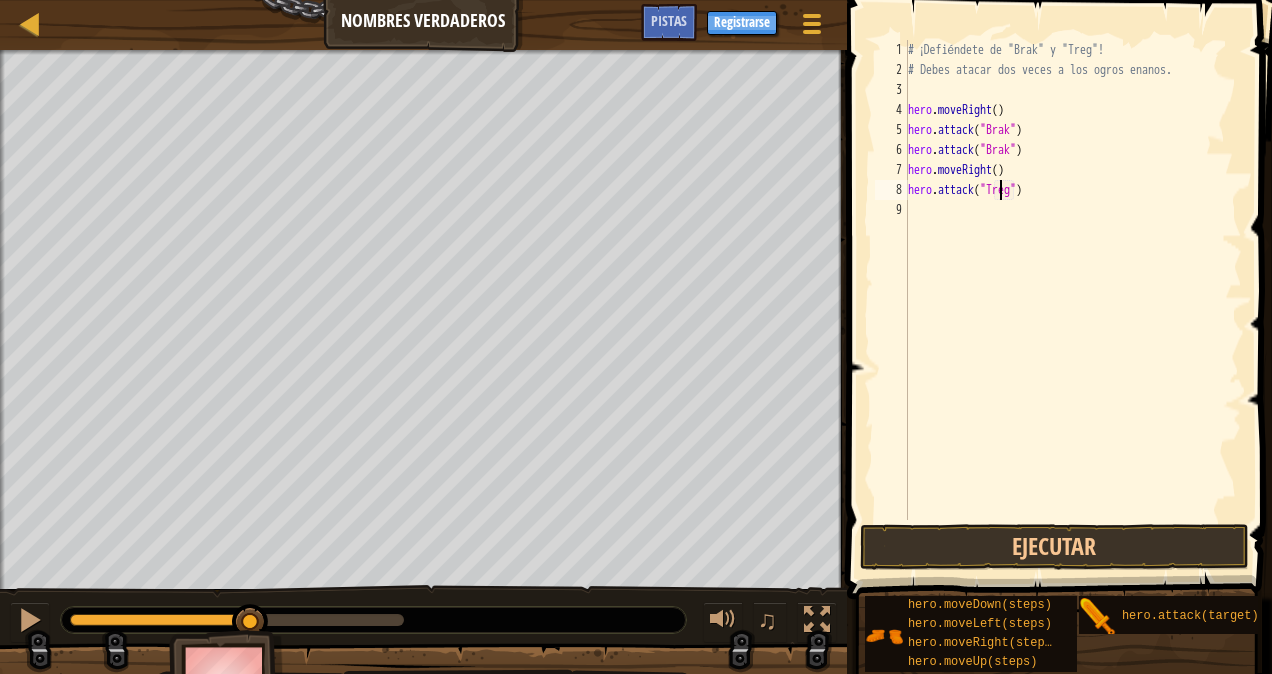 scroll, scrollTop: 9, scrollLeft: 0, axis: vertical 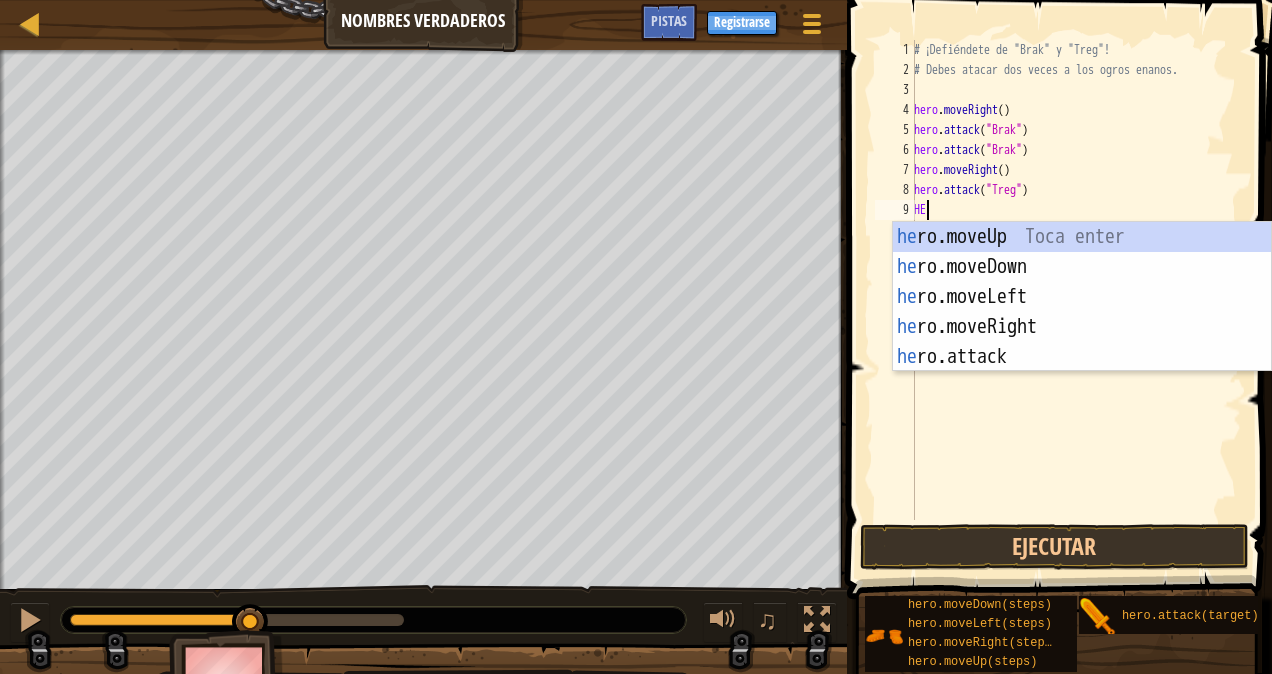type on "HER" 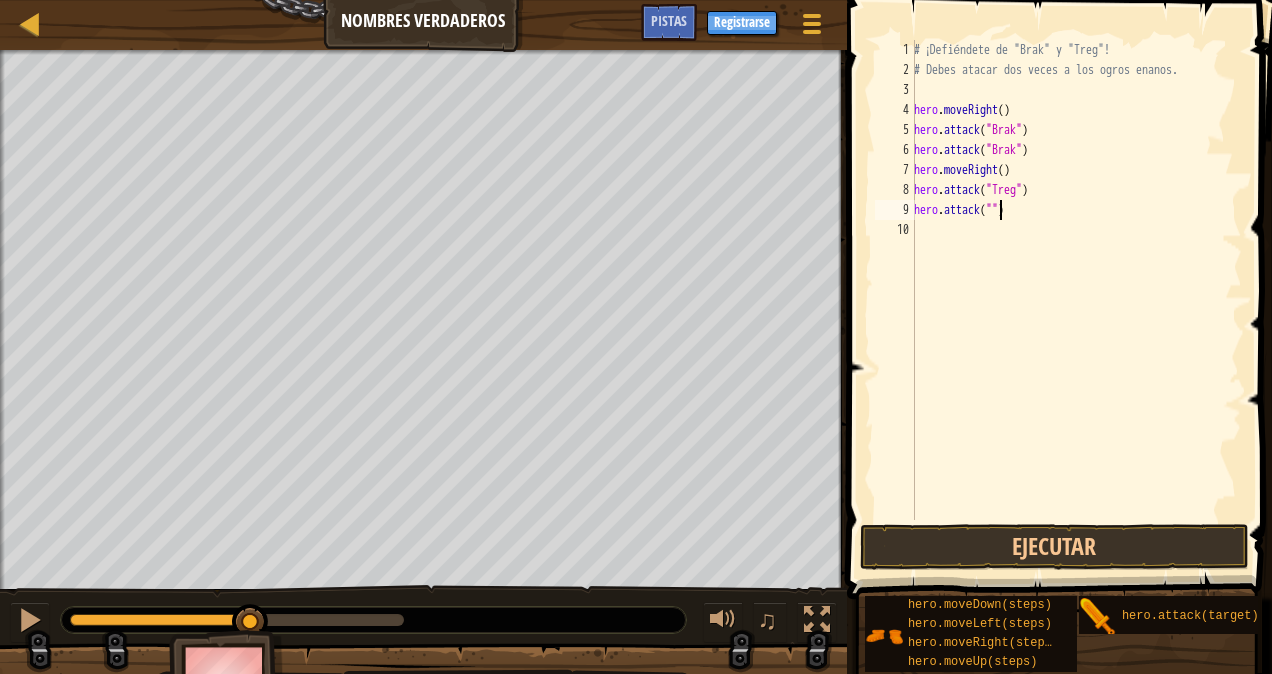 scroll, scrollTop: 9, scrollLeft: 8, axis: both 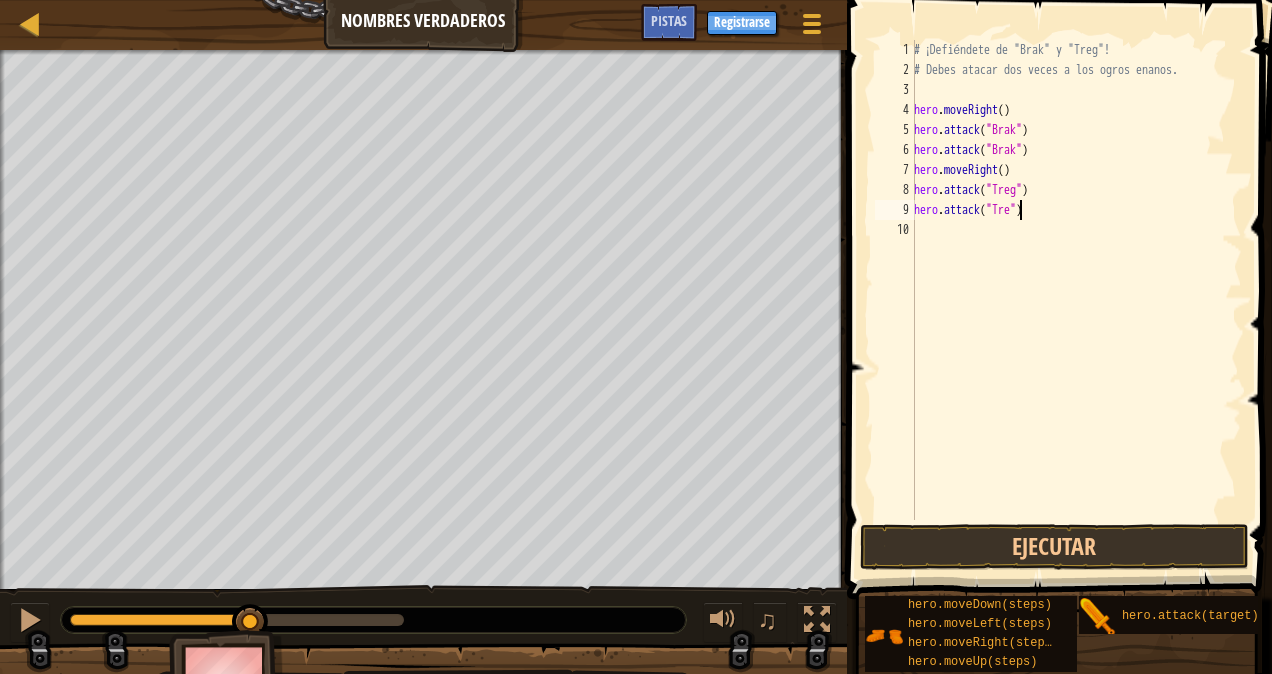 type on "hero.attack("Treg")" 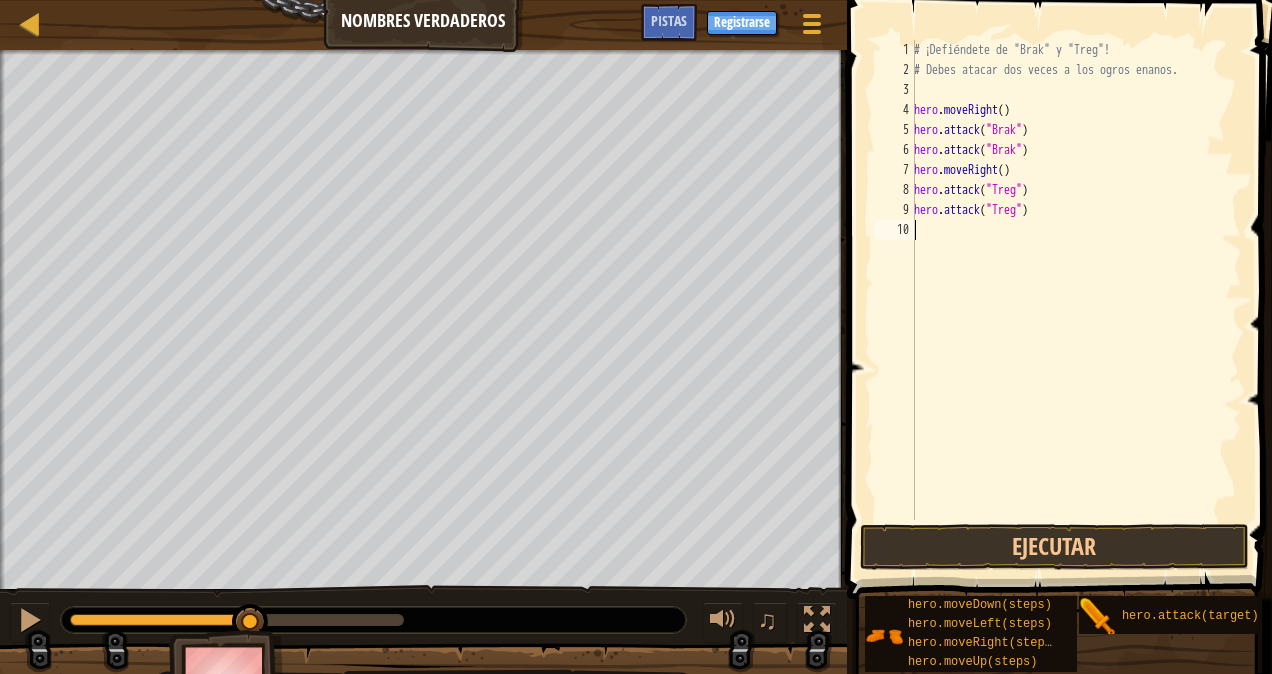 click on "# ¡Defiéndete de "Brak" y "Treg"! # Debes atacar dos veces a los ogros enanos. hero . moveRight ( ) hero . attack ( "Brak" ) hero . attack ( "Brak" ) hero . moveRight ( ) hero . attack ( "Treg" ) hero . attack ( "Treg" )" at bounding box center (1076, 300) 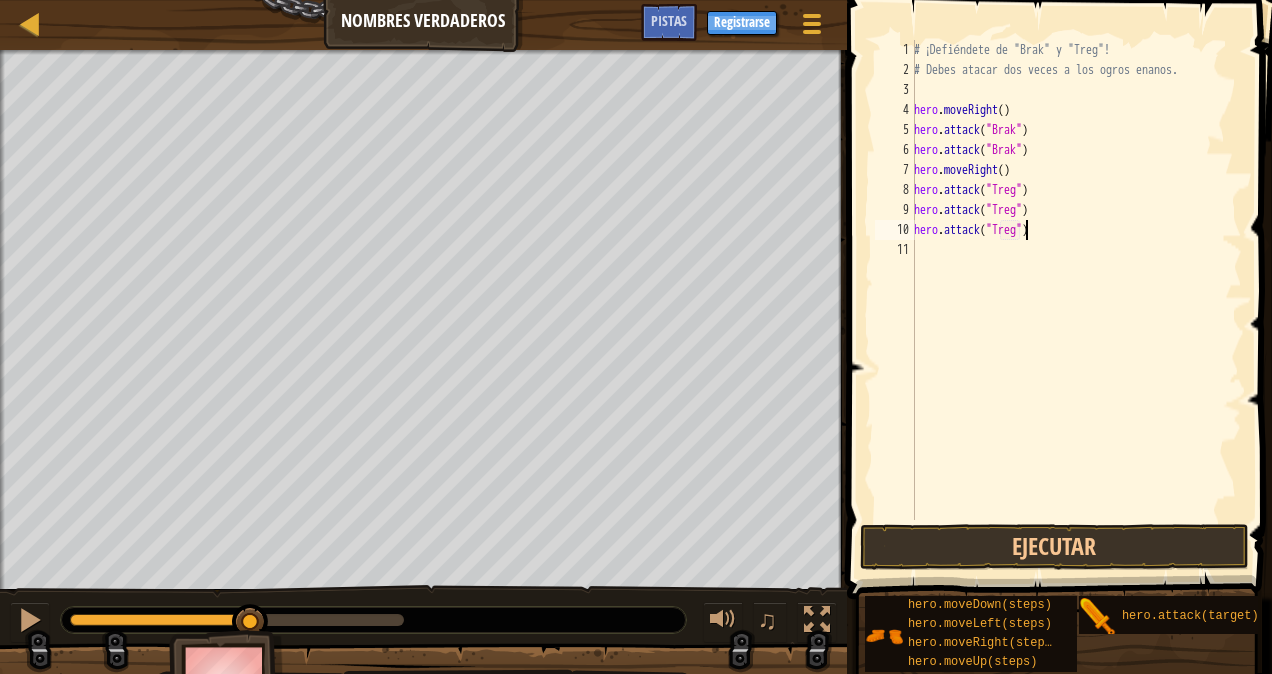 scroll, scrollTop: 9, scrollLeft: 9, axis: both 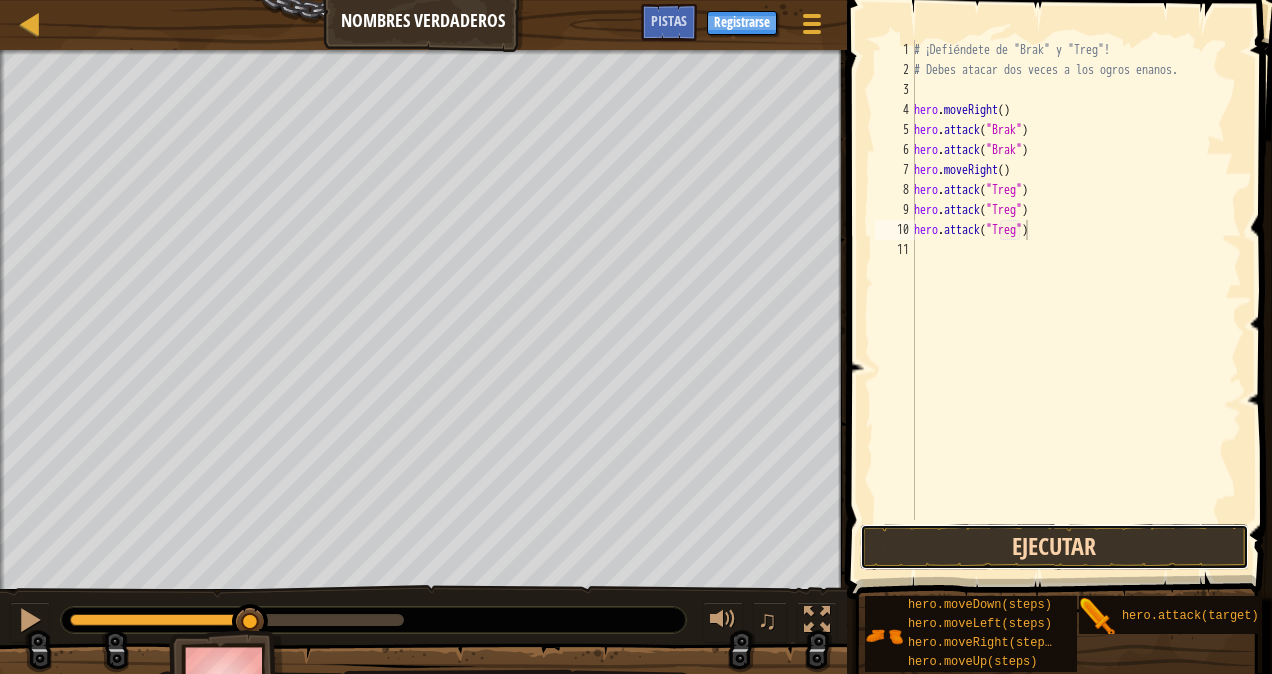 click on "Ejecutar" at bounding box center (1054, 547) 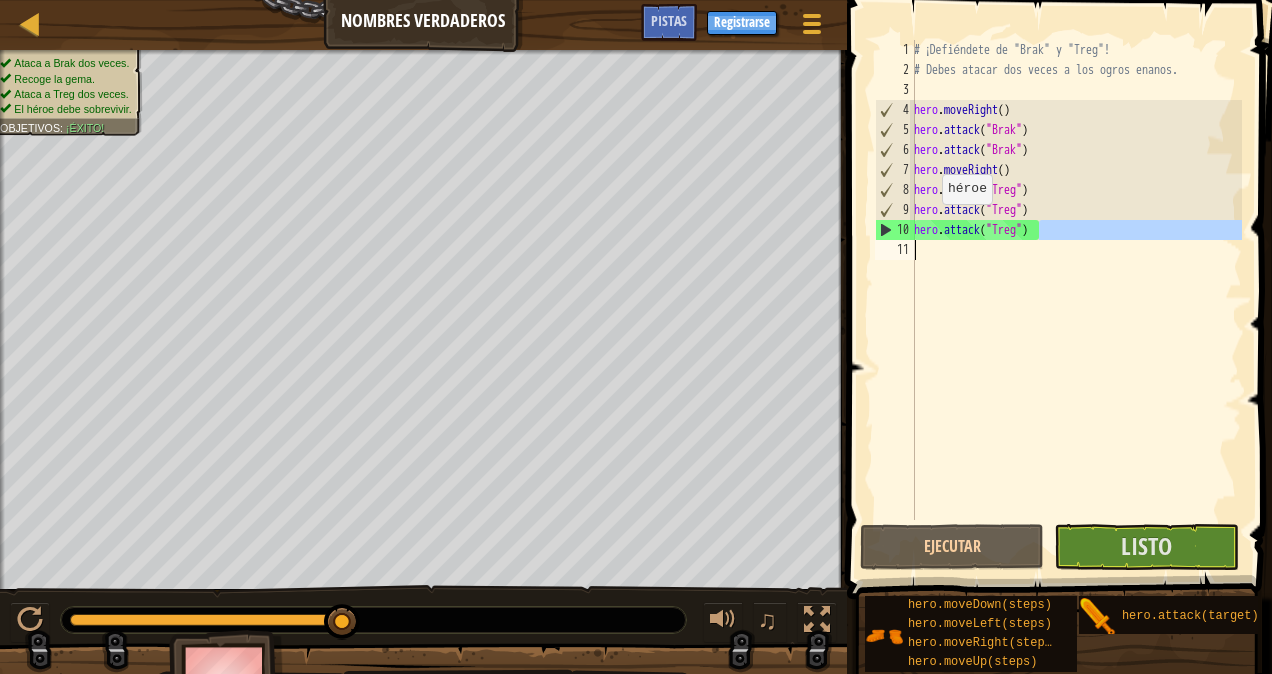 drag, startPoint x: 1060, startPoint y: 228, endPoint x: 877, endPoint y: 246, distance: 183.88312 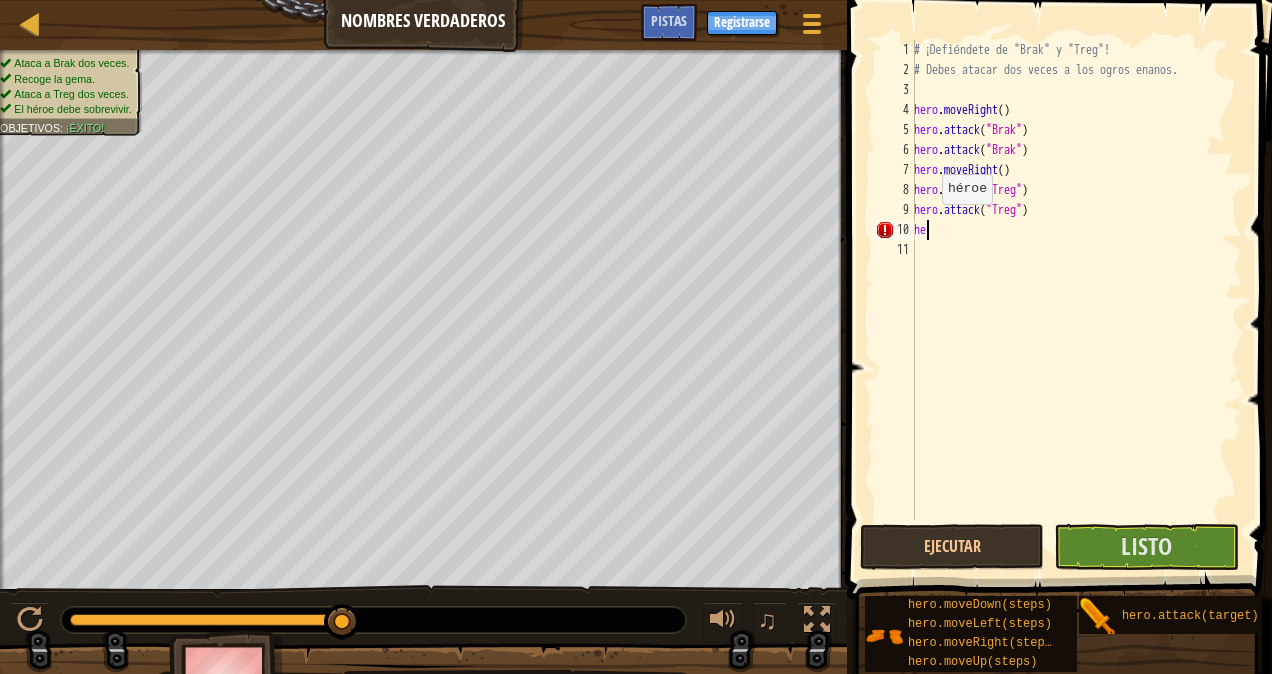 scroll, scrollTop: 9, scrollLeft: 0, axis: vertical 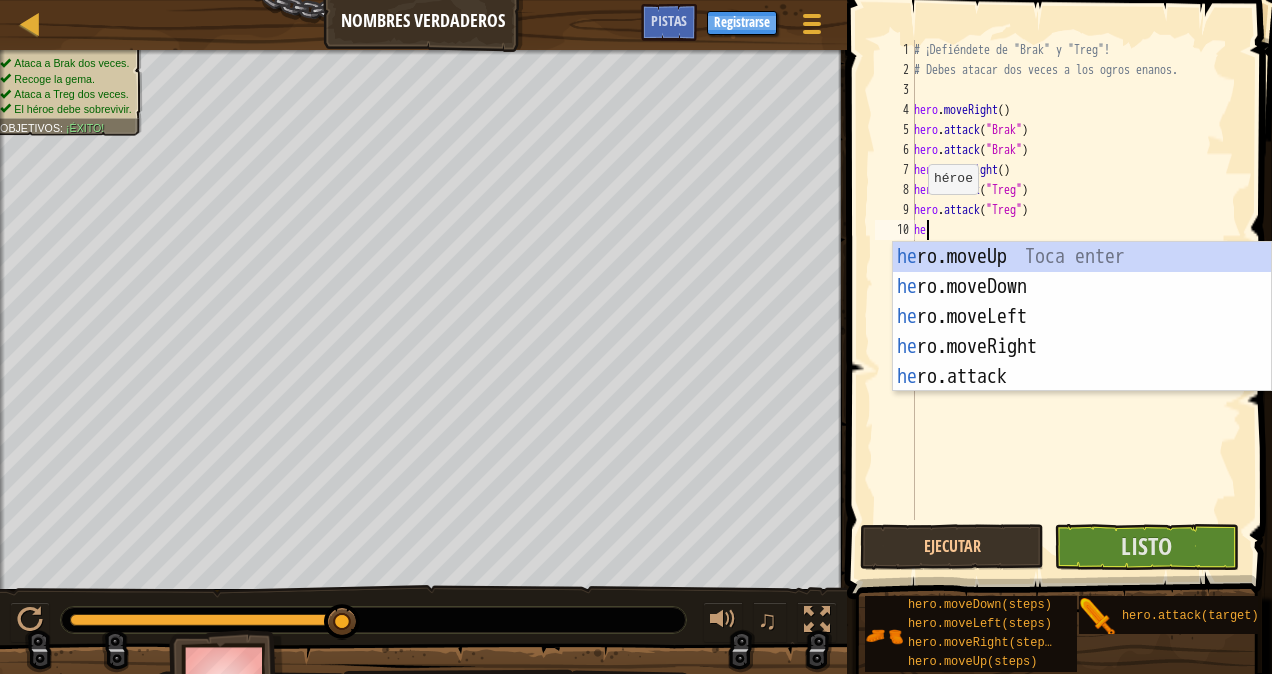 type on "her" 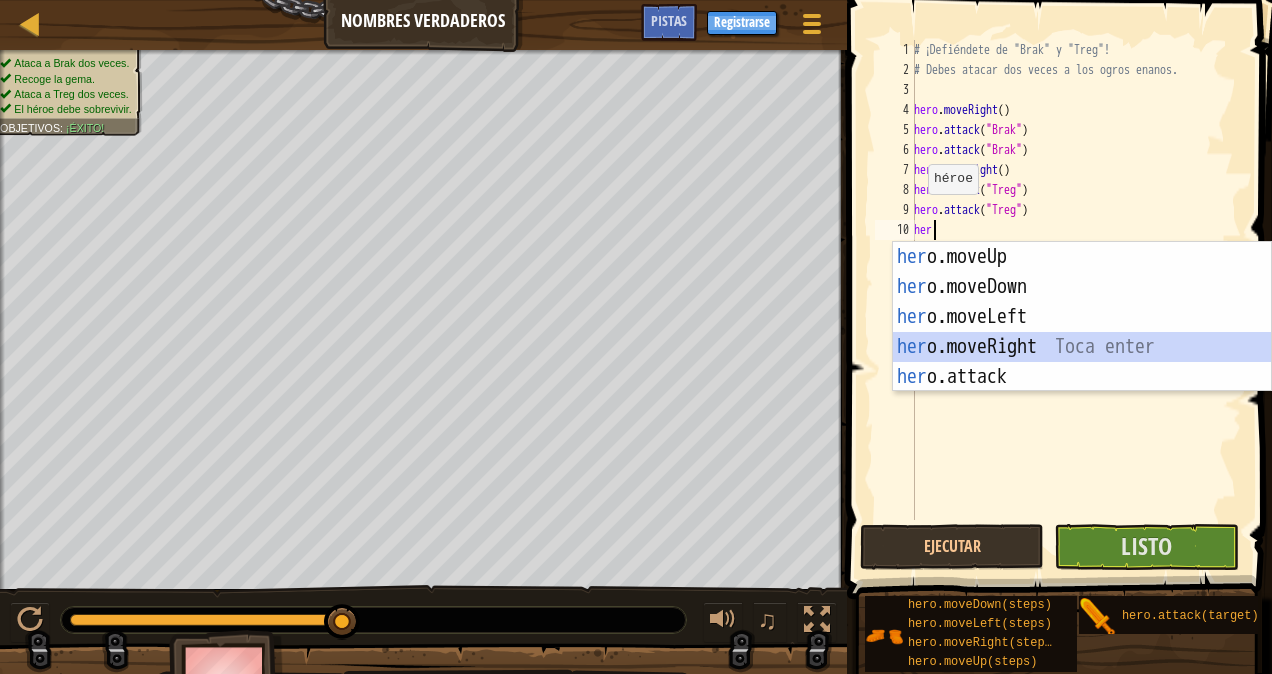 type 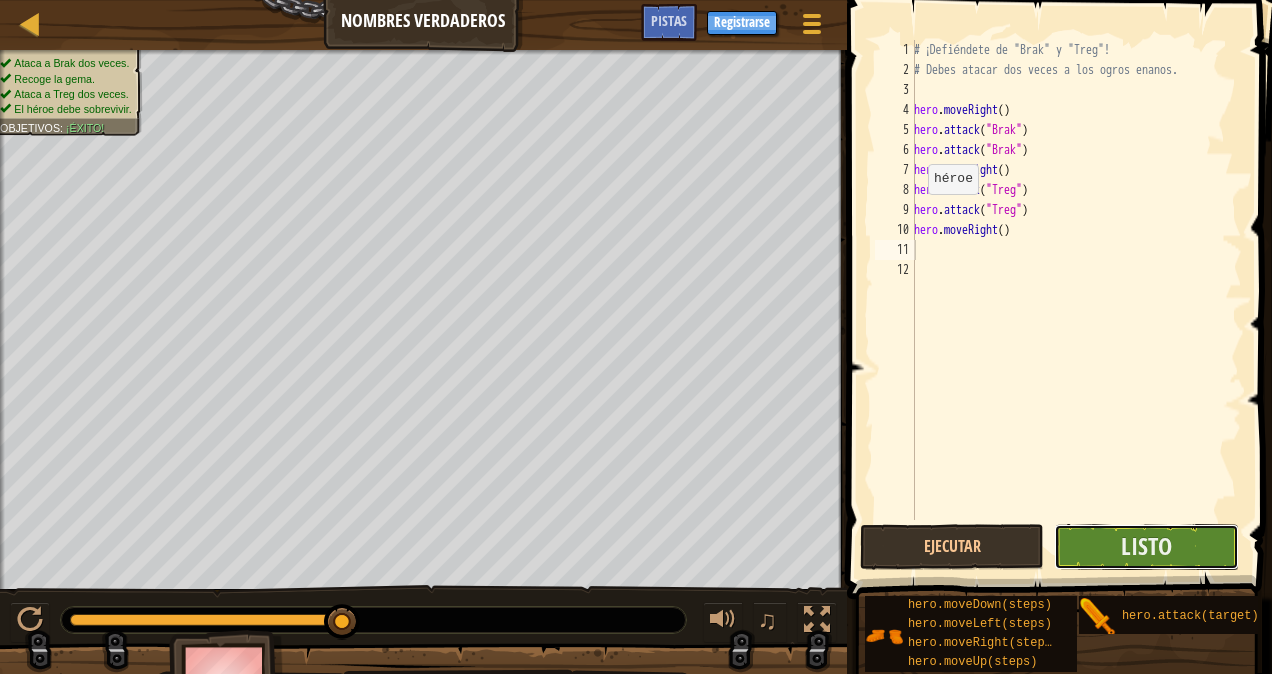 click on "Listo" at bounding box center (1146, 547) 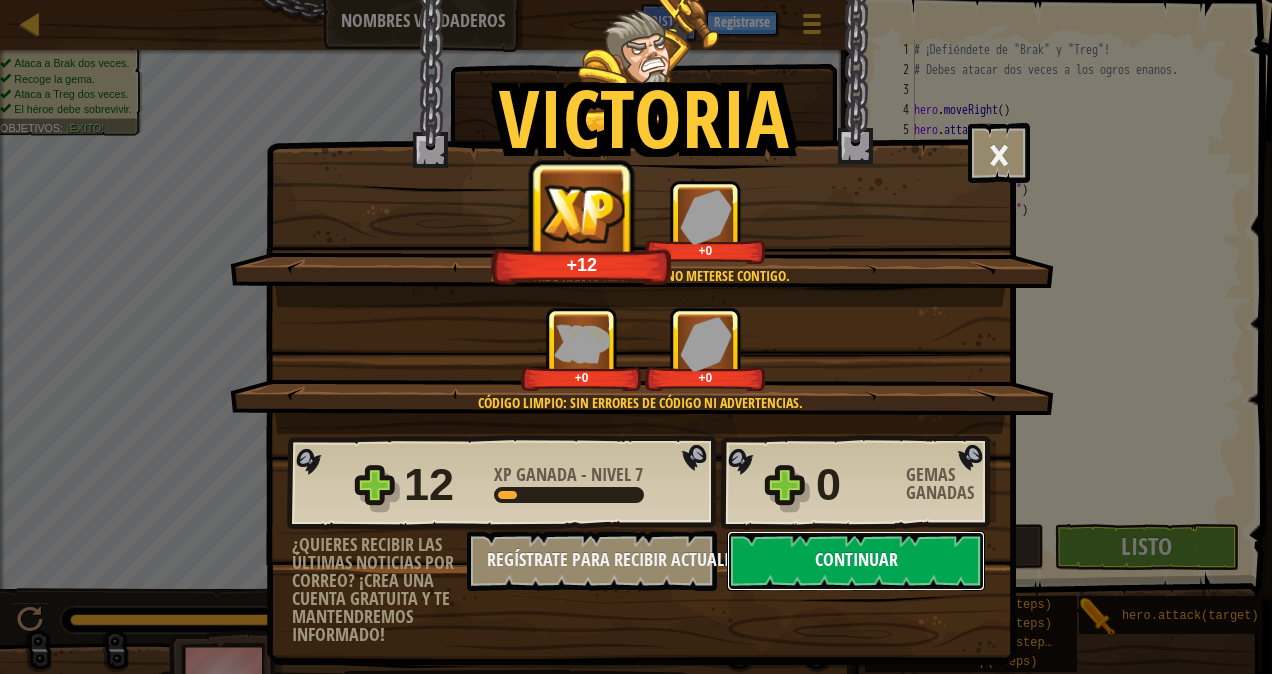 click on "Continuar" at bounding box center [856, 561] 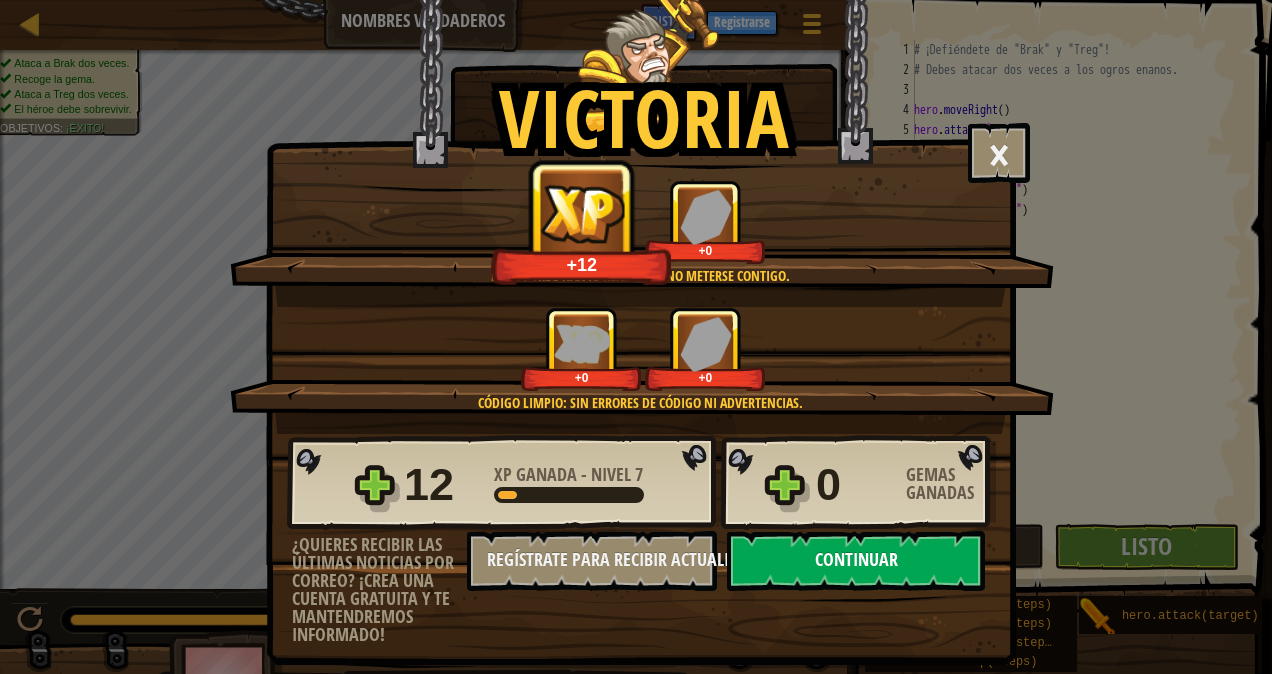select on "es-419" 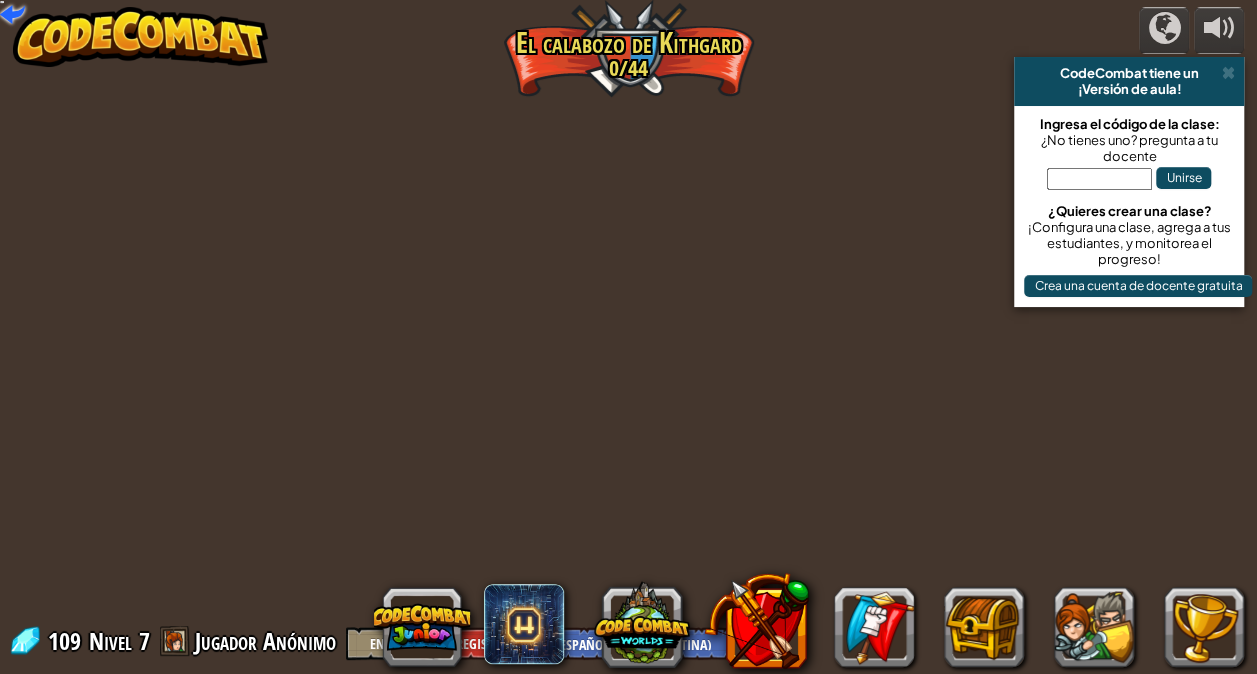select on "es-419" 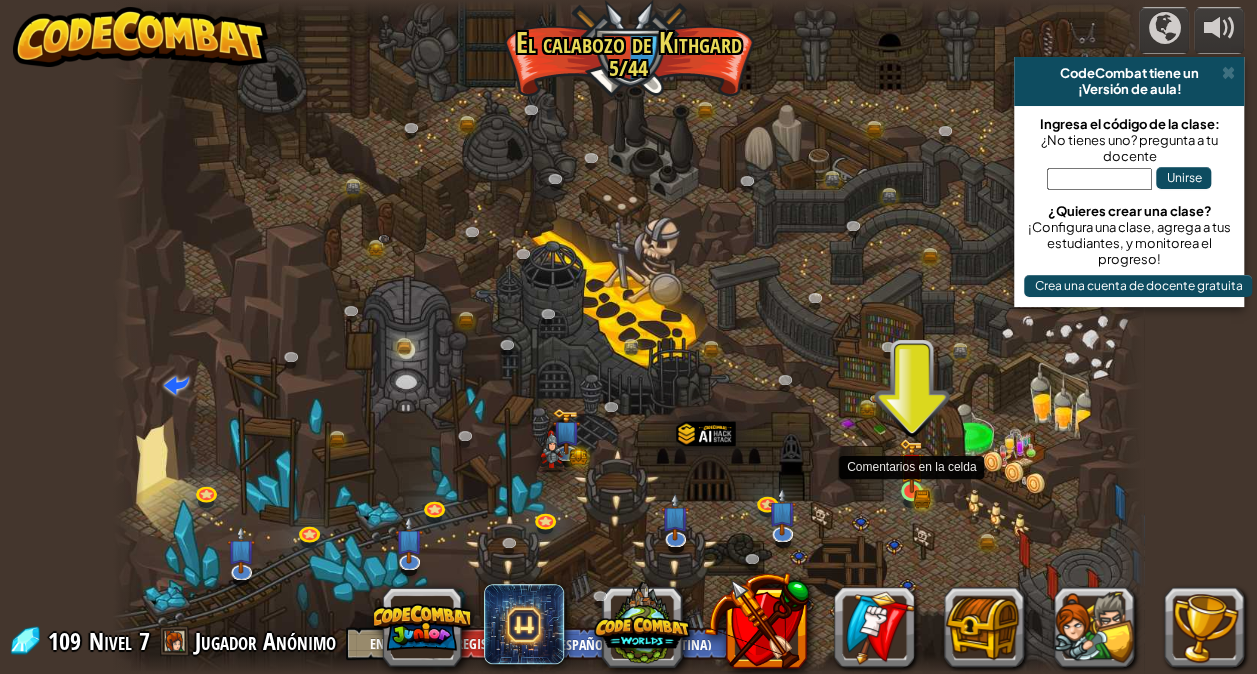 click at bounding box center (911, 466) 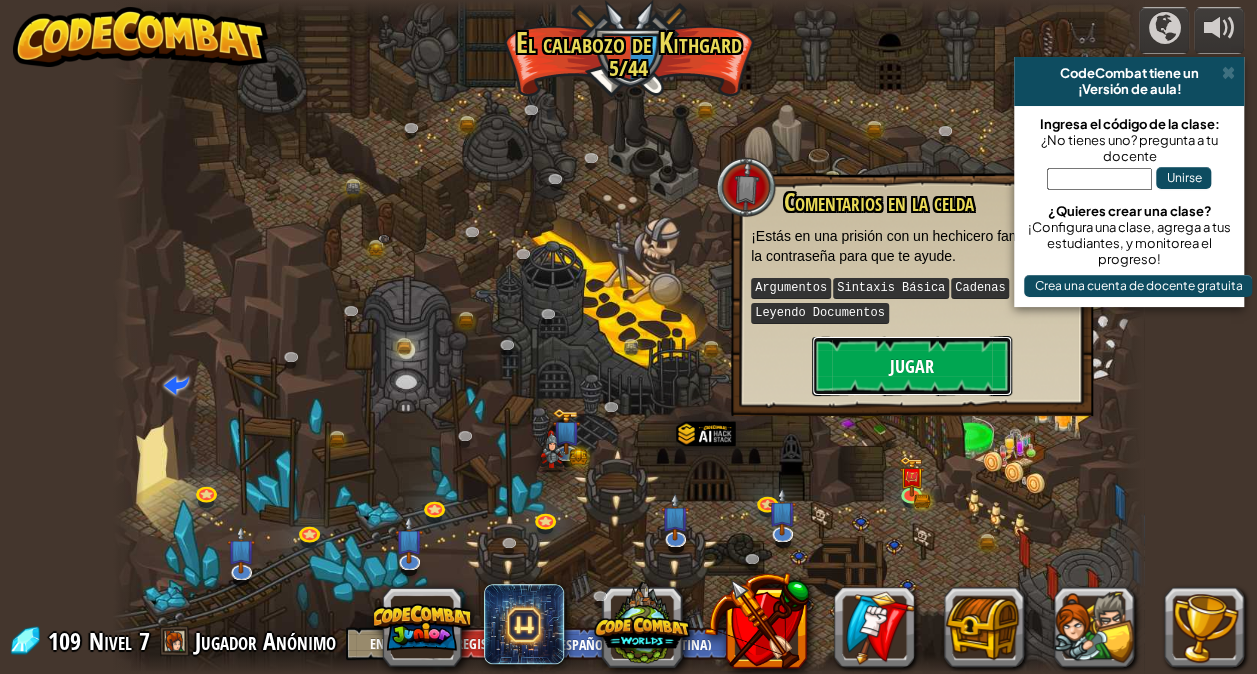 click on "Jugar" at bounding box center (912, 366) 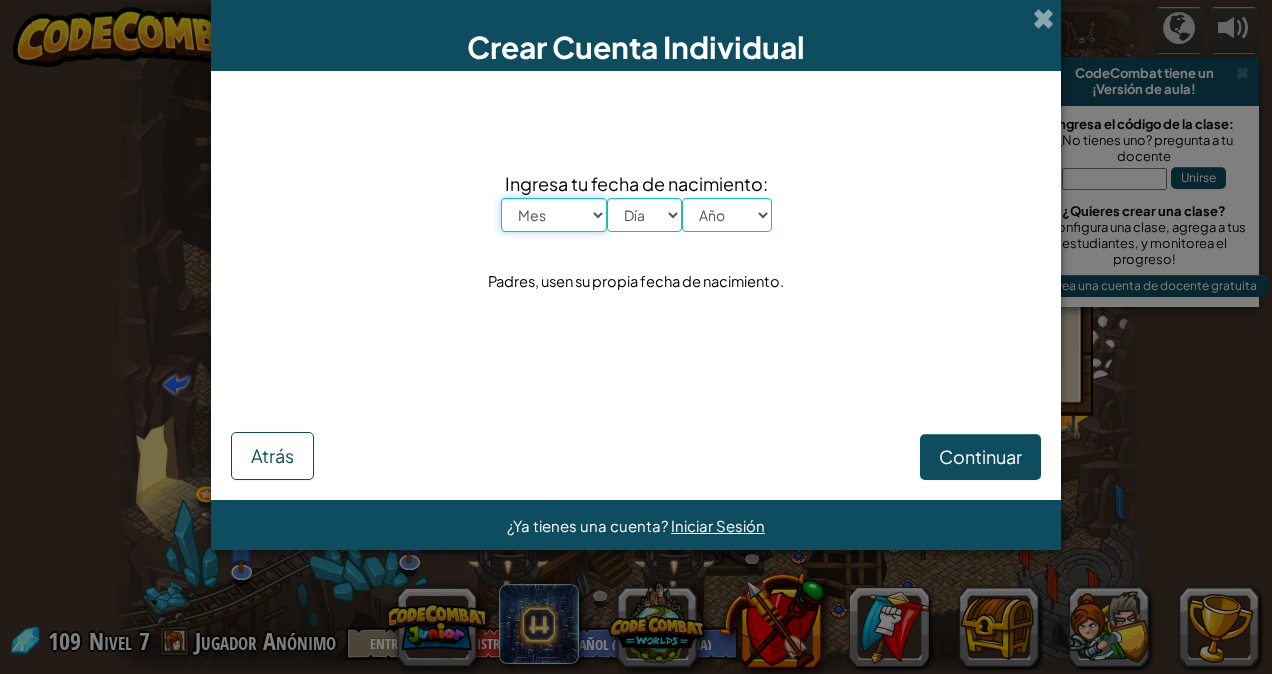 click on "Mes Enero Febrero Marzo Abril Mayo Junio Julio Agosto Septiembre Octubre Noviembre Diciembre" at bounding box center (554, 215) 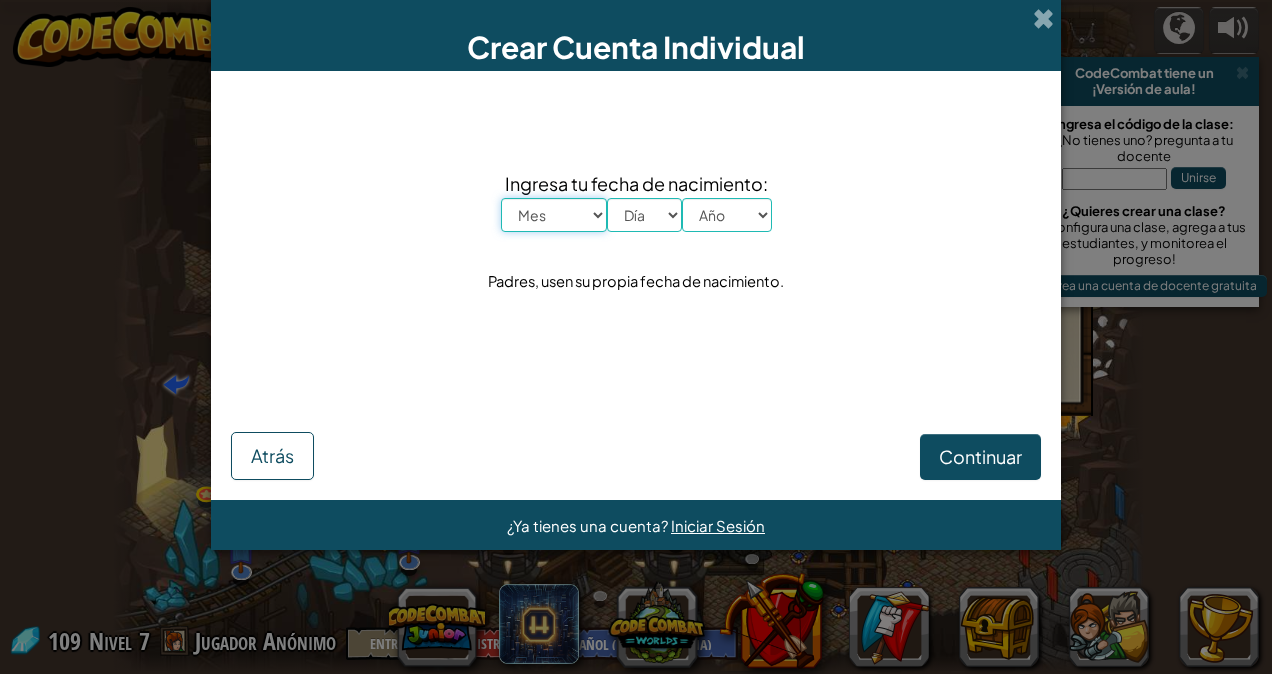 select on "9" 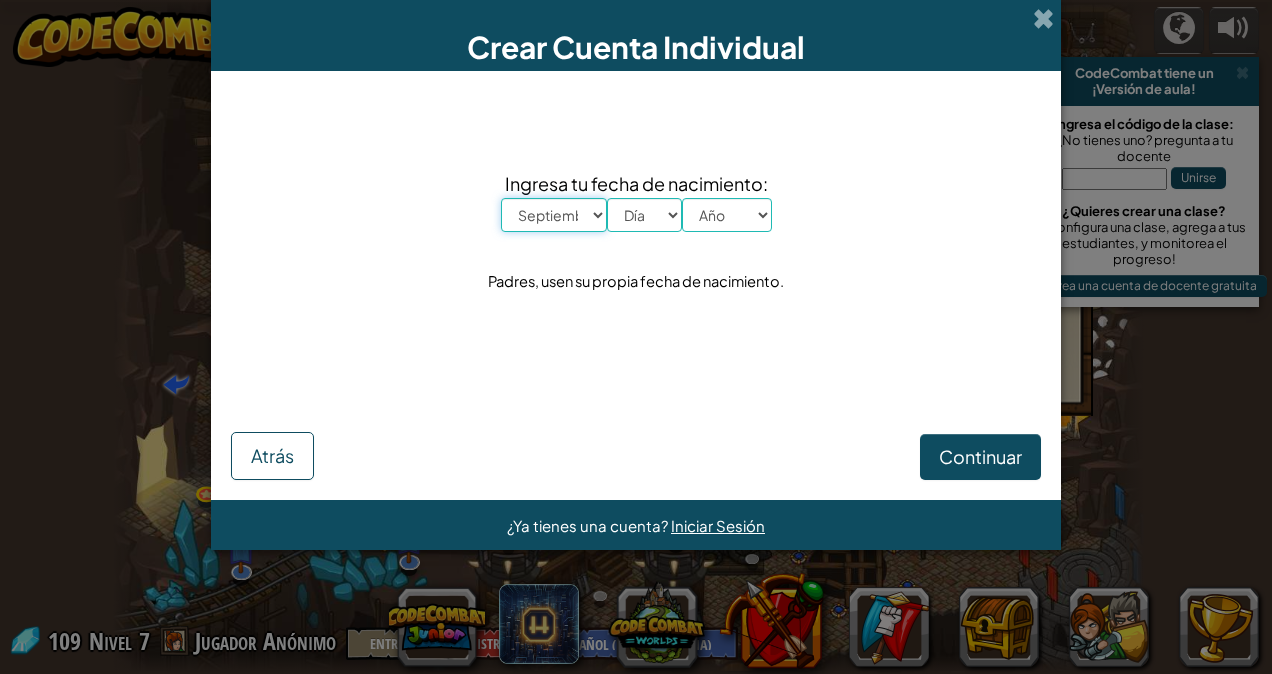 click on "Mes Enero Febrero Marzo Abril Mayo Junio Julio Agosto Septiembre Octubre Noviembre Diciembre" at bounding box center (554, 215) 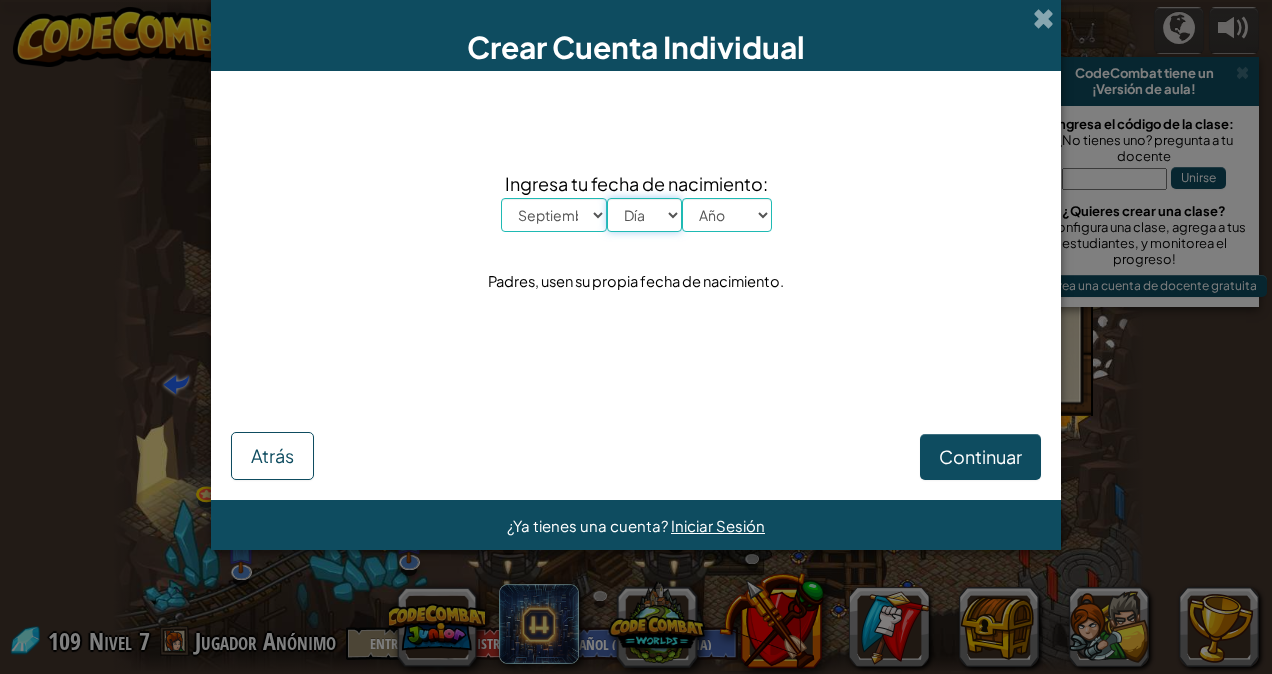 click on "Día 1 2 3 4 5 6 7 8 9 10 11 12 13 14 15 16 17 18 19 20 21 22 23 24 25 26 27 28 29 30 31" at bounding box center (644, 215) 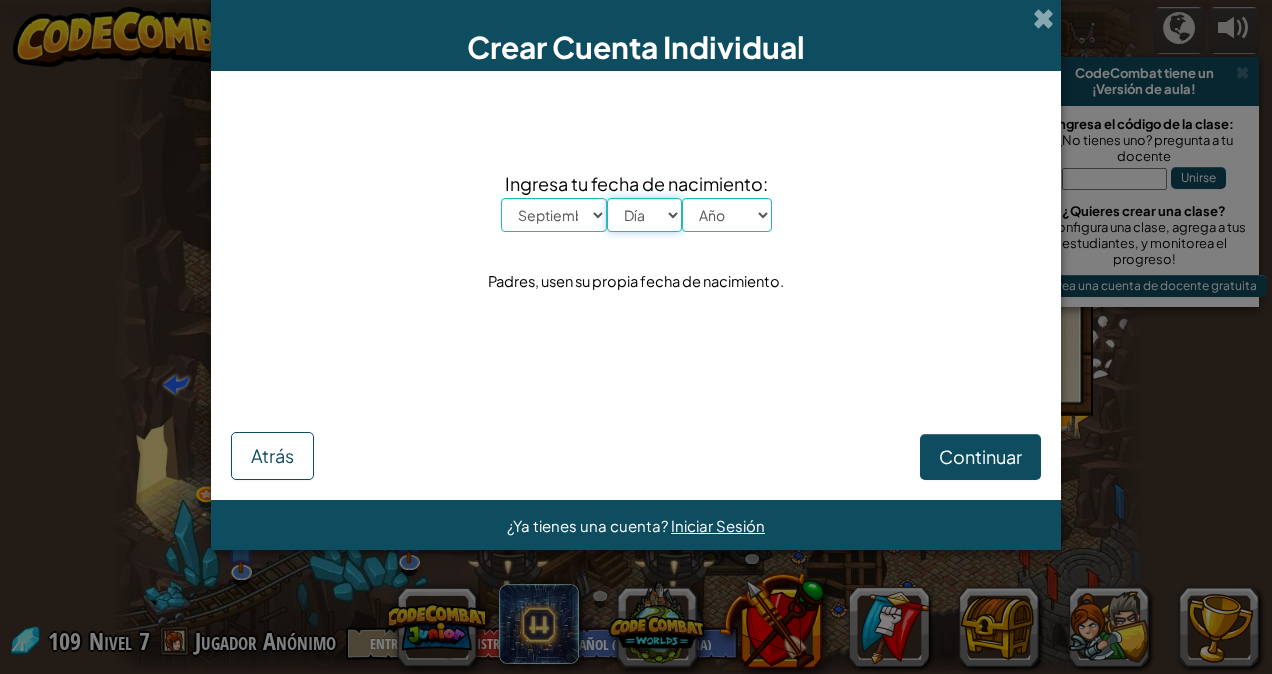 select on "10" 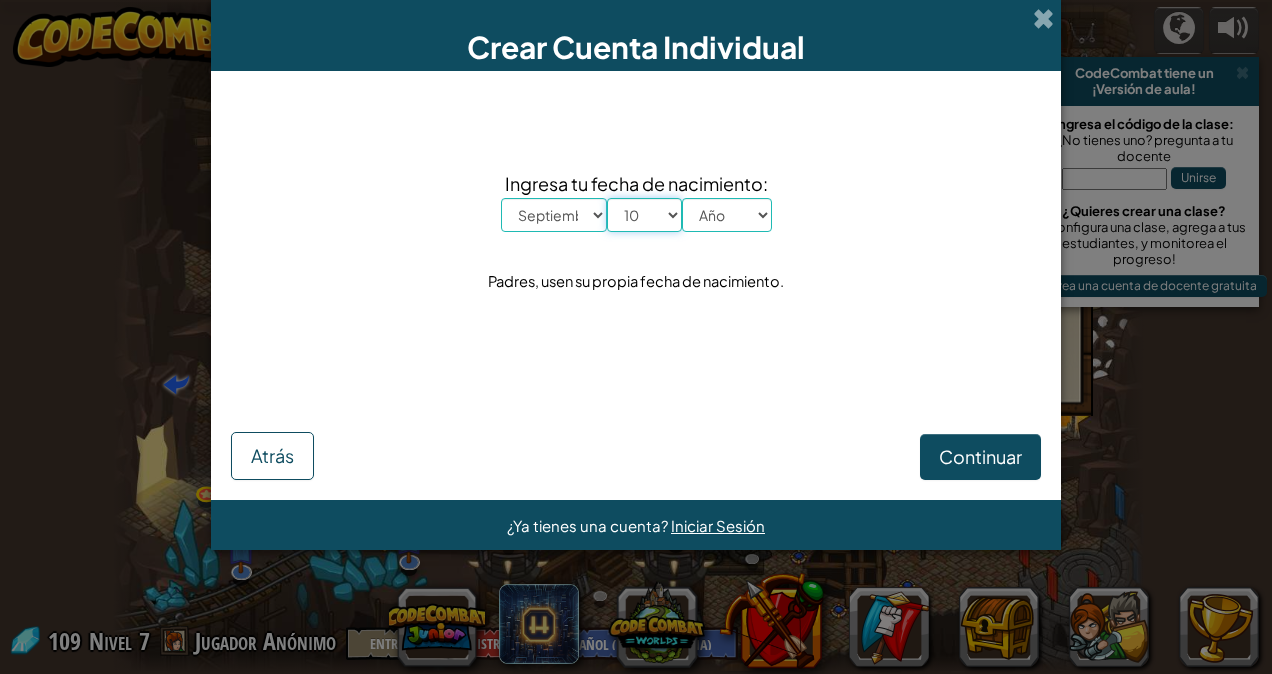 click on "Día 1 2 3 4 5 6 7 8 9 10 11 12 13 14 15 16 17 18 19 20 21 22 23 24 25 26 27 28 29 30 31" at bounding box center (644, 215) 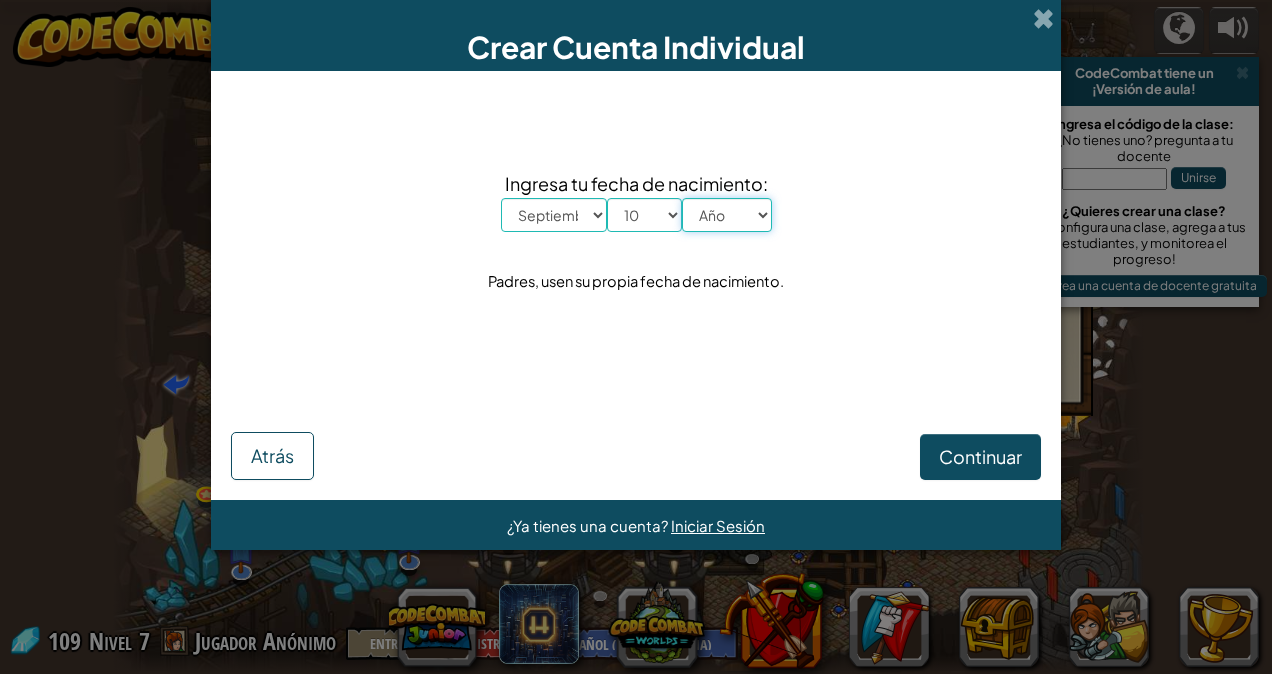 click on "Año 2025 2024 2023 2022 2021 2020 2019 2018 2017 2016 2015 2014 2013 2012 2011 2010 2009 2008 2007 2006 2005 2004 2003 2002 2001 2000 1999 1998 1997 1996 1995 1994 1993 1992 1991 1990 1989 1988 1987 1986 1985 1984 1983 1982 1981 1980 1979 1978 1977 1976 1975 1974 1973 1972 1971 1970 1969 1968 1967 1966 1965 1964 1963 1962 1961 1960 1959 1958 1957 1956 1955 1954 1953 1952 1951 1950 1949 1948 1947 1946 1945 1944 1943 1942 1941 1940 1939 1938 1937 1936 1935 1934 1933 1932 1931 1930 1929 1928 1927 1926" at bounding box center (727, 215) 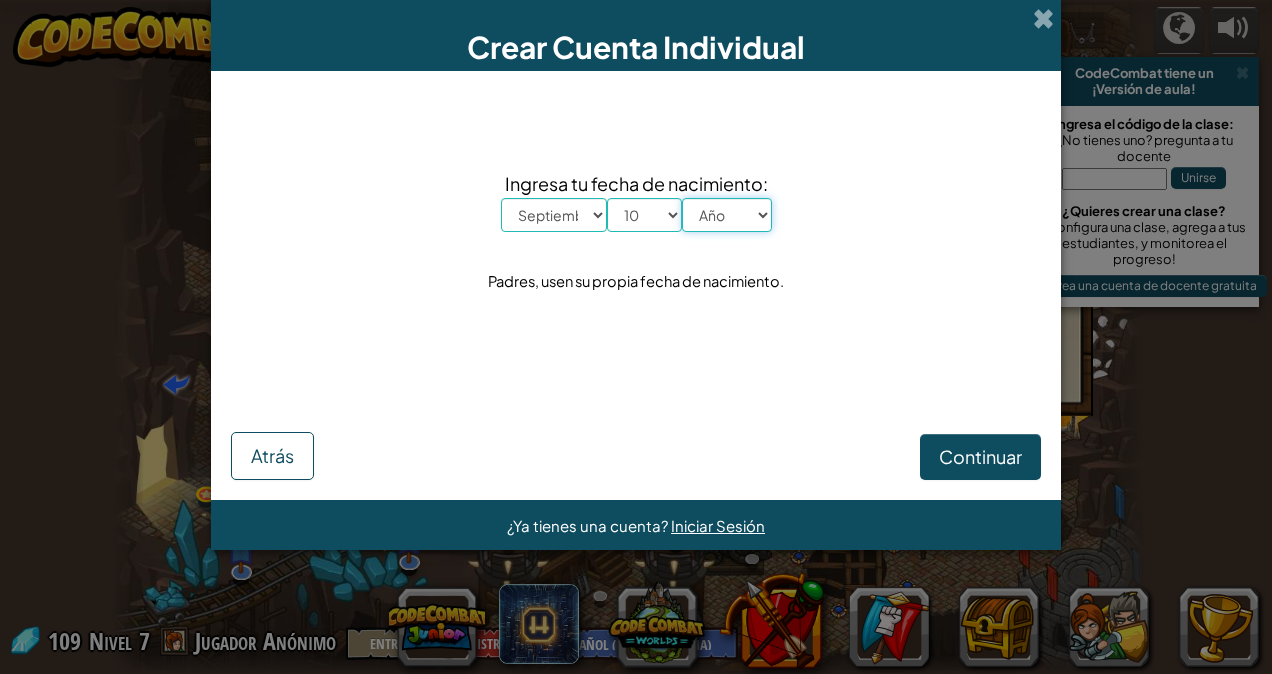 select on "2005" 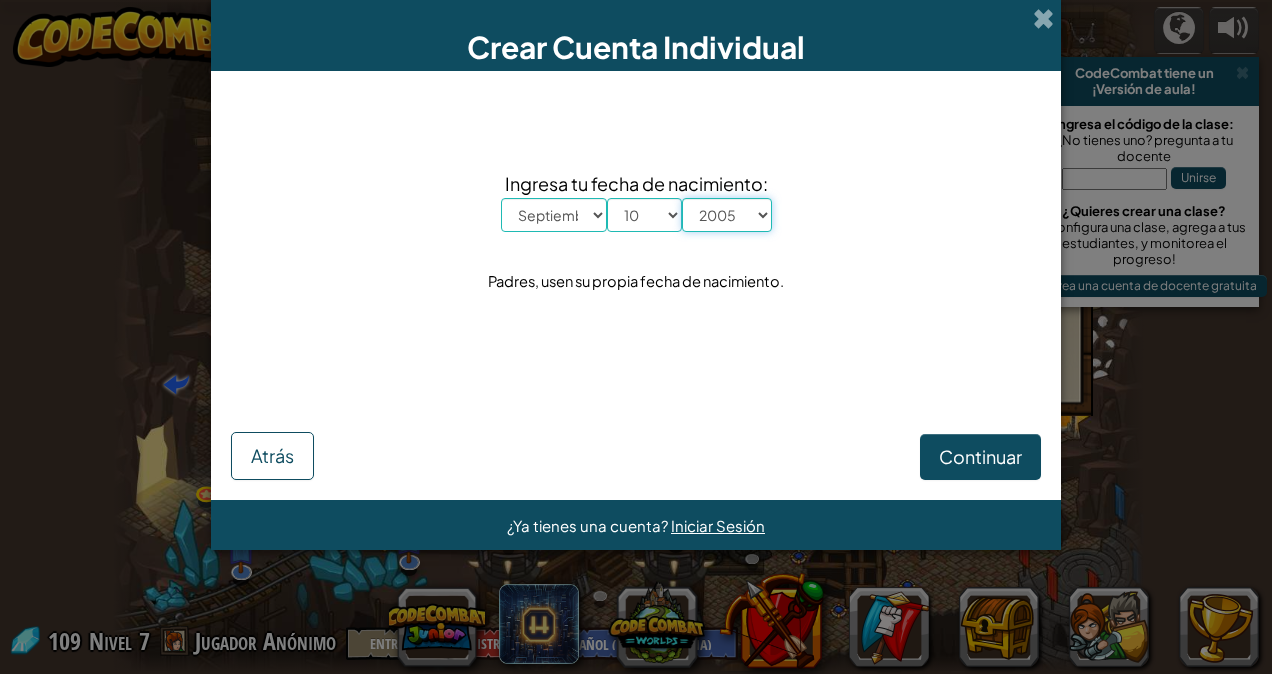 click on "Año 2025 2024 2023 2022 2021 2020 2019 2018 2017 2016 2015 2014 2013 2012 2011 2010 2009 2008 2007 2006 2005 2004 2003 2002 2001 2000 1999 1998 1997 1996 1995 1994 1993 1992 1991 1990 1989 1988 1987 1986 1985 1984 1983 1982 1981 1980 1979 1978 1977 1976 1975 1974 1973 1972 1971 1970 1969 1968 1967 1966 1965 1964 1963 1962 1961 1960 1959 1958 1957 1956 1955 1954 1953 1952 1951 1950 1949 1948 1947 1946 1945 1944 1943 1942 1941 1940 1939 1938 1937 1936 1935 1934 1933 1932 1931 1930 1929 1928 1927 1926" at bounding box center [727, 215] 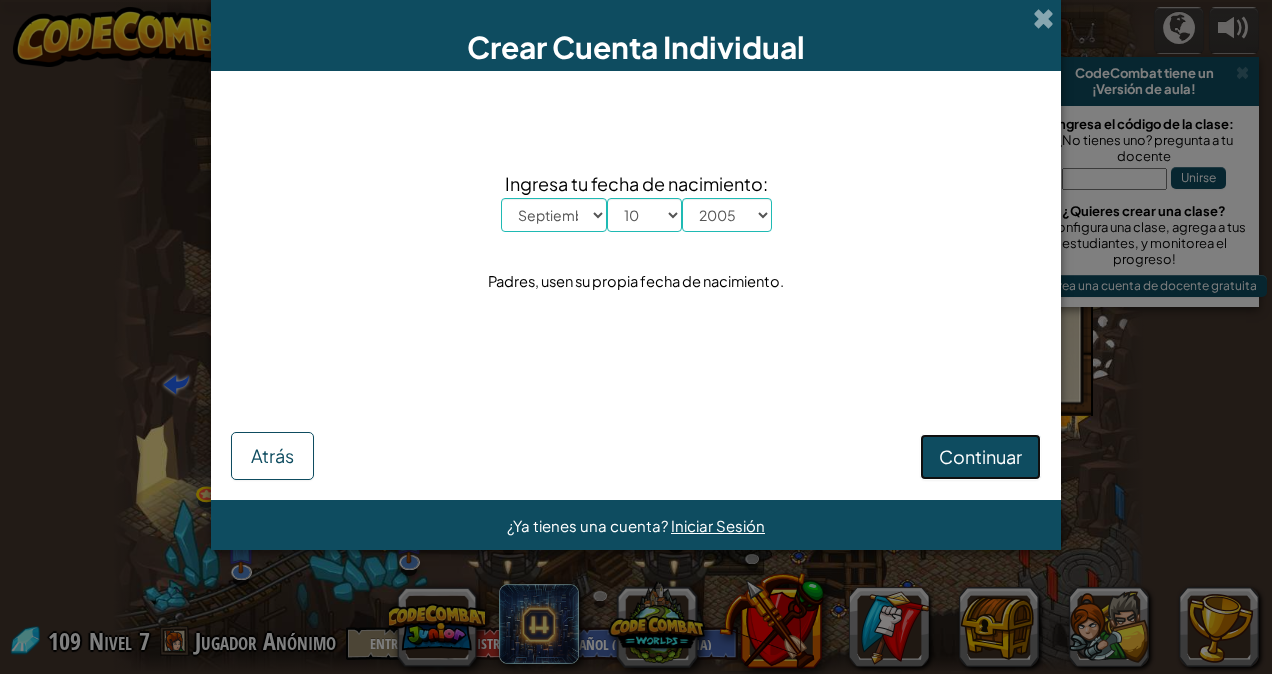 click on "Continuar" at bounding box center (980, 457) 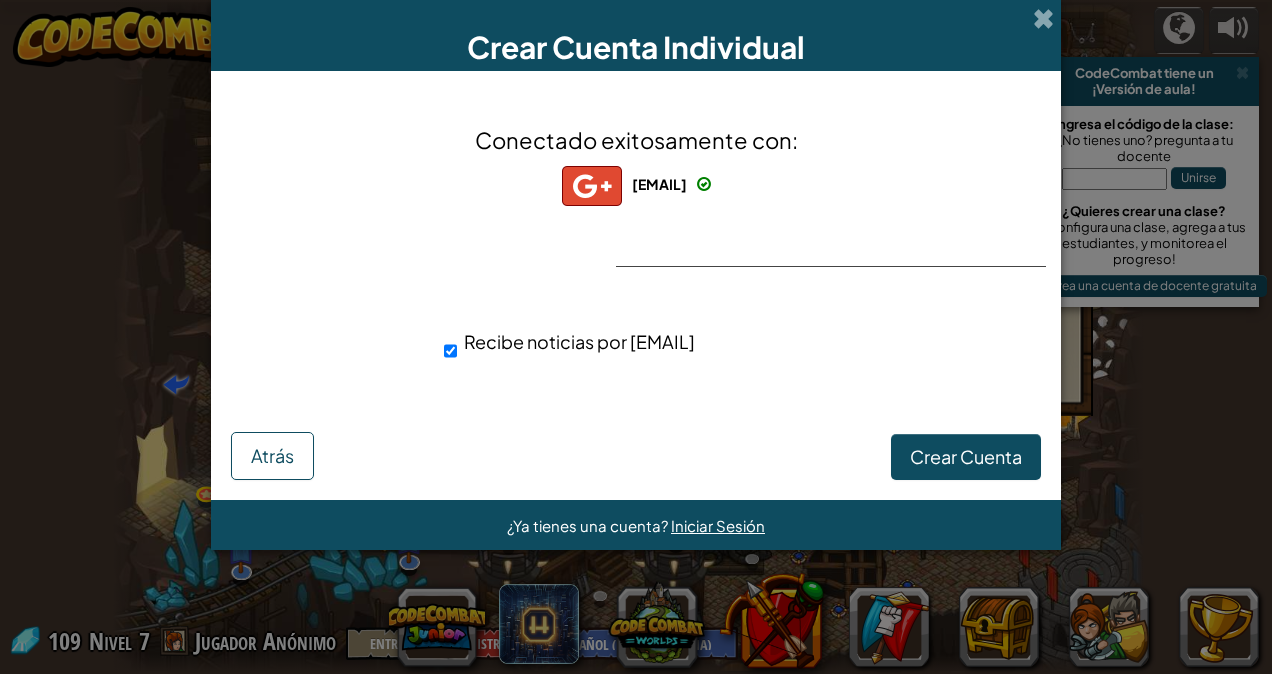 click on "Crear Cuenta" at bounding box center (966, 457) 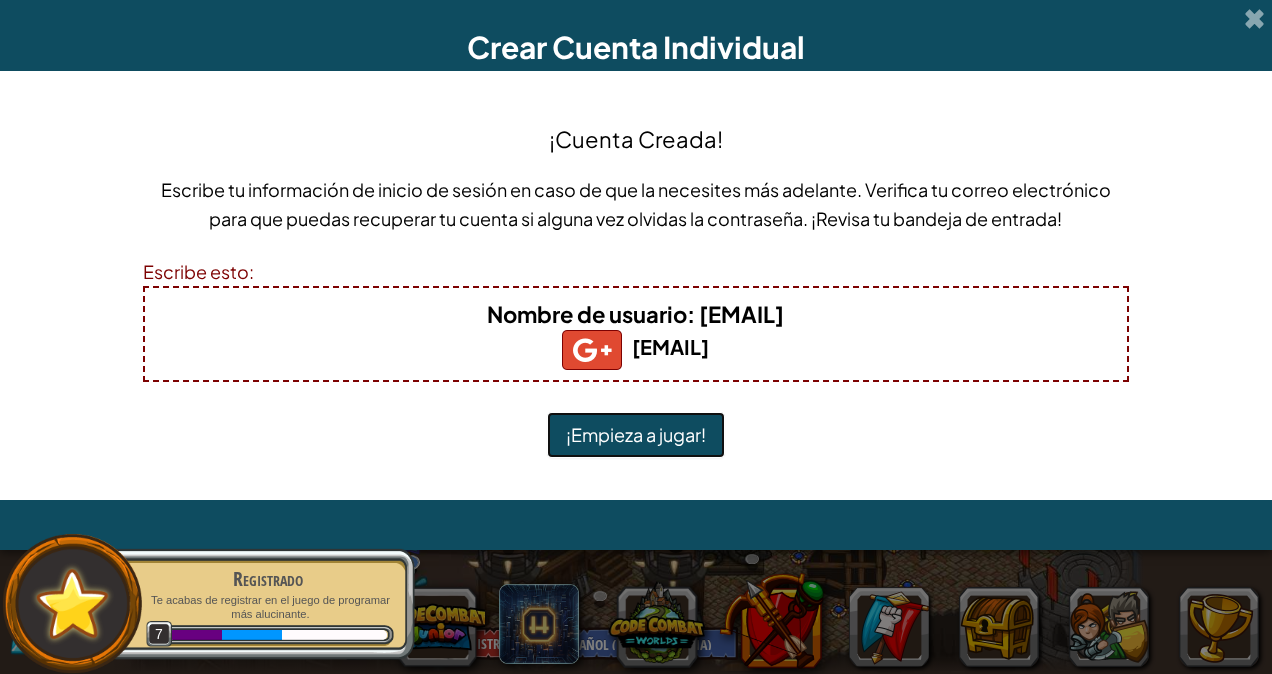 click on "¡Empieza a jugar!" at bounding box center (636, 435) 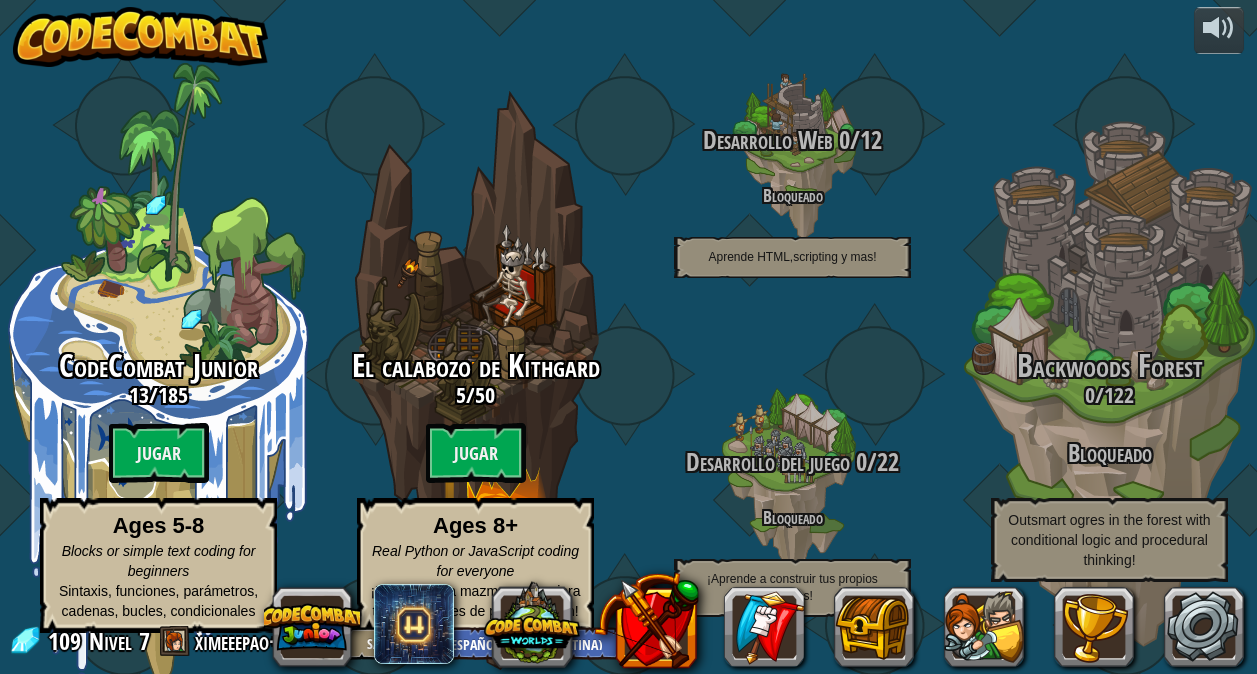 select on "es-419" 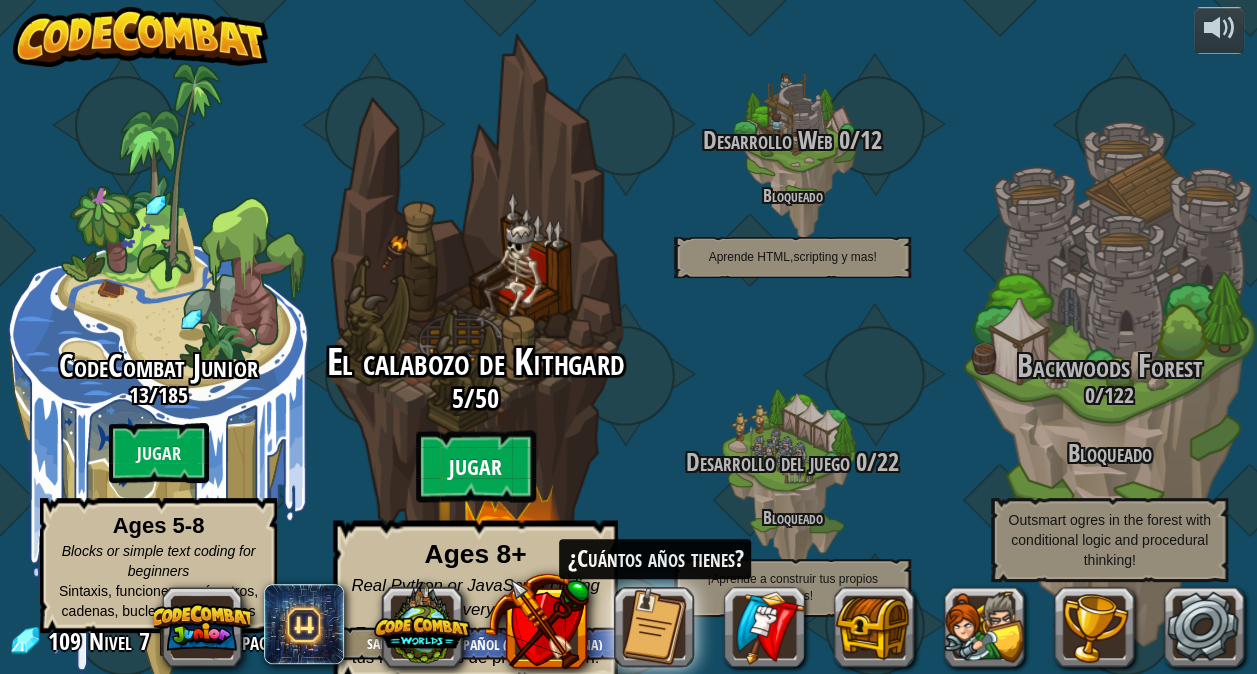 click on "Jugar" at bounding box center (476, 467) 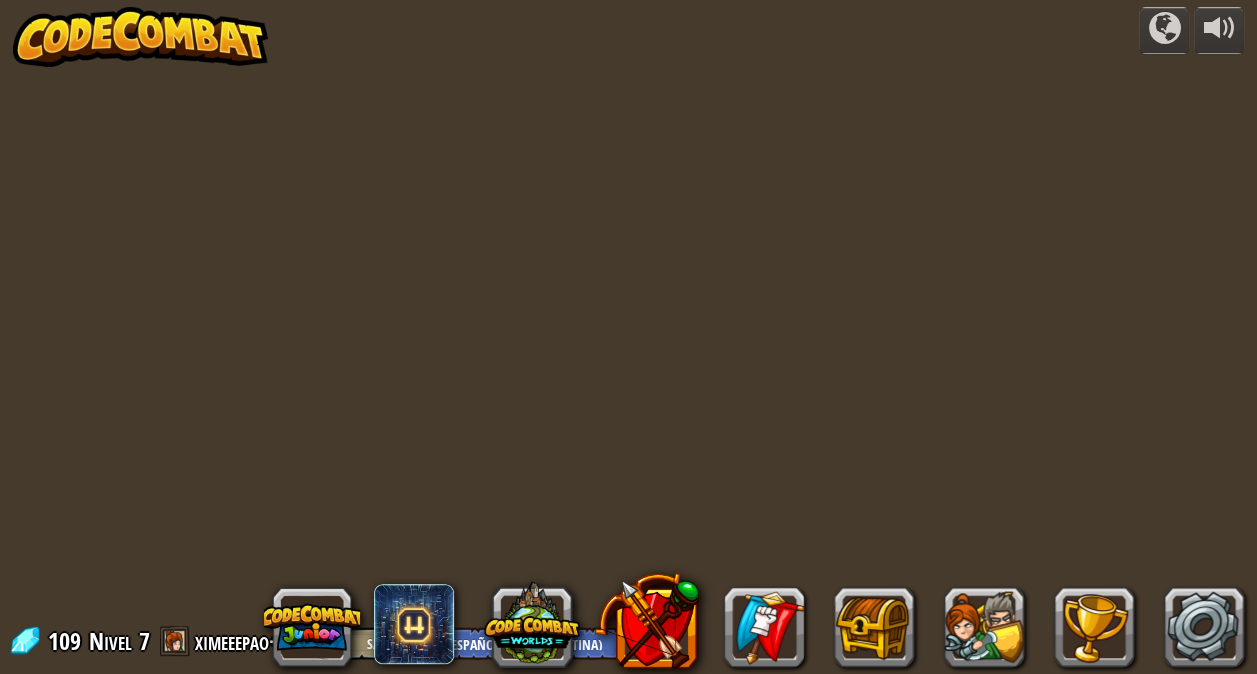 select on "es-419" 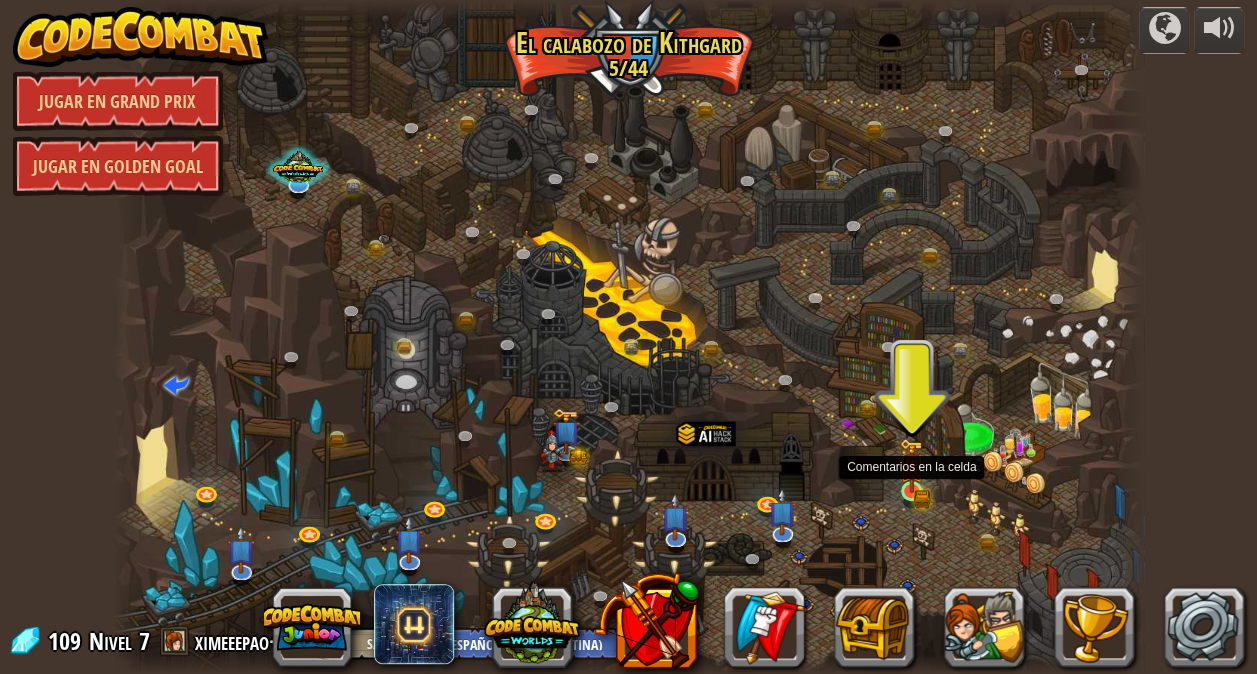 click at bounding box center (911, 465) 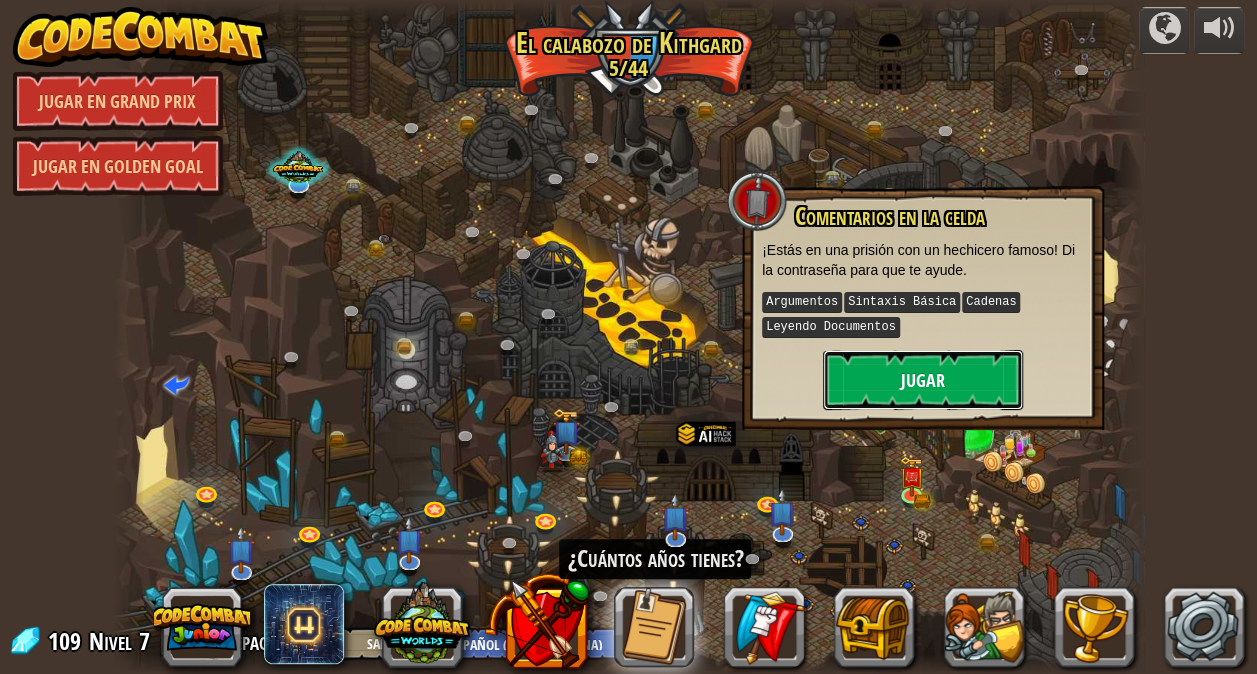 click on "Jugar" at bounding box center [923, 380] 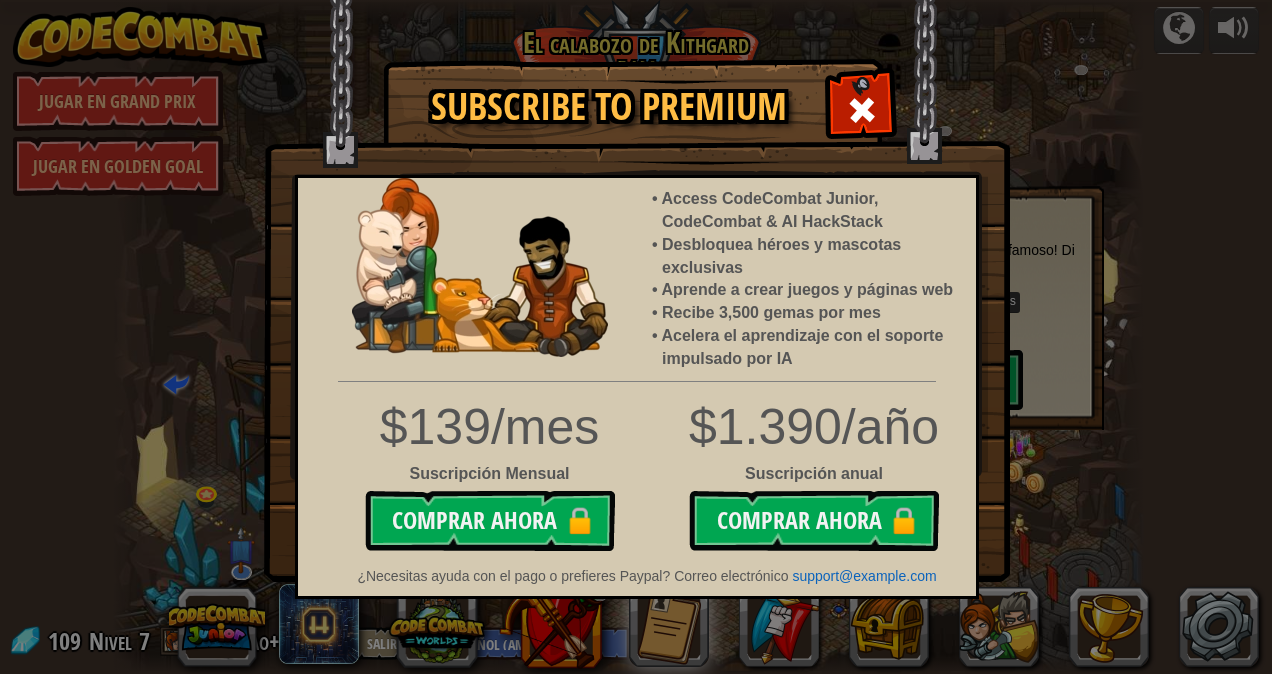 click at bounding box center [637, 291] 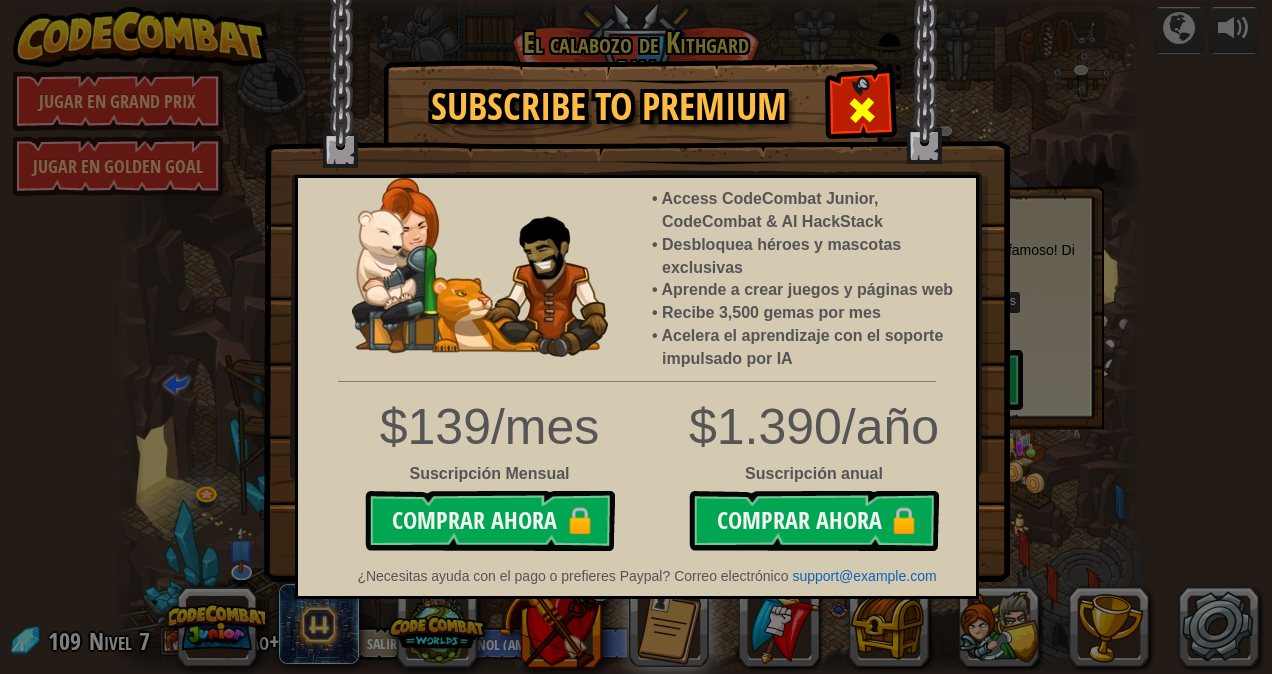 click at bounding box center [862, 110] 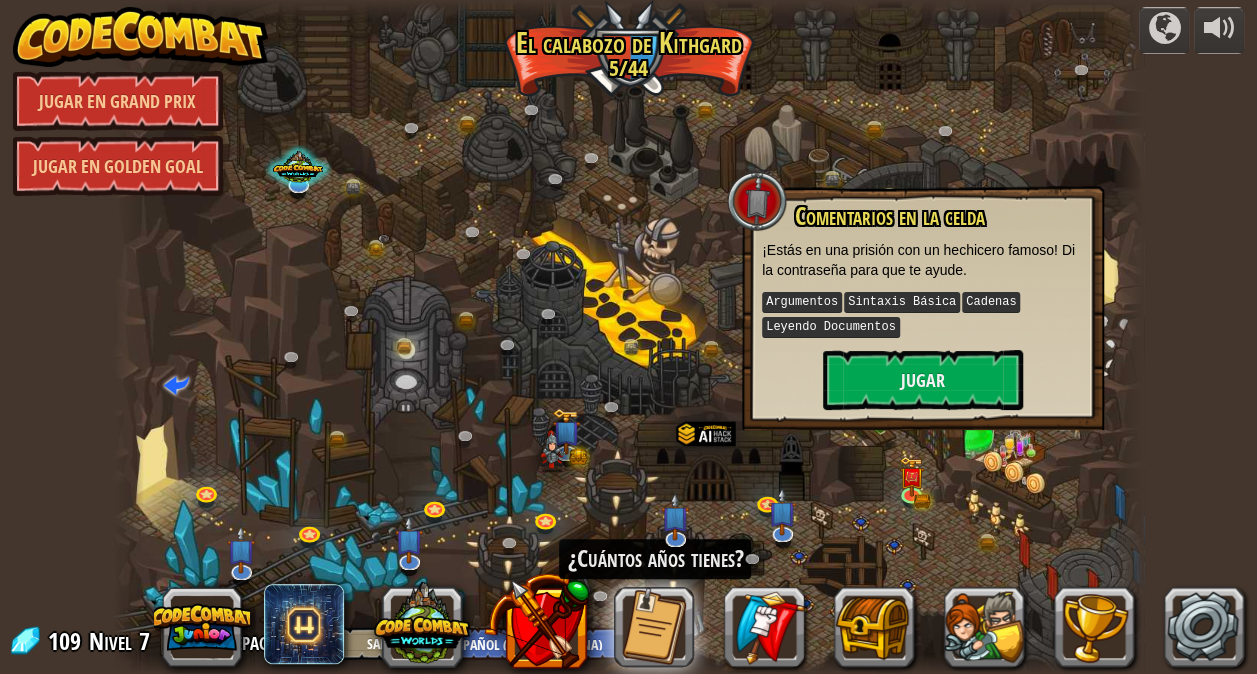 click at bounding box center (628, 337) 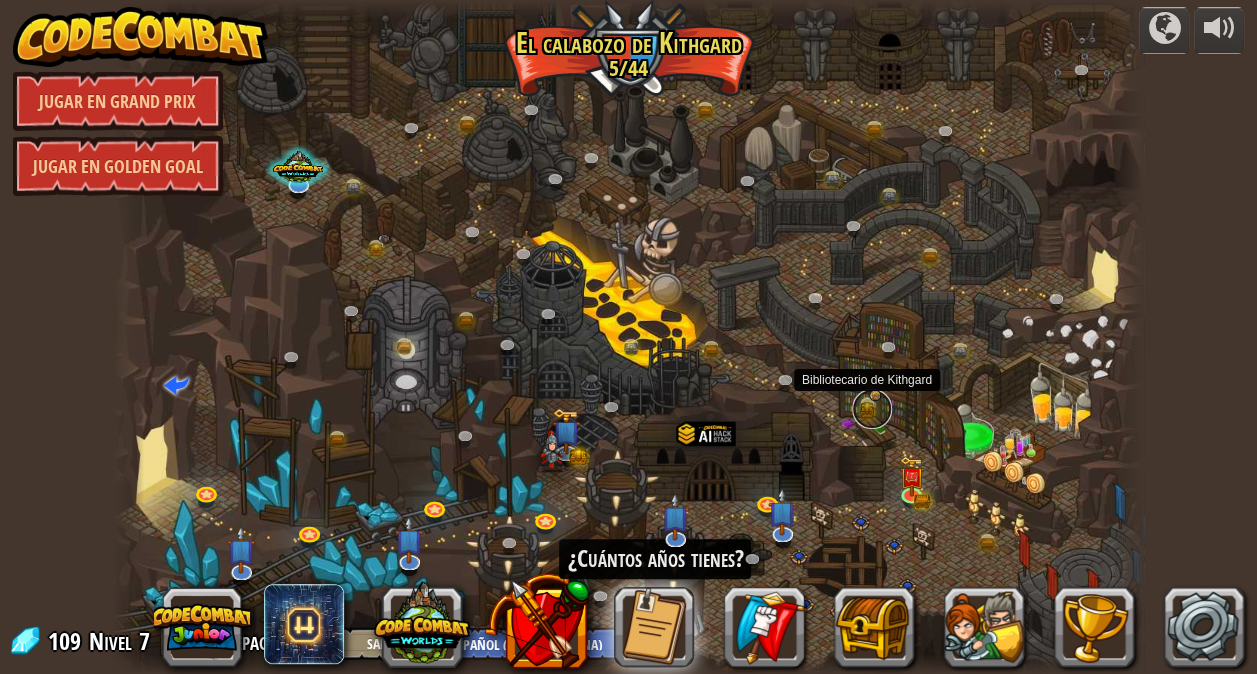 click at bounding box center [872, 409] 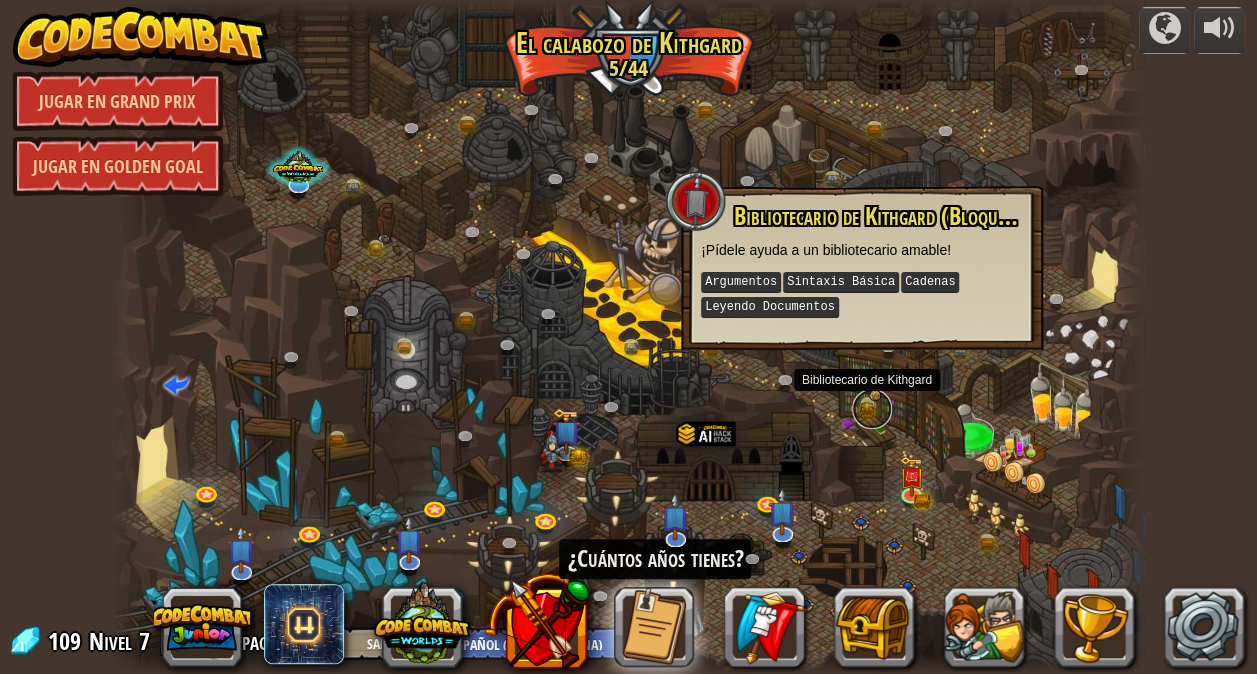 click at bounding box center (872, 409) 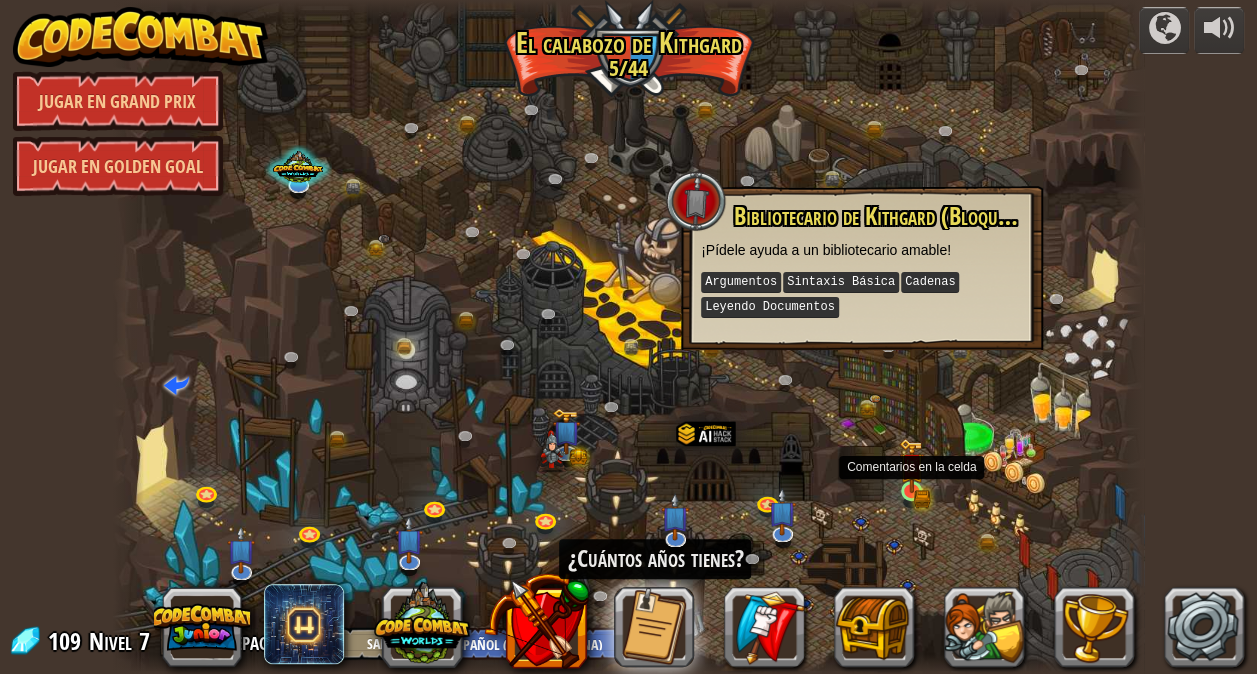 click at bounding box center [911, 465] 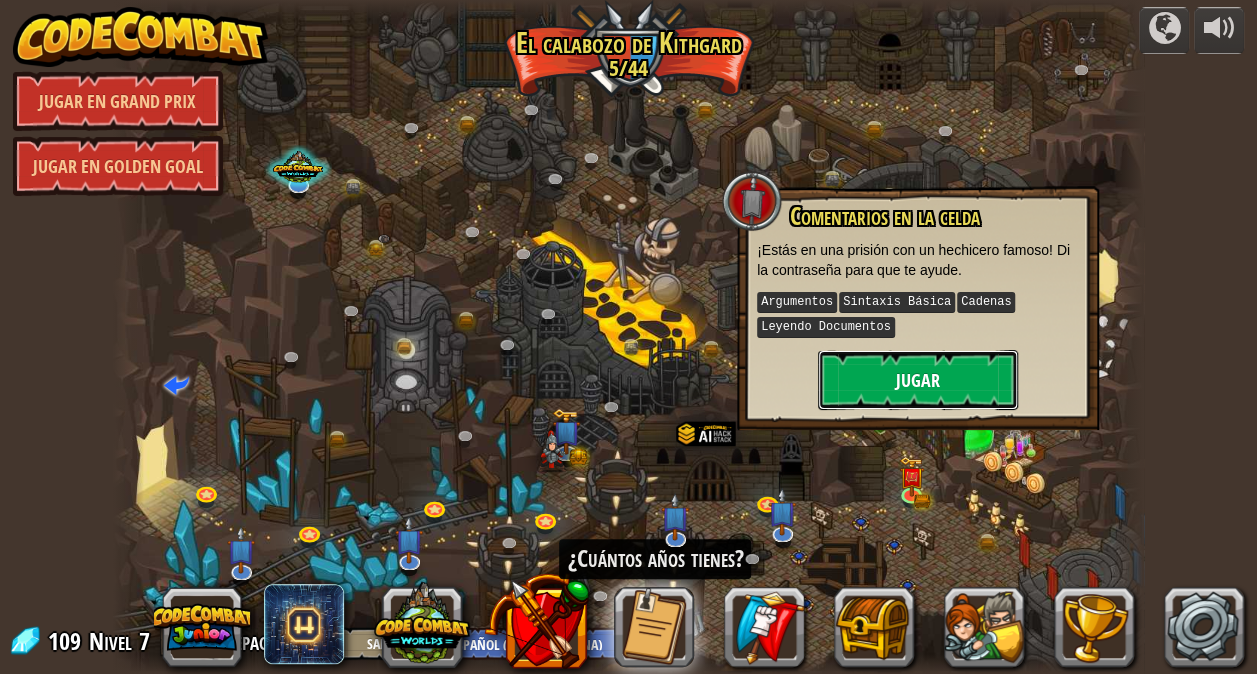 click on "Jugar" at bounding box center (918, 380) 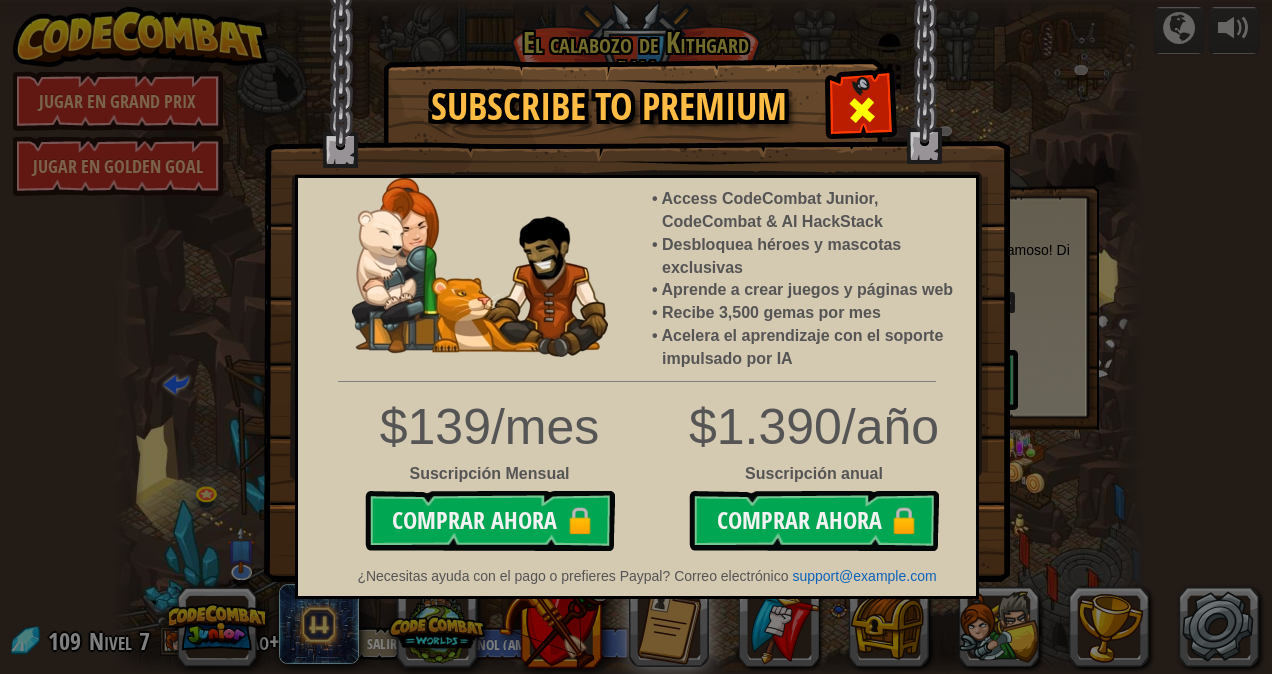 click at bounding box center (862, 110) 